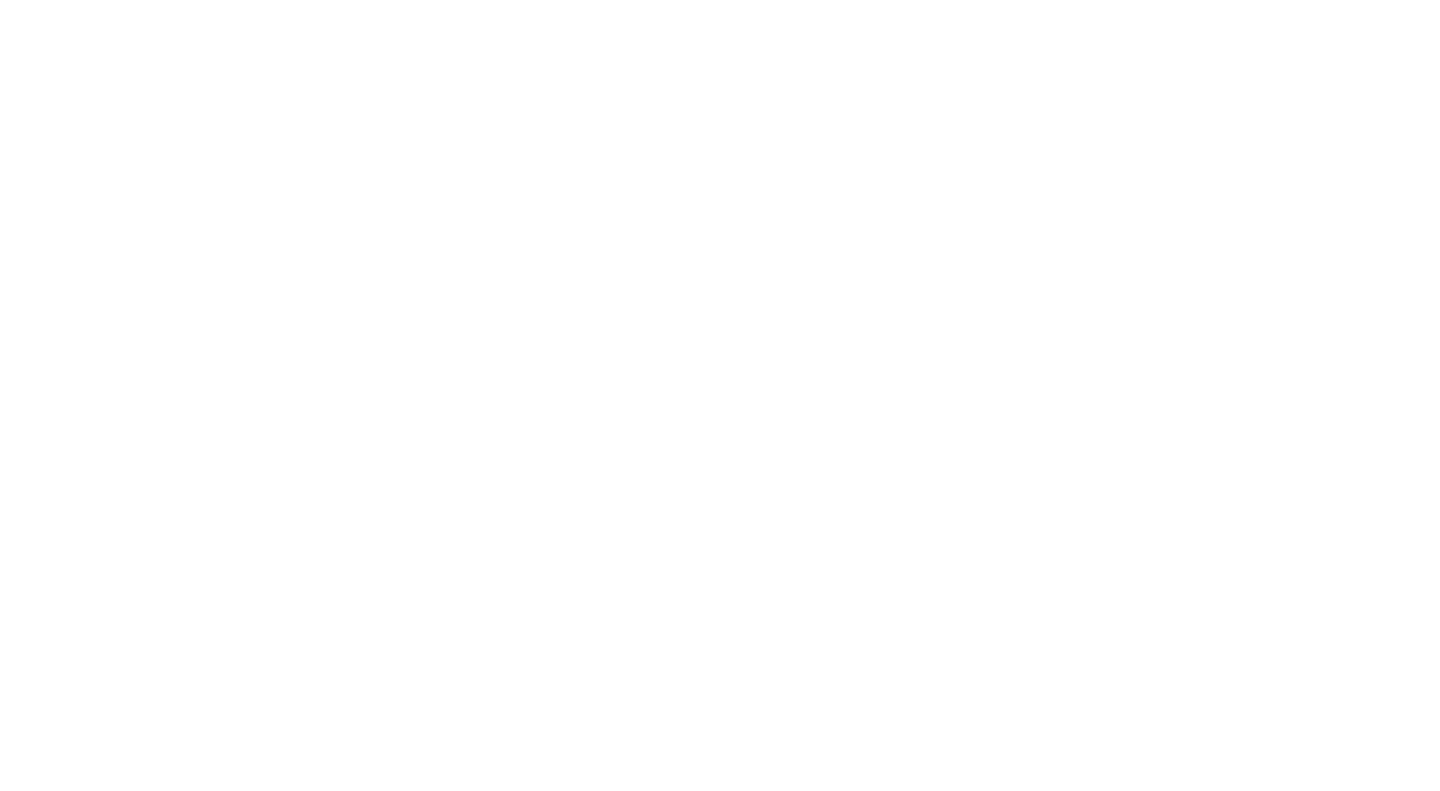 scroll, scrollTop: 0, scrollLeft: 0, axis: both 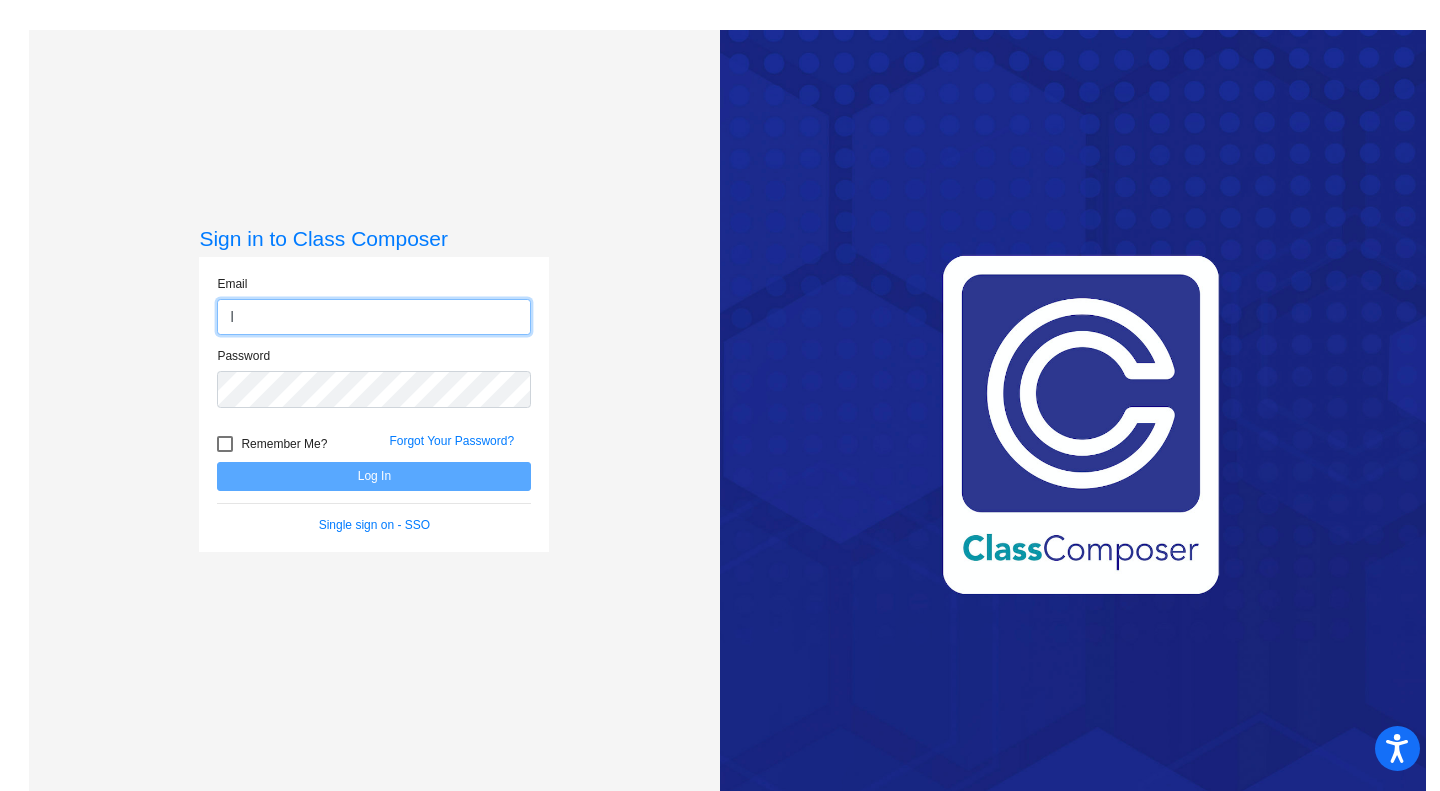 type on "ldavis2@ceres.k12.ca.us" 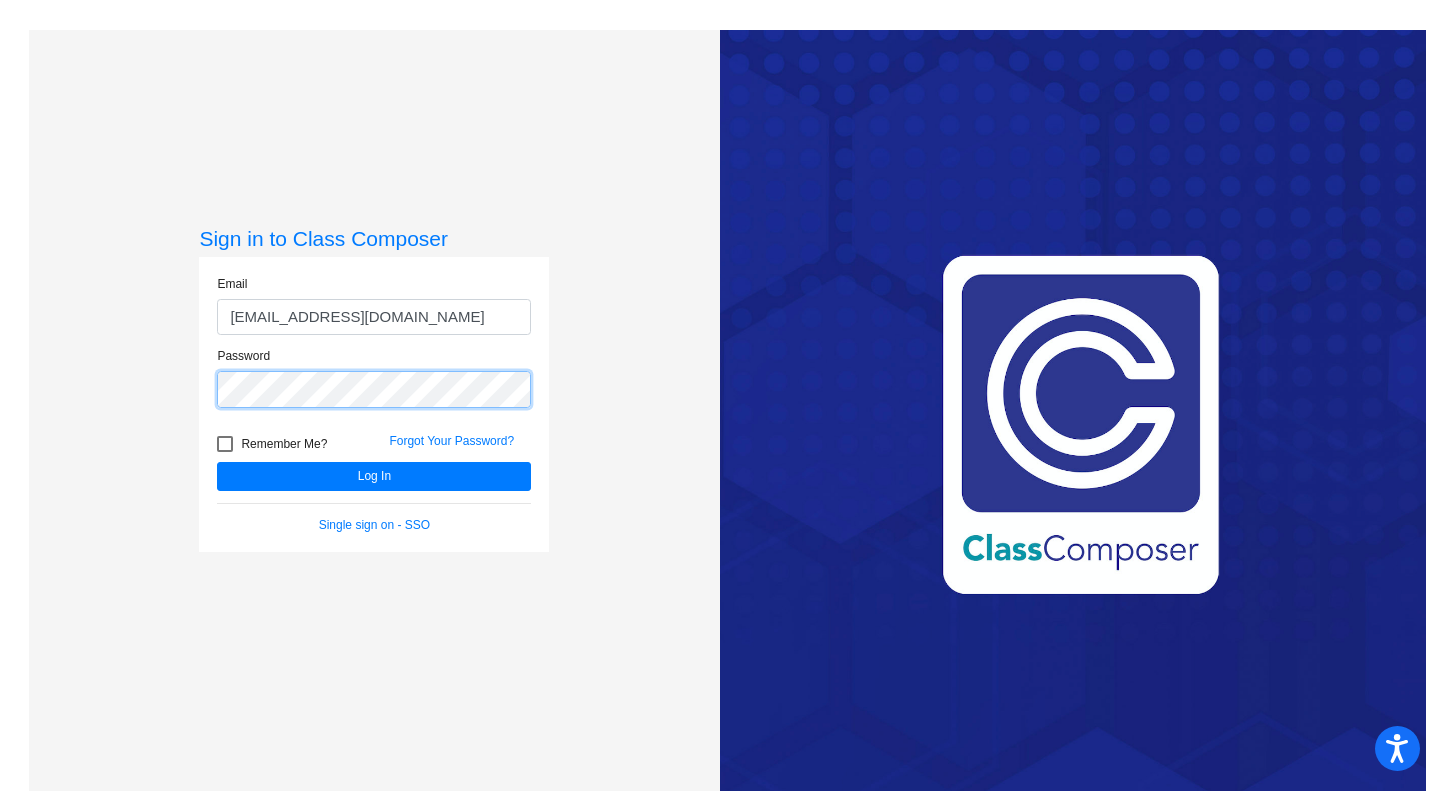 click on "Log In" 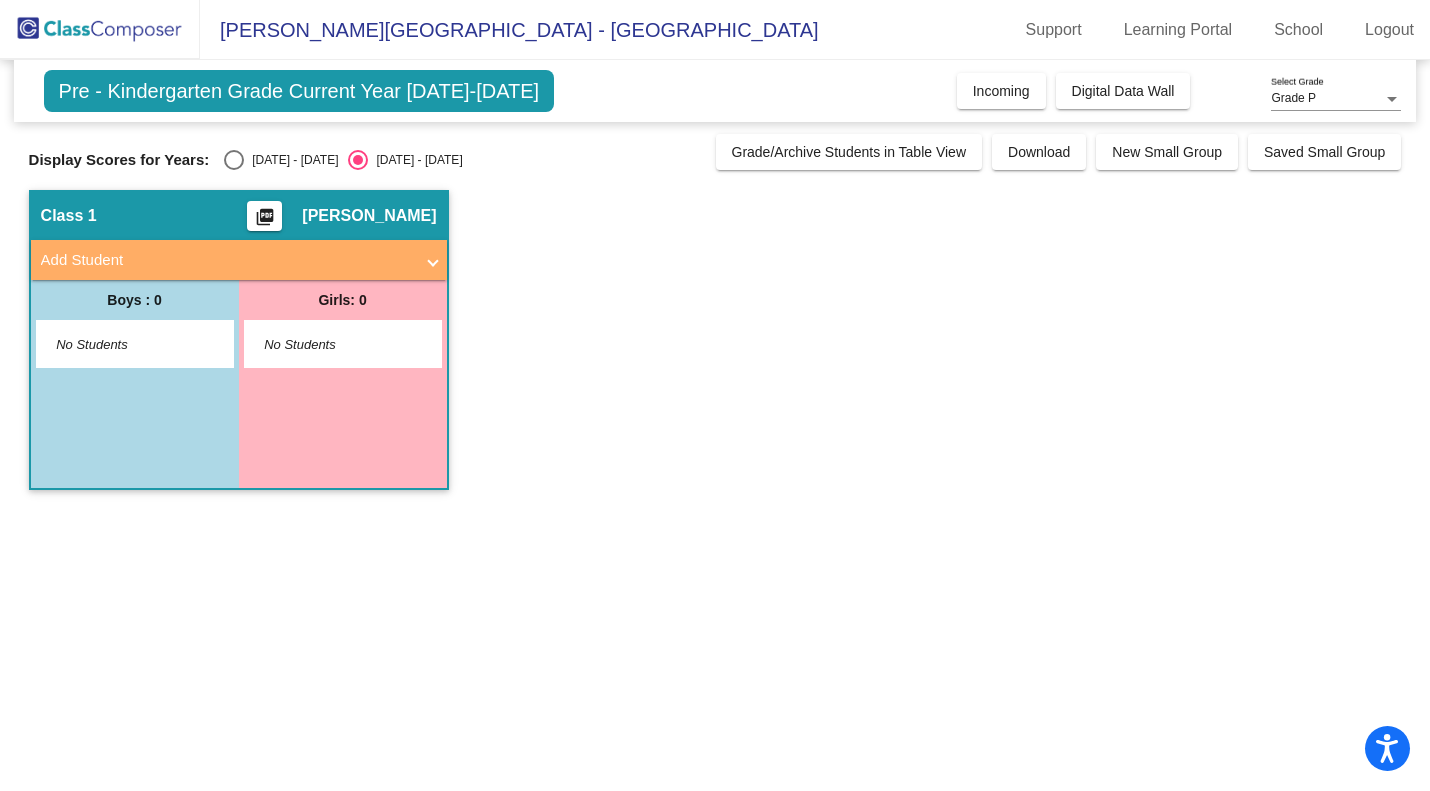 click on "No Students" at bounding box center (118, 345) 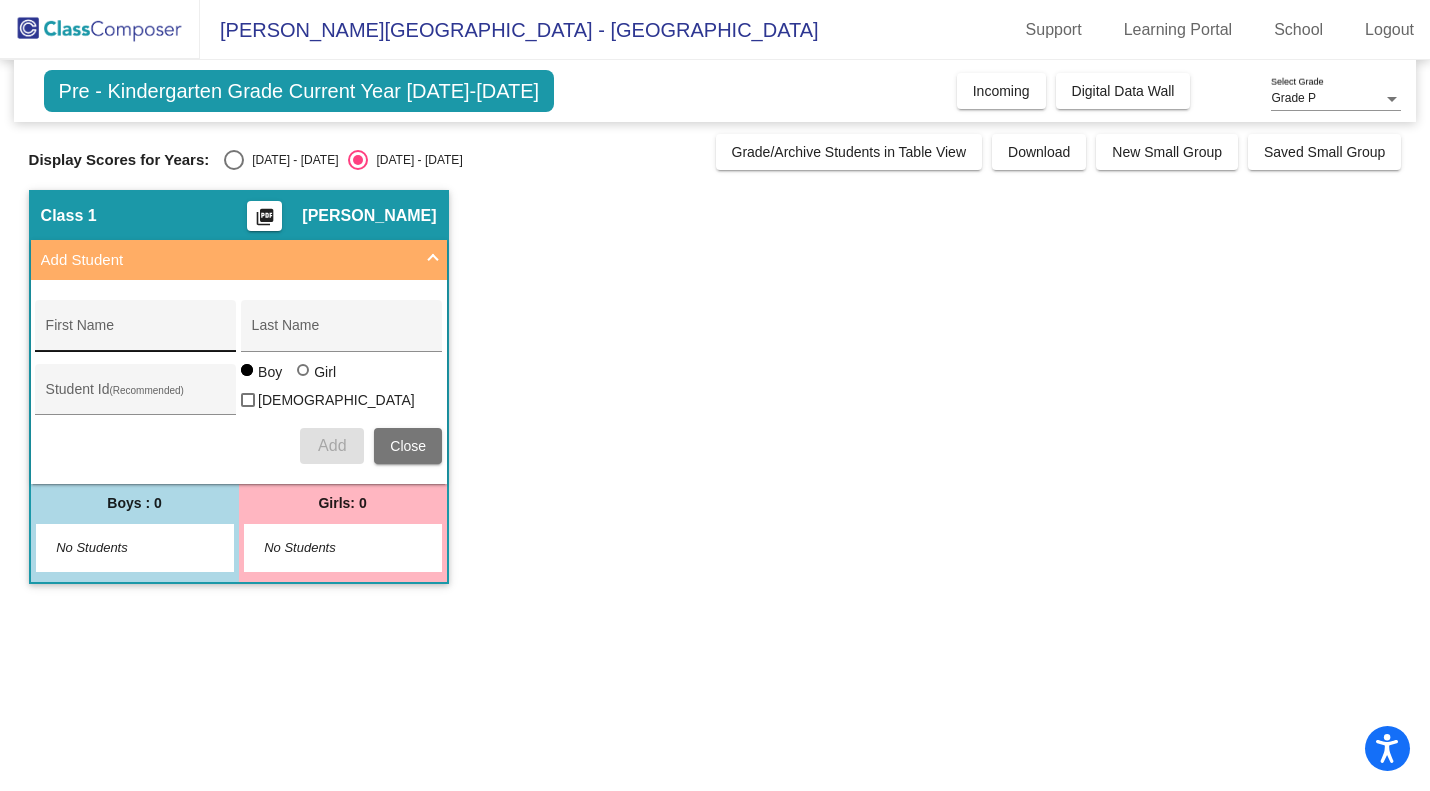 click on "First Name" at bounding box center [136, 333] 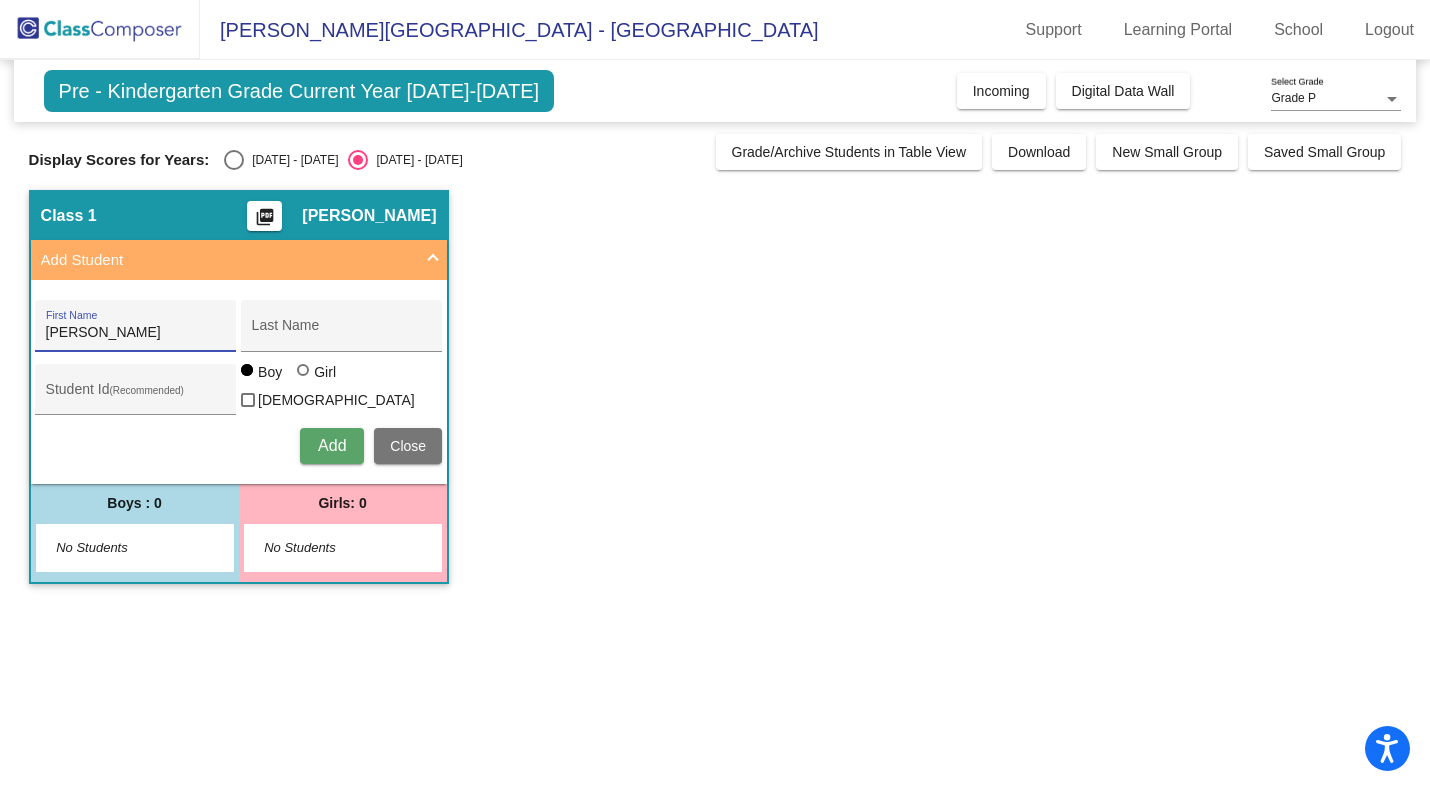 type on "[PERSON_NAME]" 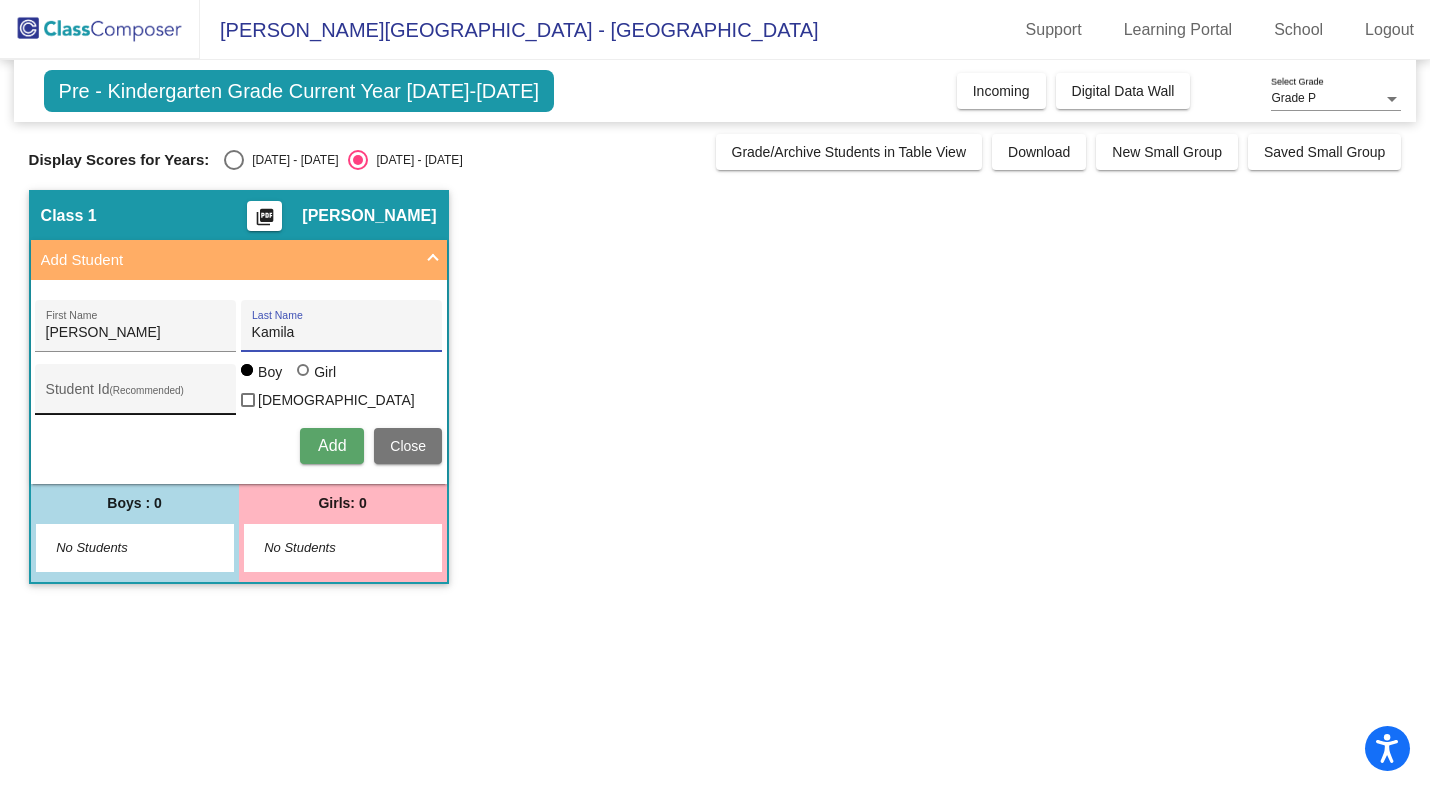 type on "Kamila" 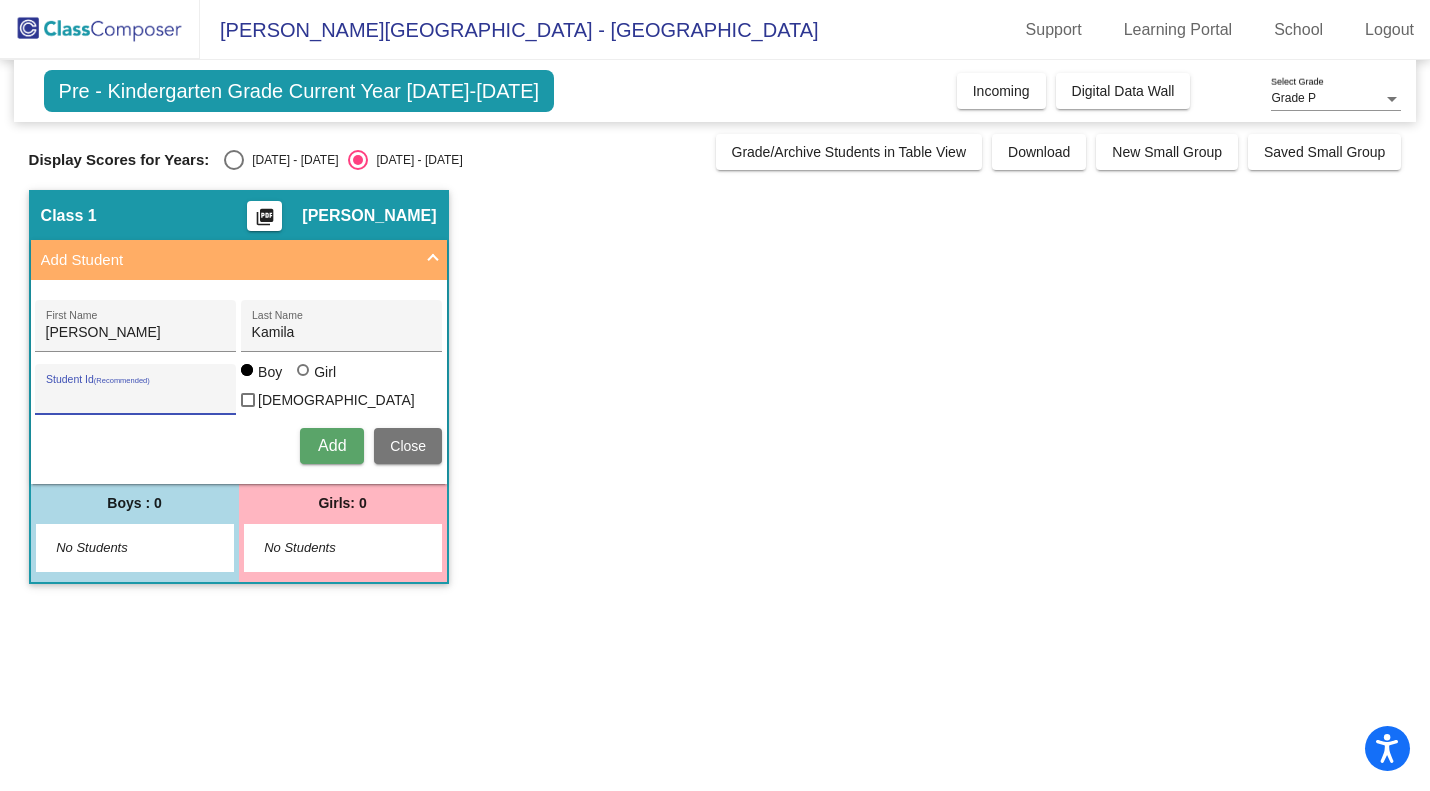 click on "Student Id  (Recommended)" at bounding box center (136, 397) 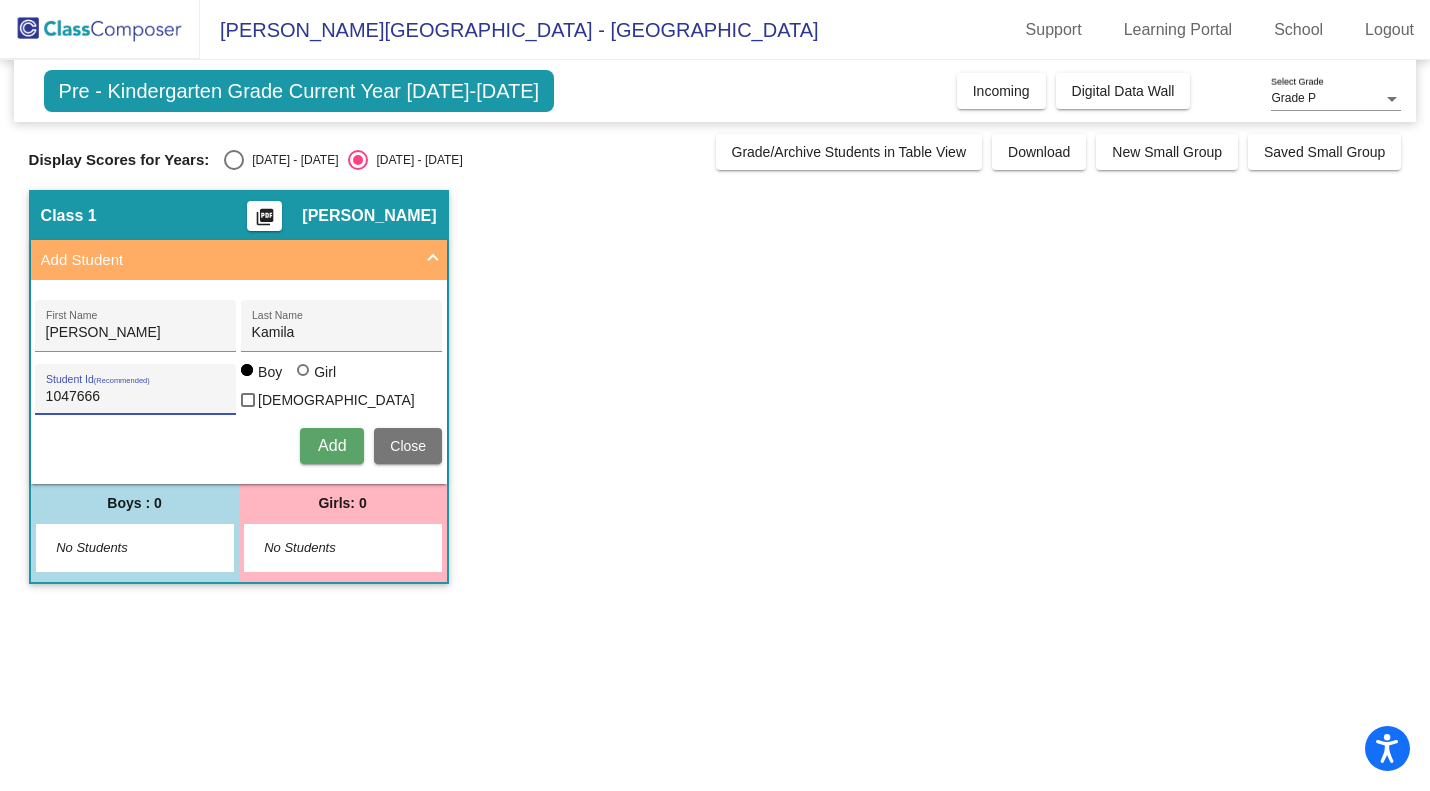 type on "1047666" 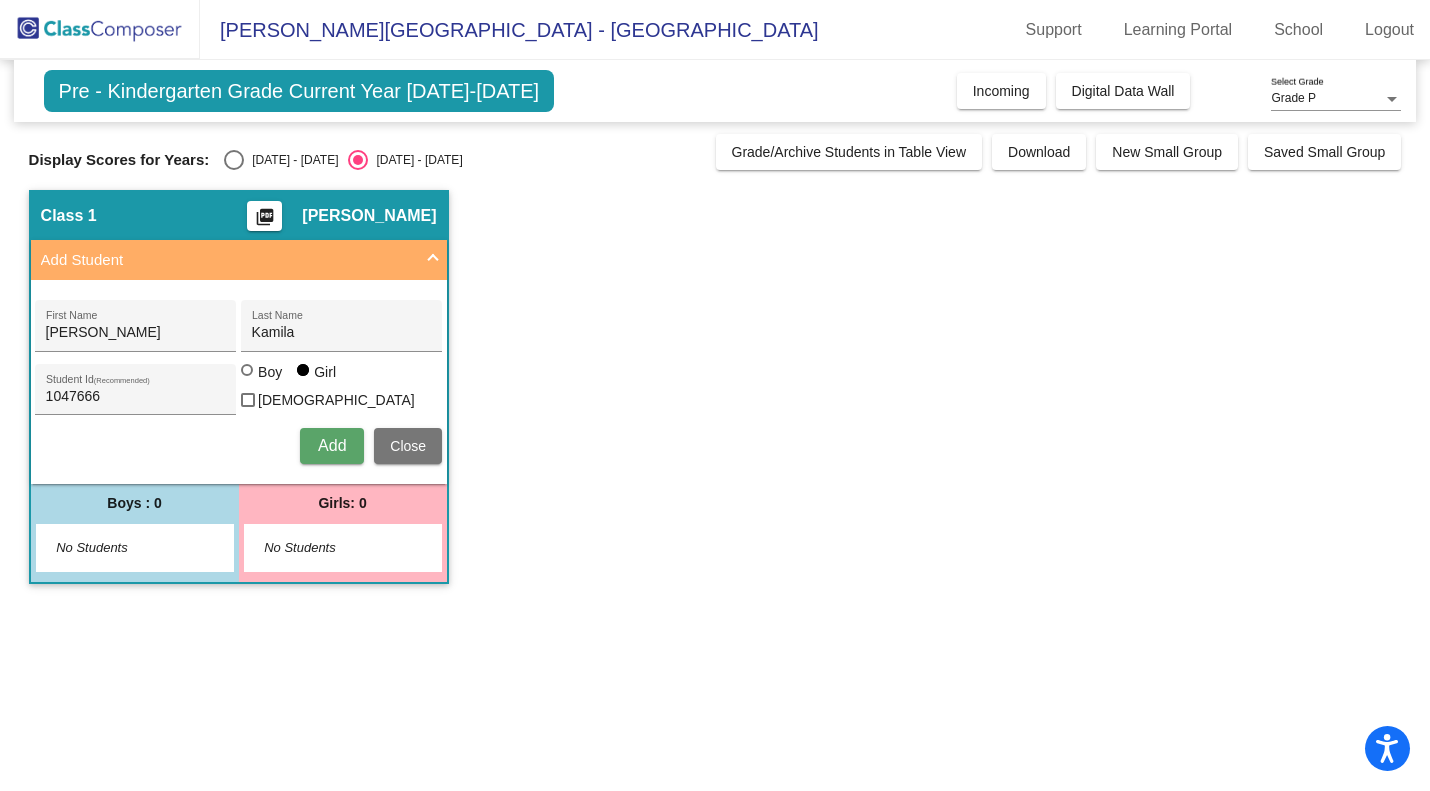 click on "Add" at bounding box center (332, 445) 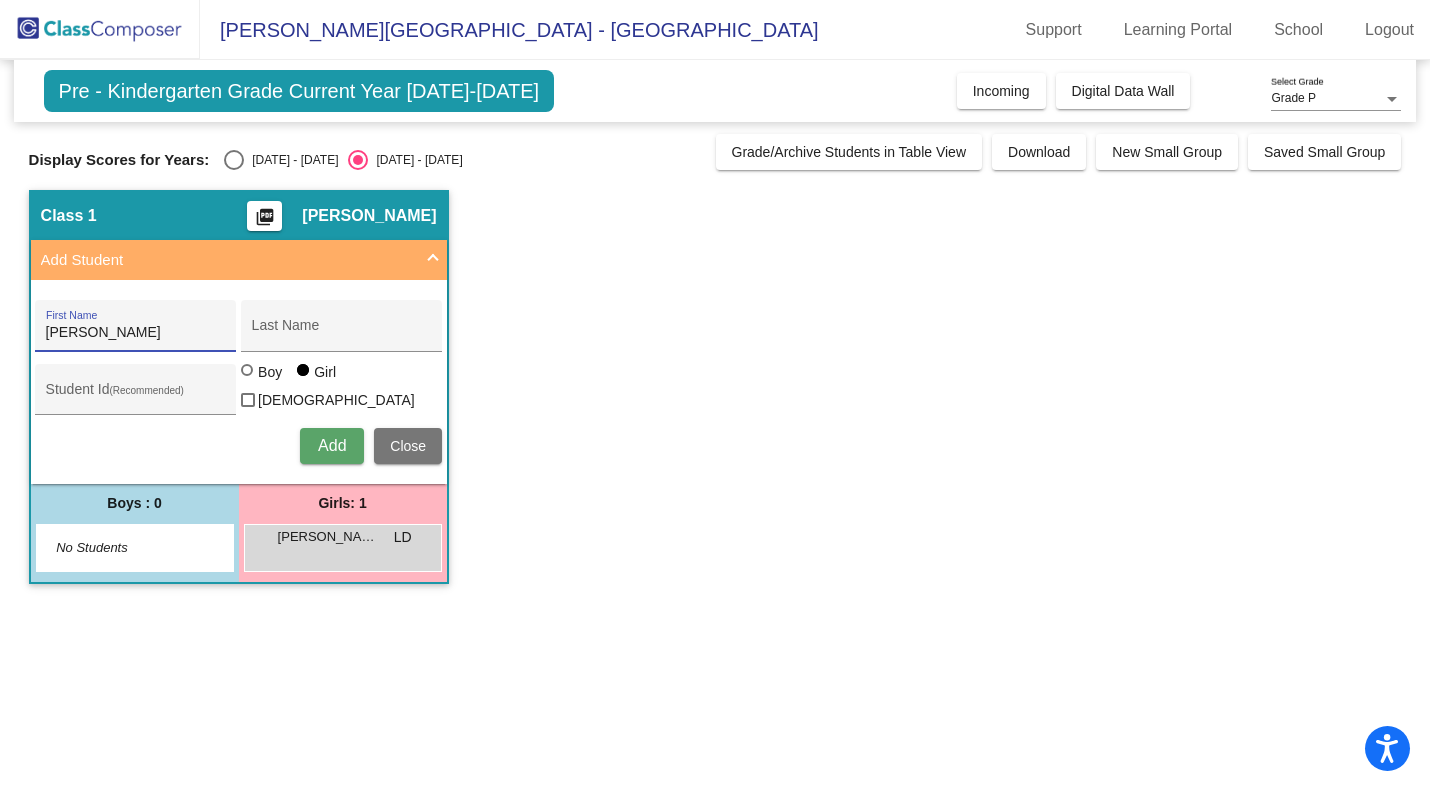 type on "[PERSON_NAME]" 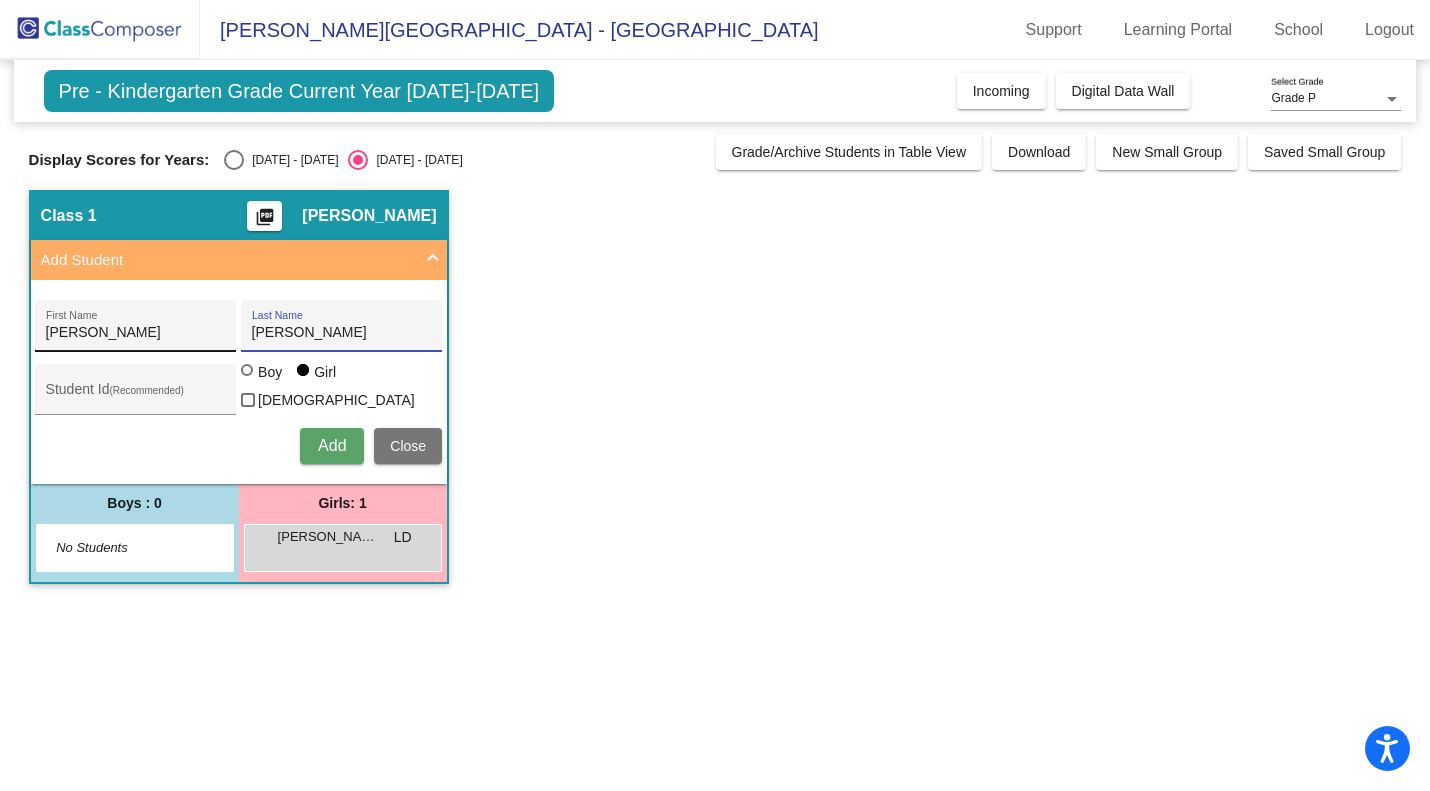 type on "[PERSON_NAME]" 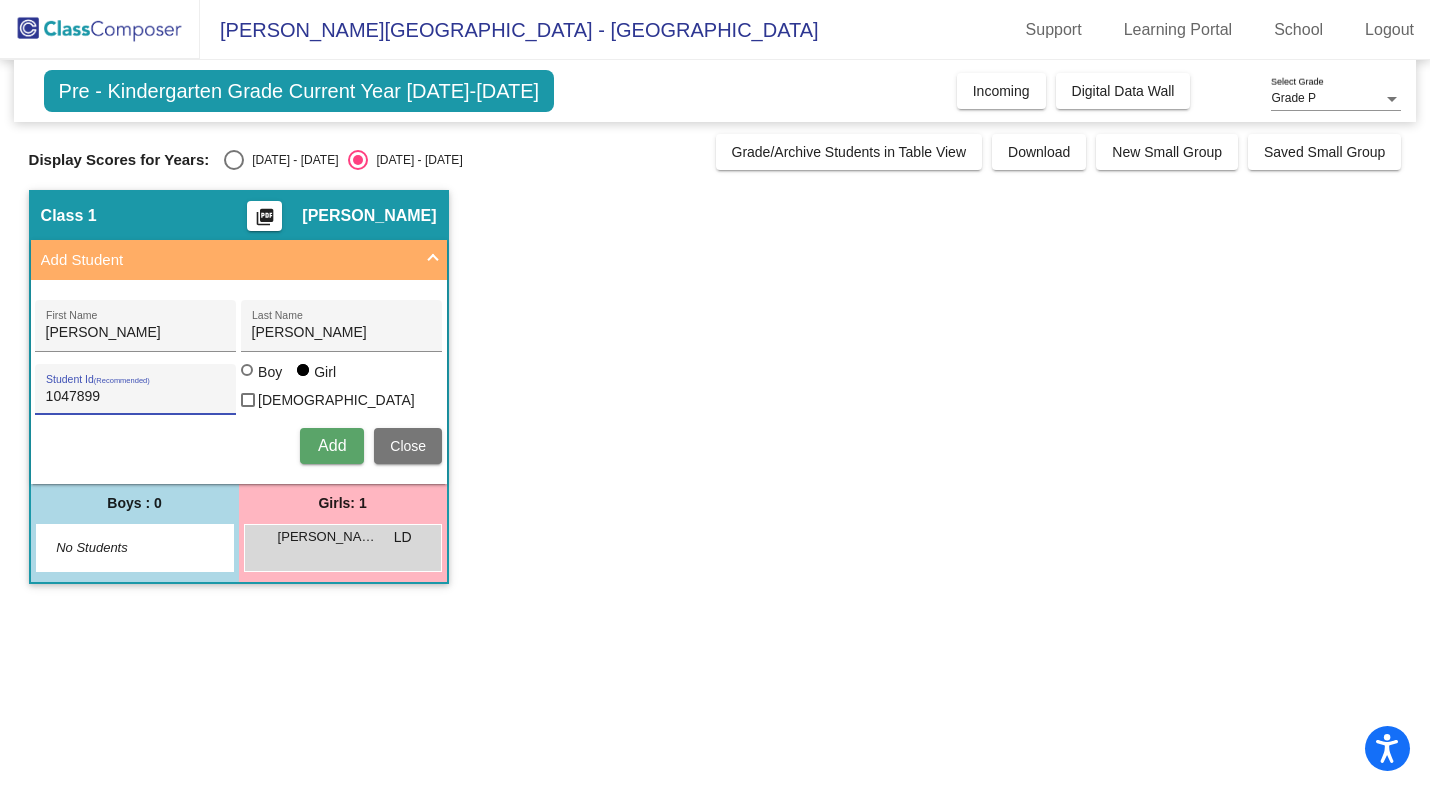 type on "1047899" 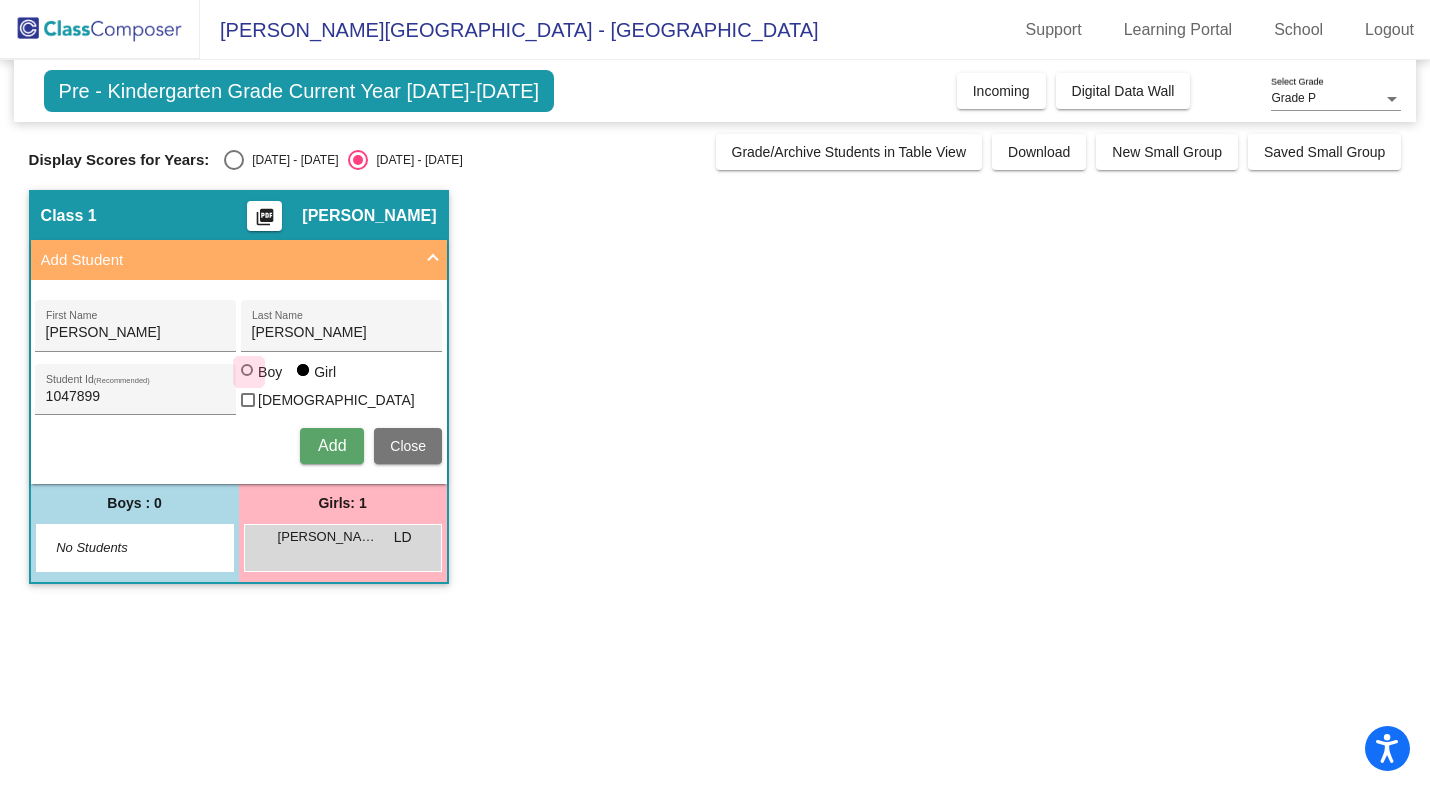 click at bounding box center [249, 372] 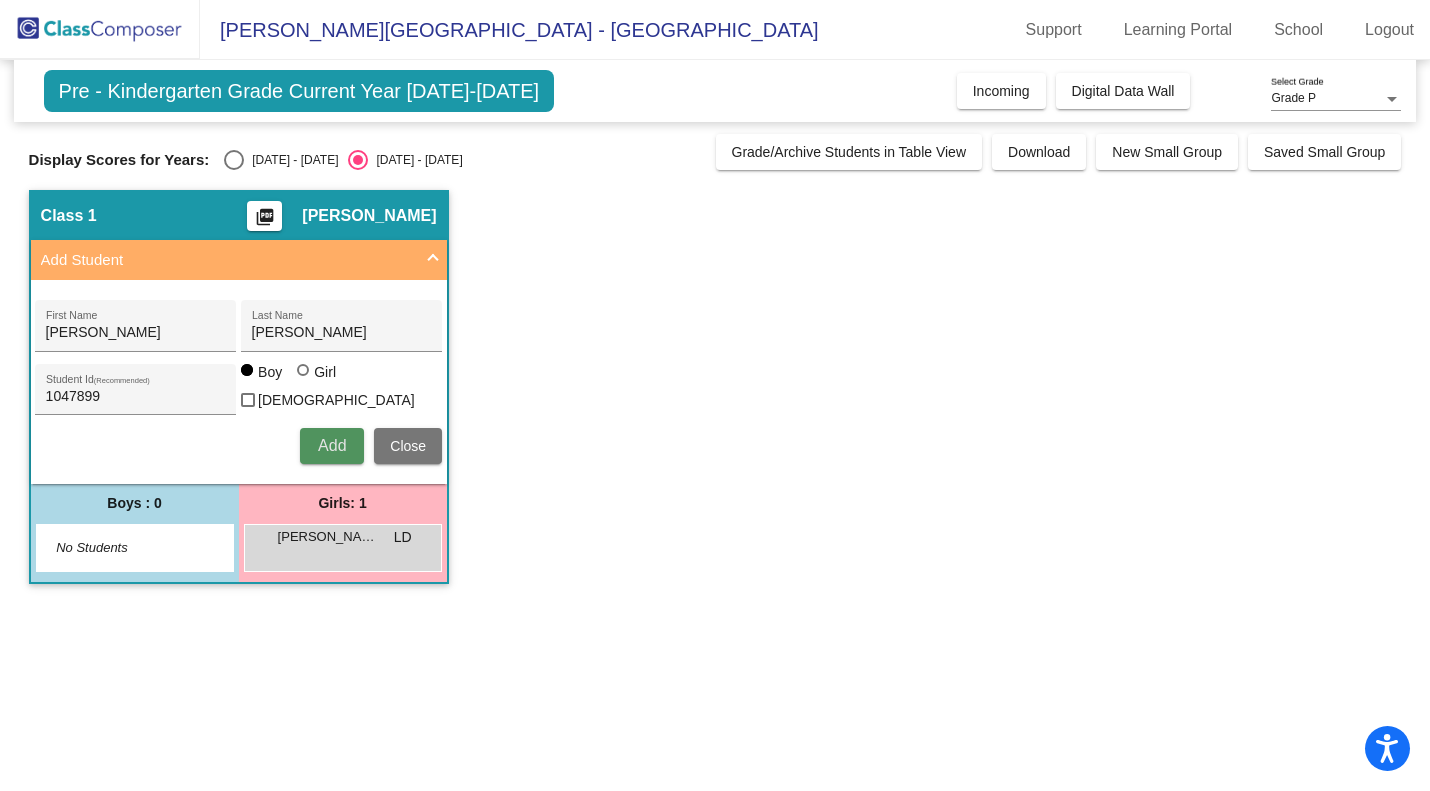 click on "Add" at bounding box center (332, 445) 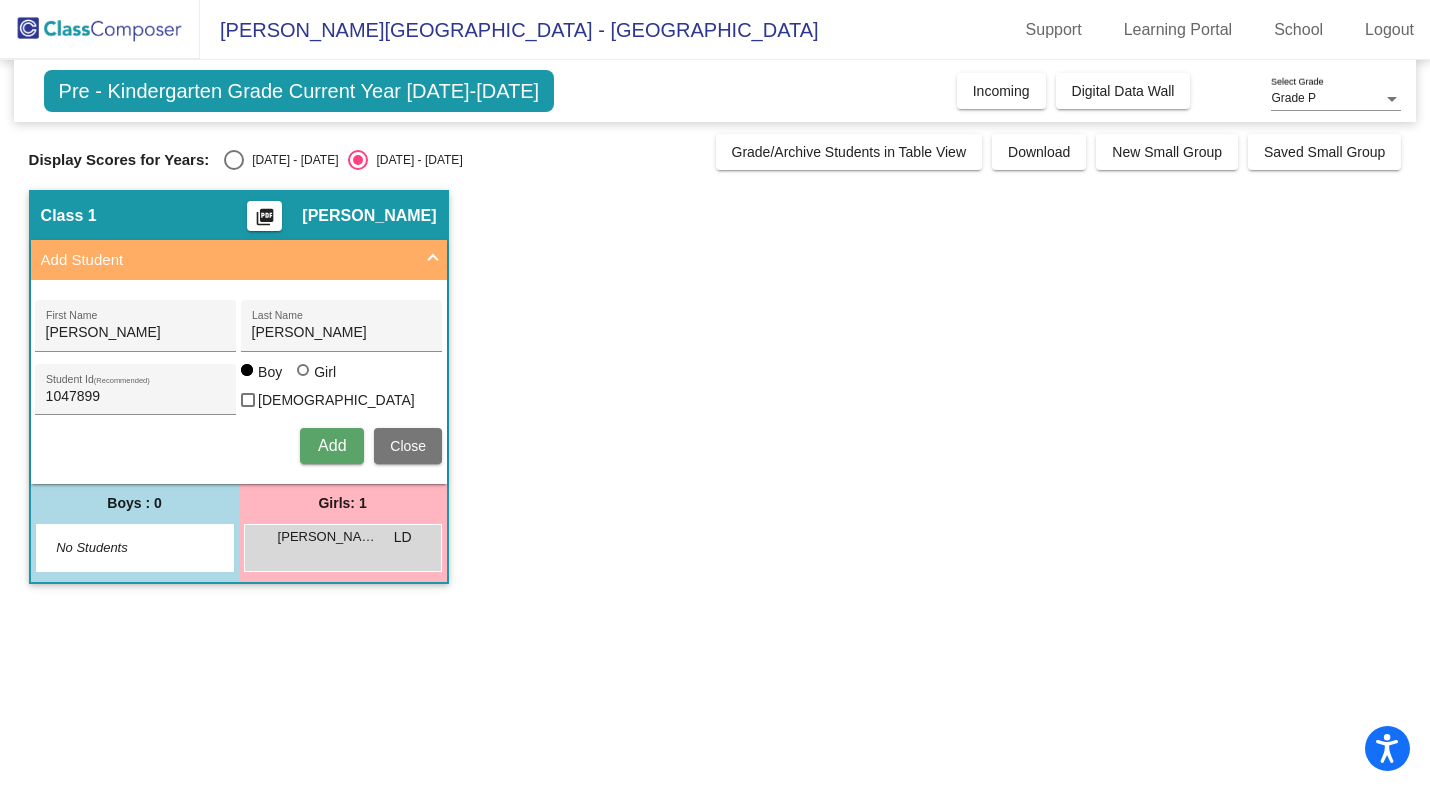 type 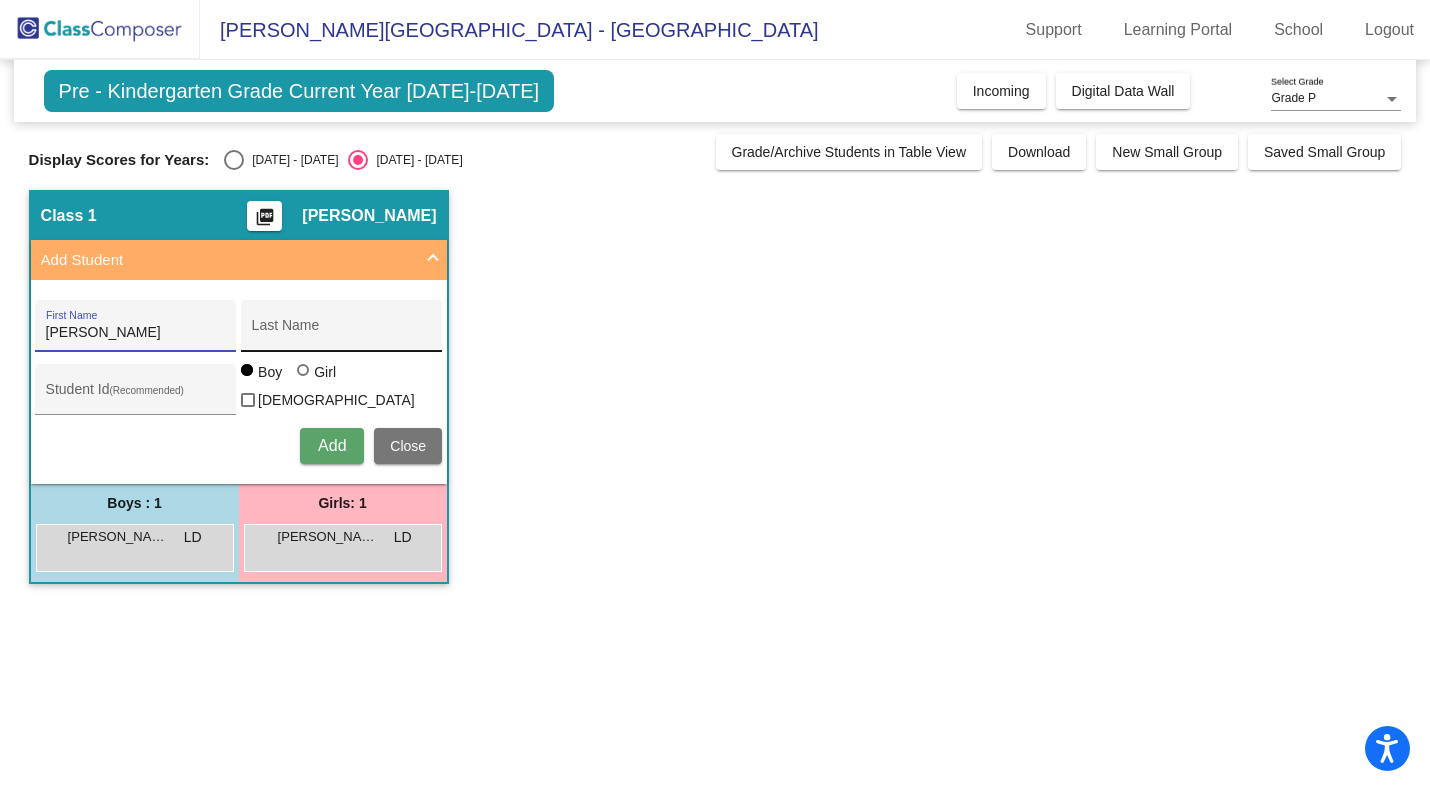 type on "[PERSON_NAME]" 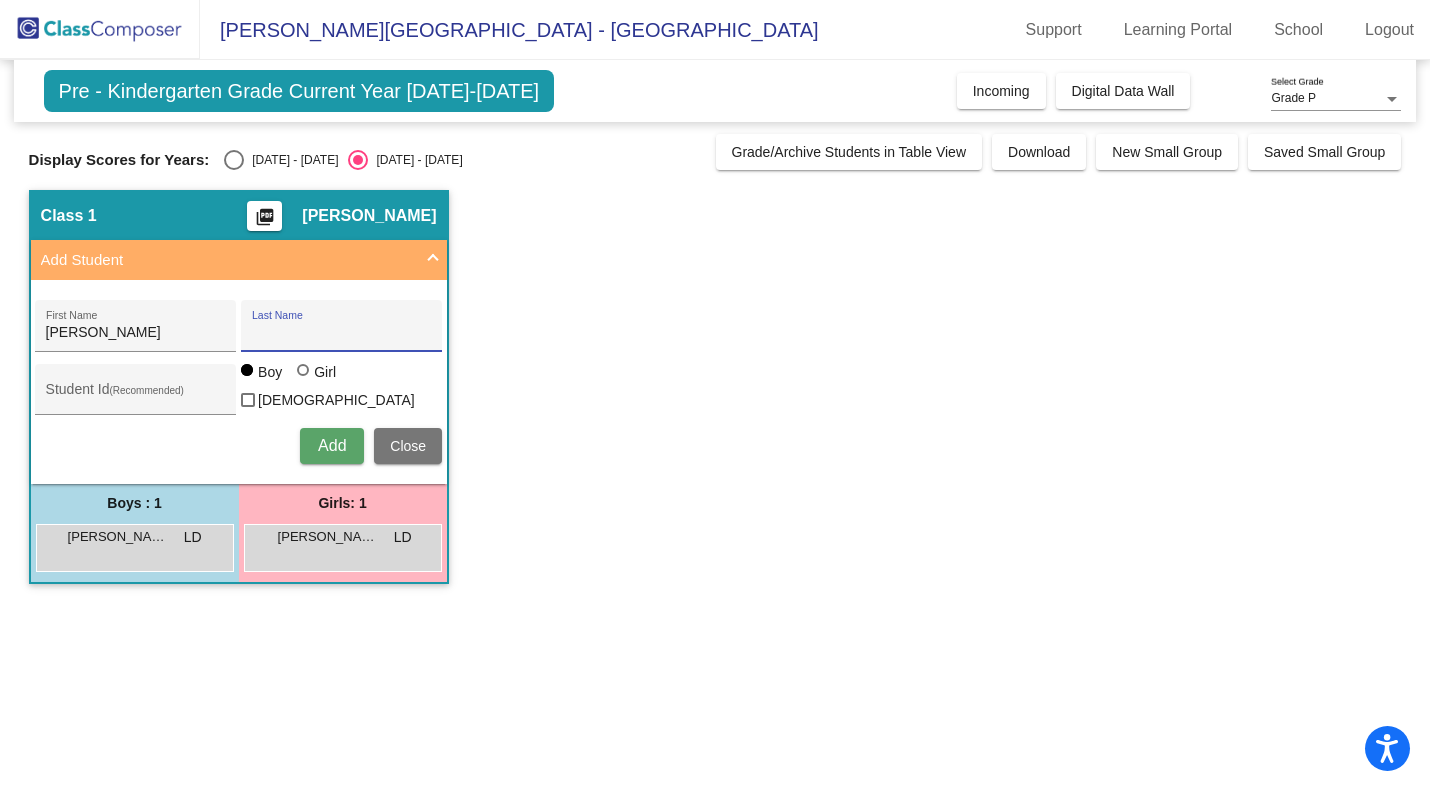 click on "Last Name" at bounding box center (342, 333) 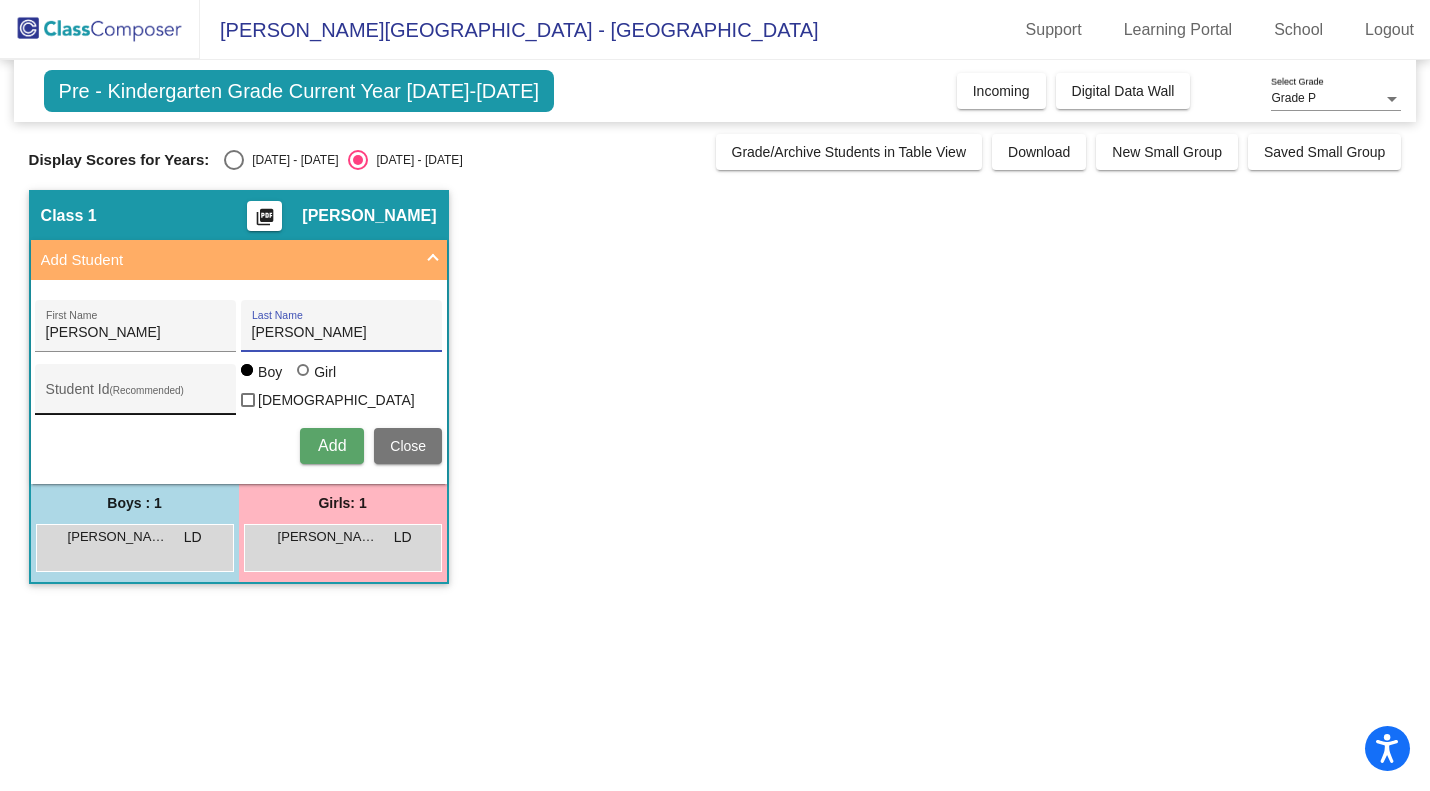 type on "[PERSON_NAME]" 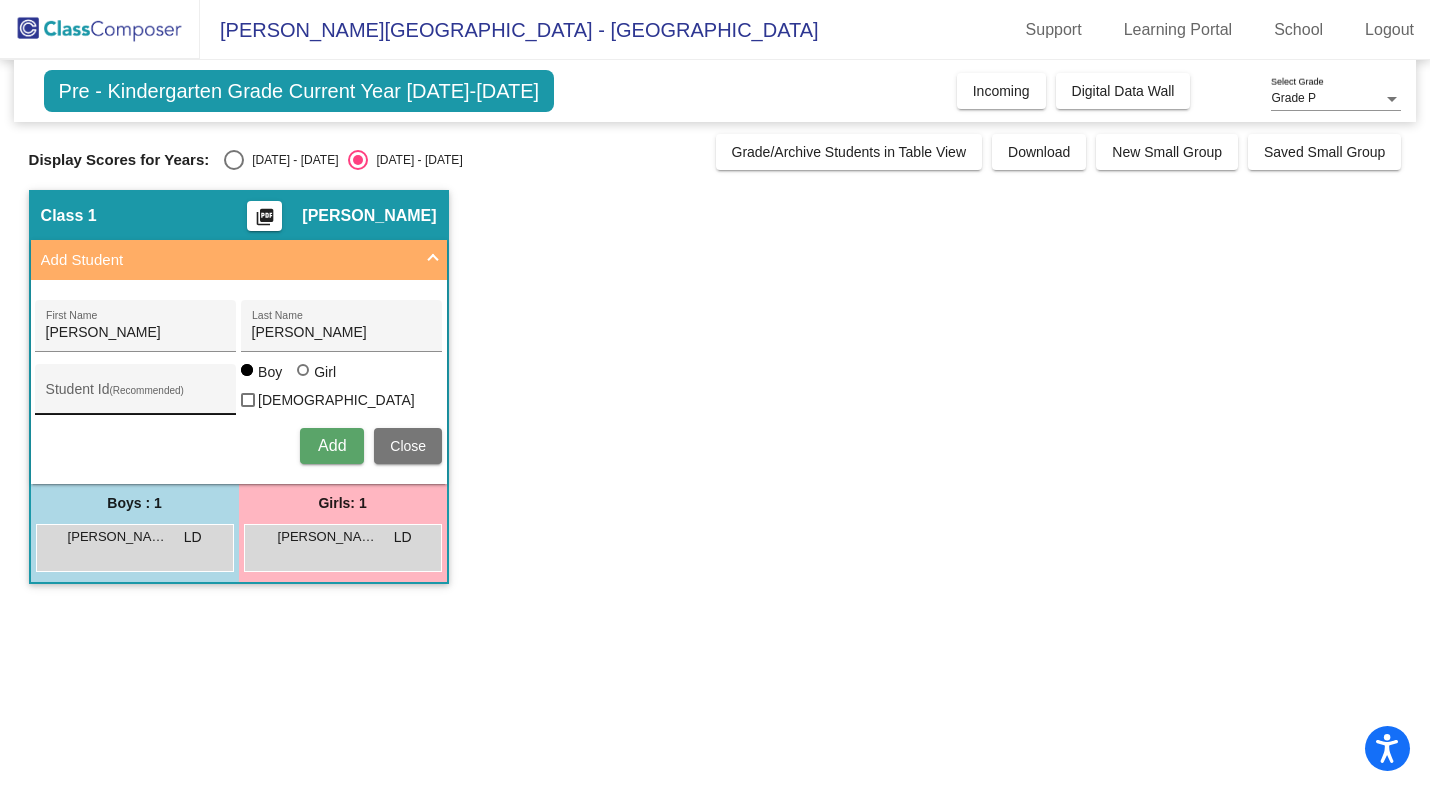 click on "Student Id  (Recommended)" at bounding box center (135, 389) 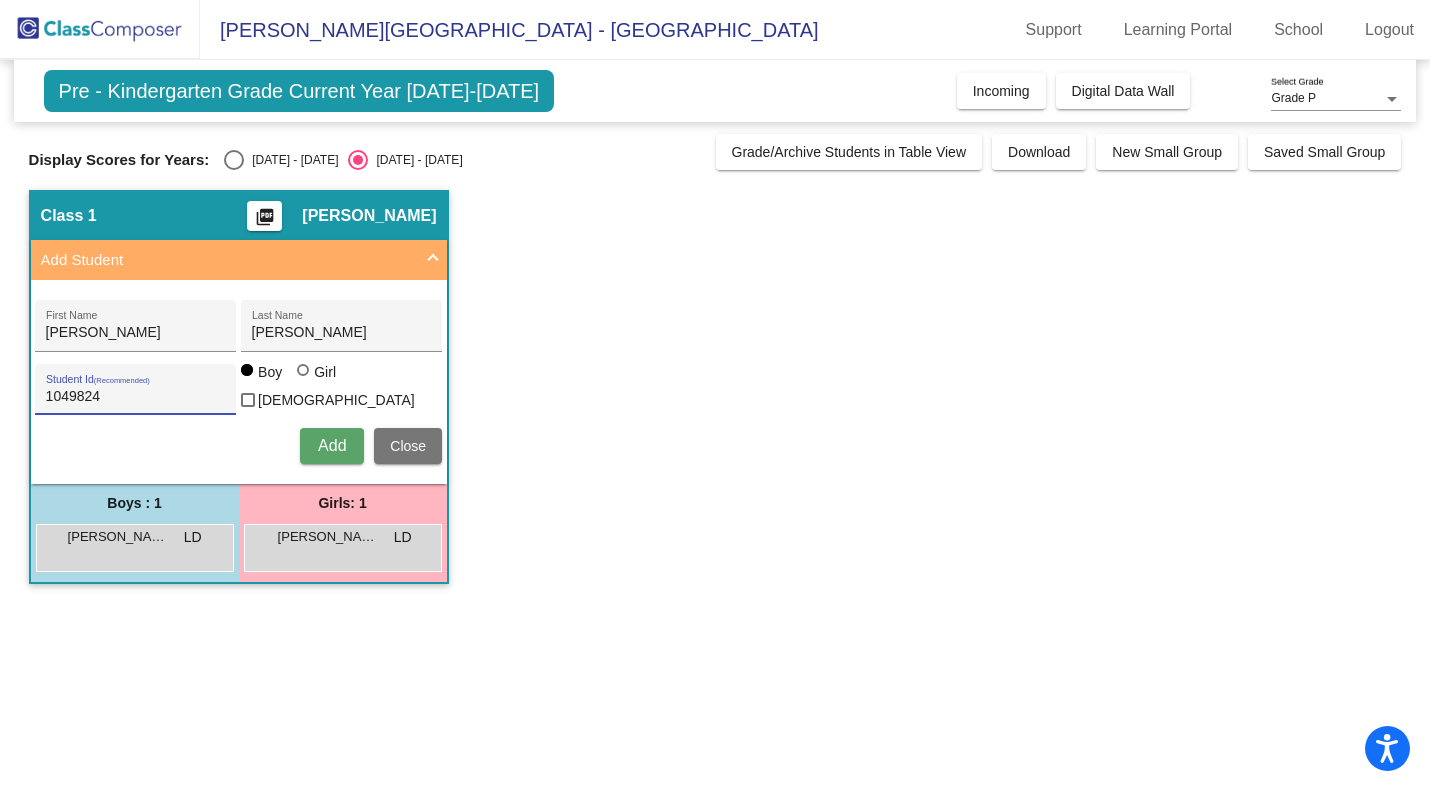 type on "1049824" 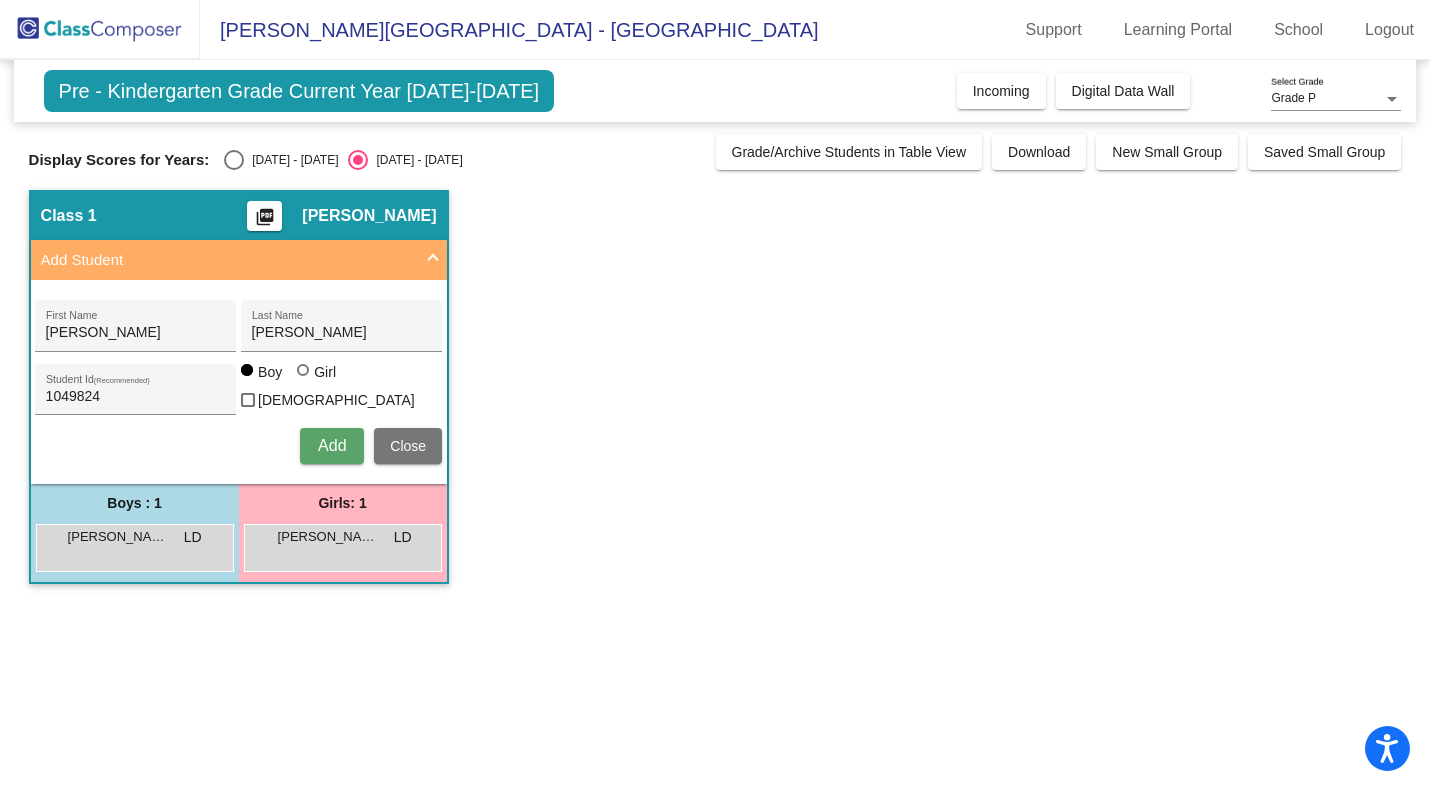 type 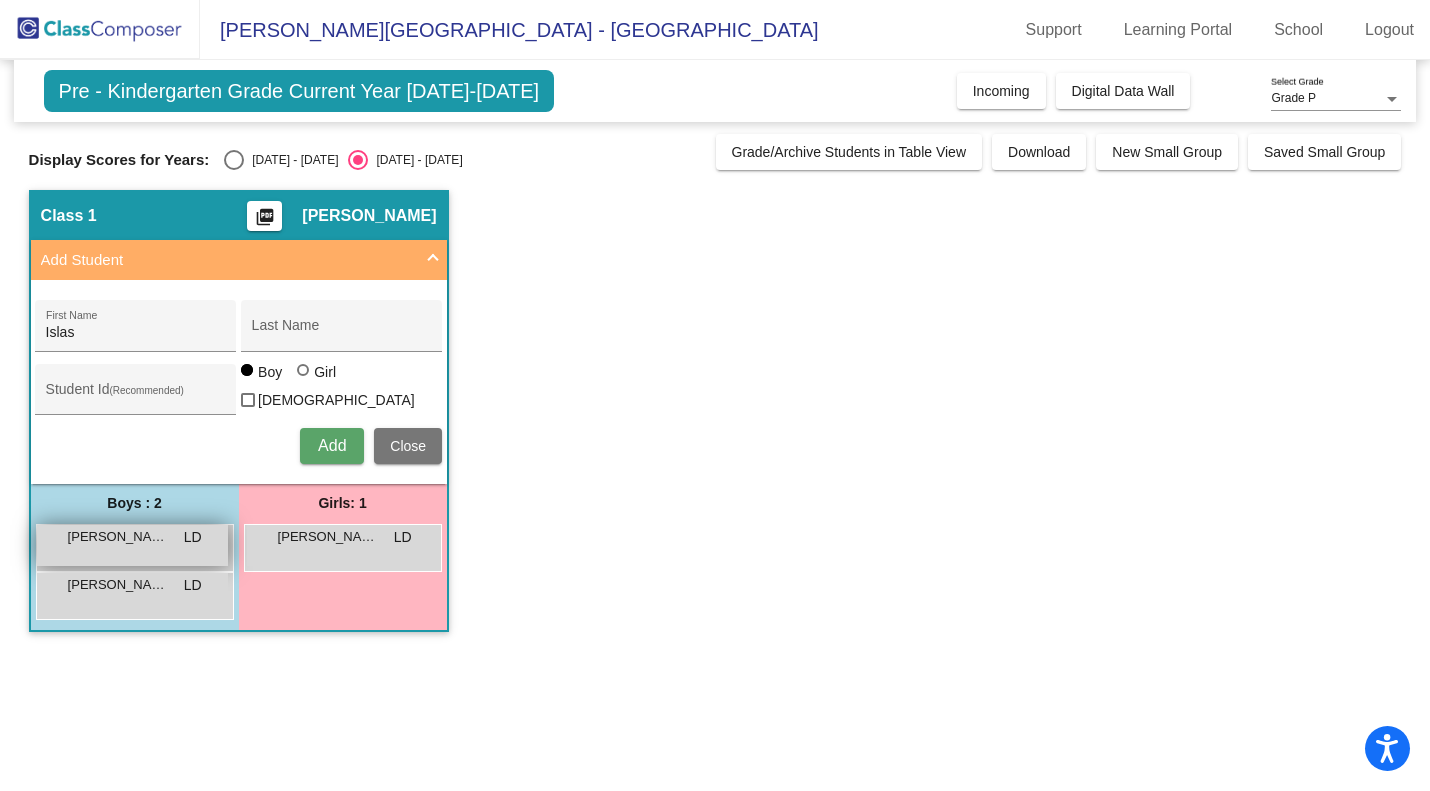 click on "Cuevas Hector" at bounding box center [118, 537] 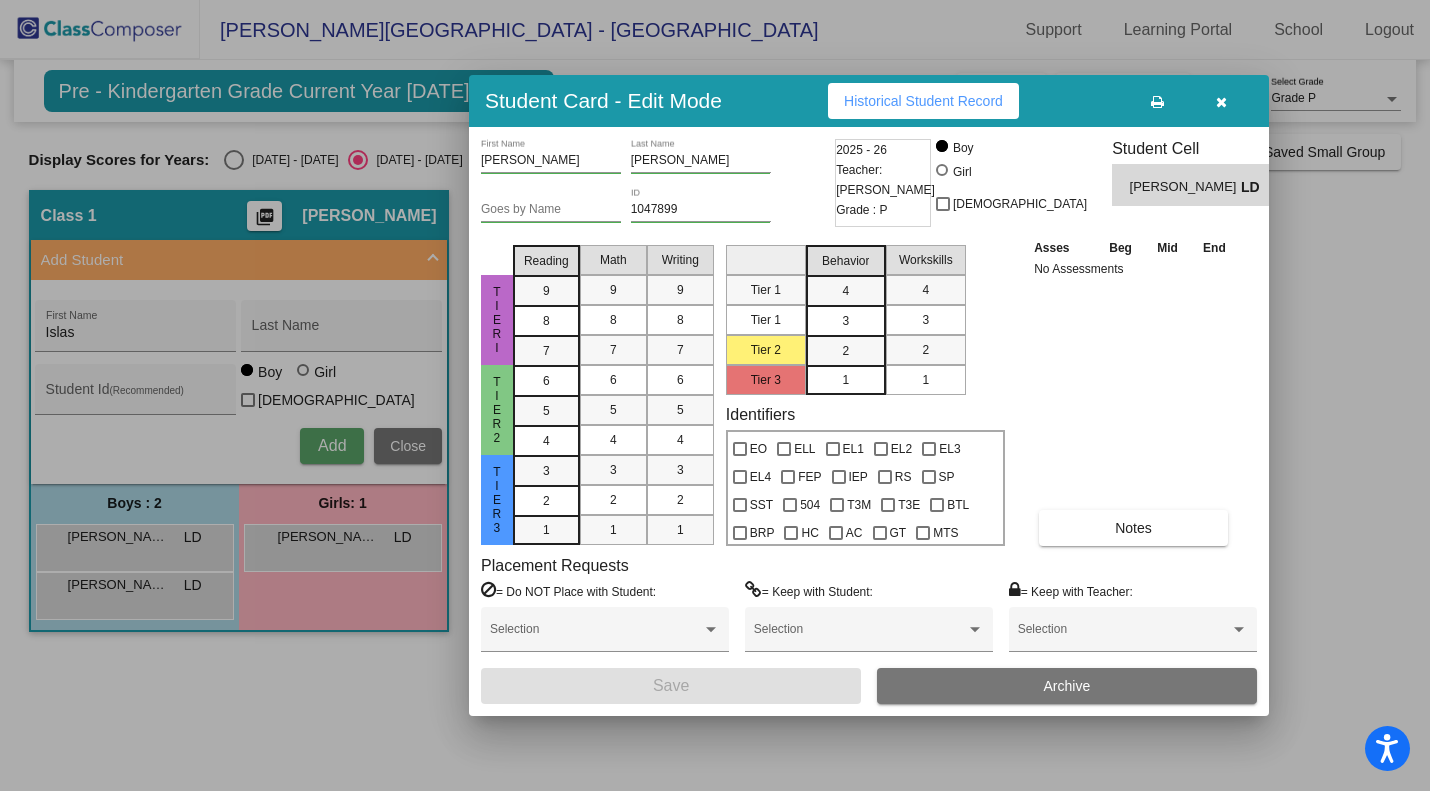click on "Cuevas First Name" at bounding box center [551, 156] 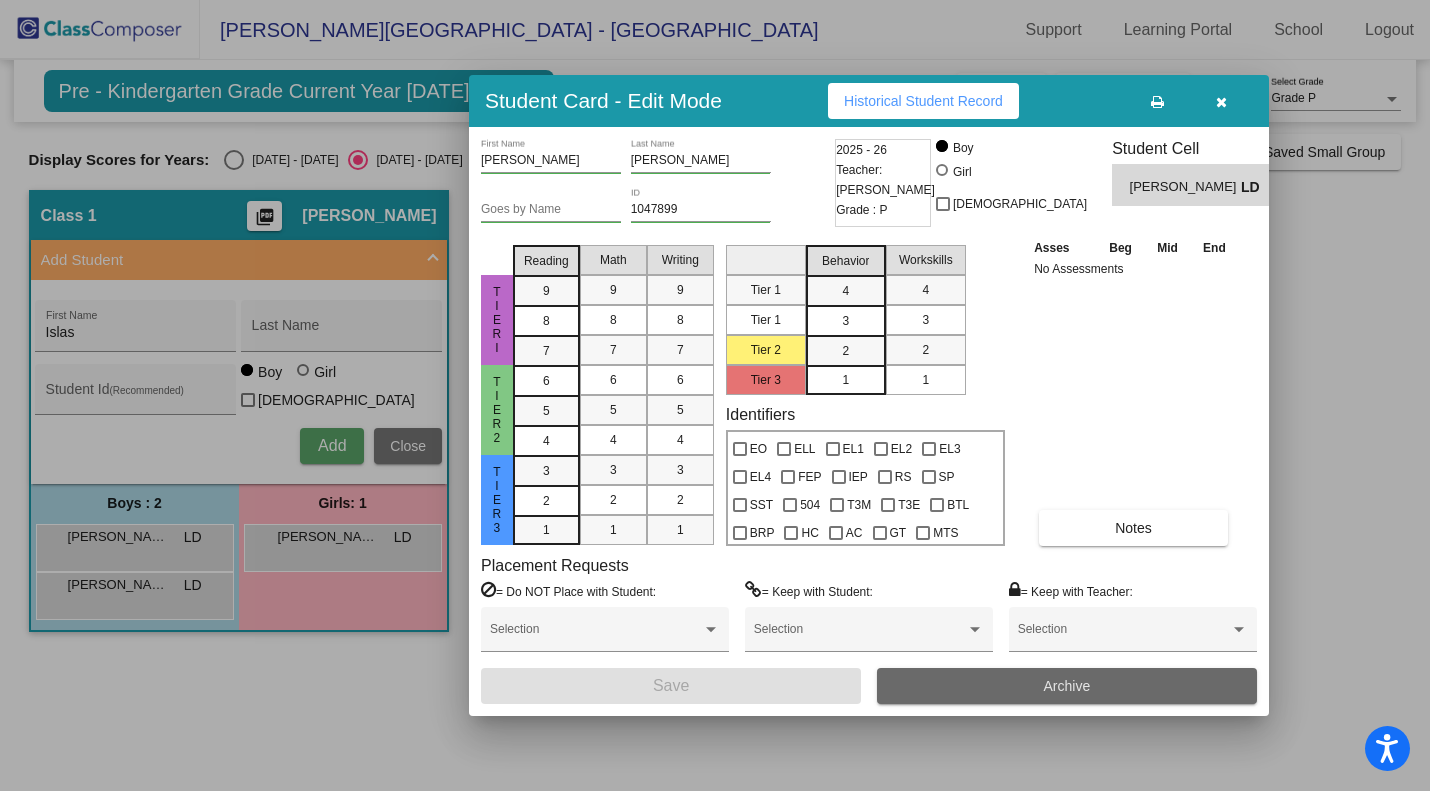 click on "Archive" at bounding box center (1067, 686) 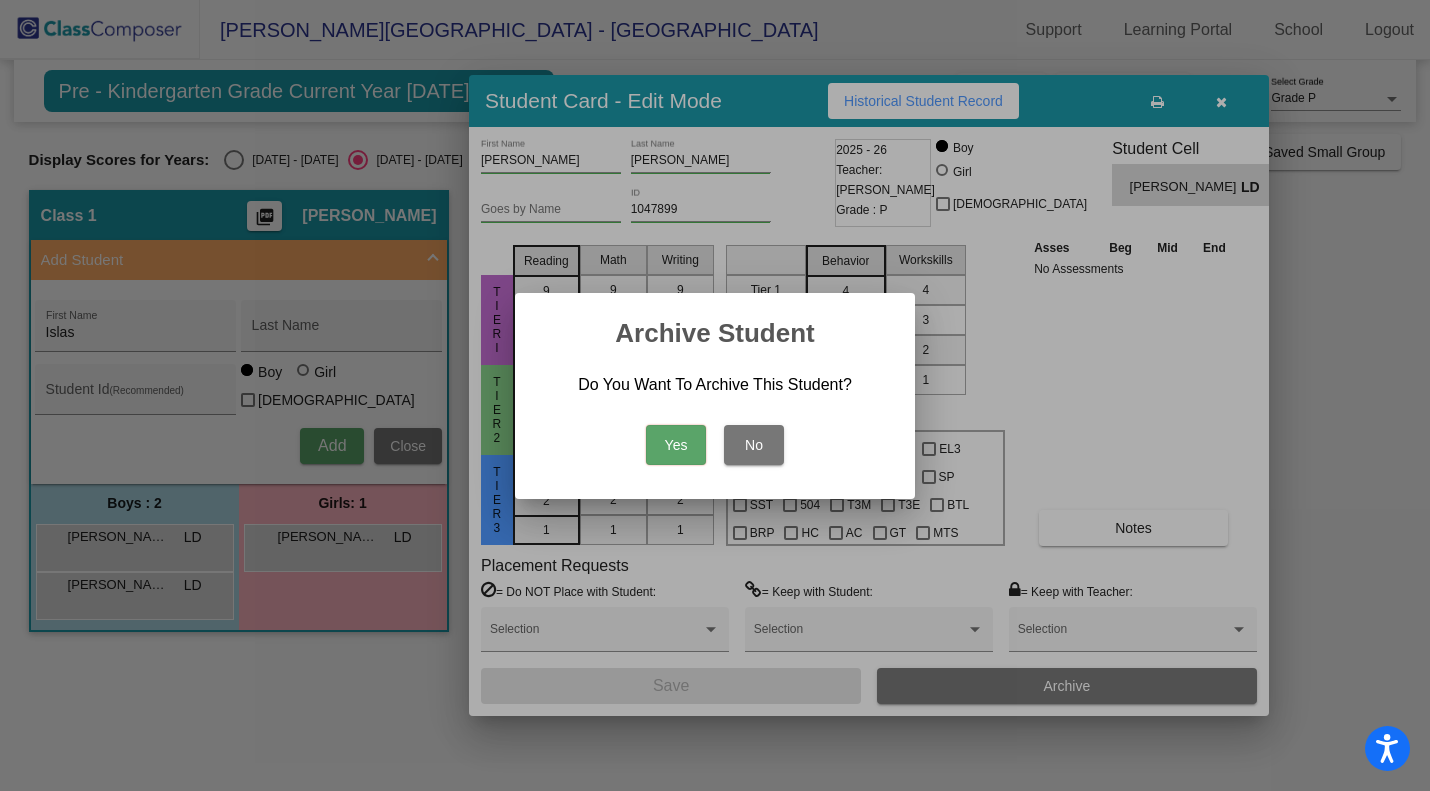 click on "Yes" at bounding box center (676, 445) 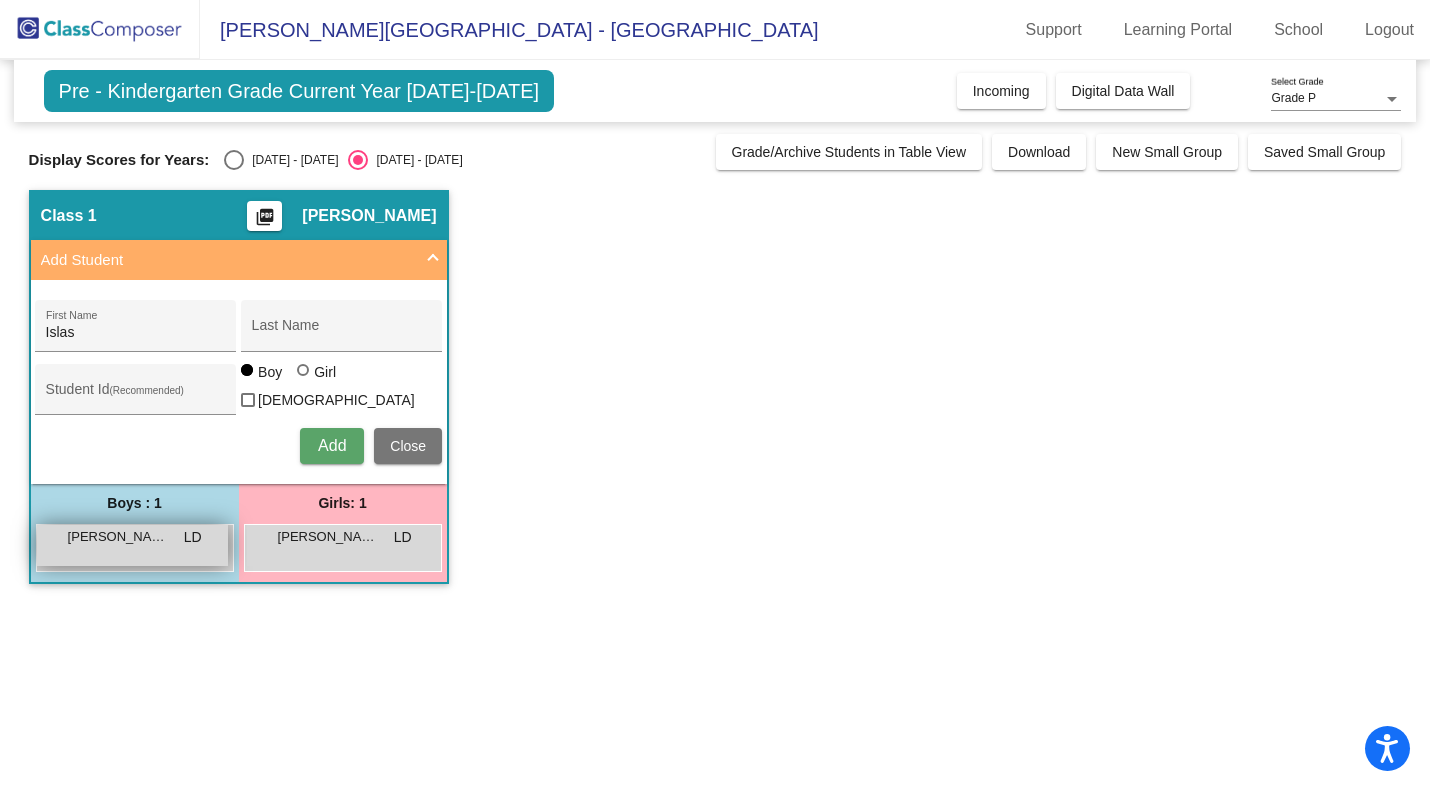 click on "Gradilla Flo Luis LD lock do_not_disturb_alt" at bounding box center [132, 545] 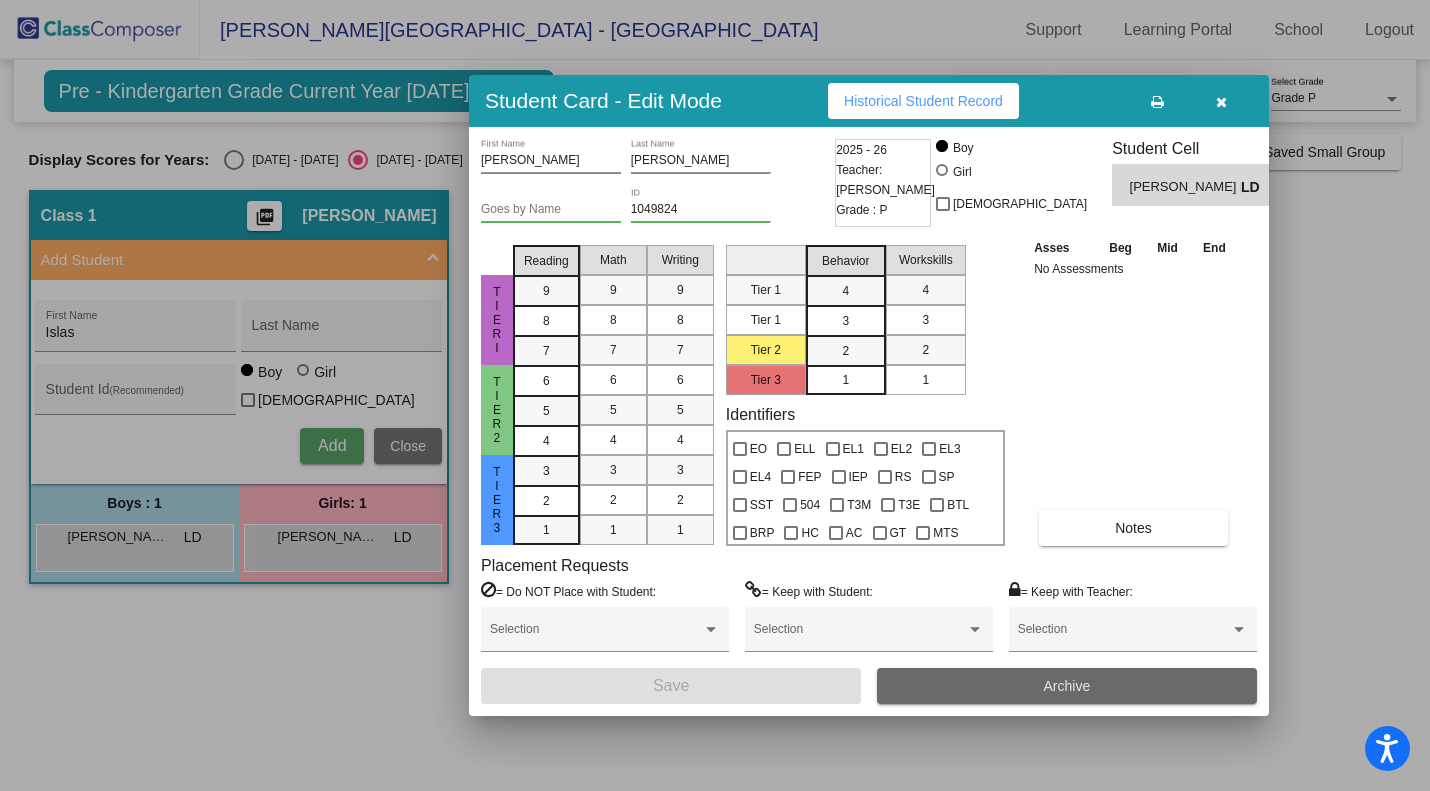 click on "Archive" at bounding box center [1067, 686] 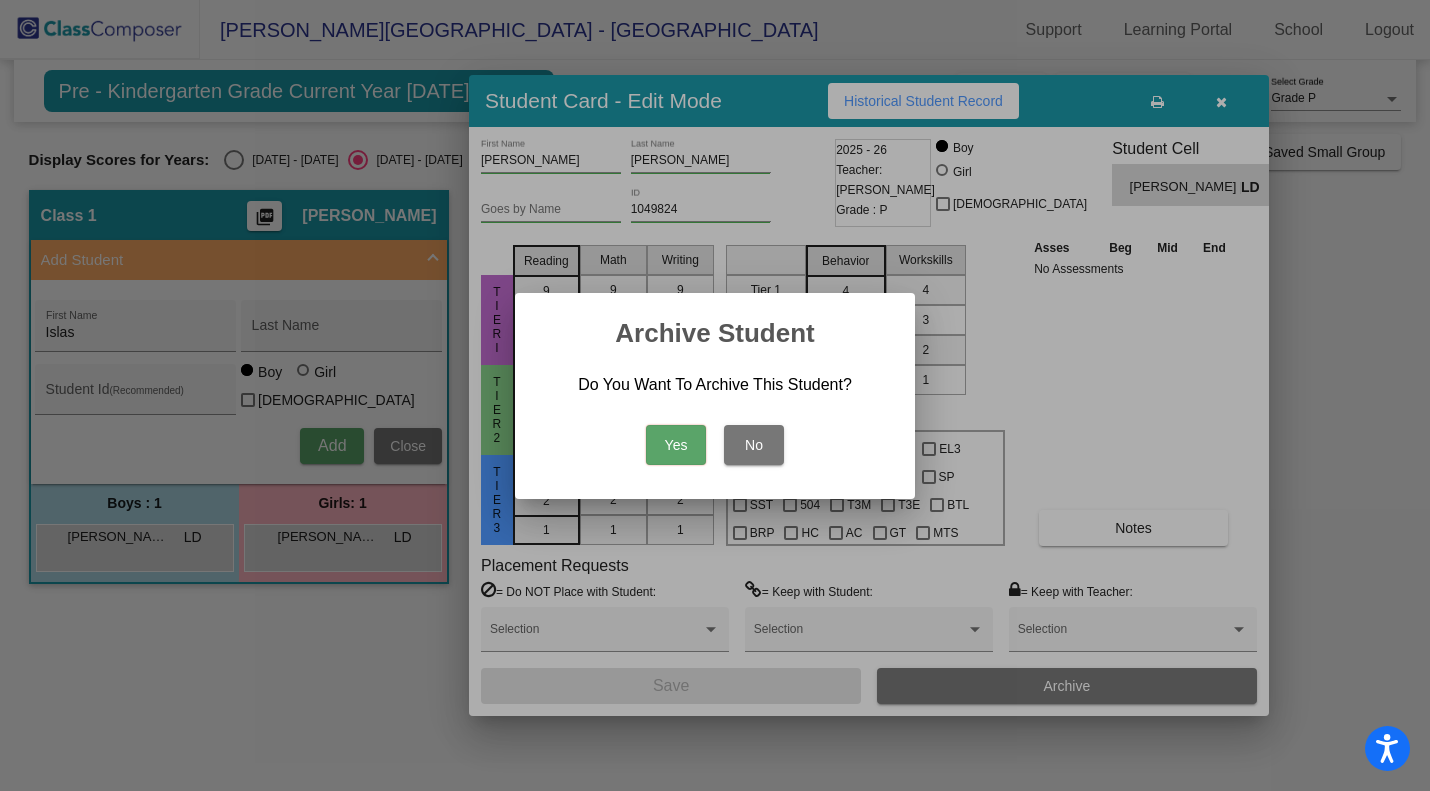 click on "Yes" at bounding box center (676, 445) 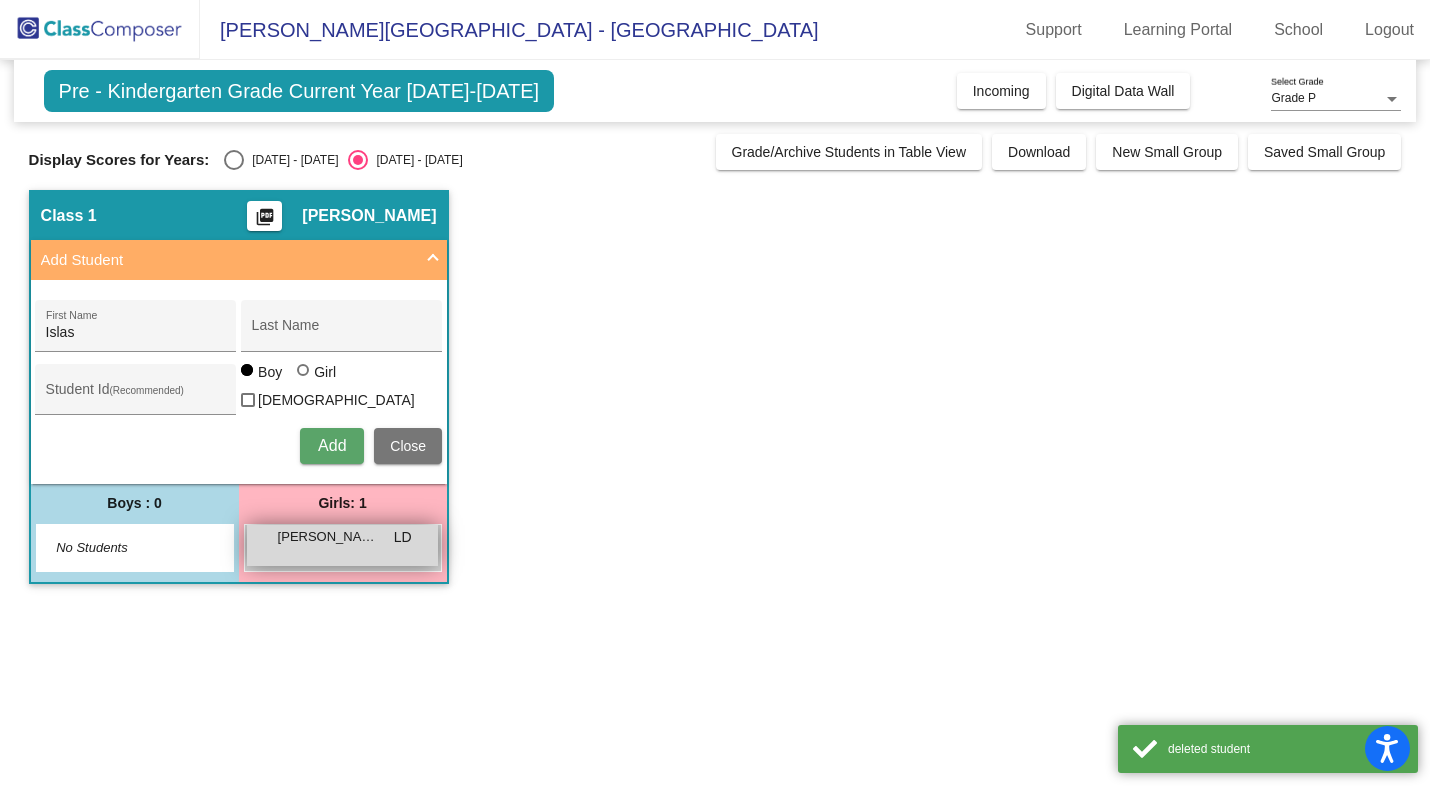 click on "Palacios Kamila LD lock do_not_disturb_alt" at bounding box center [342, 545] 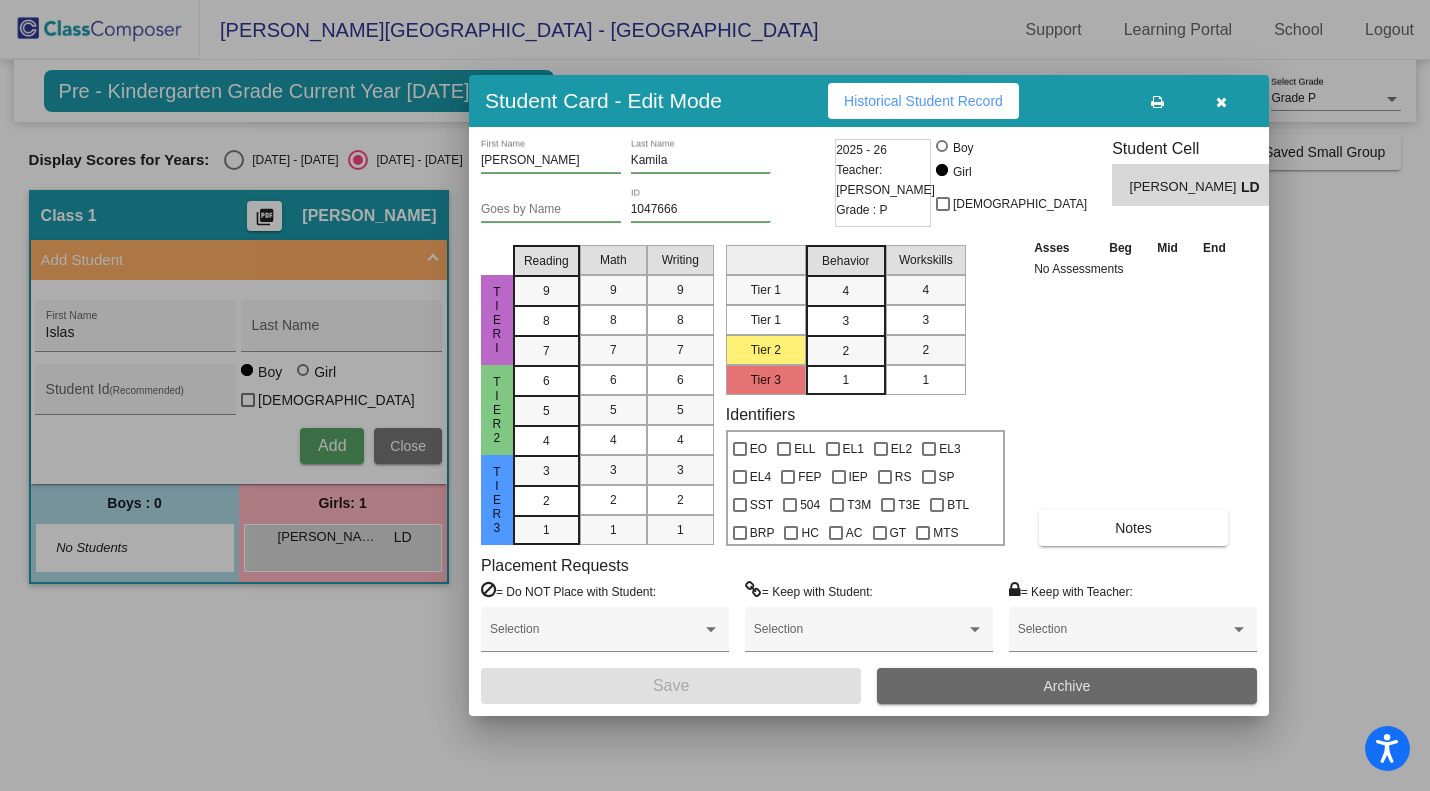 click on "Archive" at bounding box center [1067, 686] 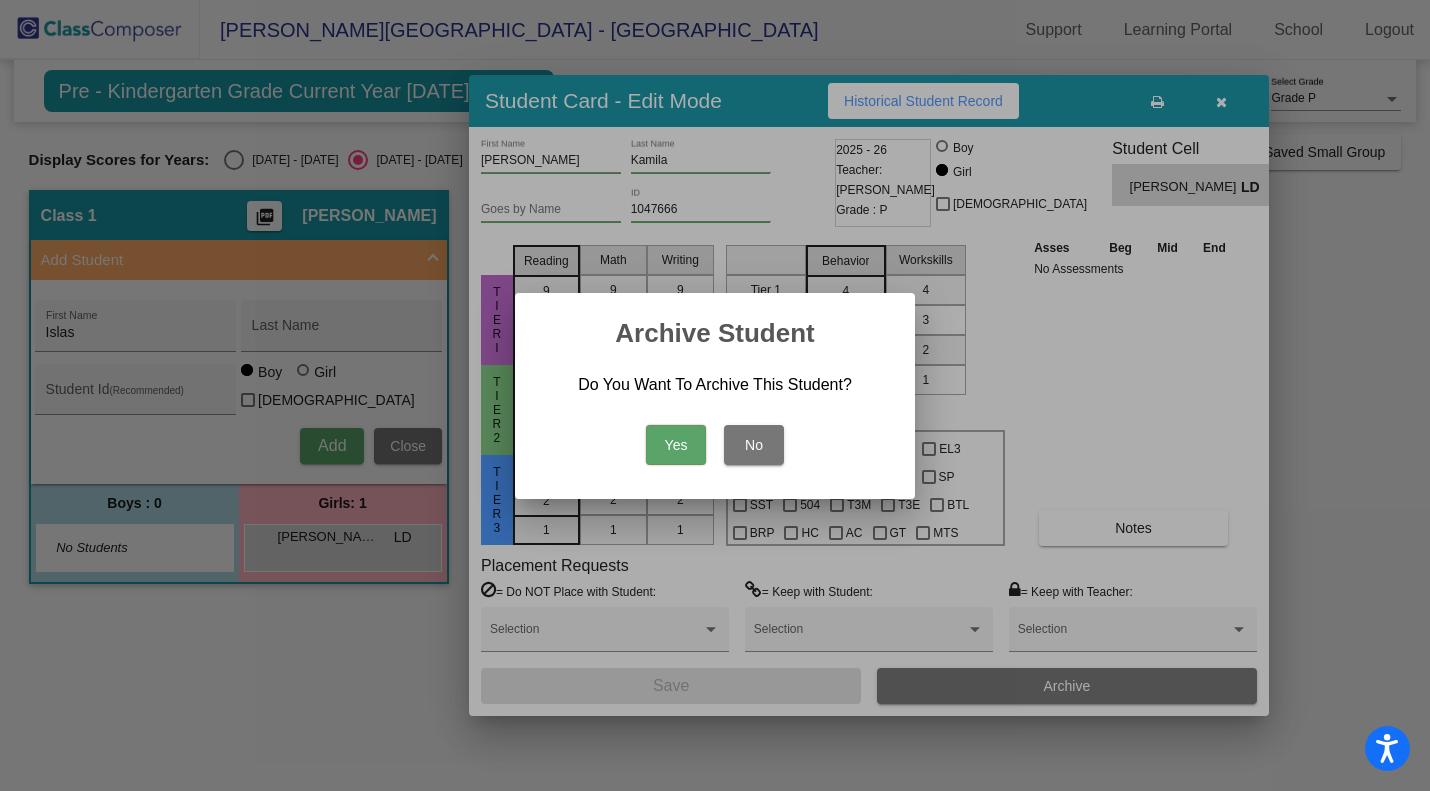 click on "Yes" at bounding box center (676, 445) 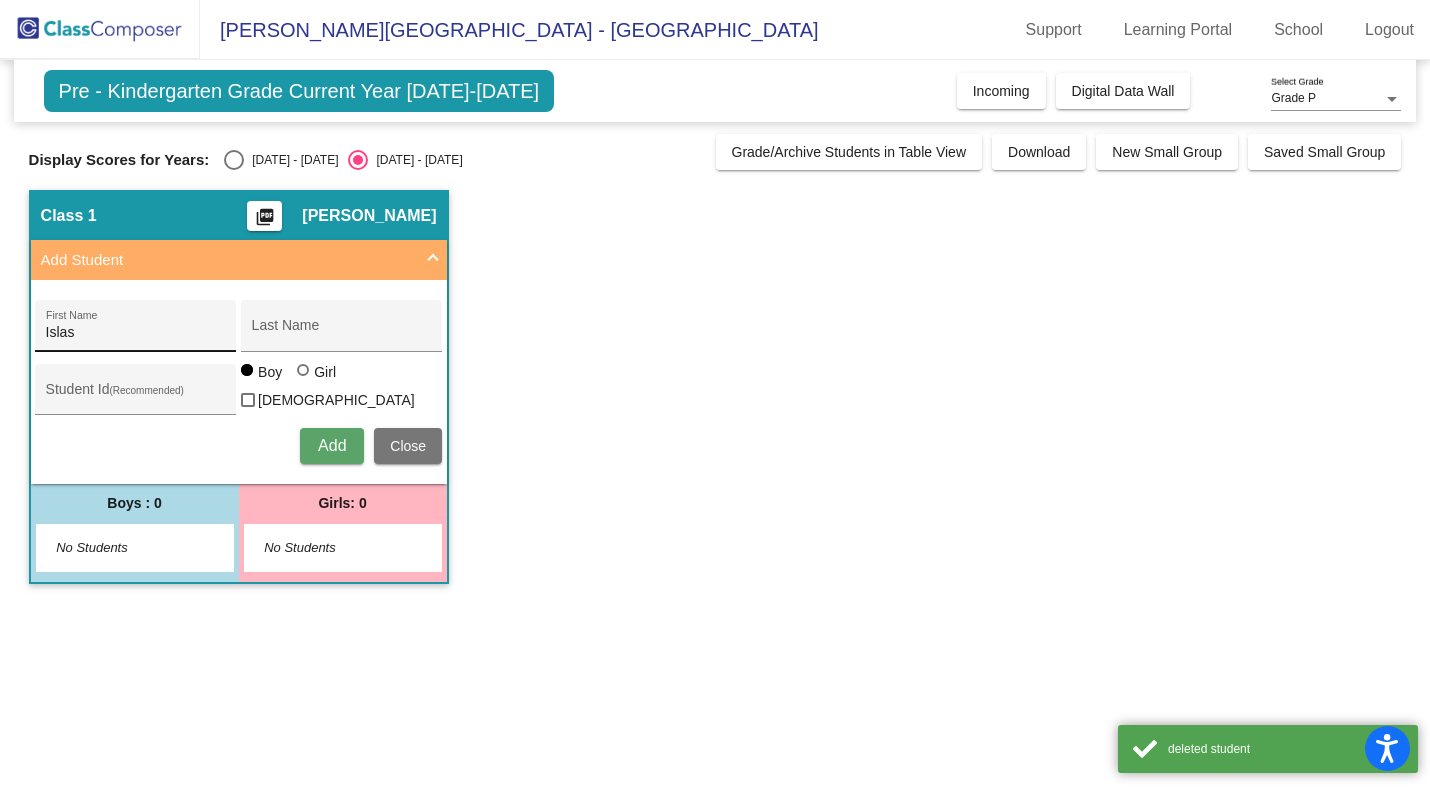 click on "Islas First Name" at bounding box center (136, 331) 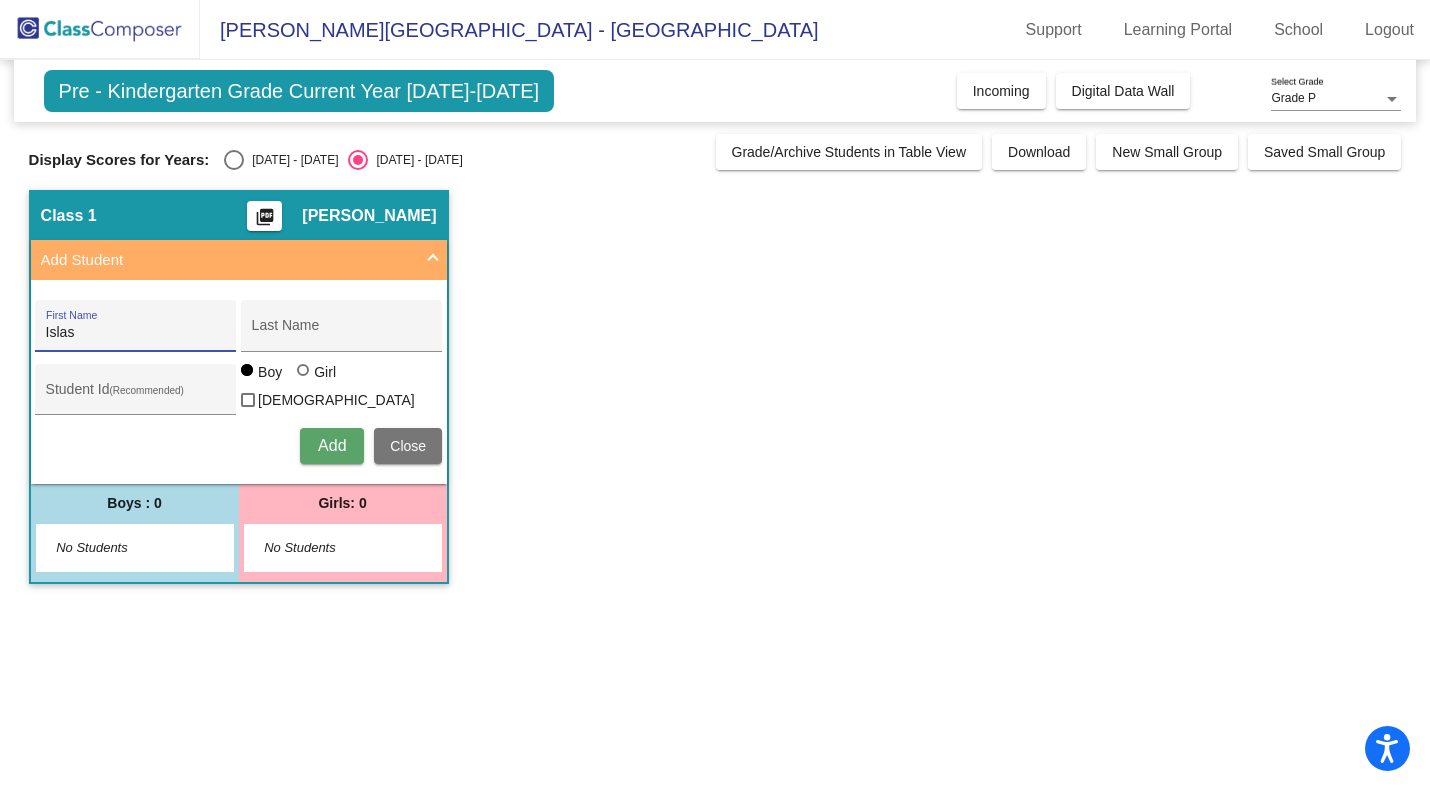 drag, startPoint x: 134, startPoint y: 337, endPoint x: 0, endPoint y: 354, distance: 135.07405 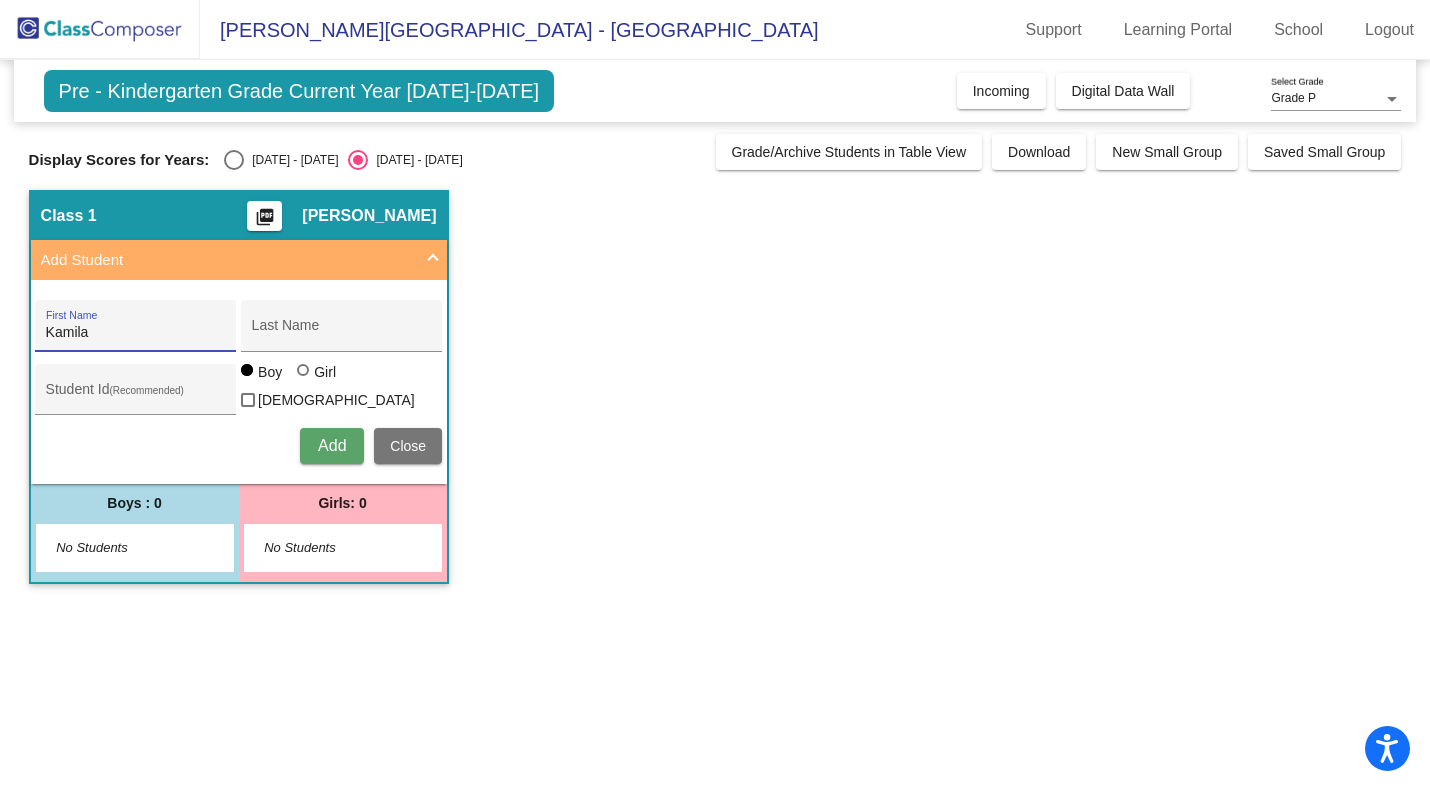 type on "Kamila" 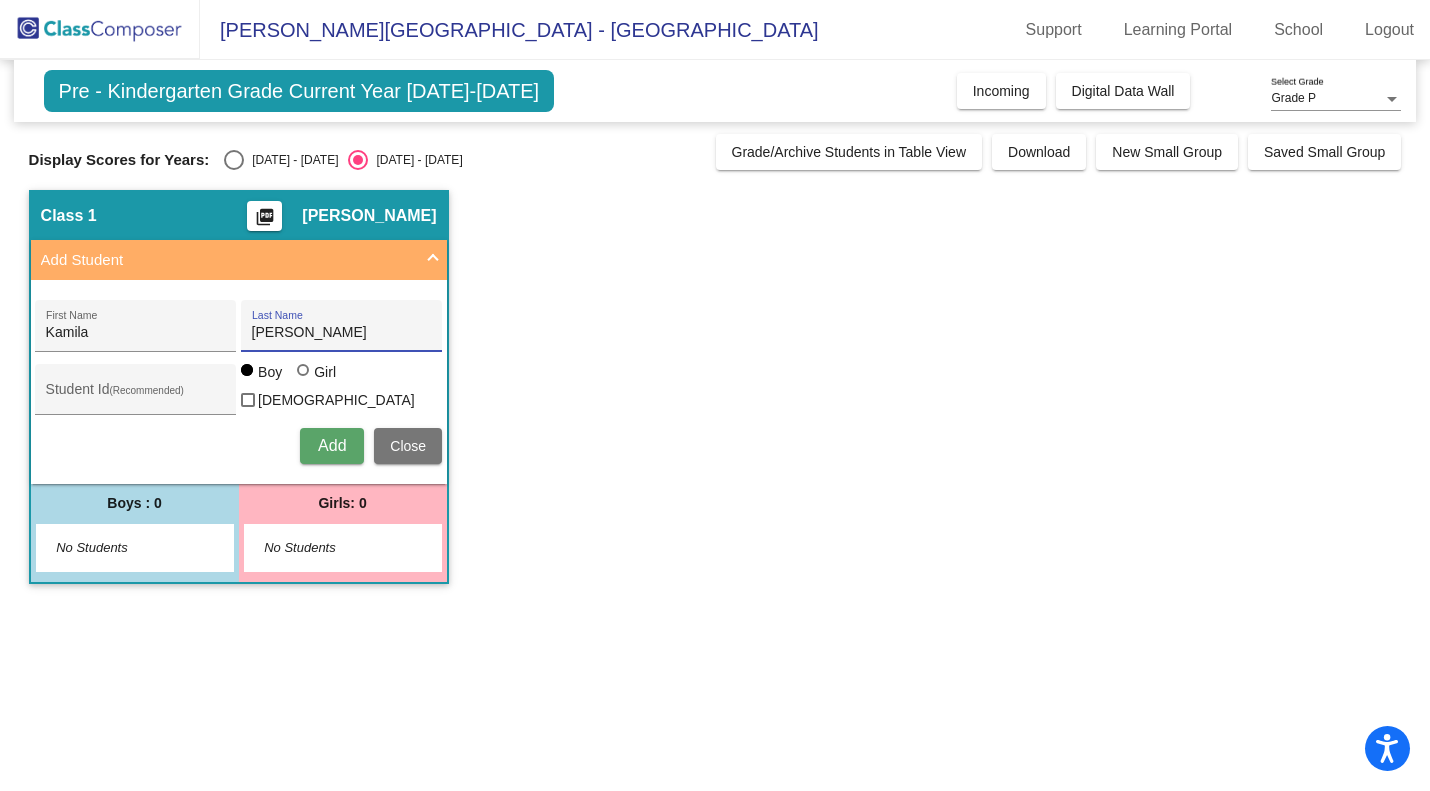 type on "[PERSON_NAME]" 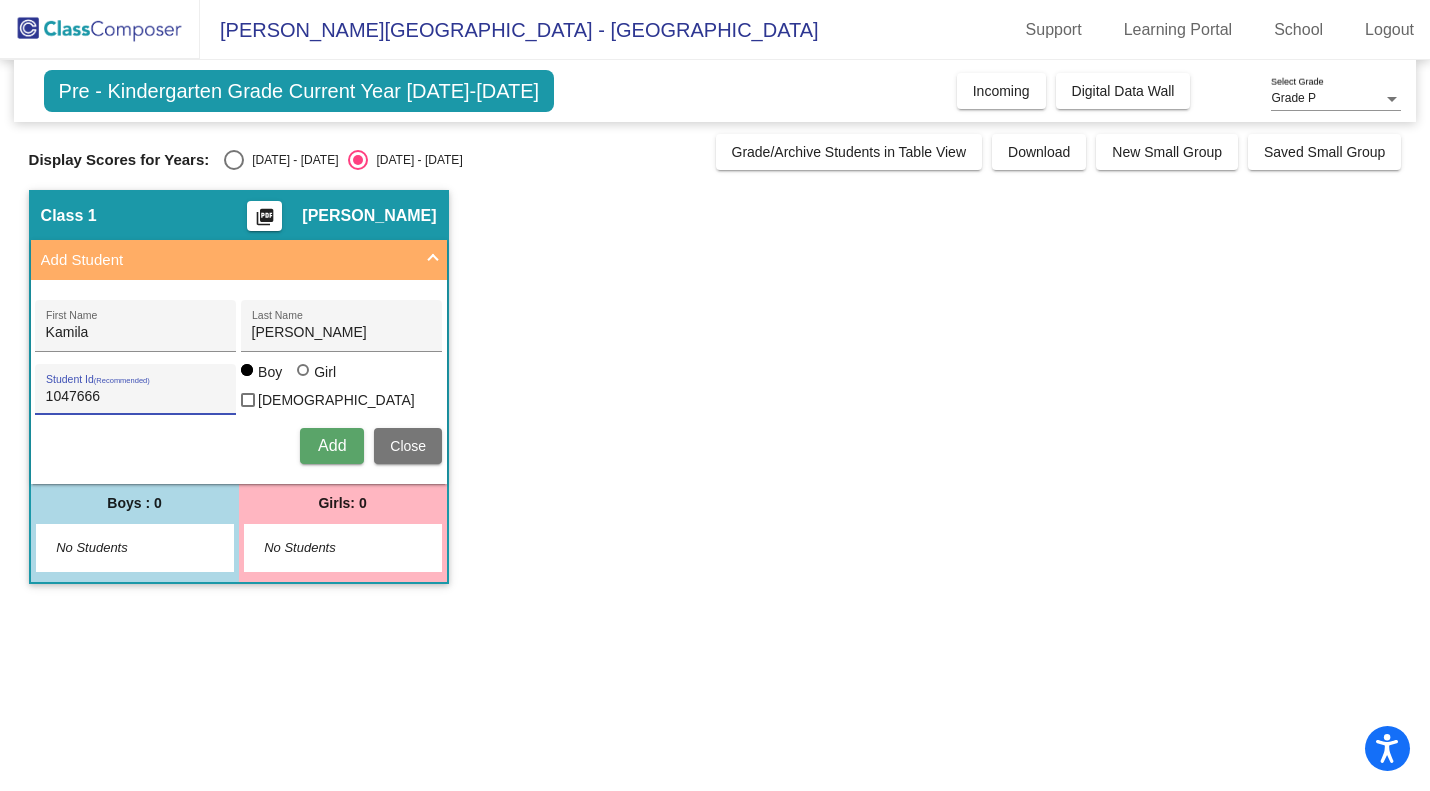 type on "1047666" 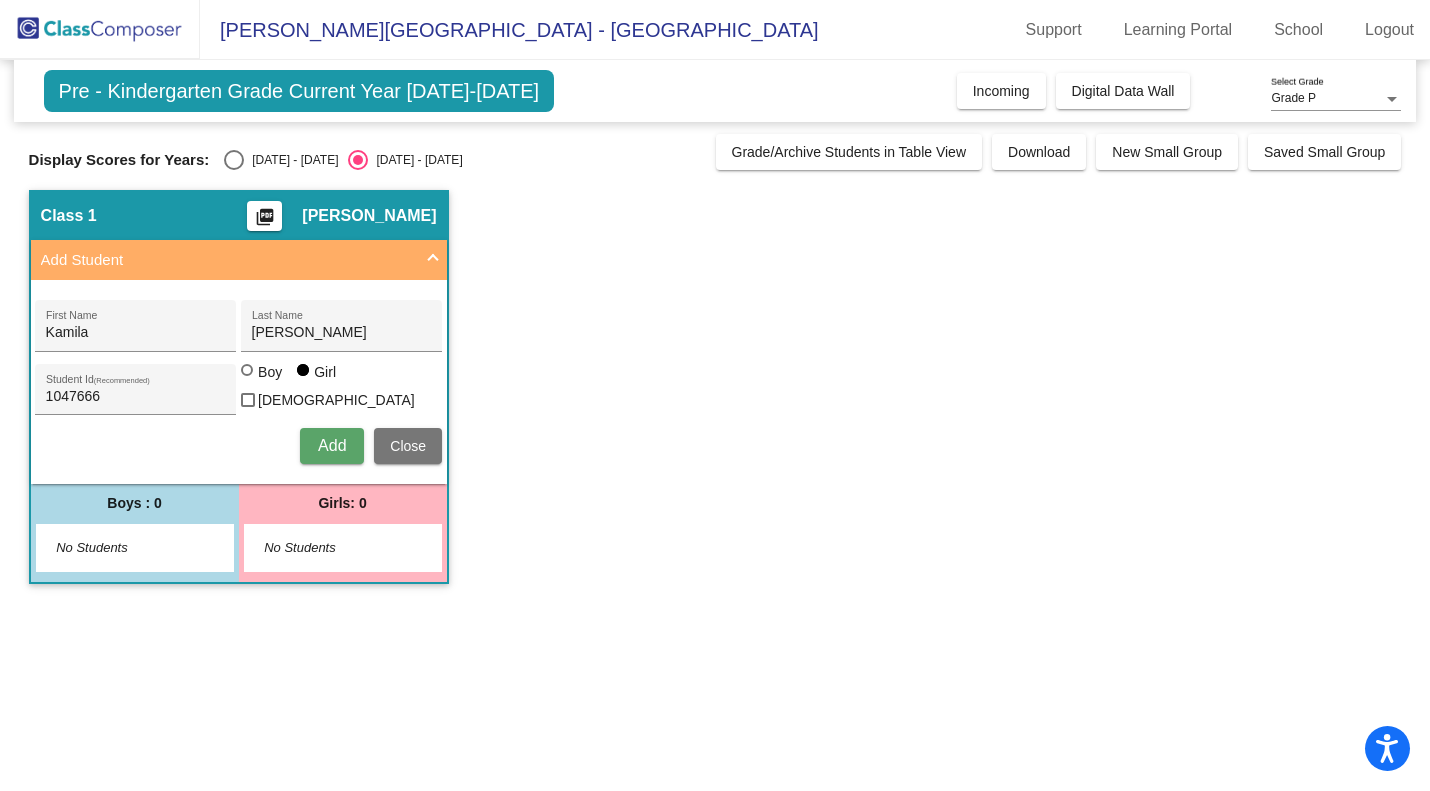 click on "Add" at bounding box center [332, 445] 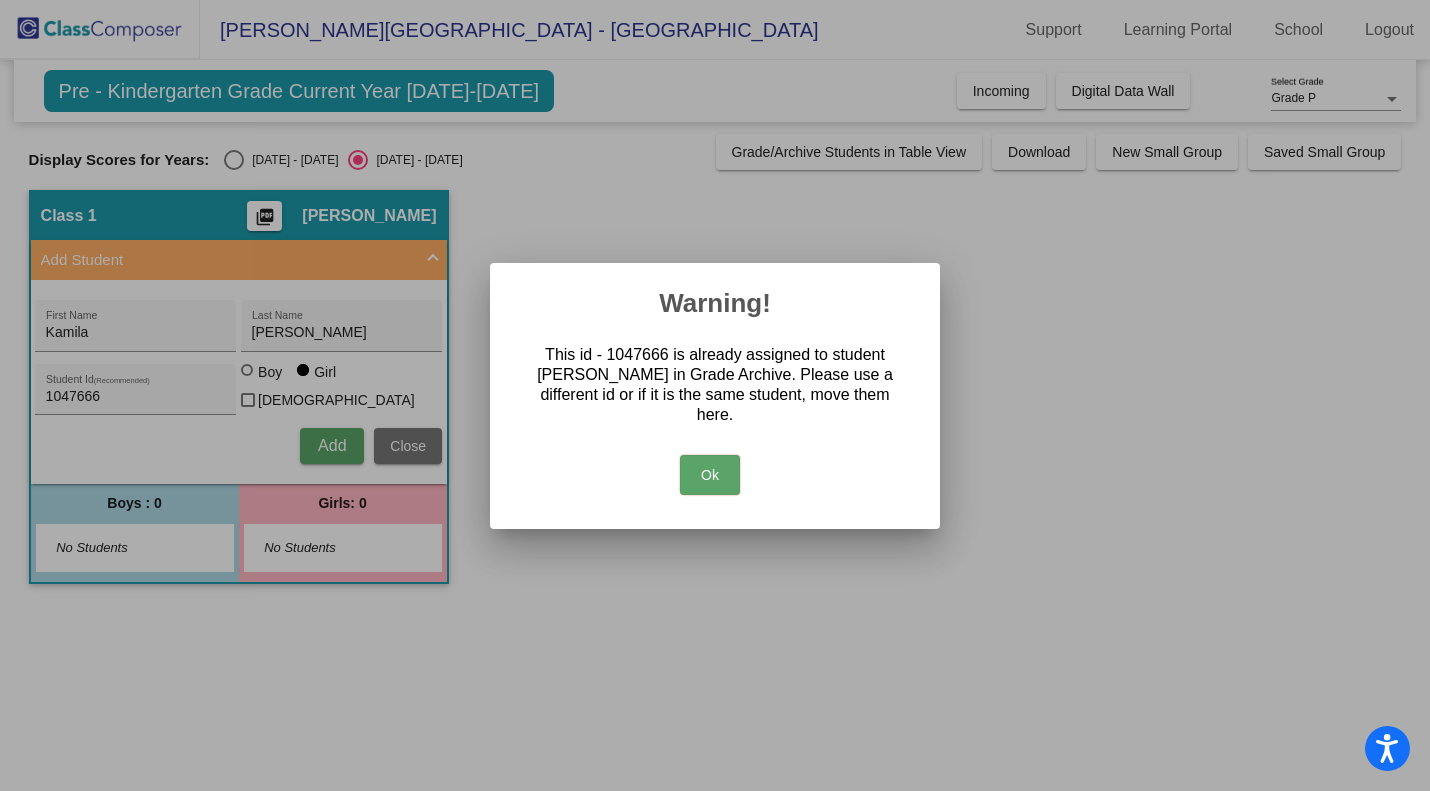 click on "Ok" at bounding box center [710, 475] 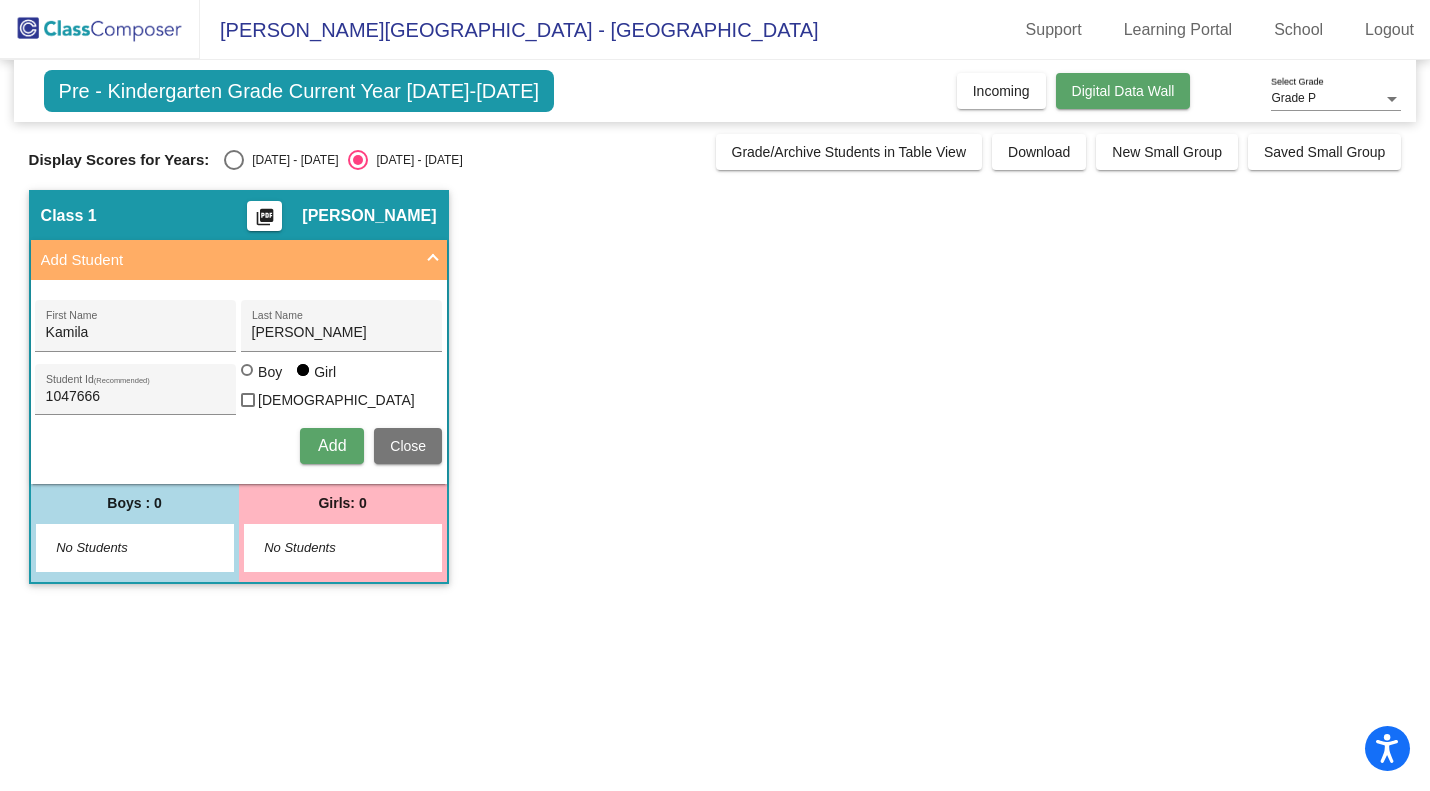 click on "Digital Data Wall" 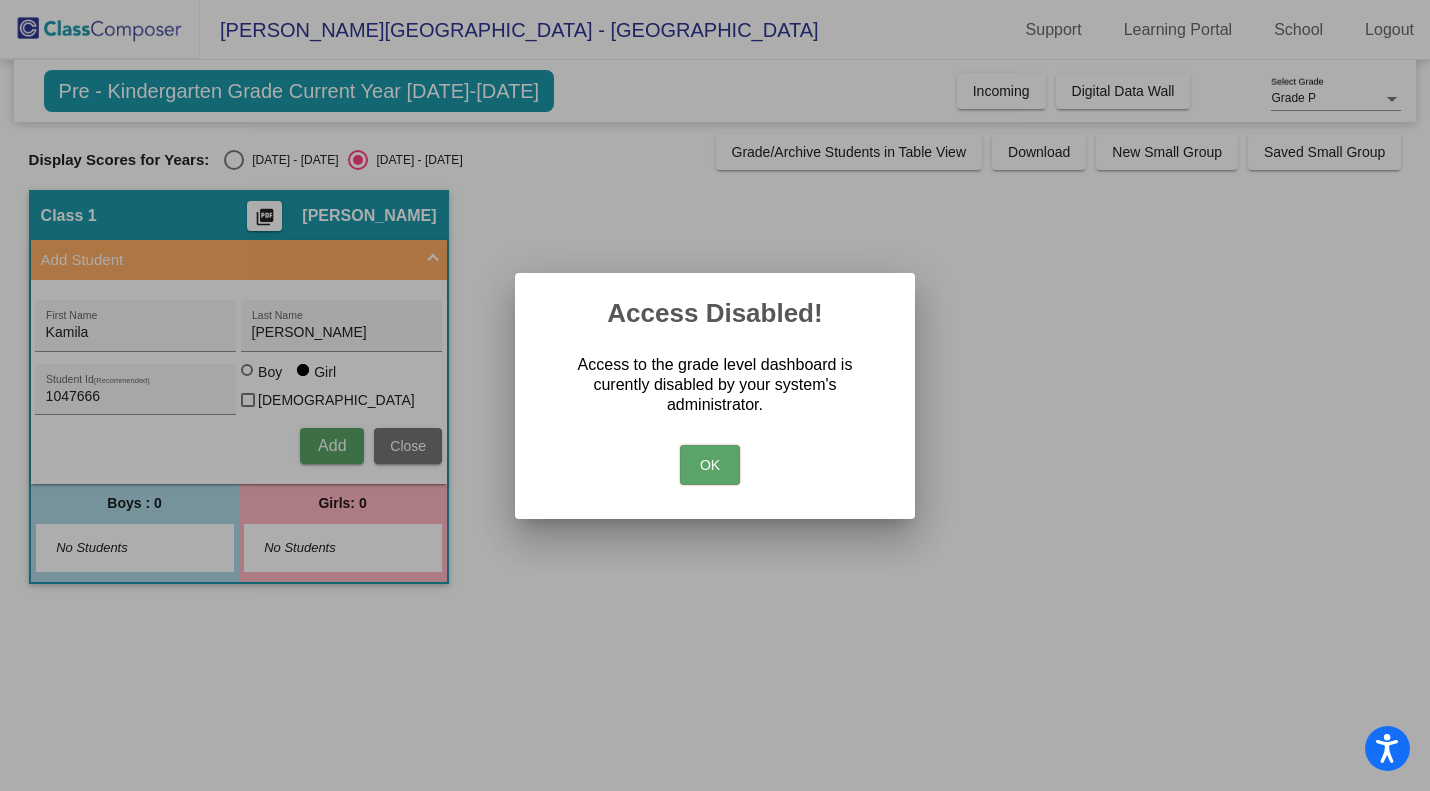 click on "OK" at bounding box center [710, 465] 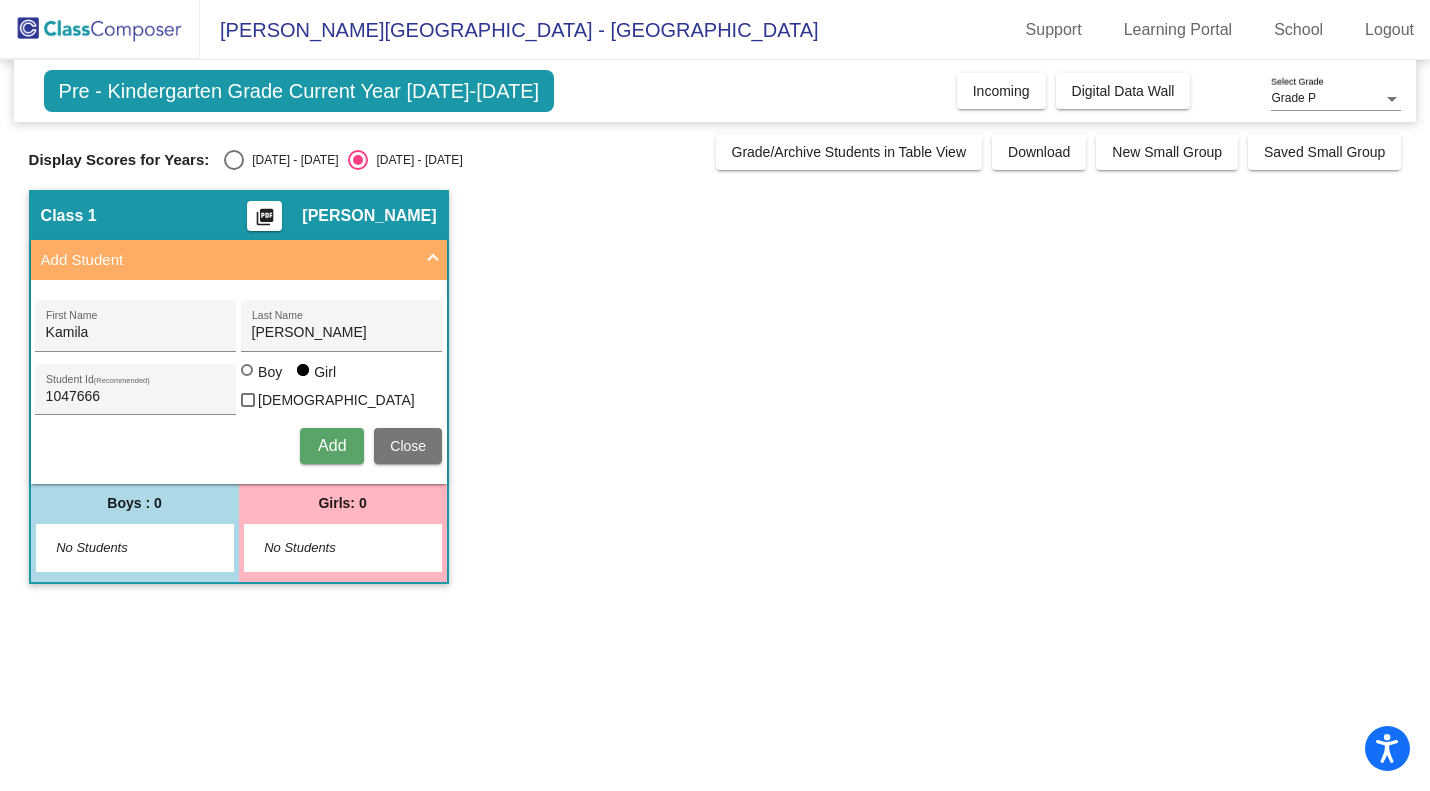 click on "Add" at bounding box center (332, 445) 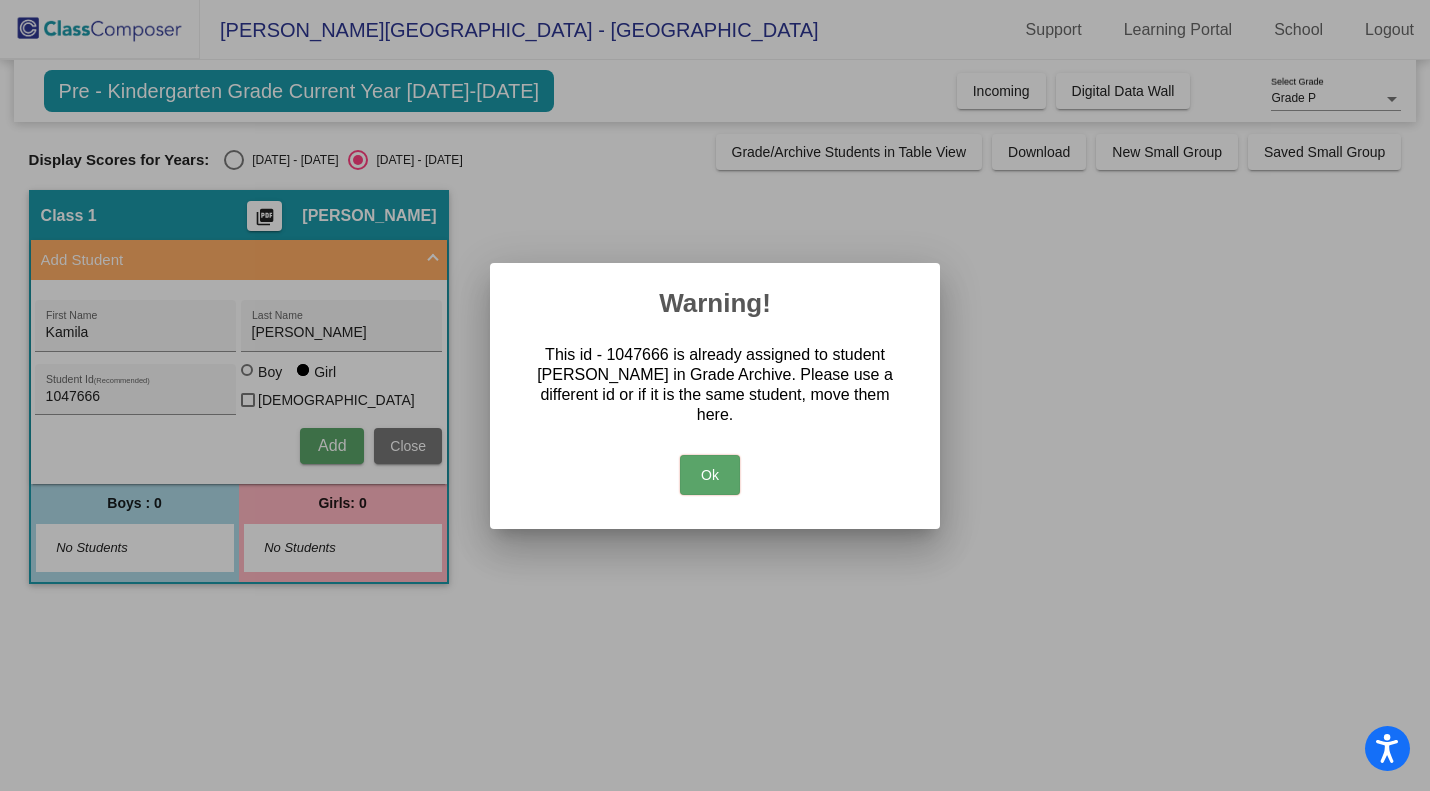 click on "Ok" at bounding box center (710, 475) 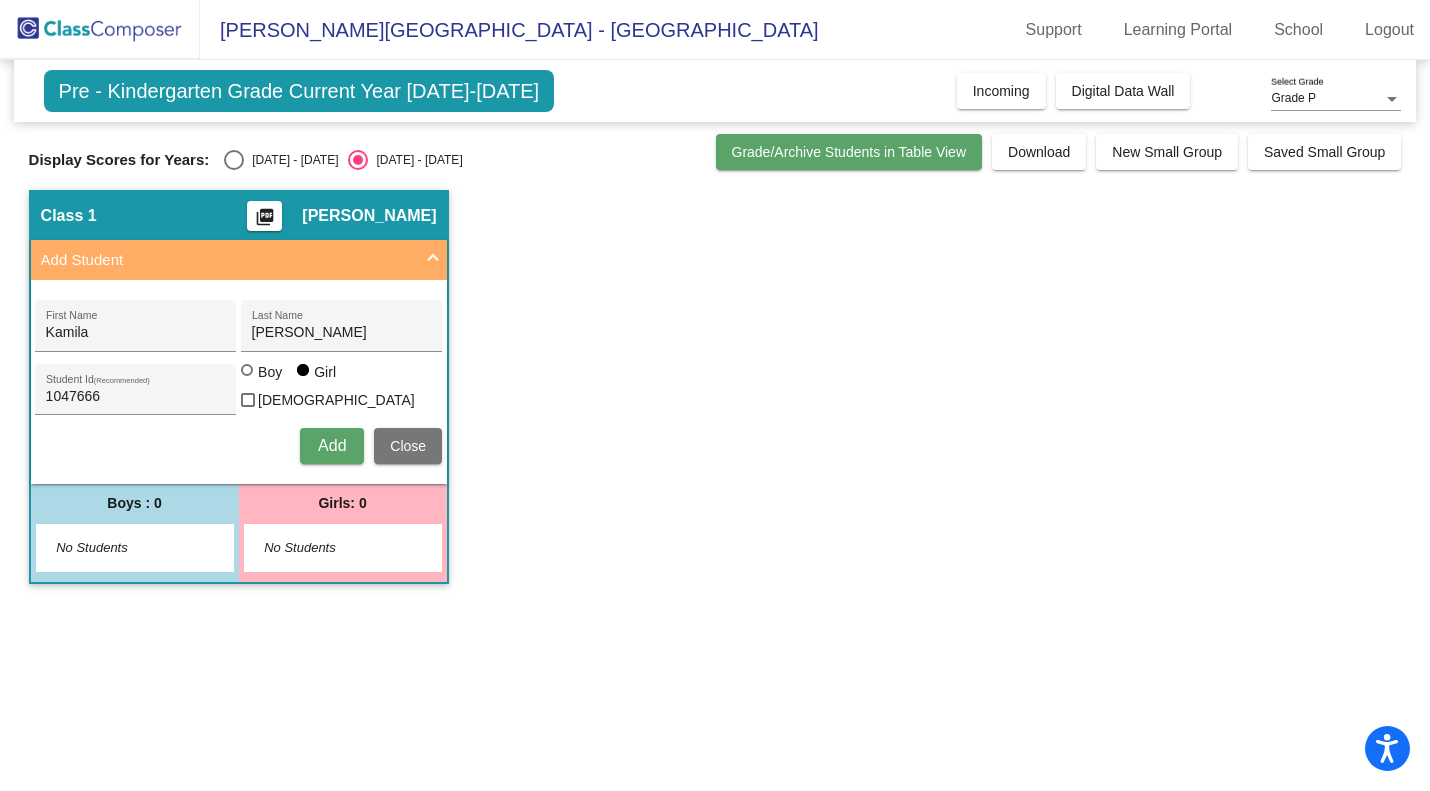 click on "Grade/Archive Students in Table View" 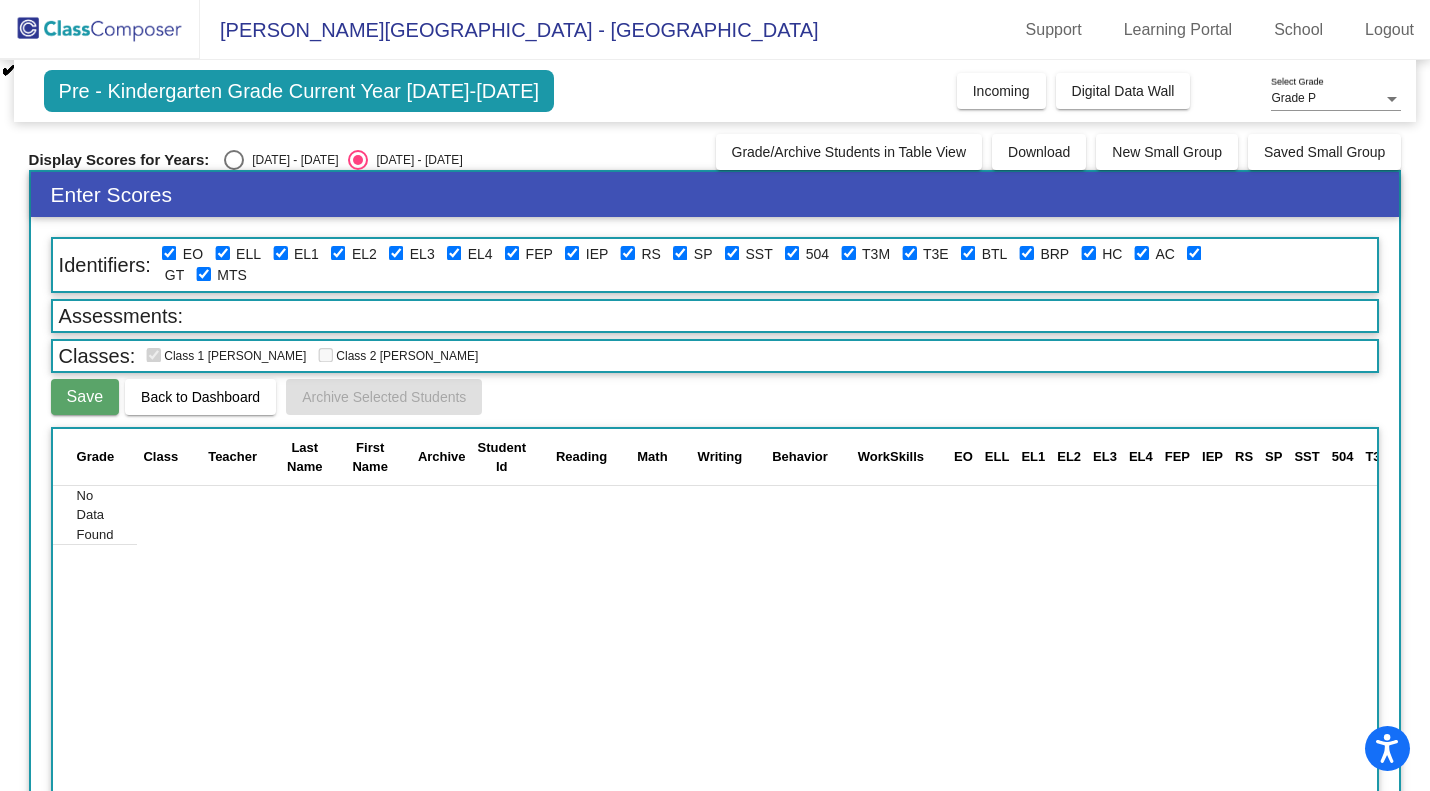scroll, scrollTop: 70, scrollLeft: 0, axis: vertical 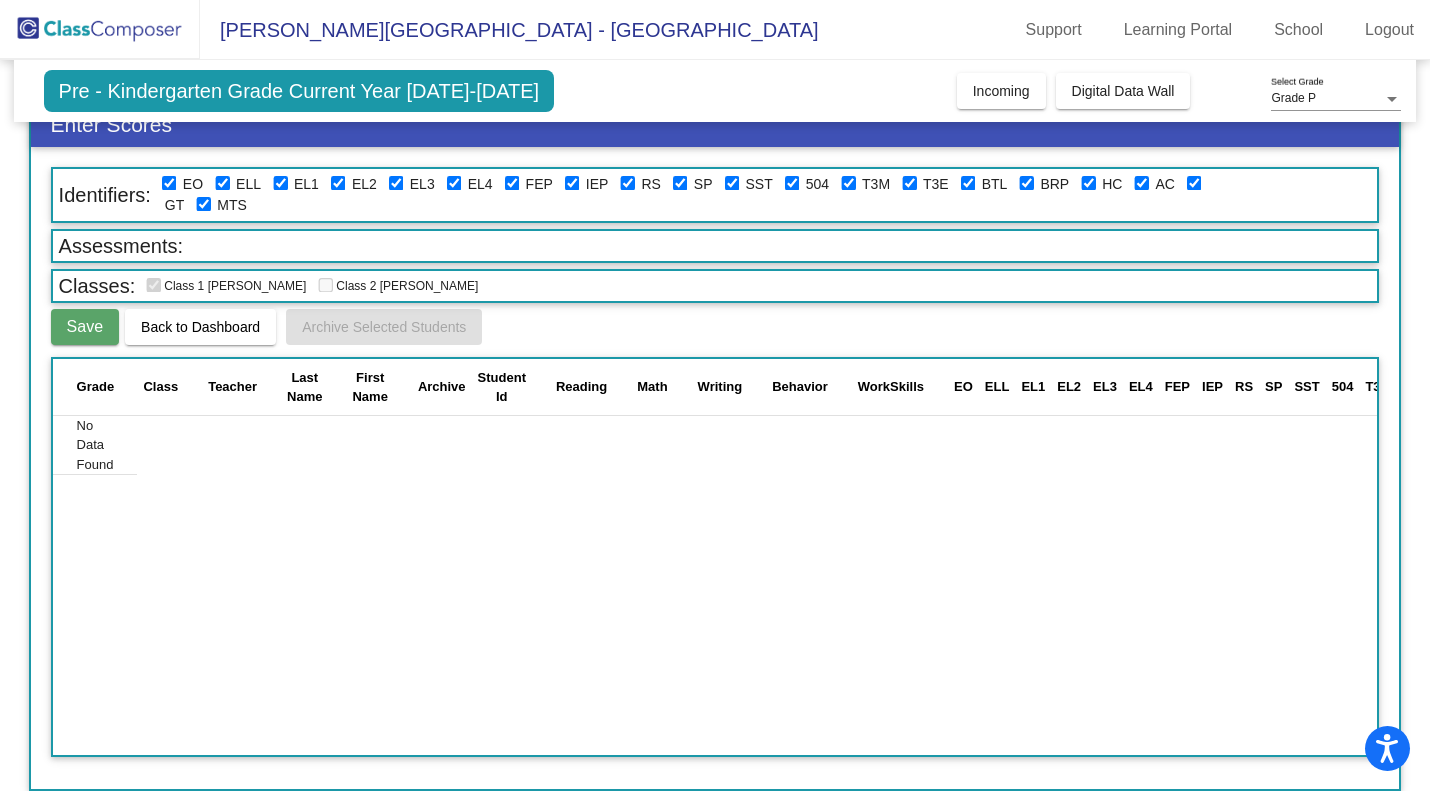 click on "Back to Dashboard" 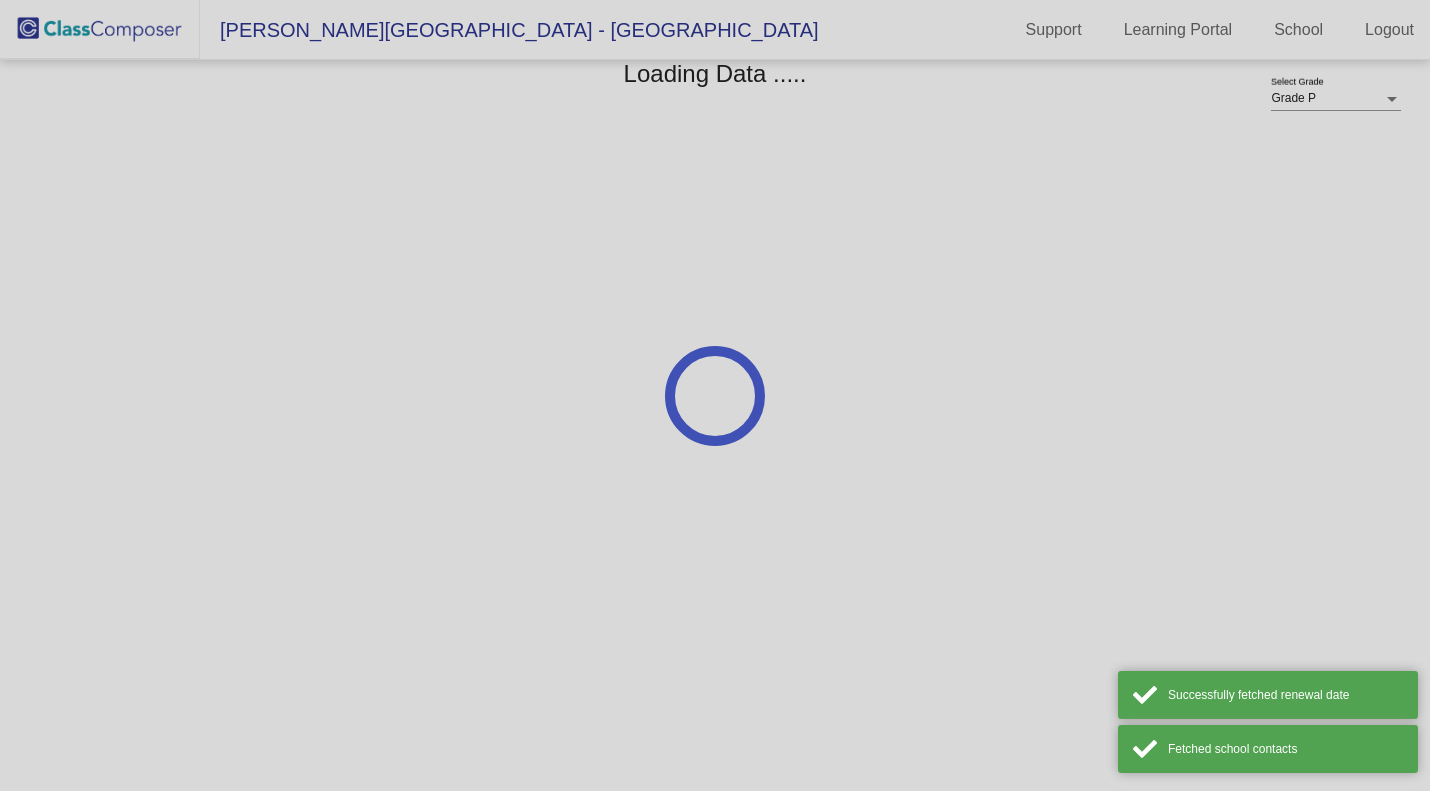 scroll, scrollTop: 0, scrollLeft: 0, axis: both 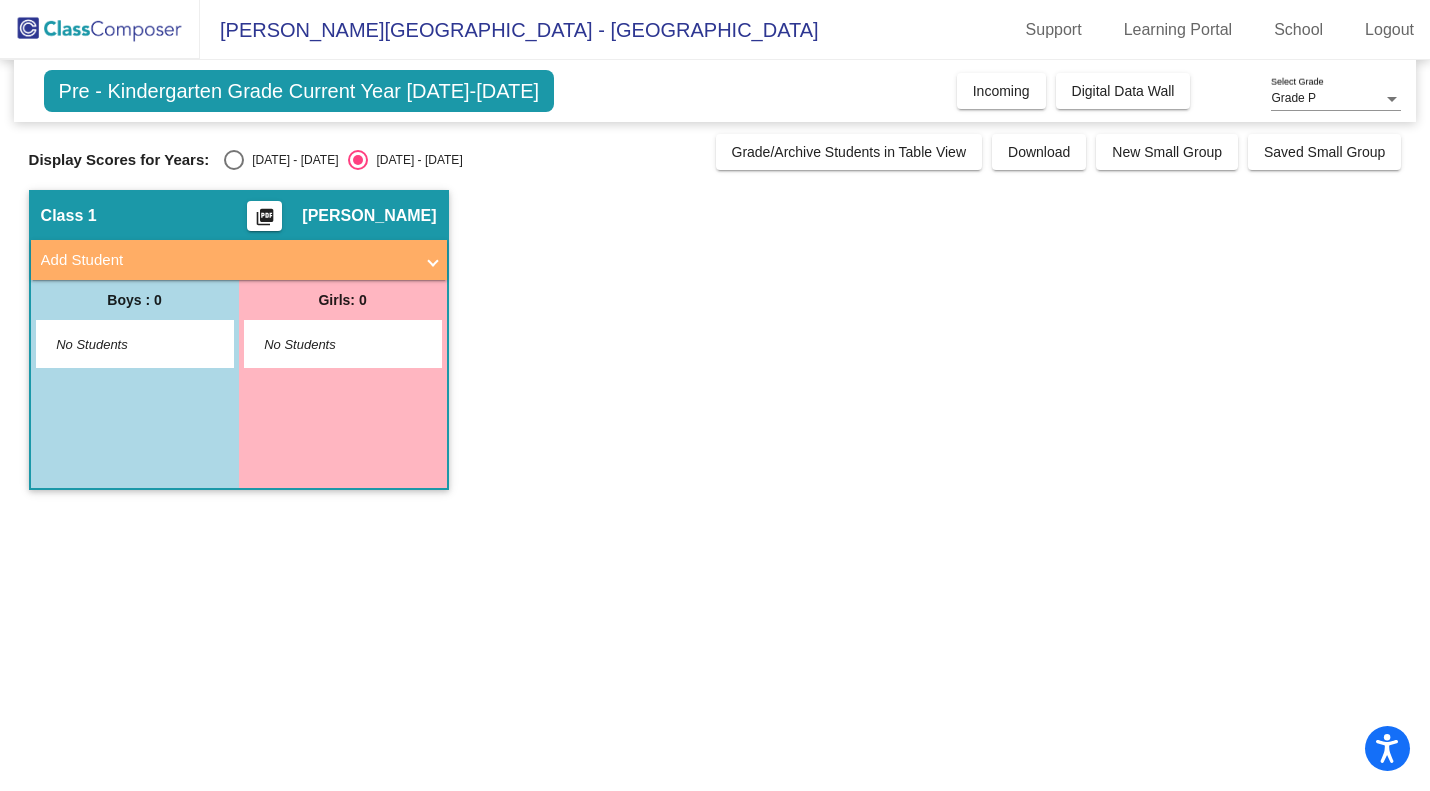 click on "Add Student" at bounding box center (227, 260) 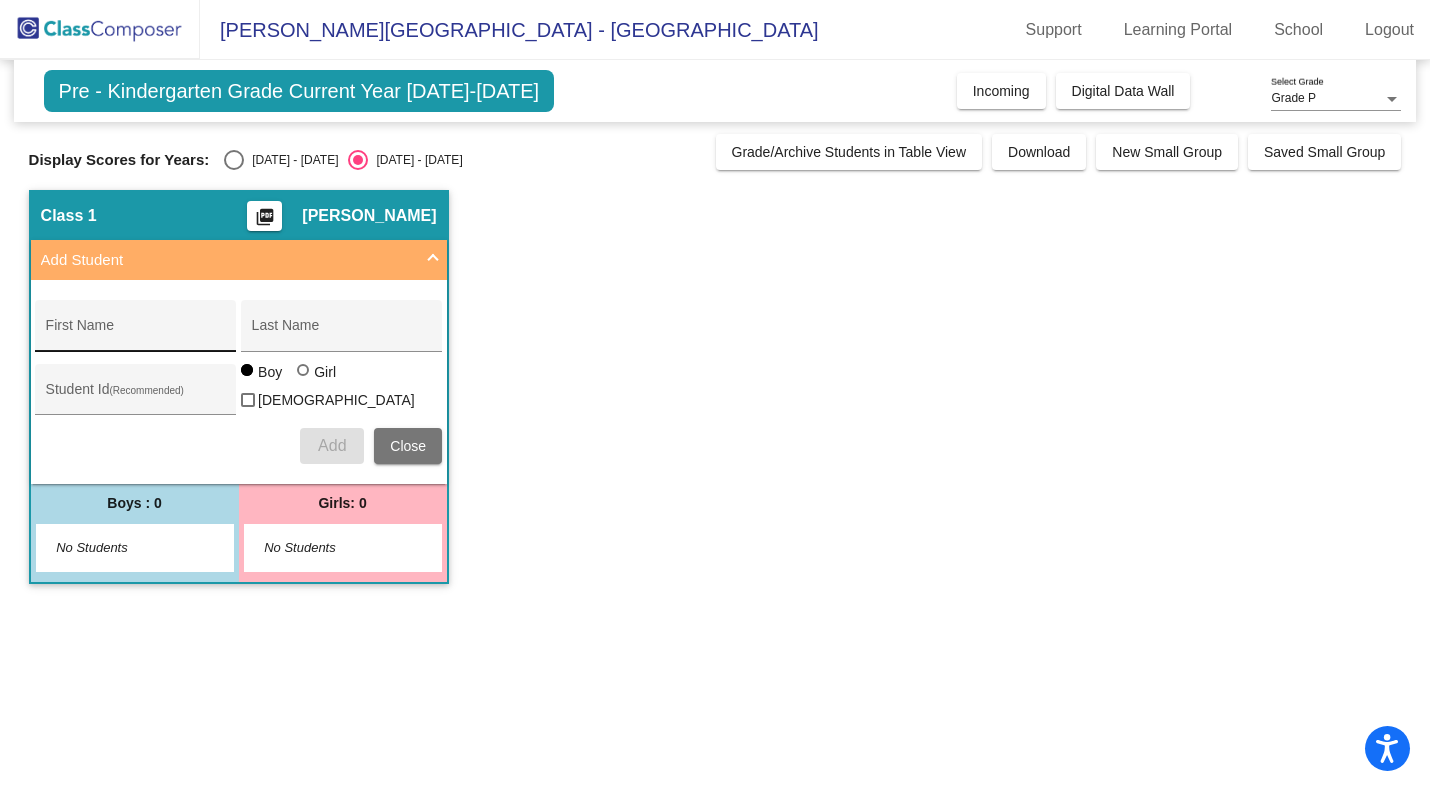 click on "First Name" at bounding box center [136, 331] 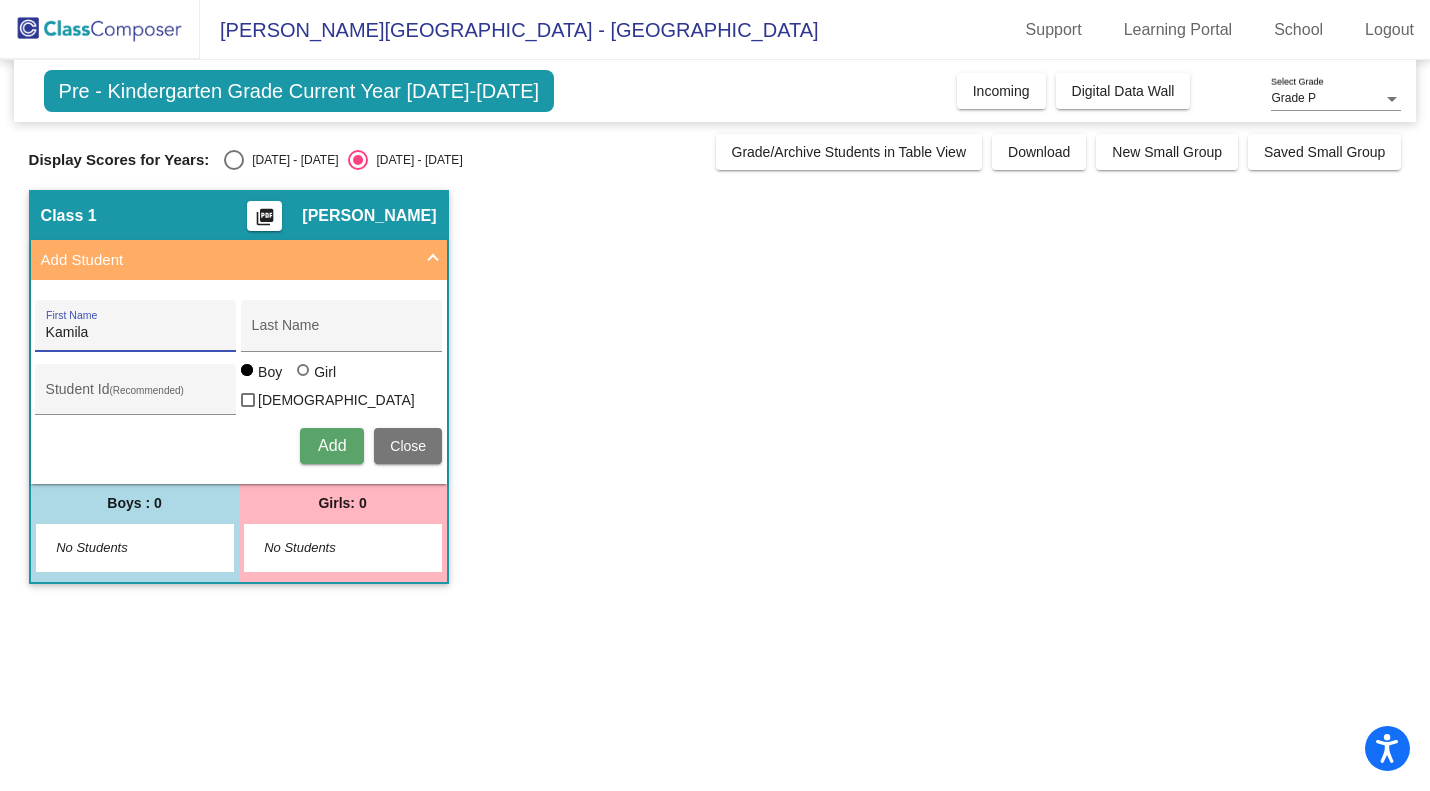 type on "Kamila" 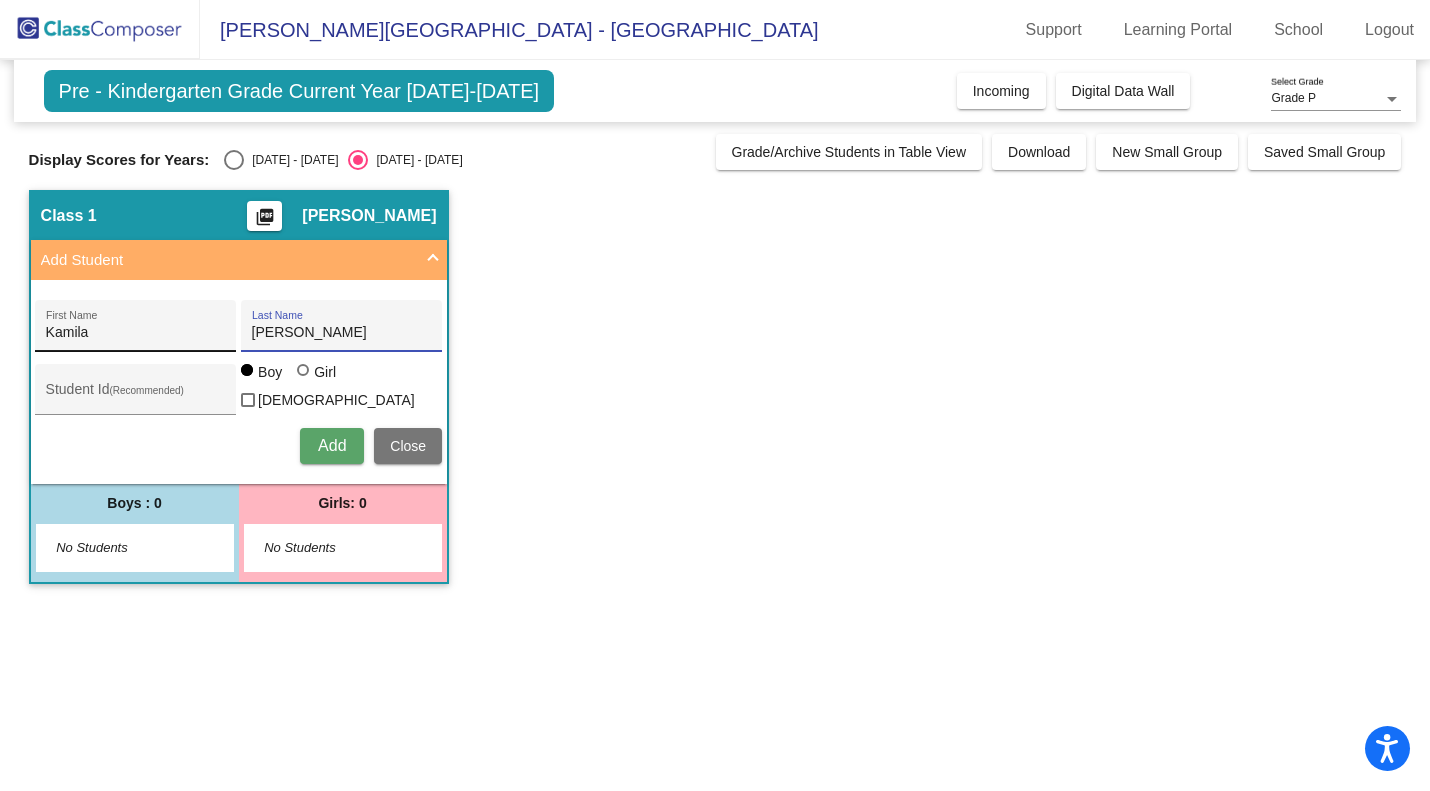 type on "[PERSON_NAME]" 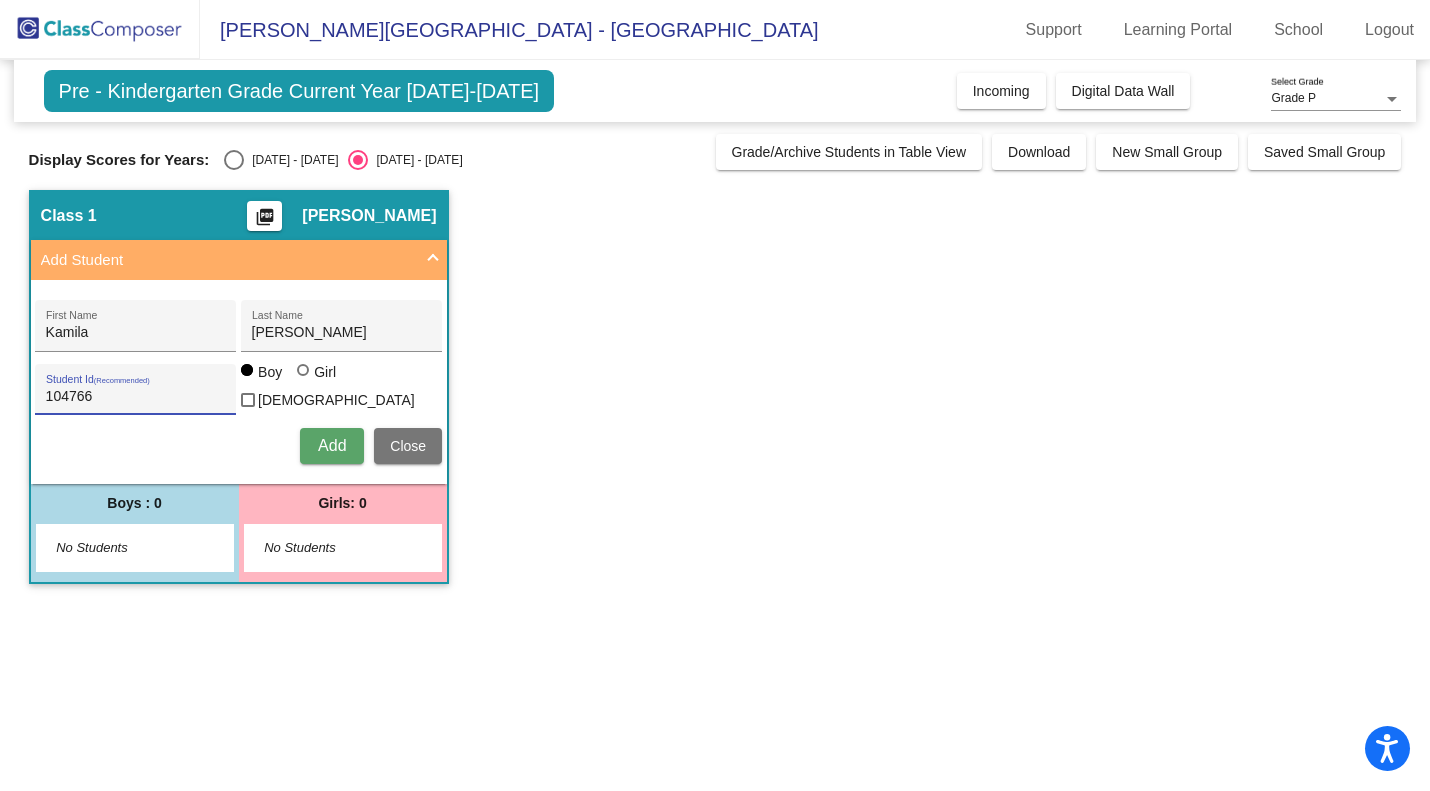 type on "104766" 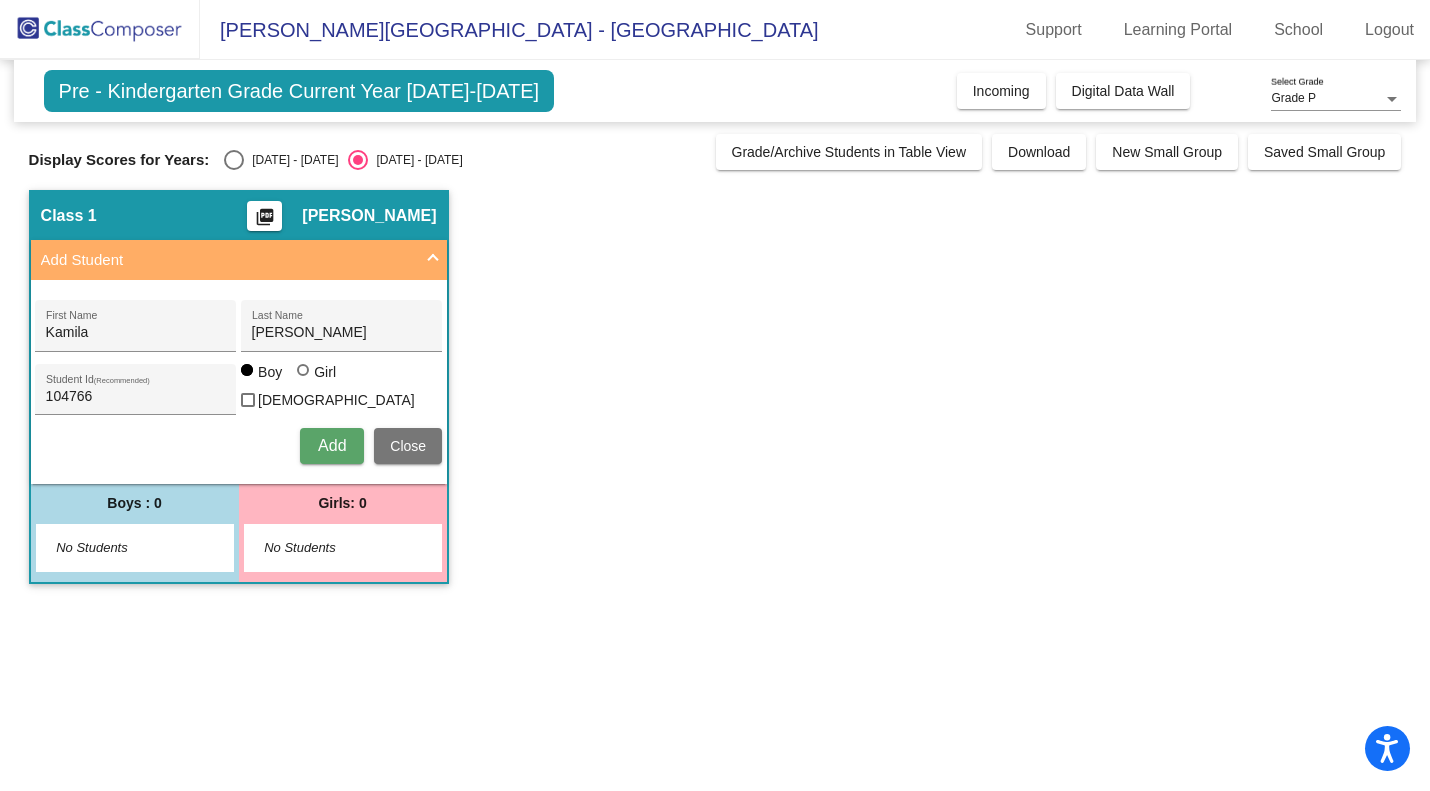 type 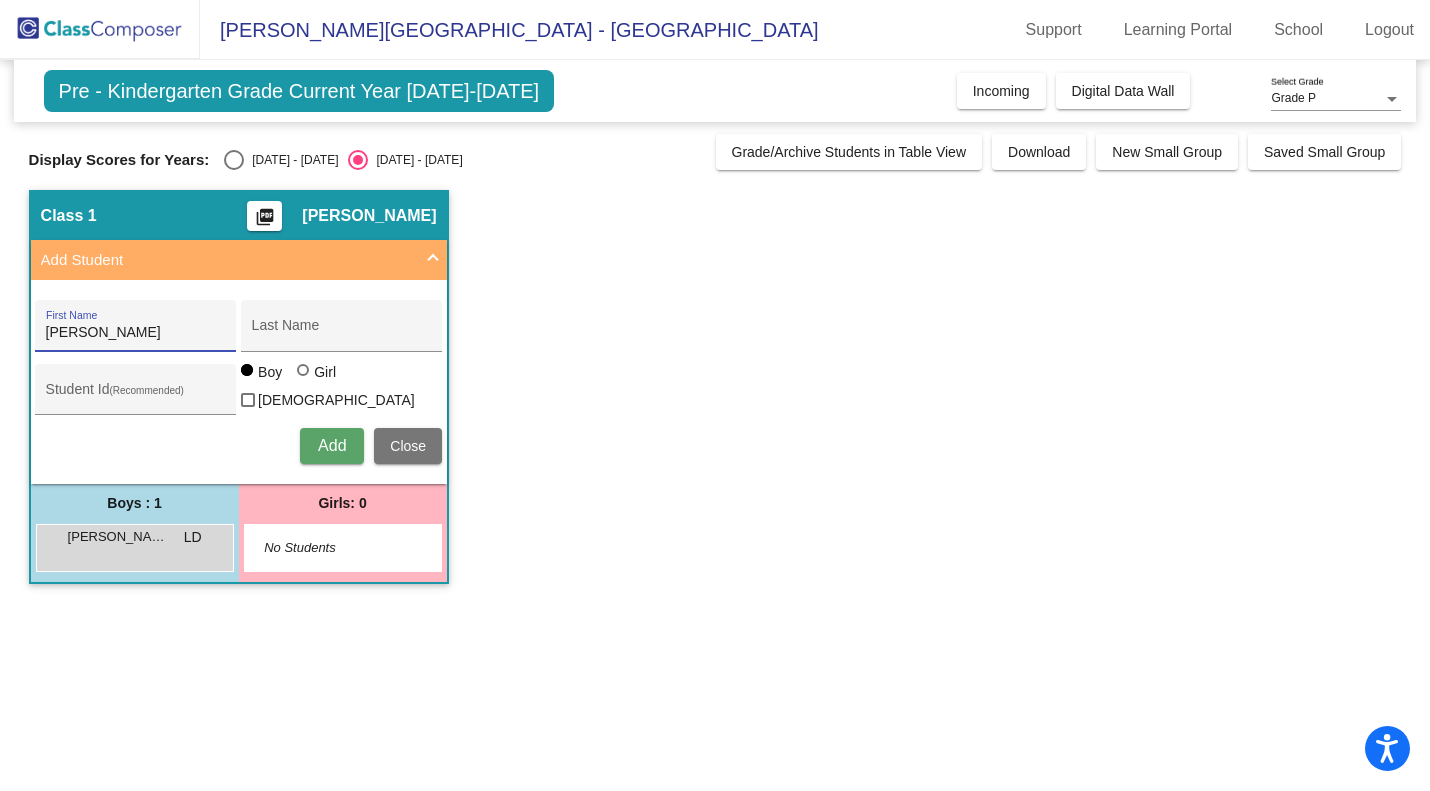 type on "[PERSON_NAME]" 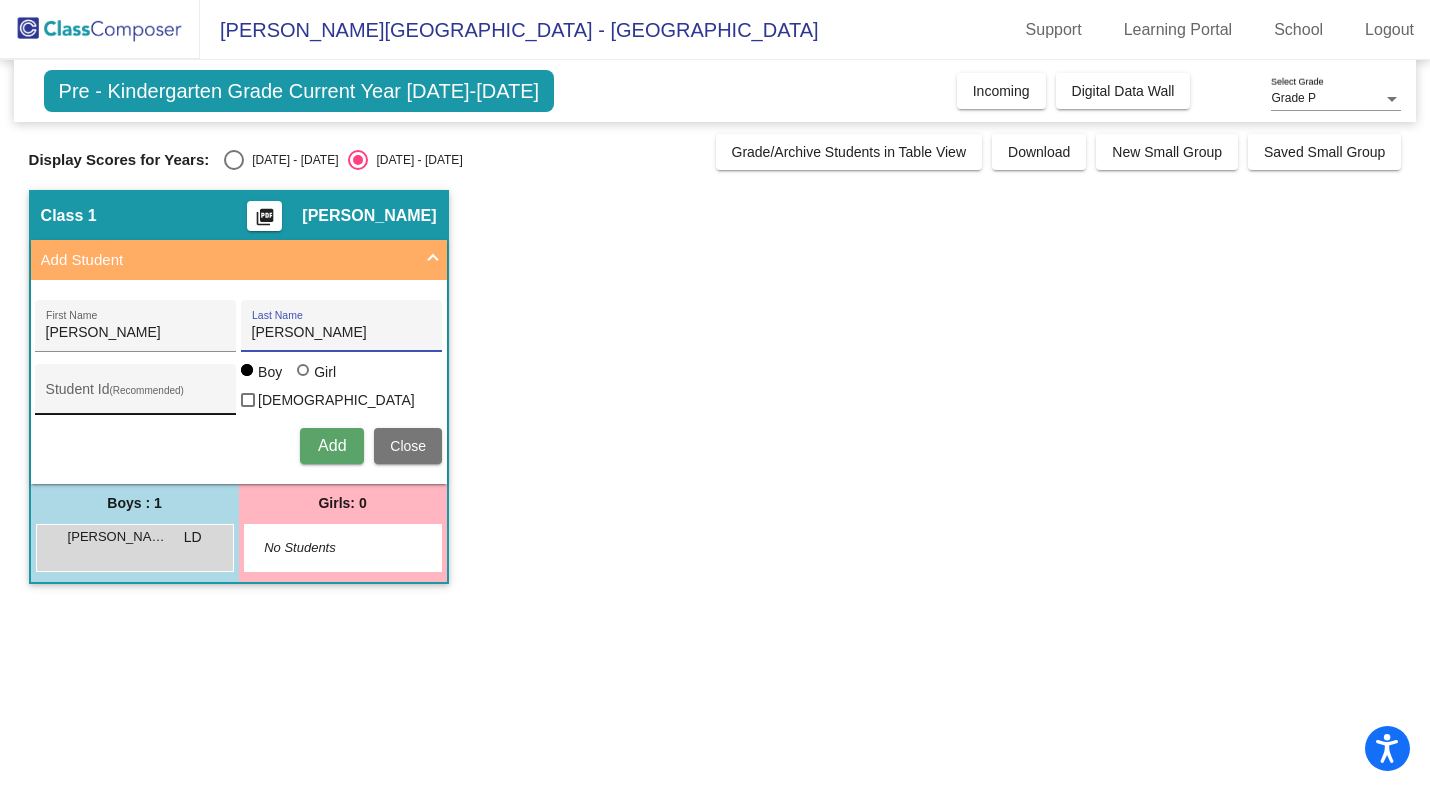 type on "[PERSON_NAME]" 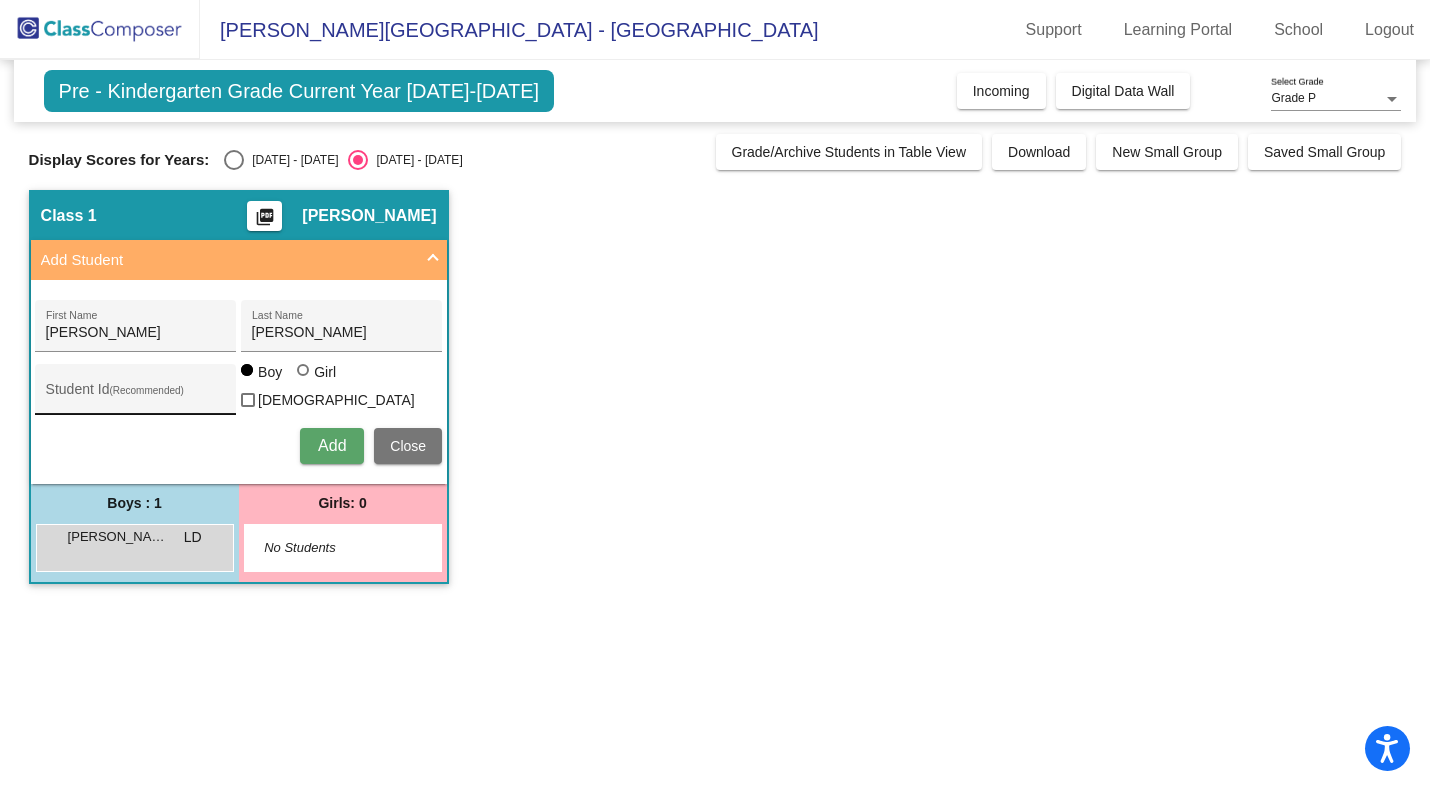 click on "Student Id  (Recommended)" at bounding box center (136, 394) 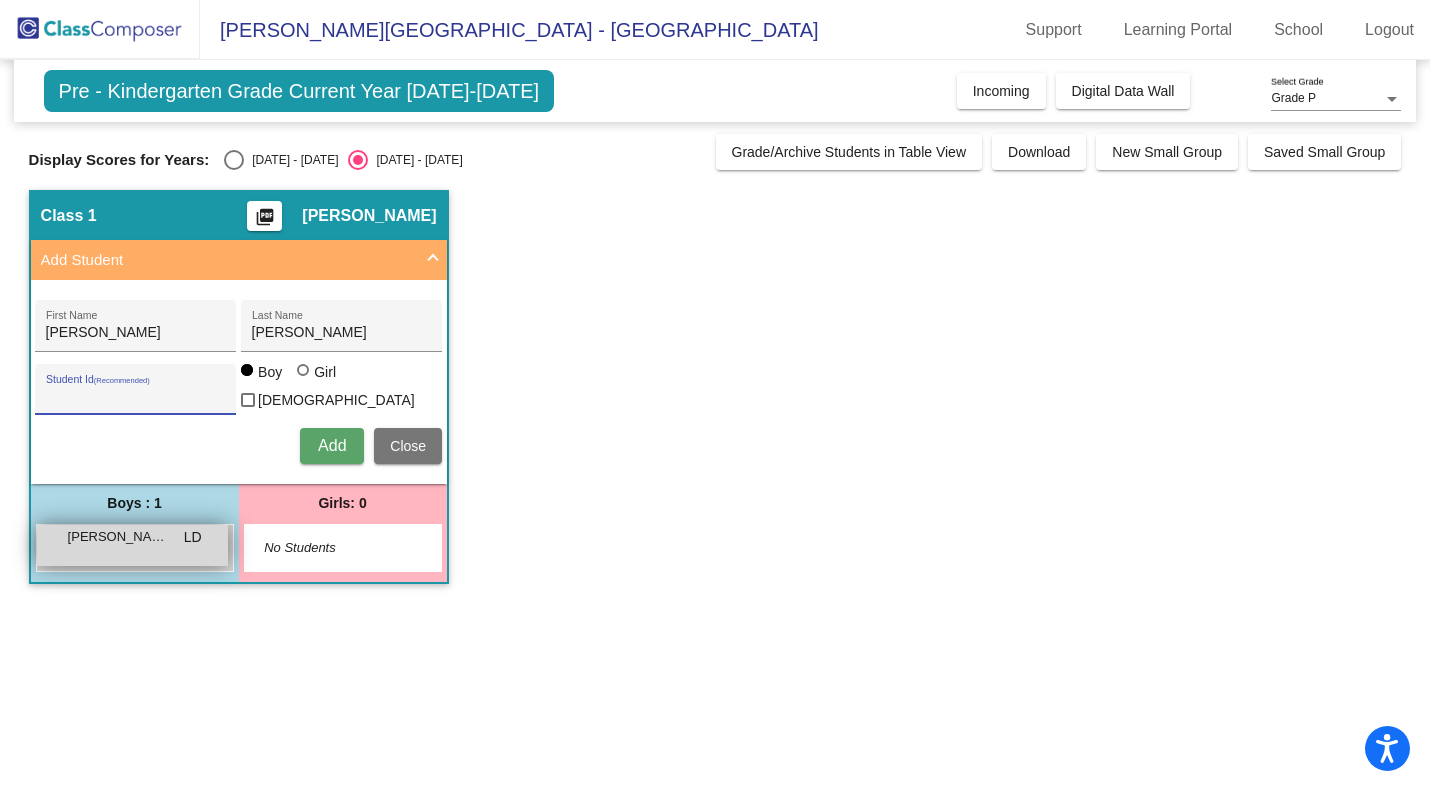 click on "[PERSON_NAME]" at bounding box center (118, 537) 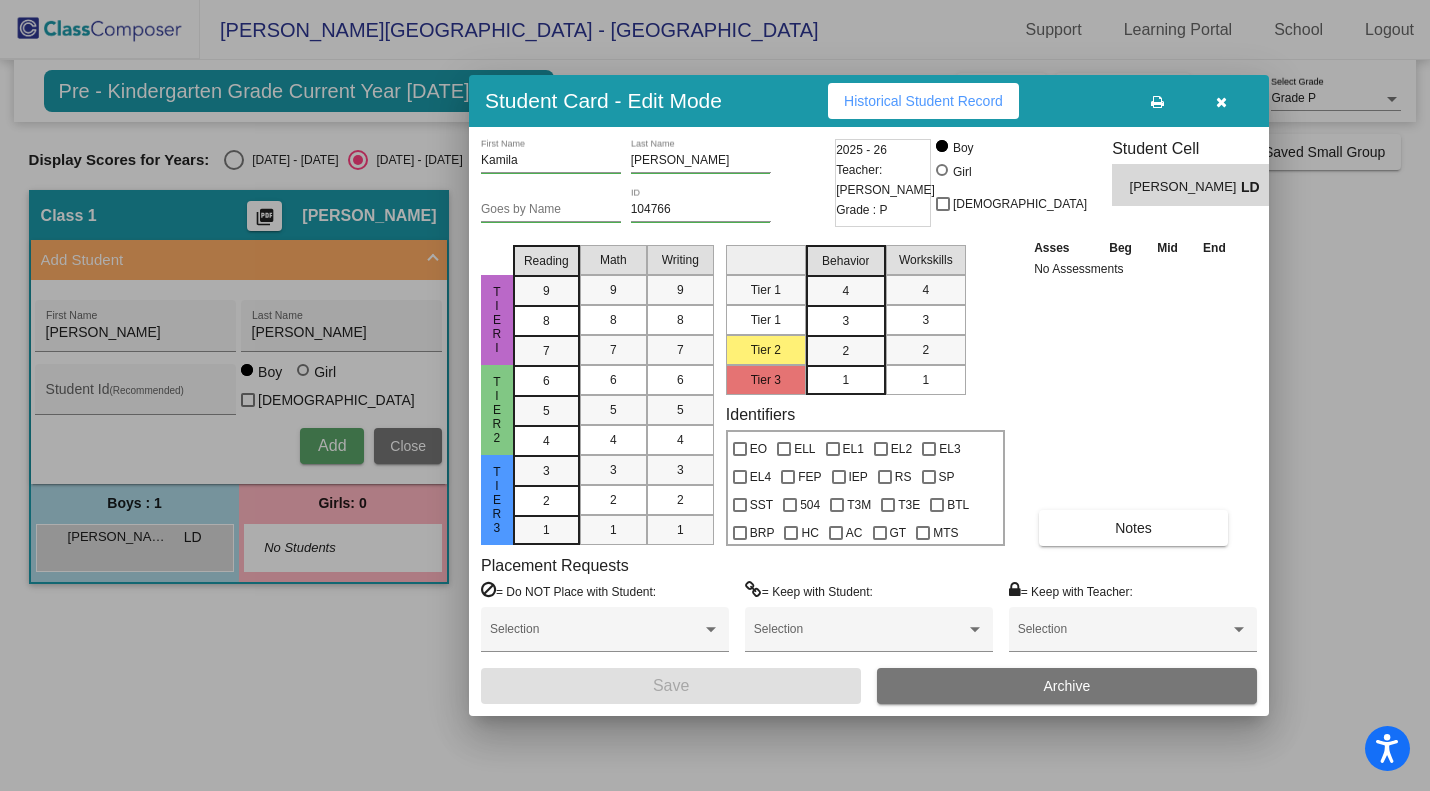 click at bounding box center (944, 172) 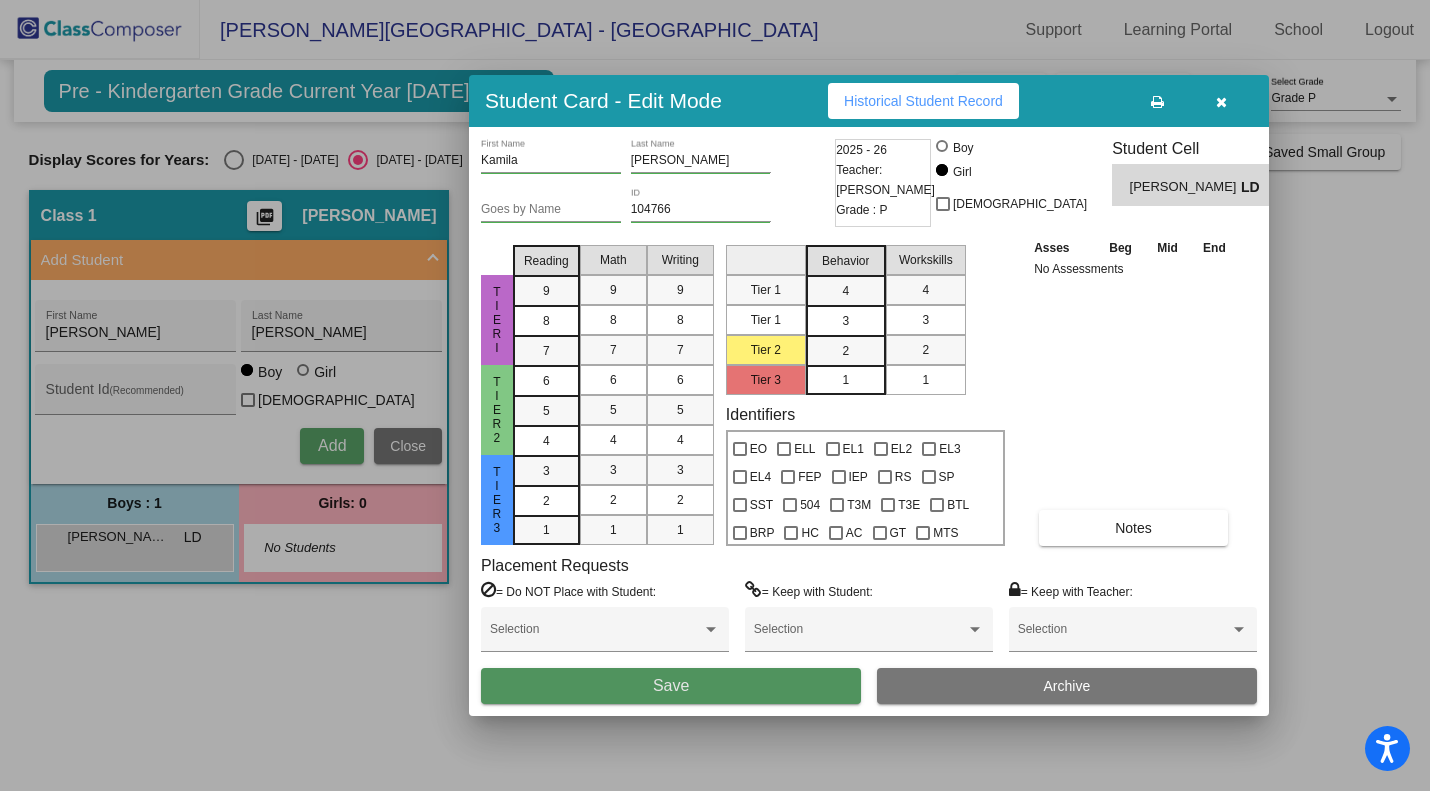 click on "Save" at bounding box center (671, 685) 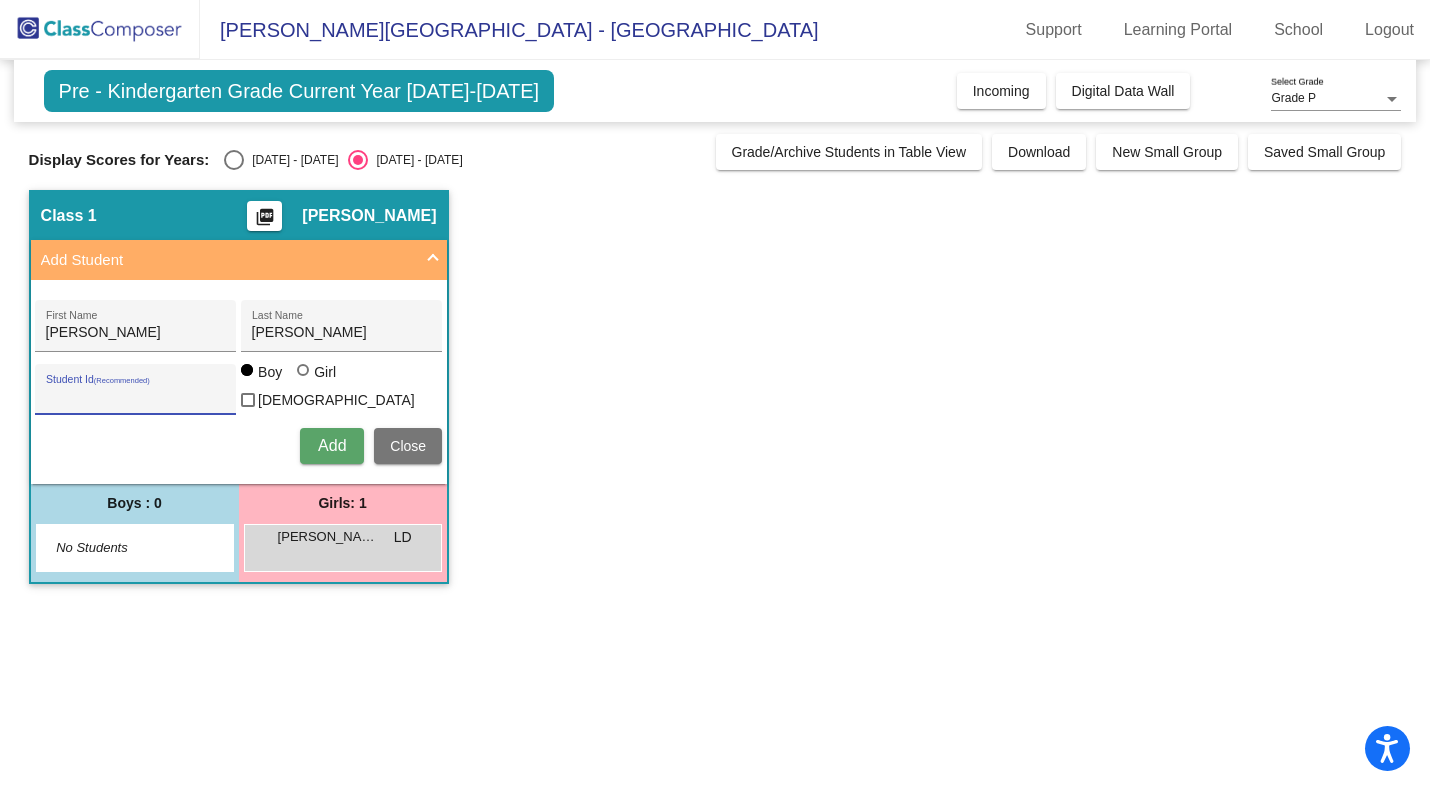 click on "Student Id  (Recommended)" at bounding box center [136, 397] 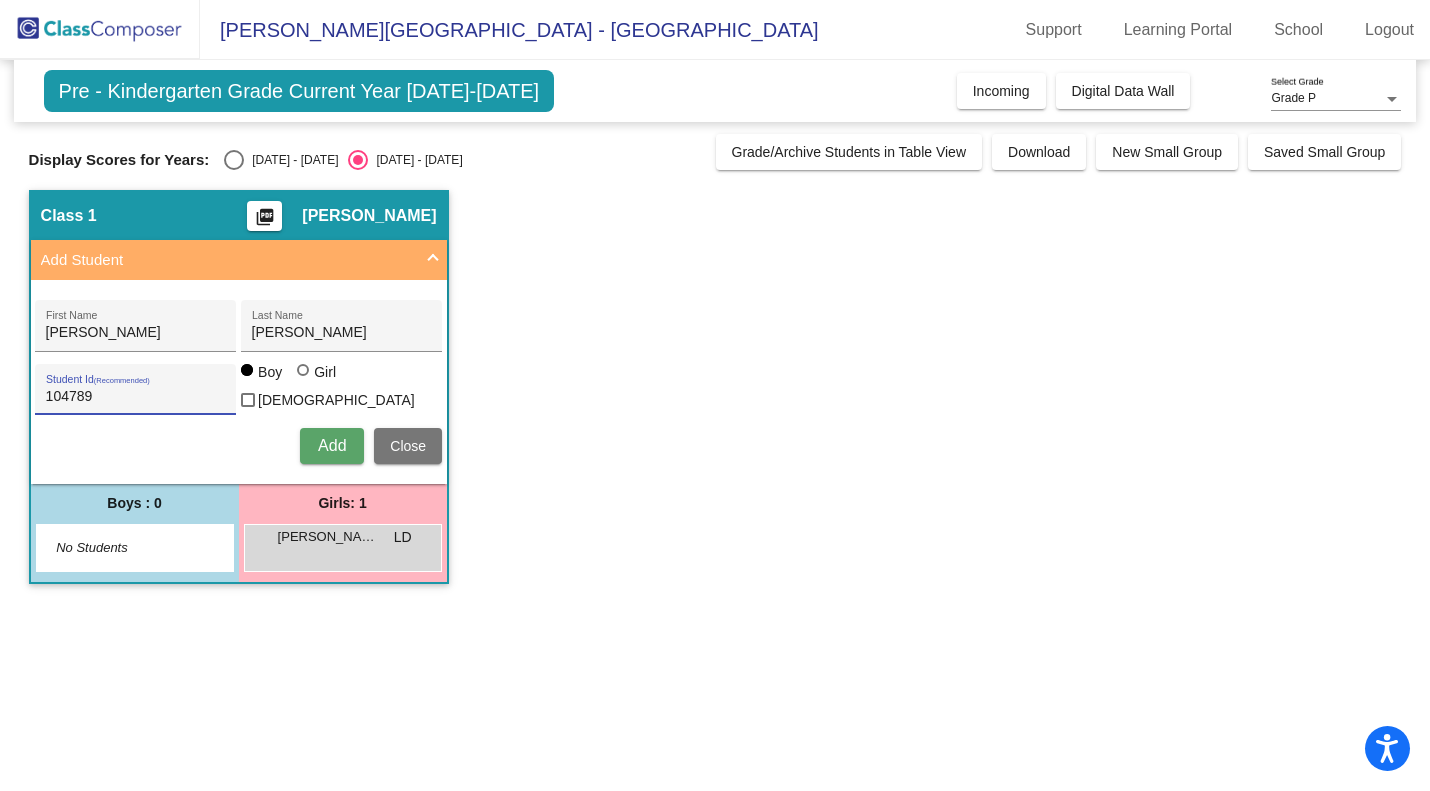 type on "104789" 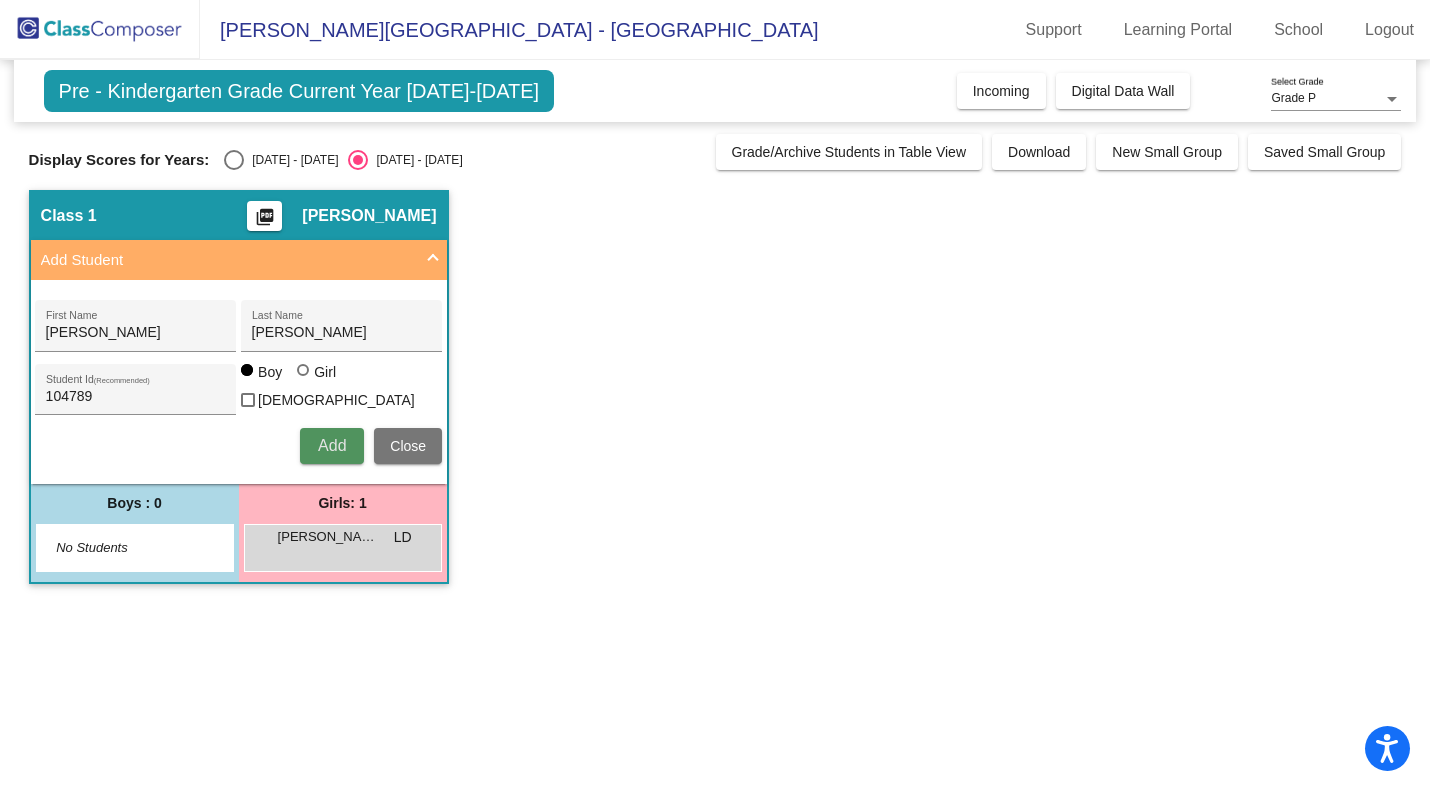 click on "Add" at bounding box center [332, 446] 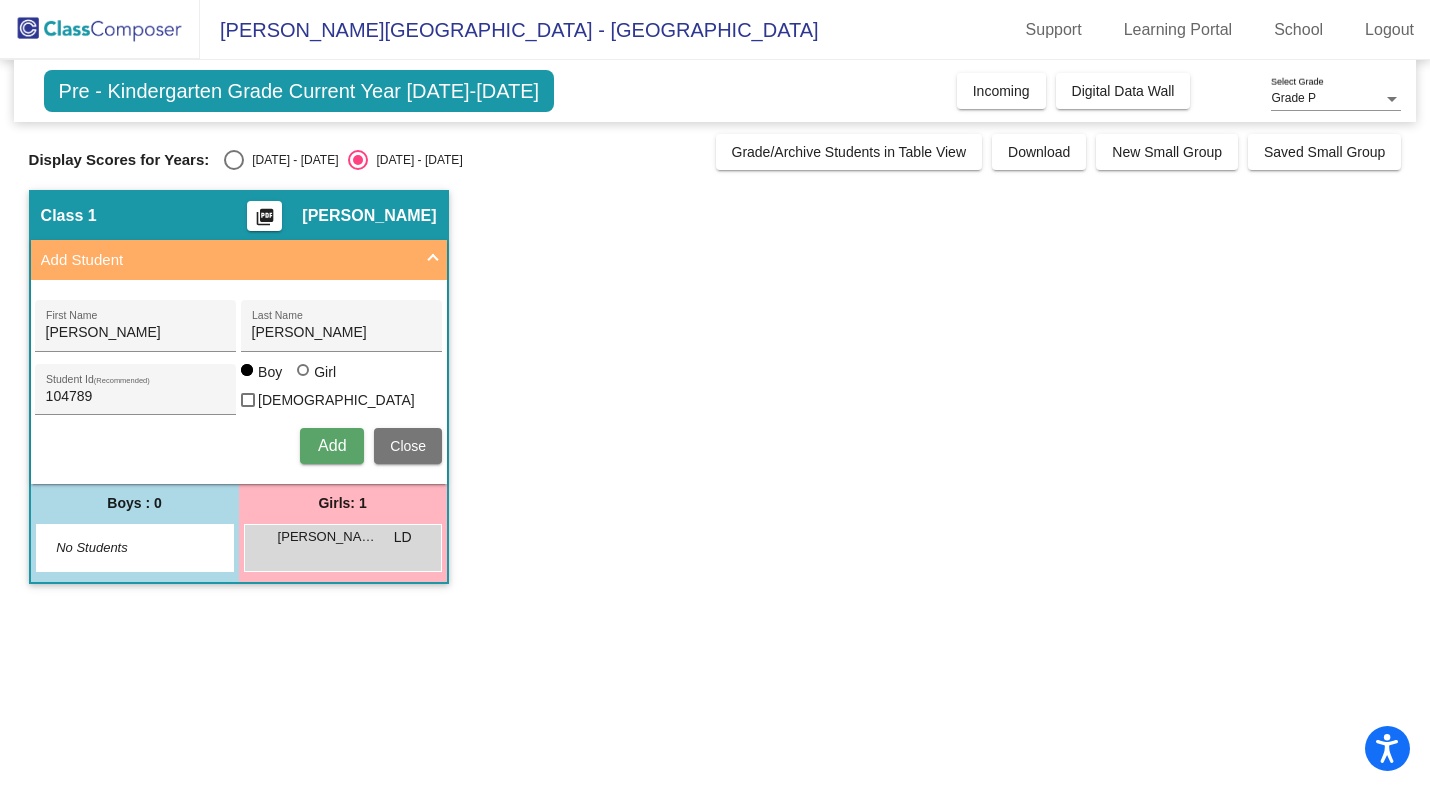 type 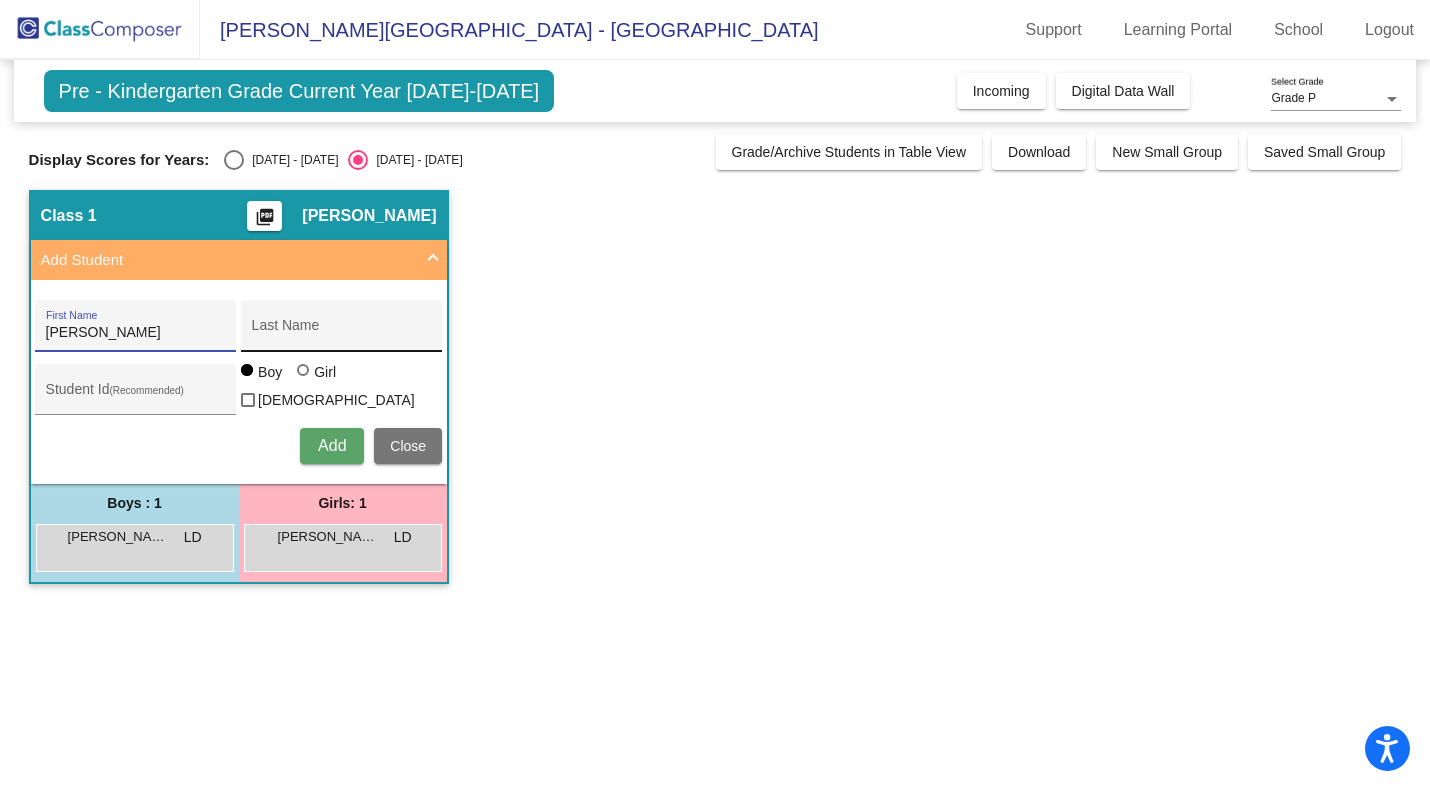 type on "[PERSON_NAME]" 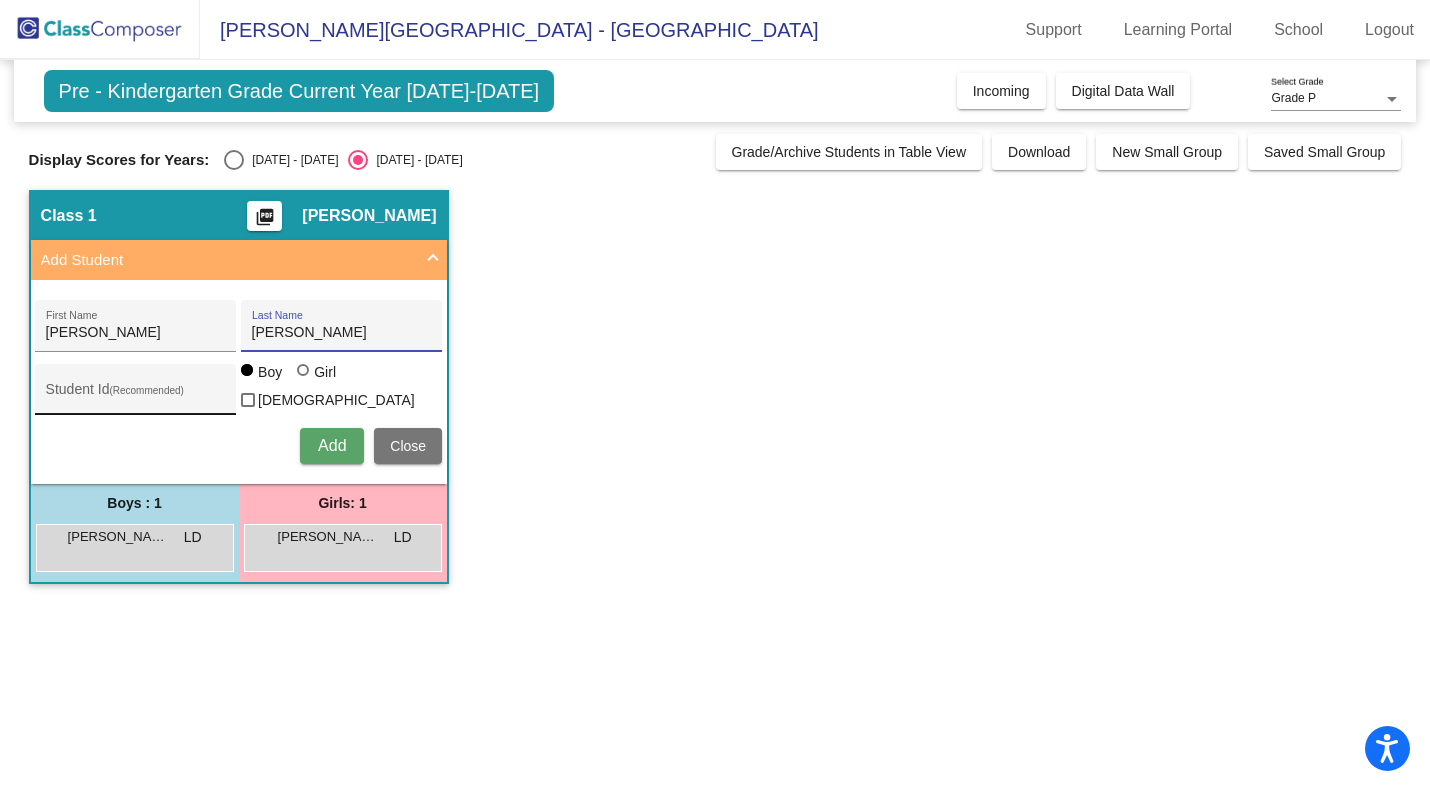 type on "[PERSON_NAME]" 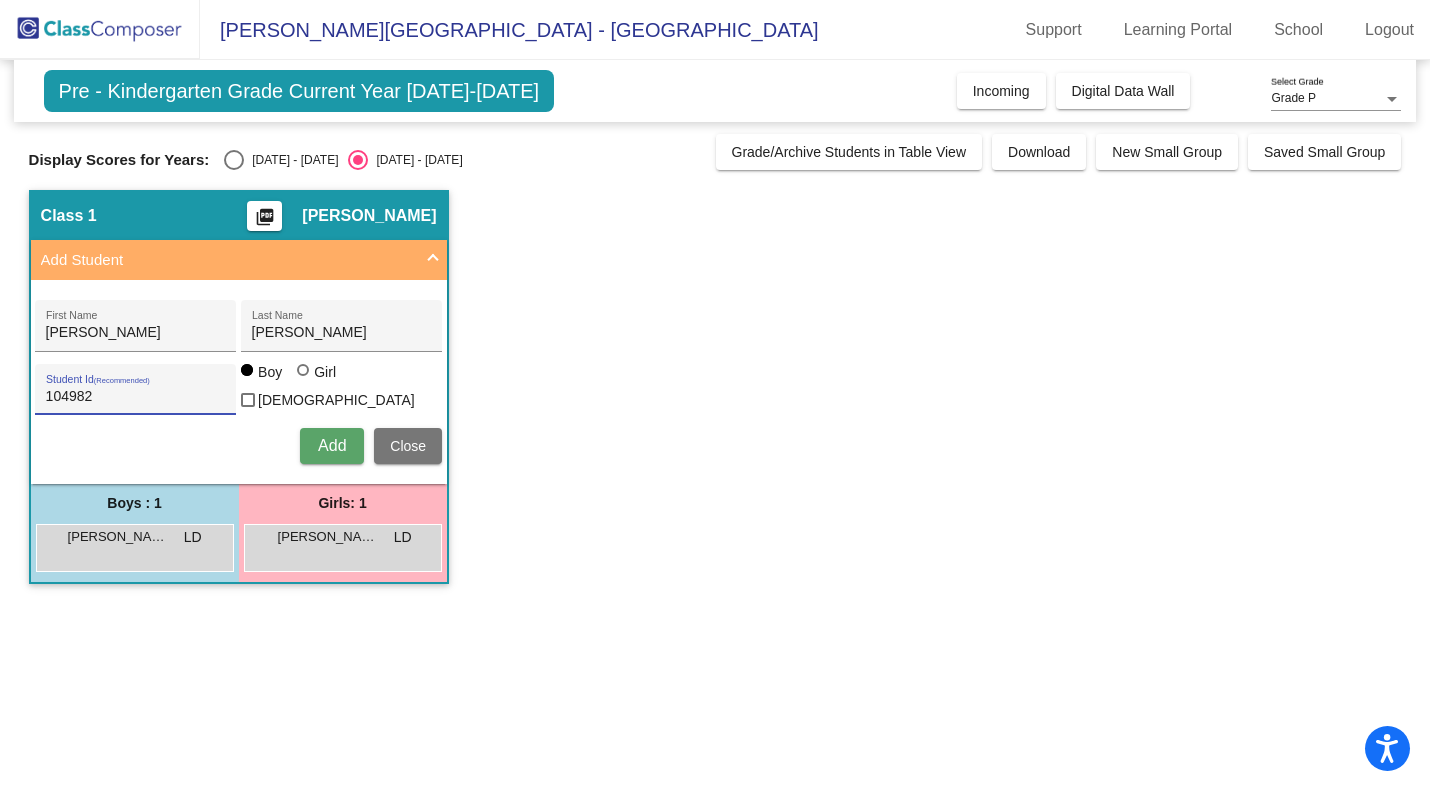 type on "104982" 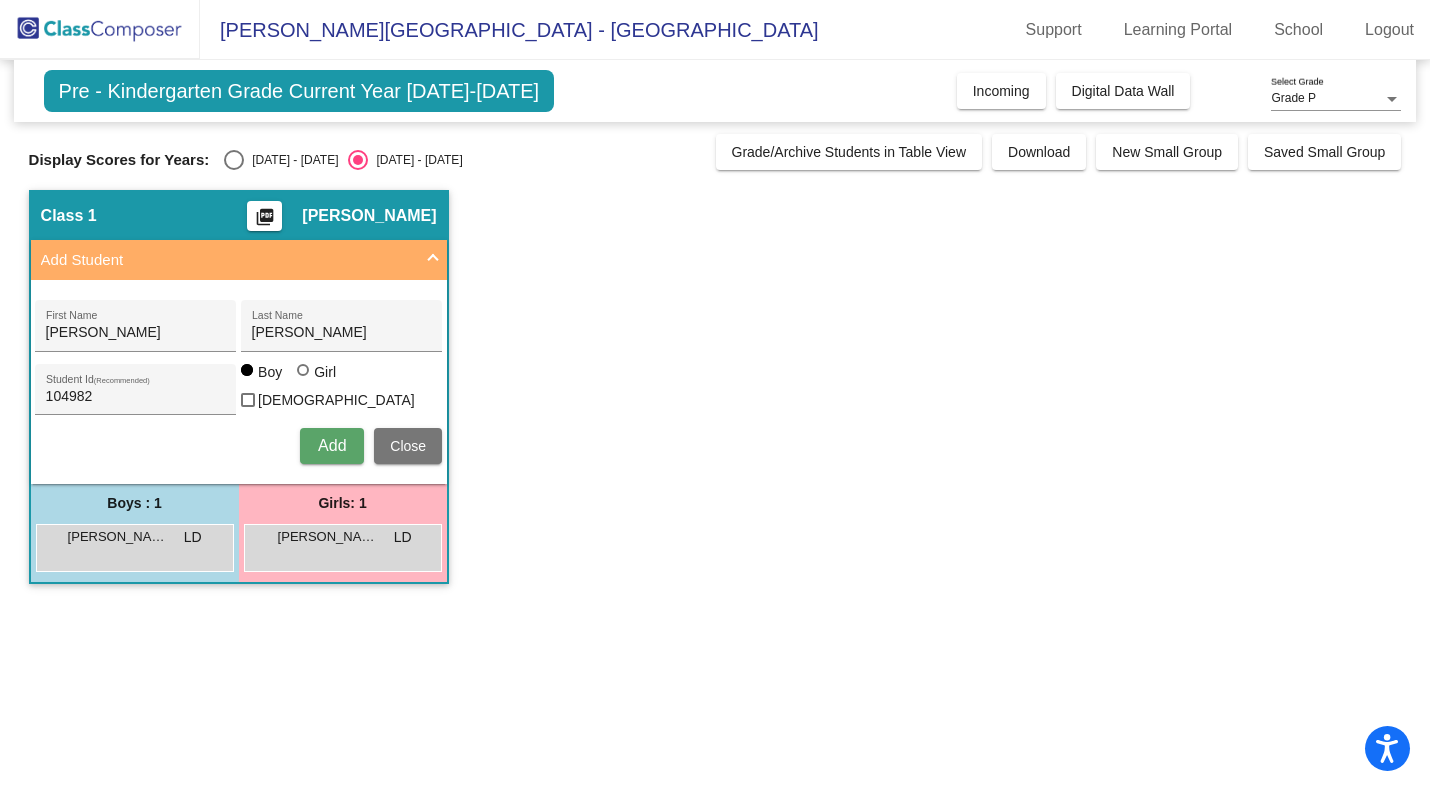 type 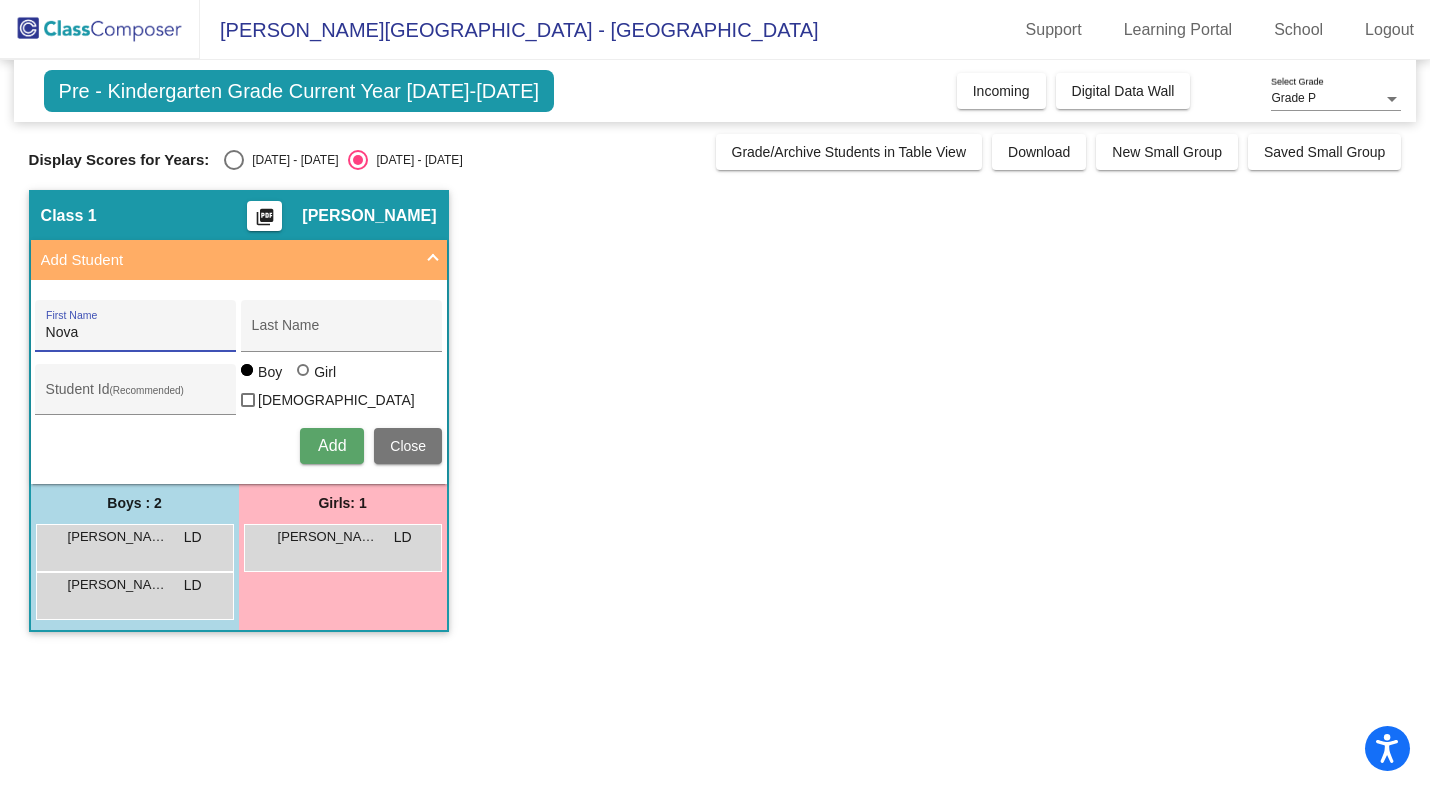 type on "Nova" 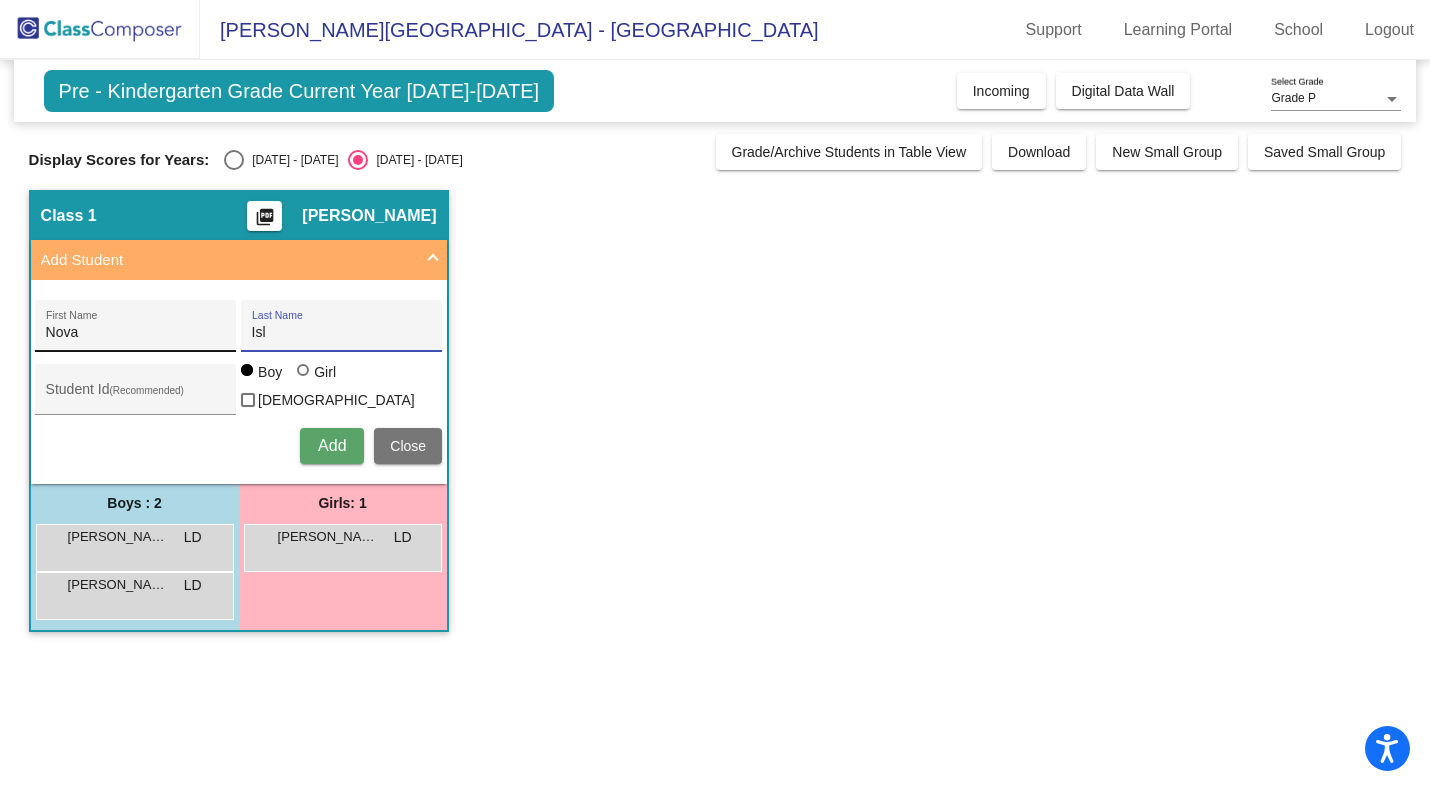 type on "Isla" 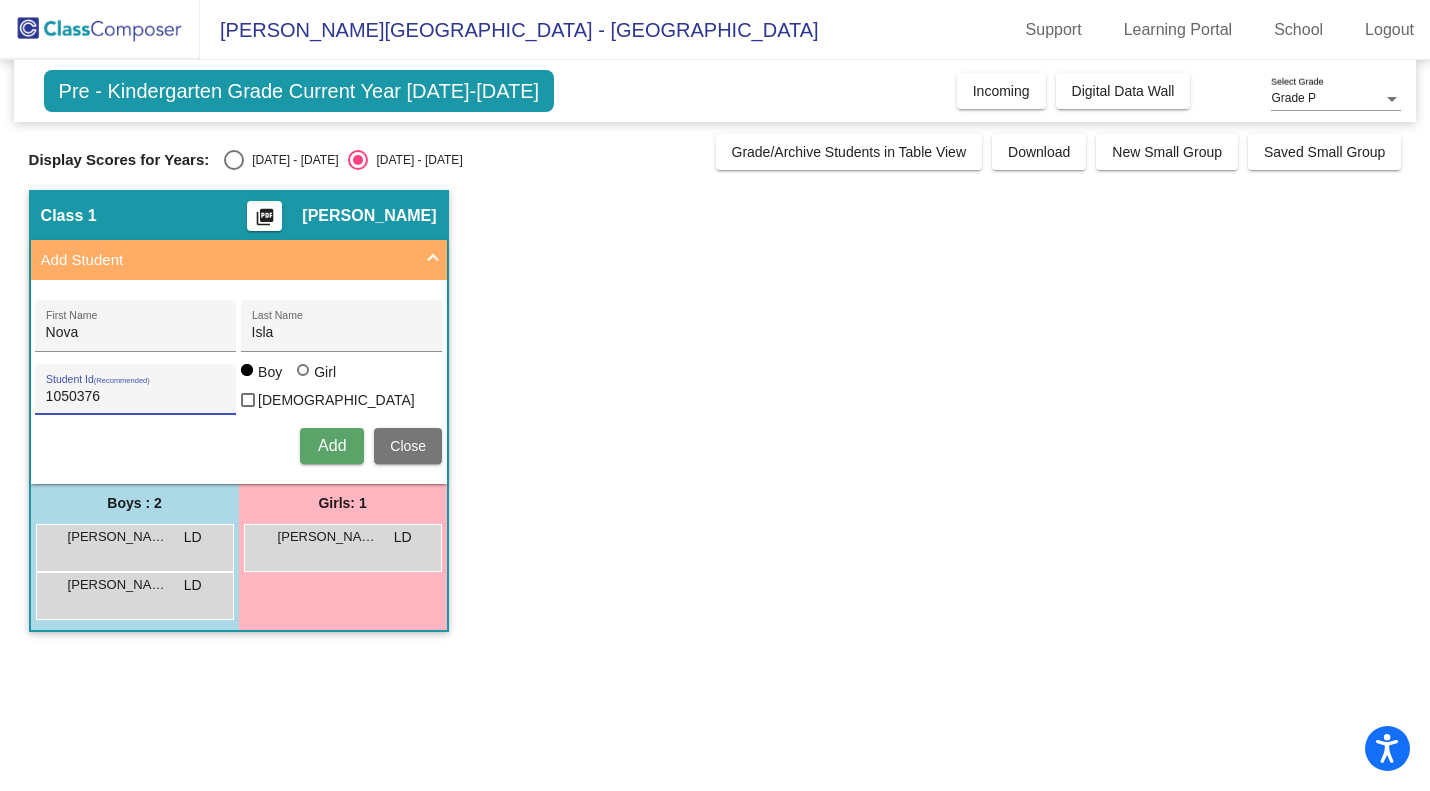 type on "1050376" 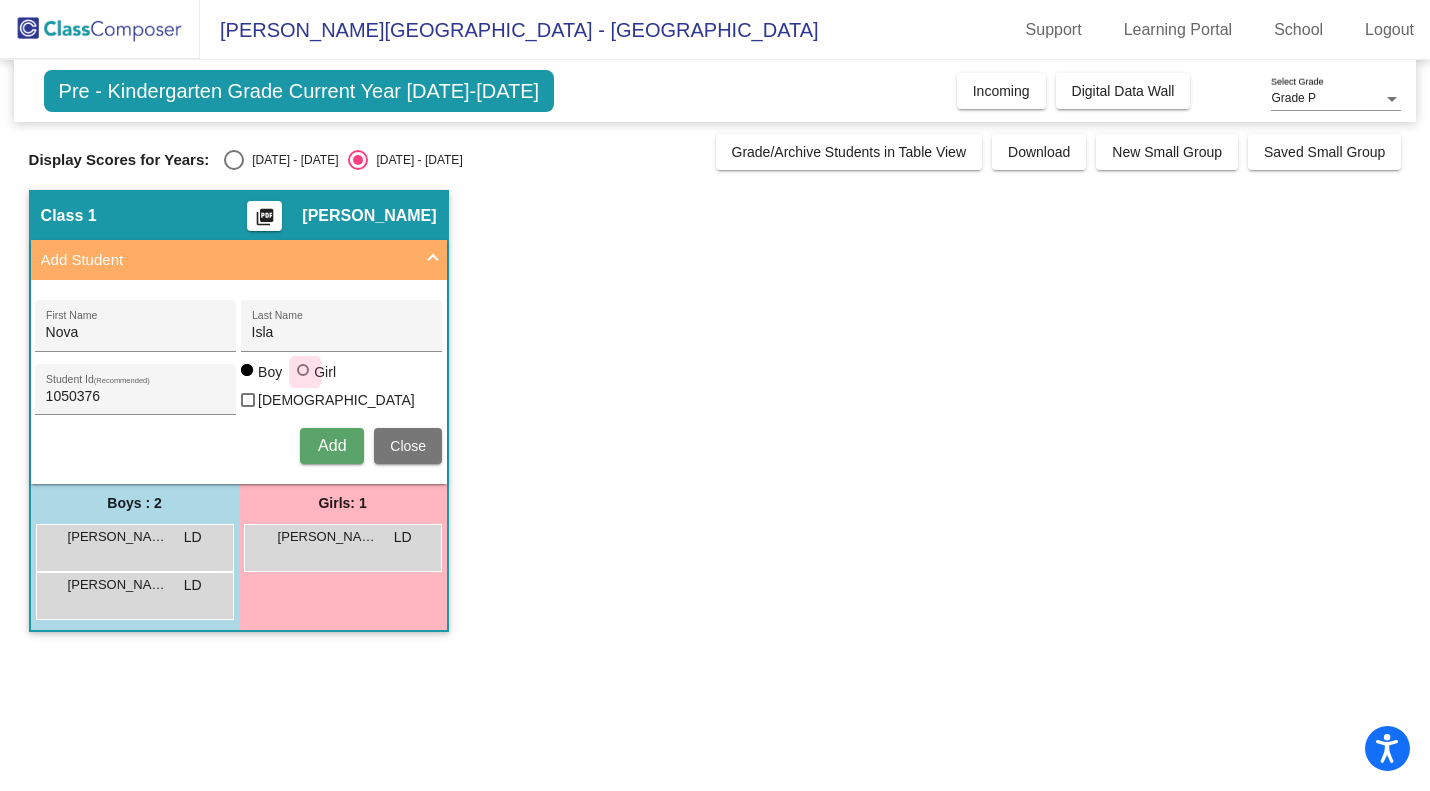 click at bounding box center (303, 370) 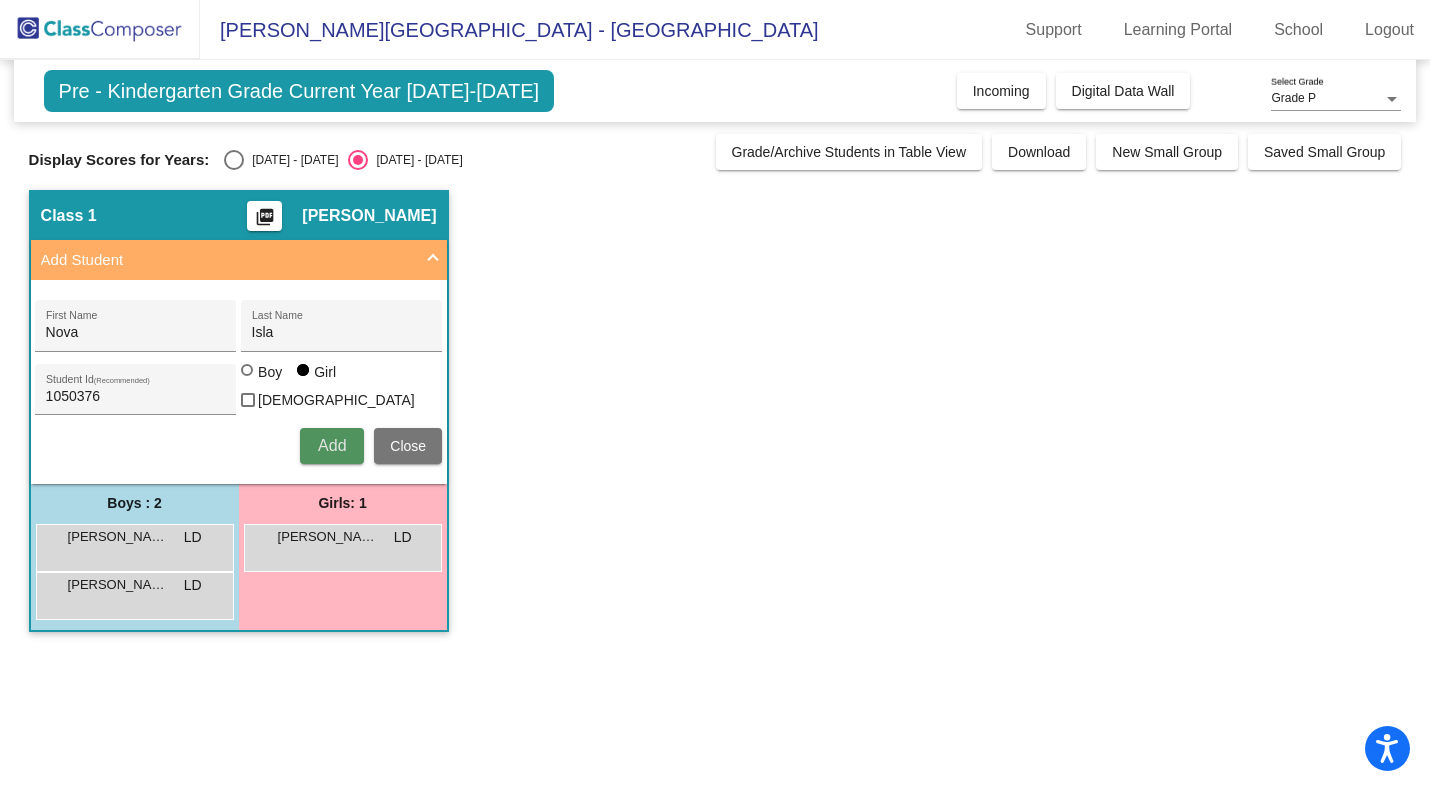 click on "Add" at bounding box center [332, 445] 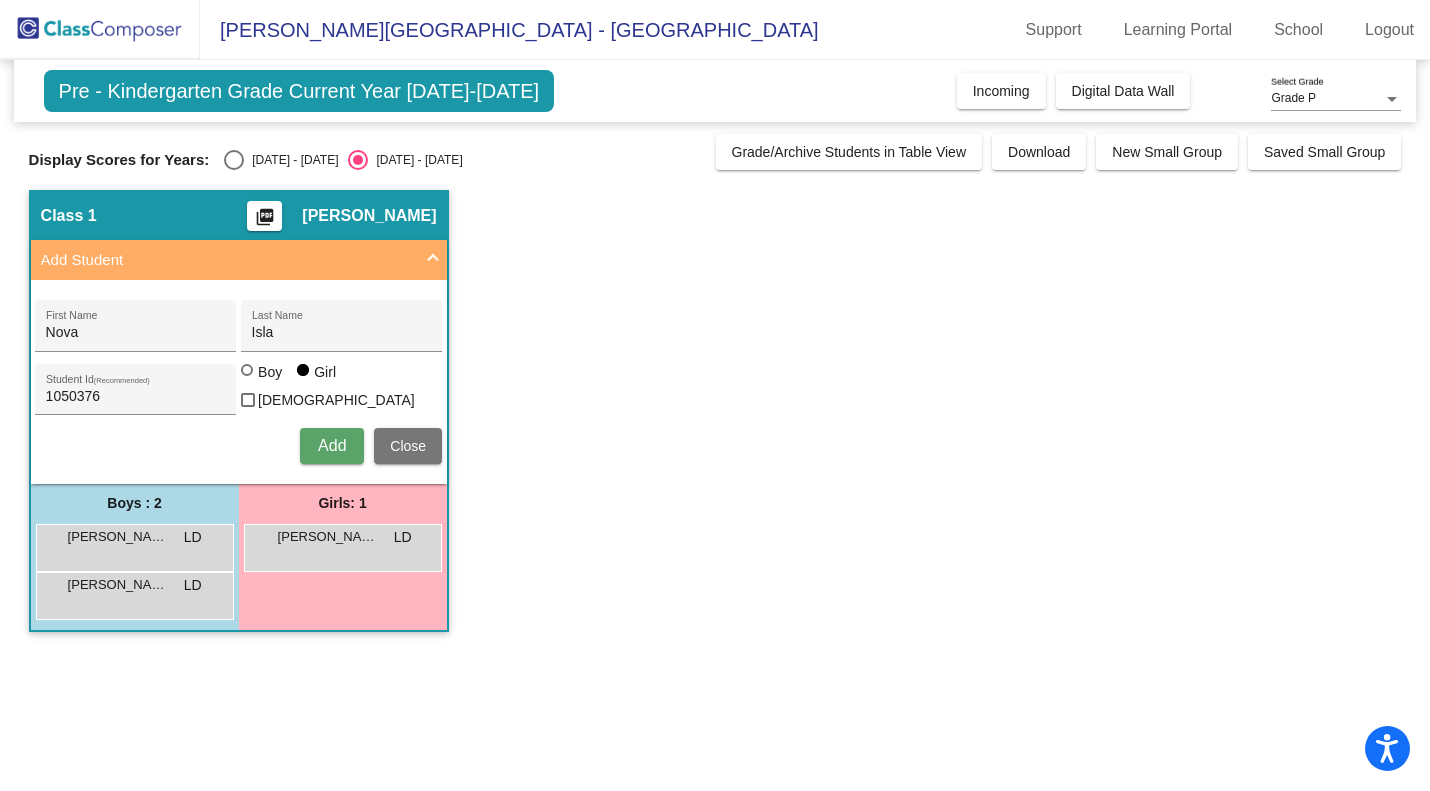 type 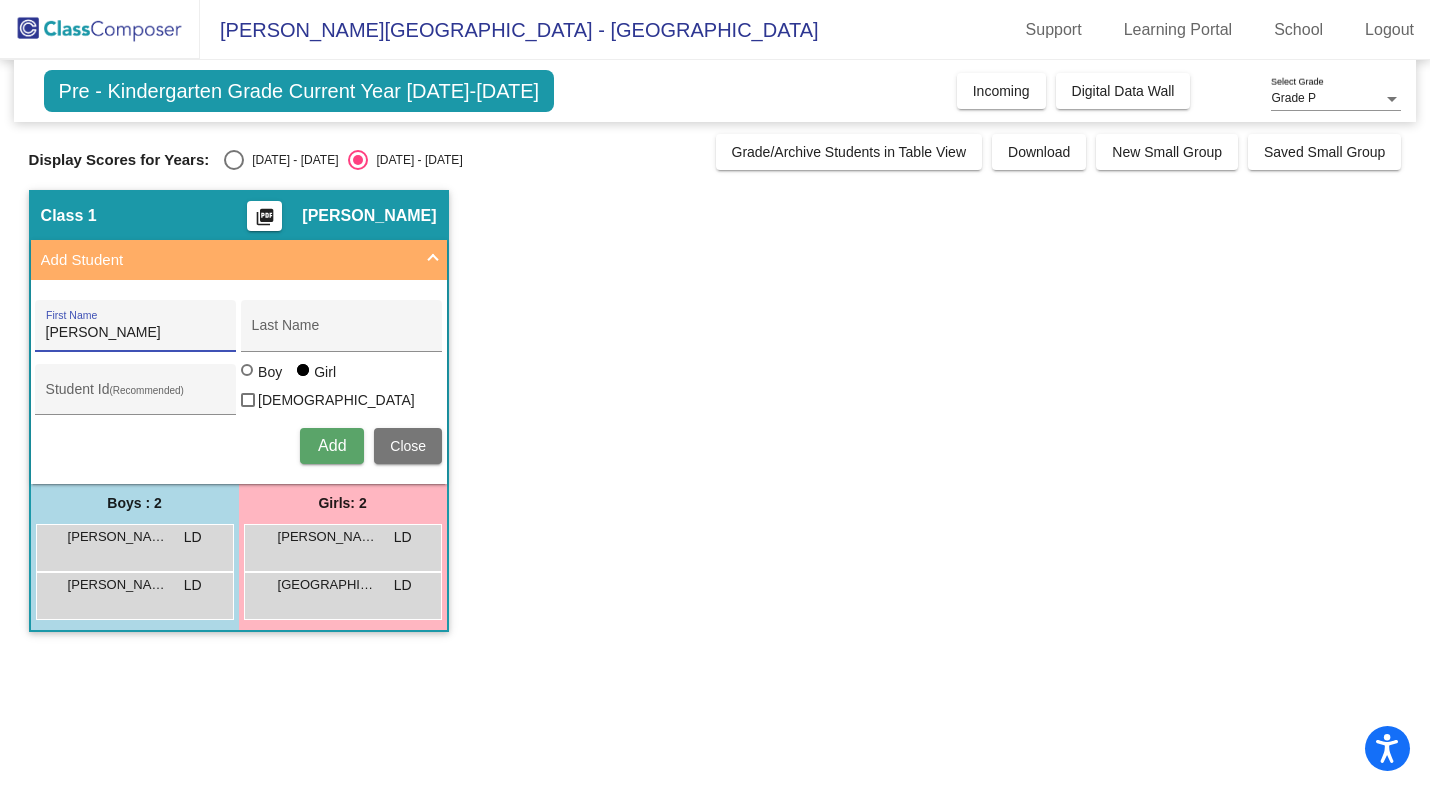 type on "[PERSON_NAME]" 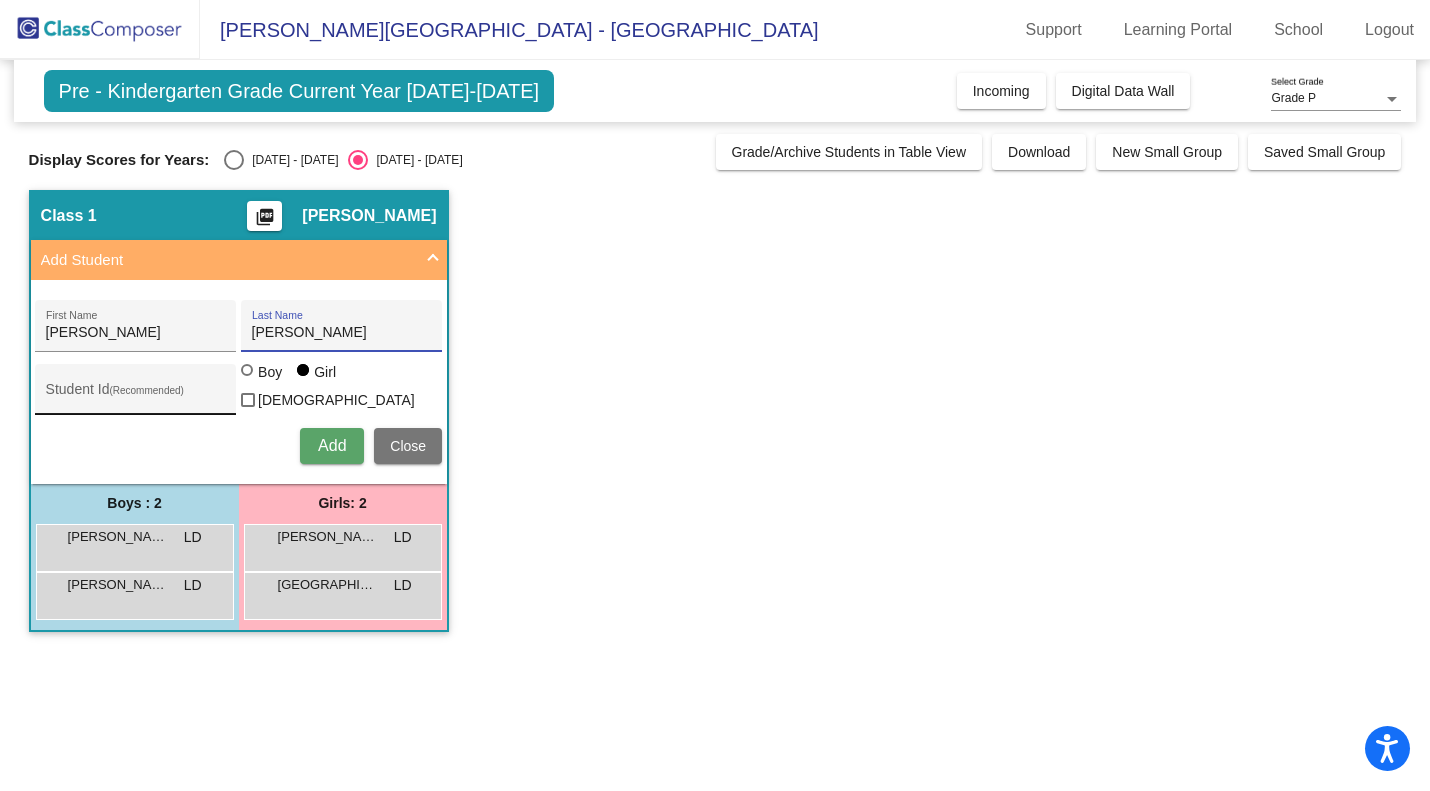 type on "[PERSON_NAME]" 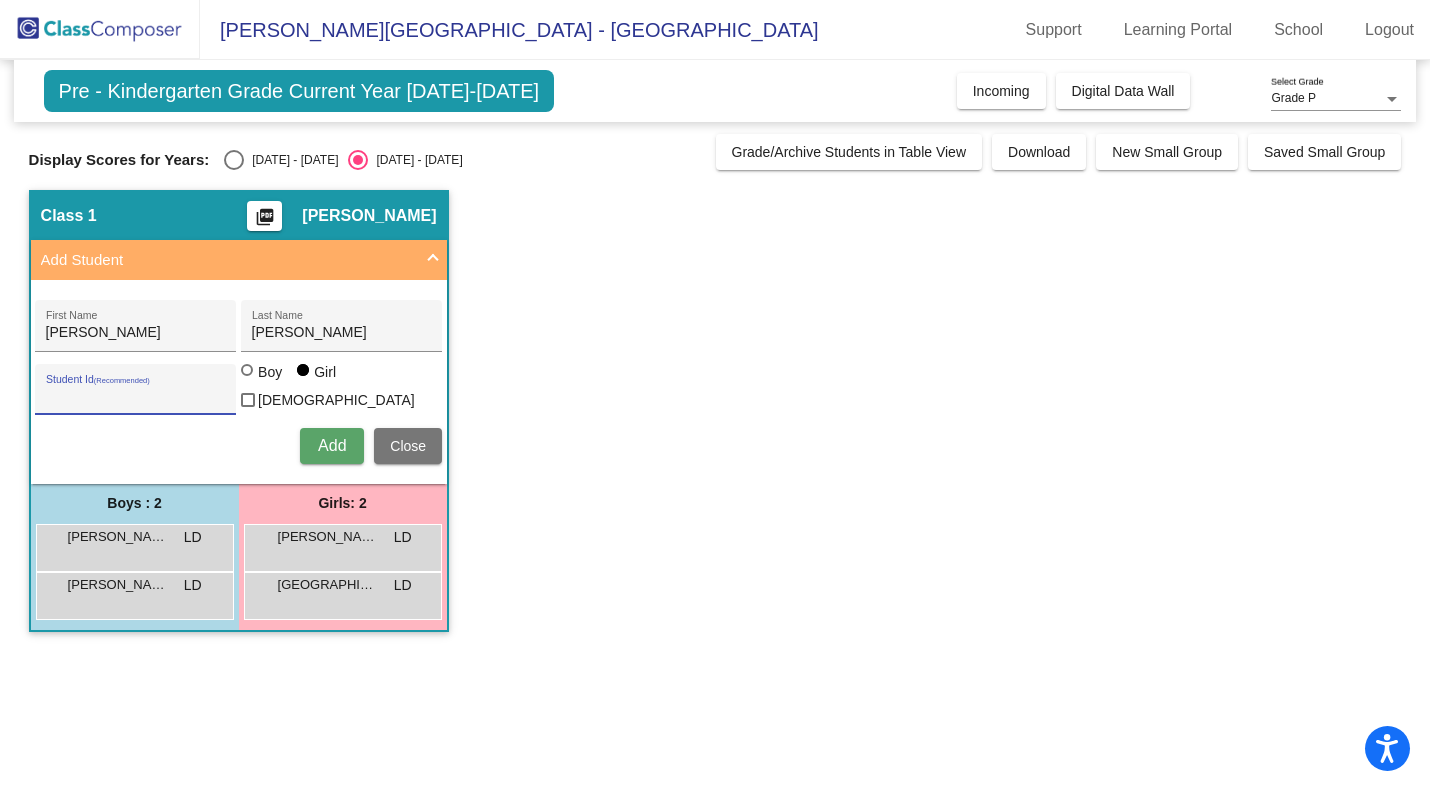 click on "Student Id  (Recommended)" at bounding box center [136, 397] 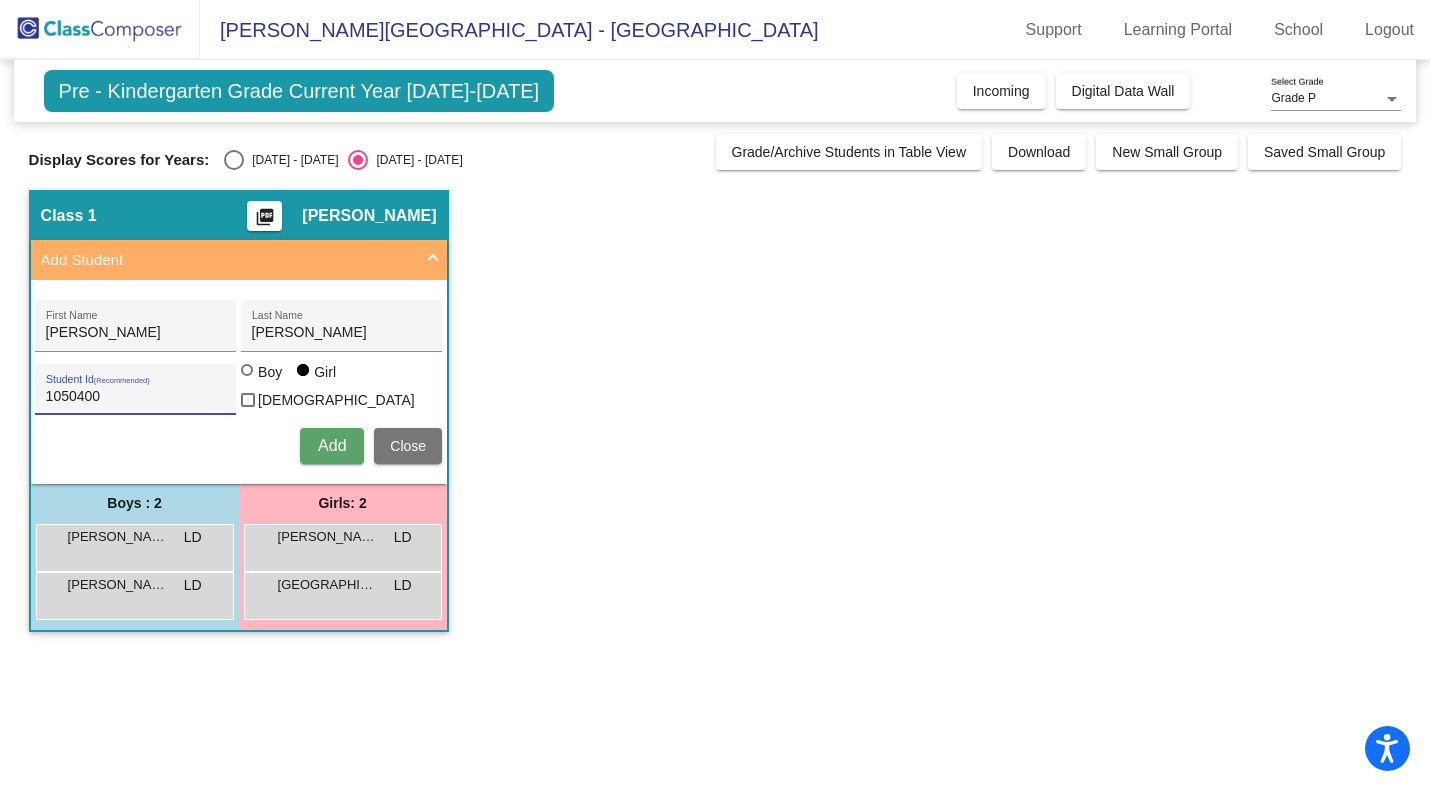 type on "1050400" 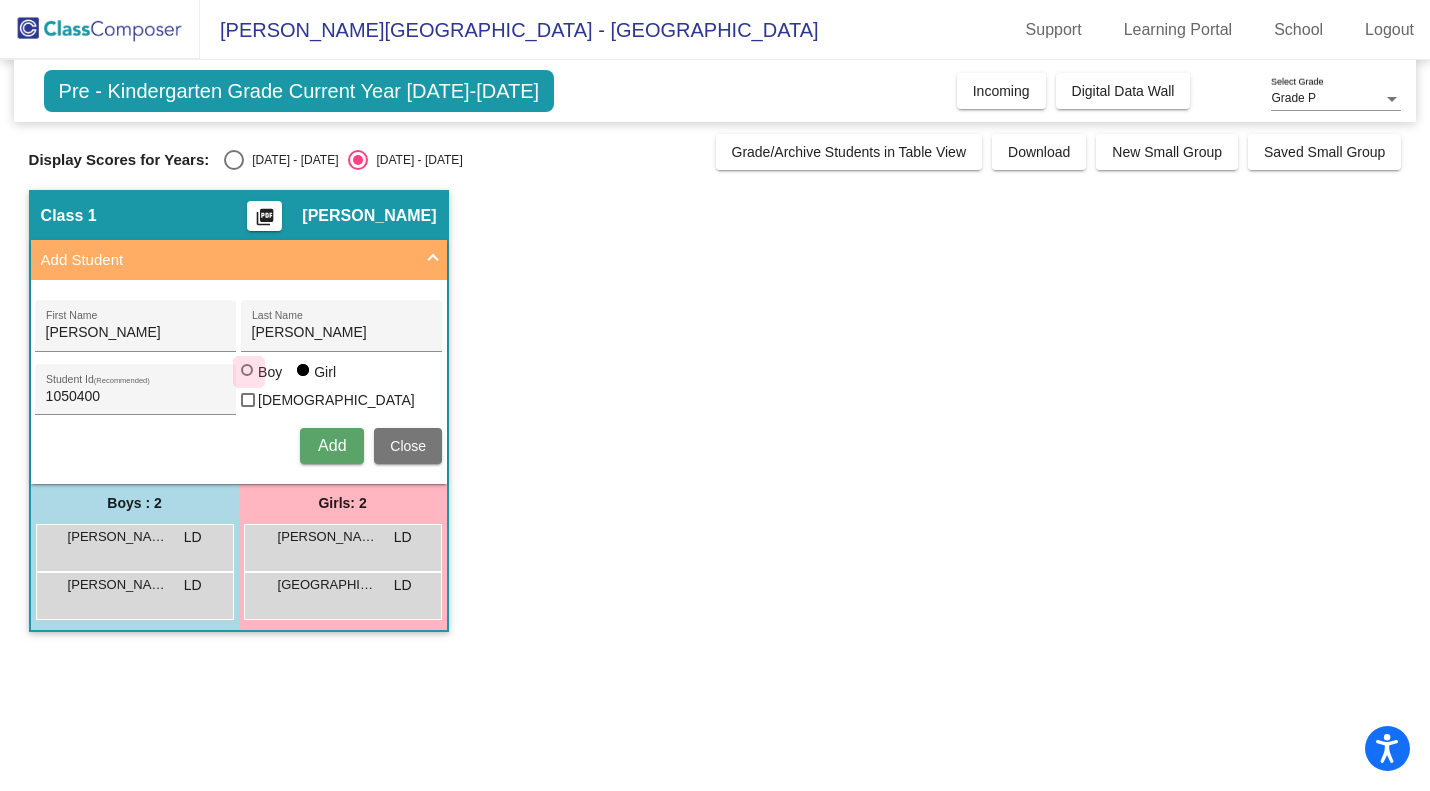 click at bounding box center [247, 370] 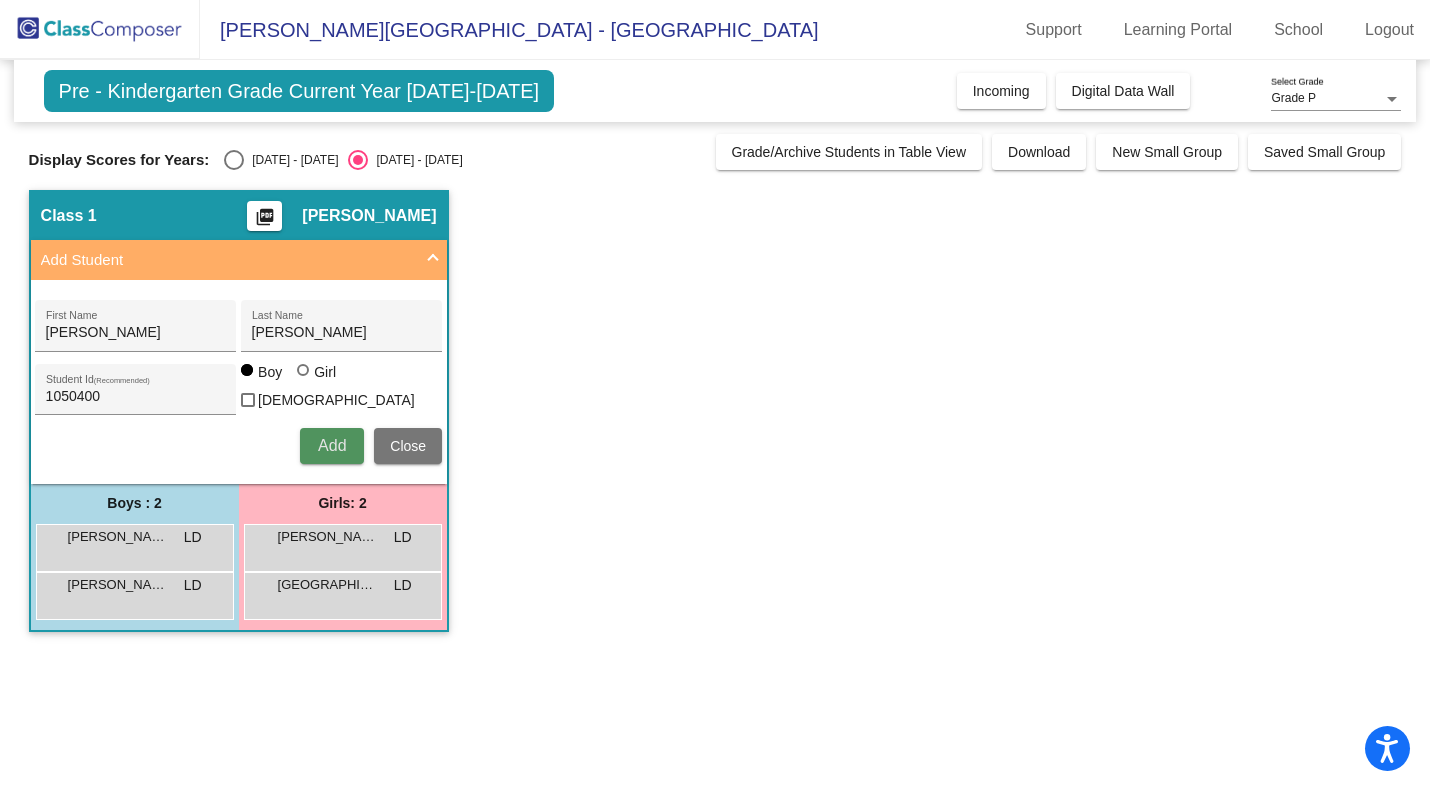 click on "Add" at bounding box center (332, 446) 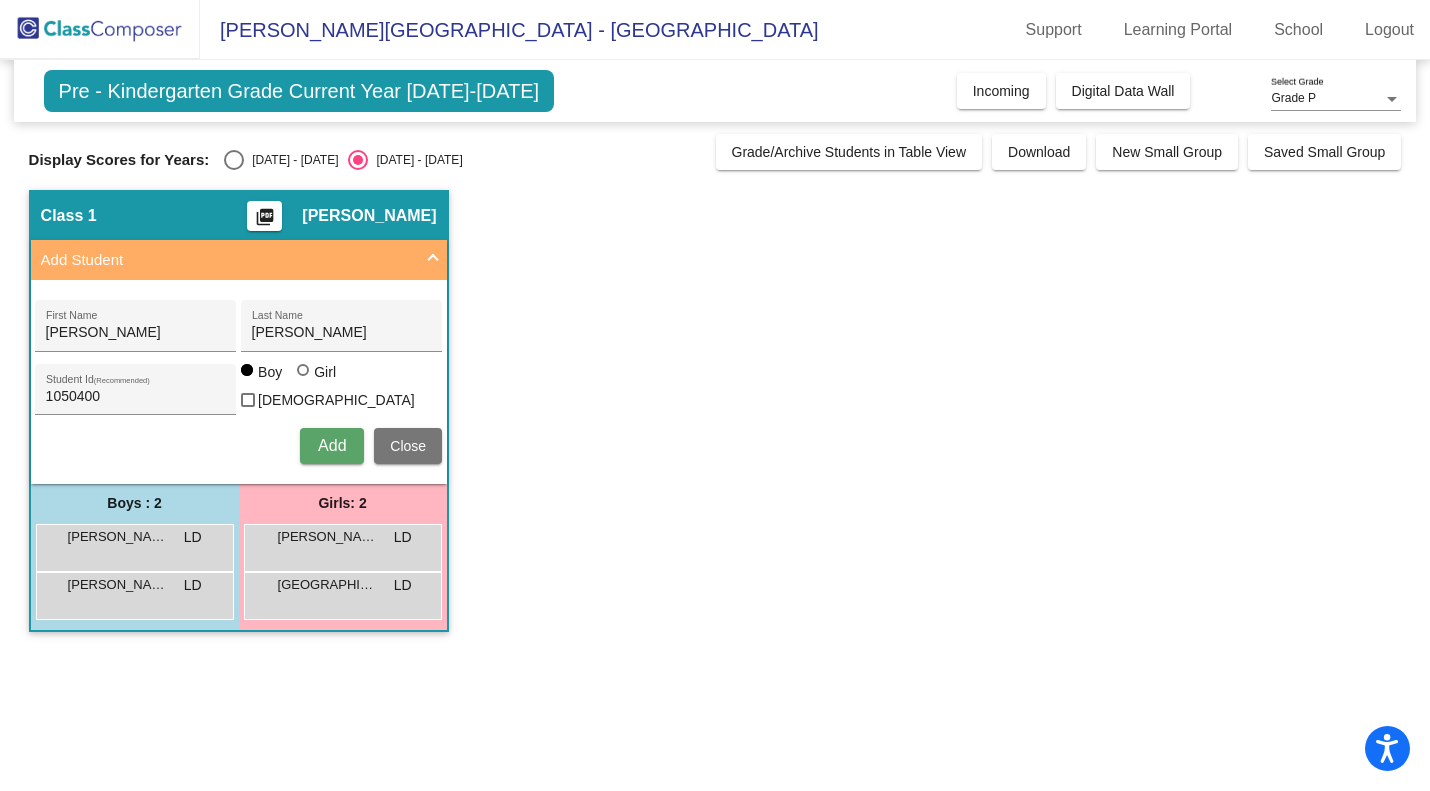 type 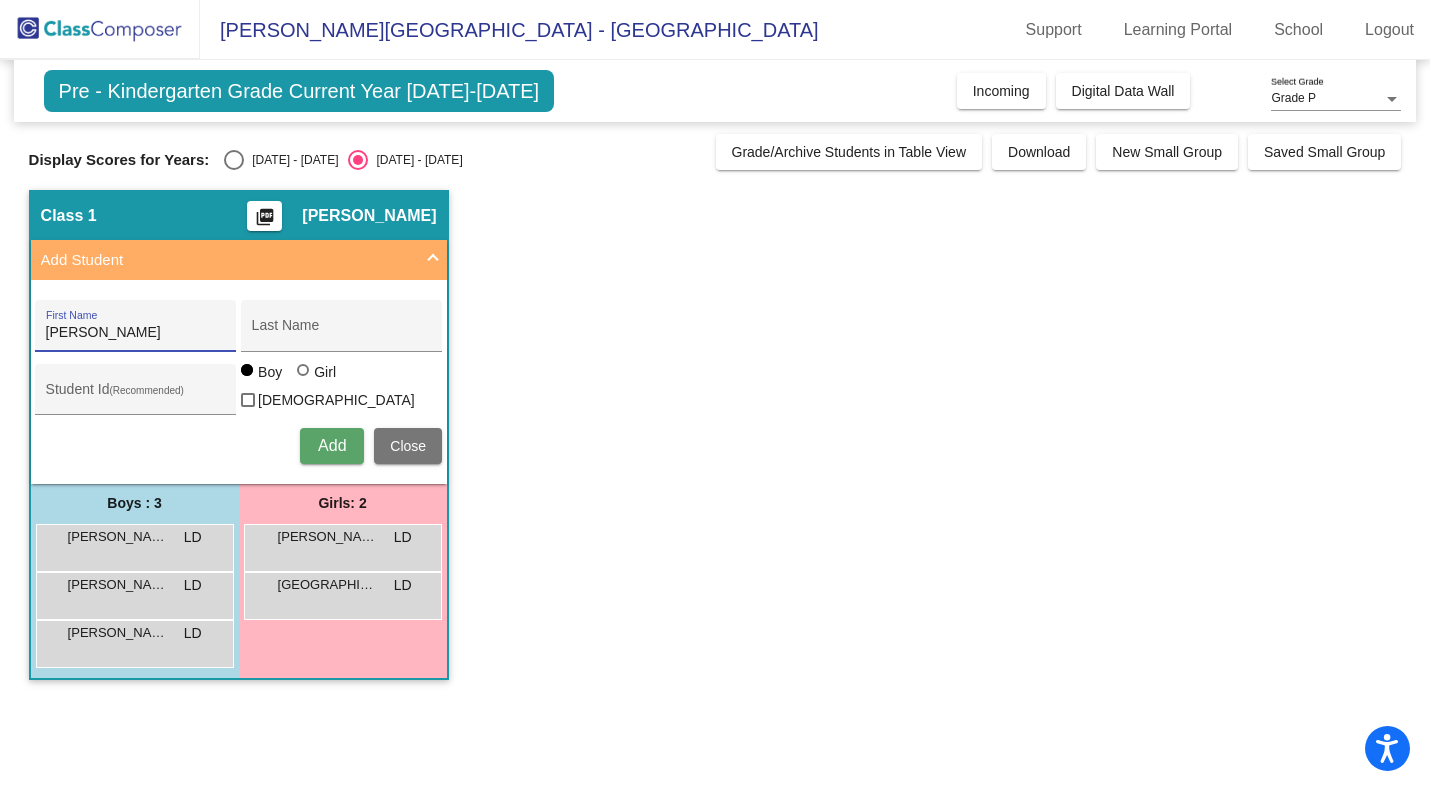type on "[PERSON_NAME]" 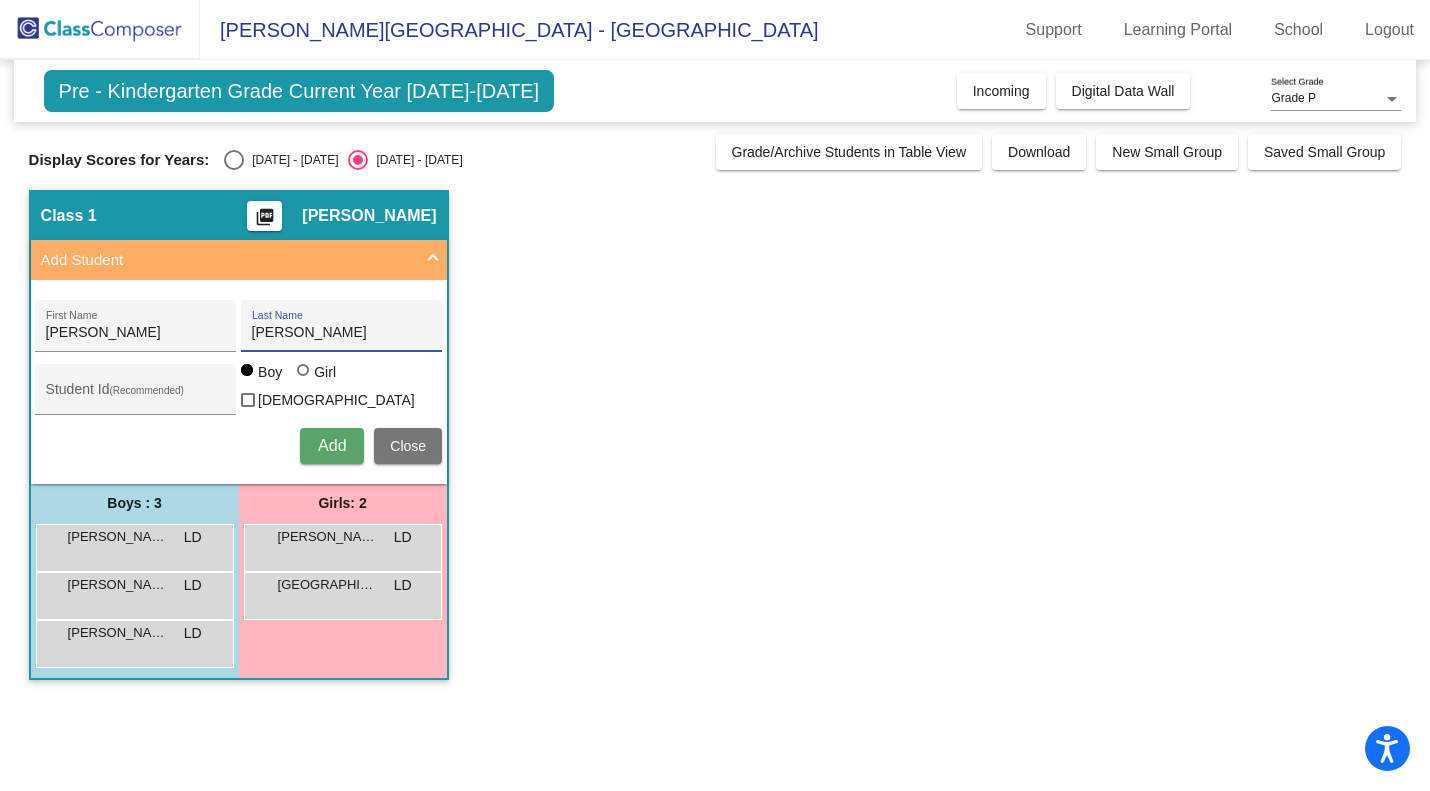 type on "[PERSON_NAME]" 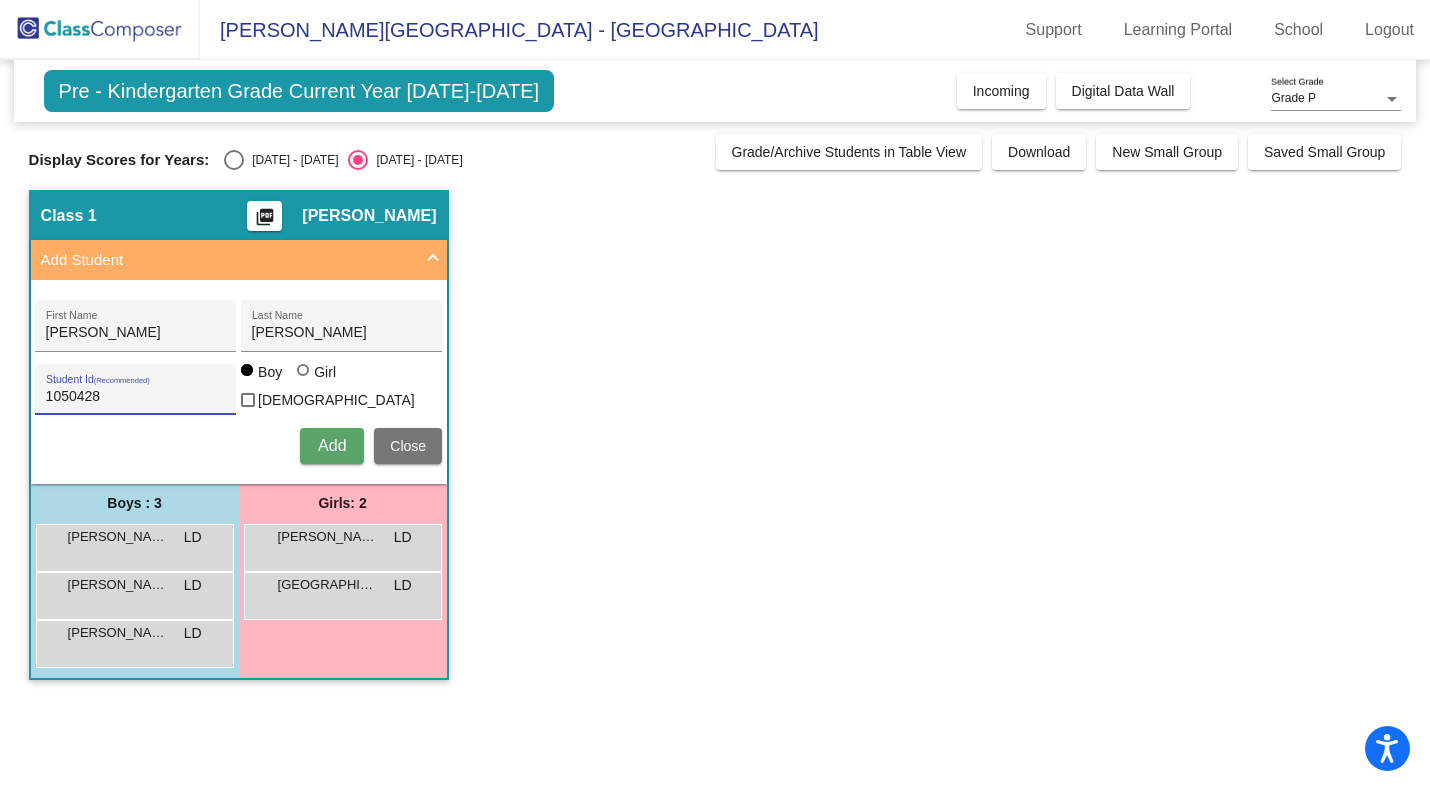 type on "1050428" 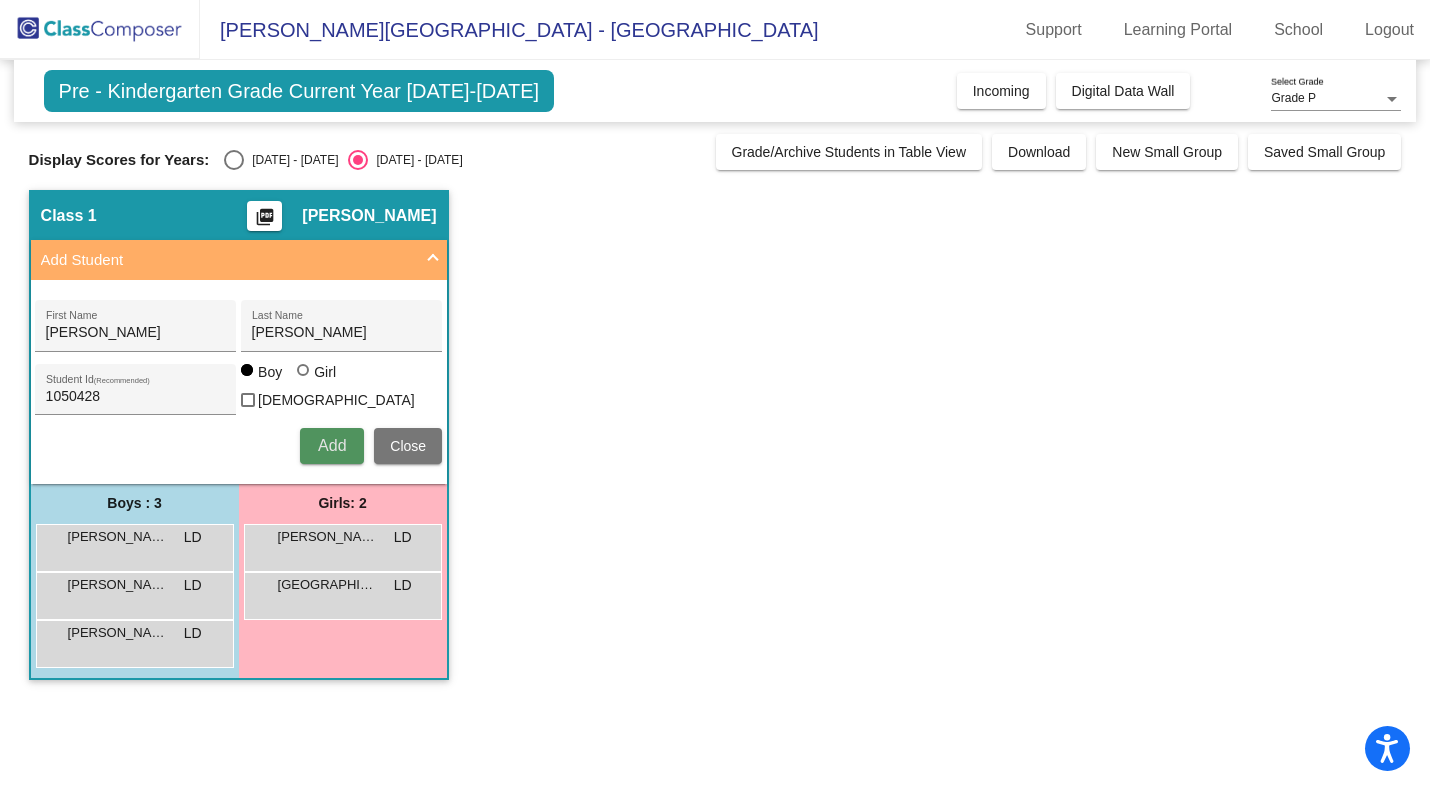 click on "Add" at bounding box center [332, 445] 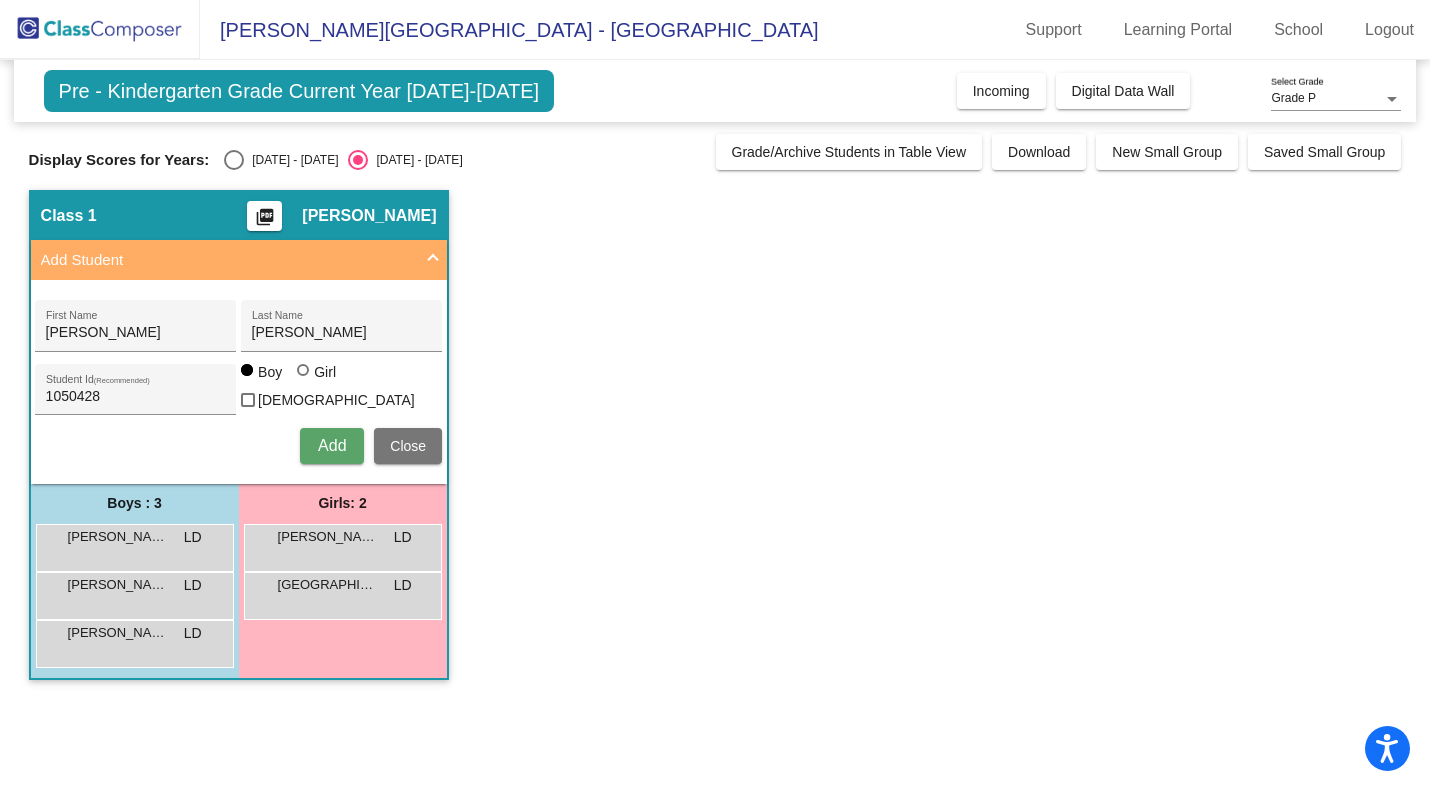 type 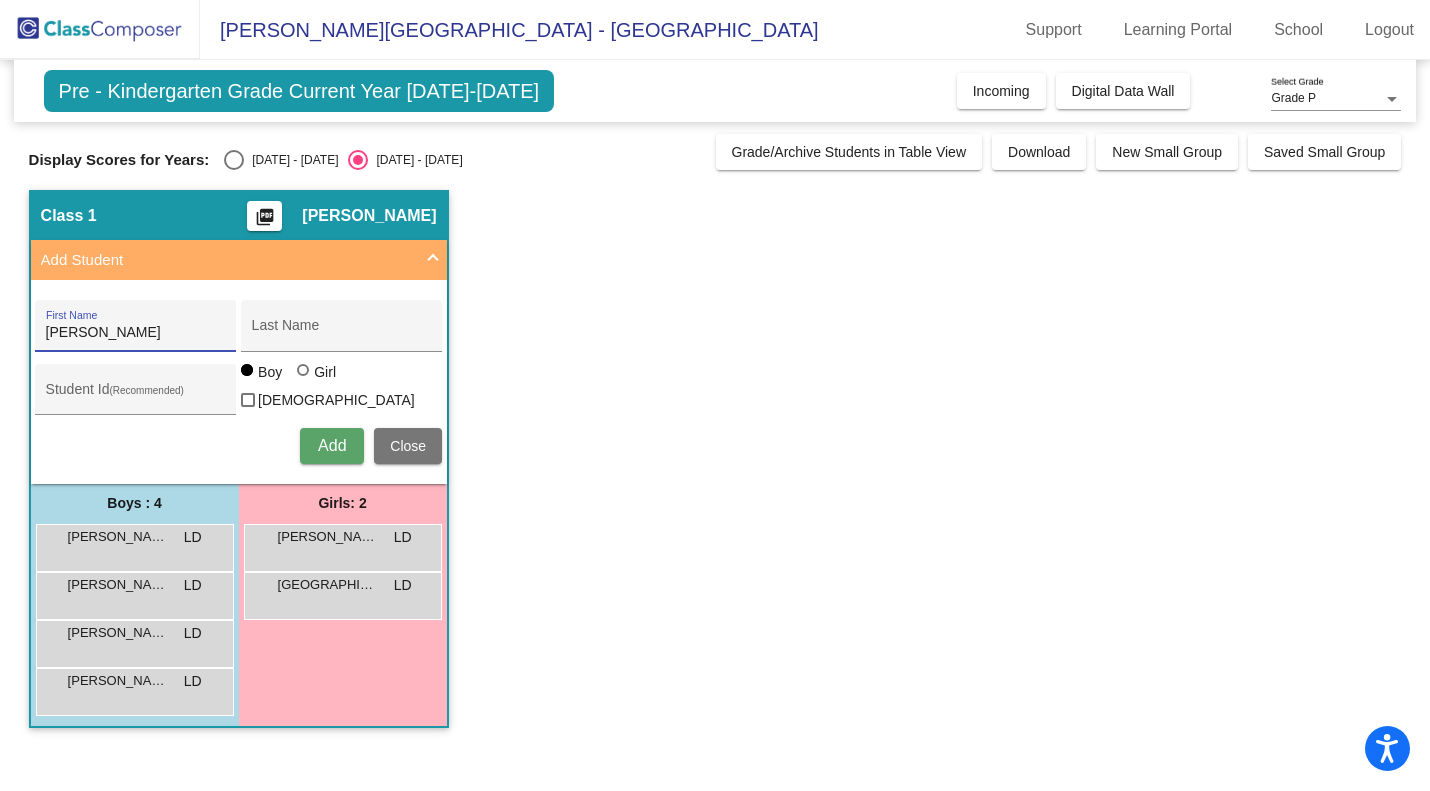 type on "[PERSON_NAME]" 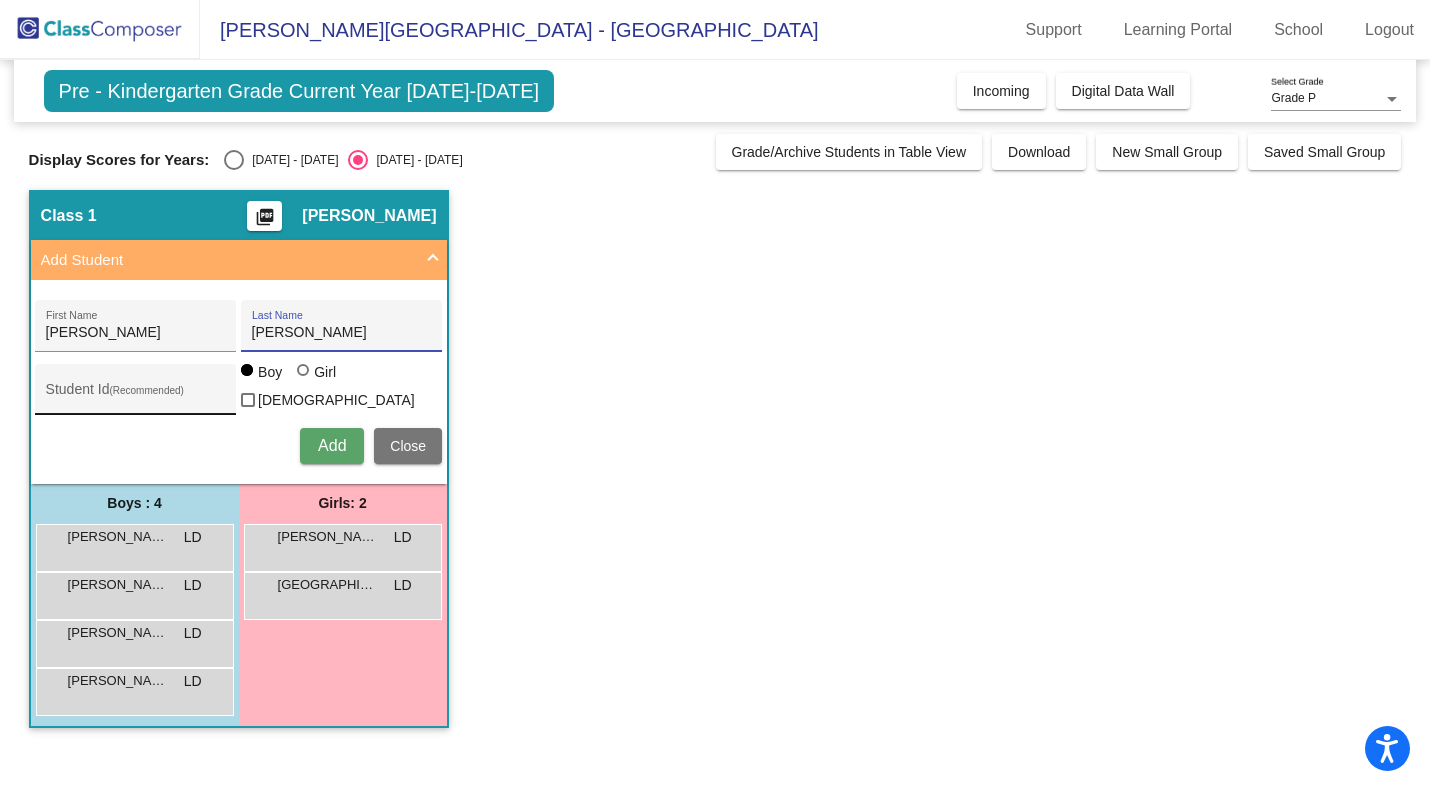 type on "[PERSON_NAME]" 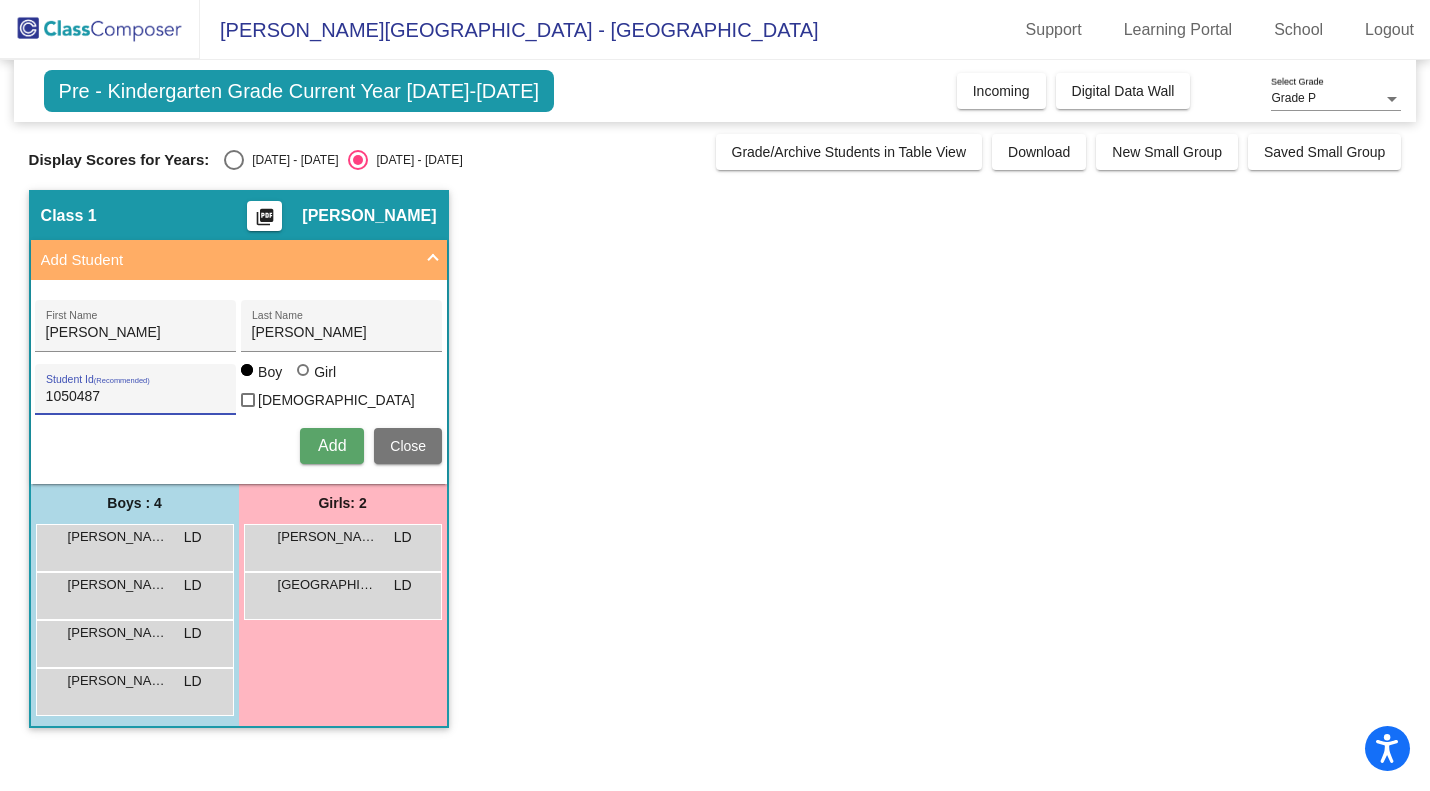 type on "1050487" 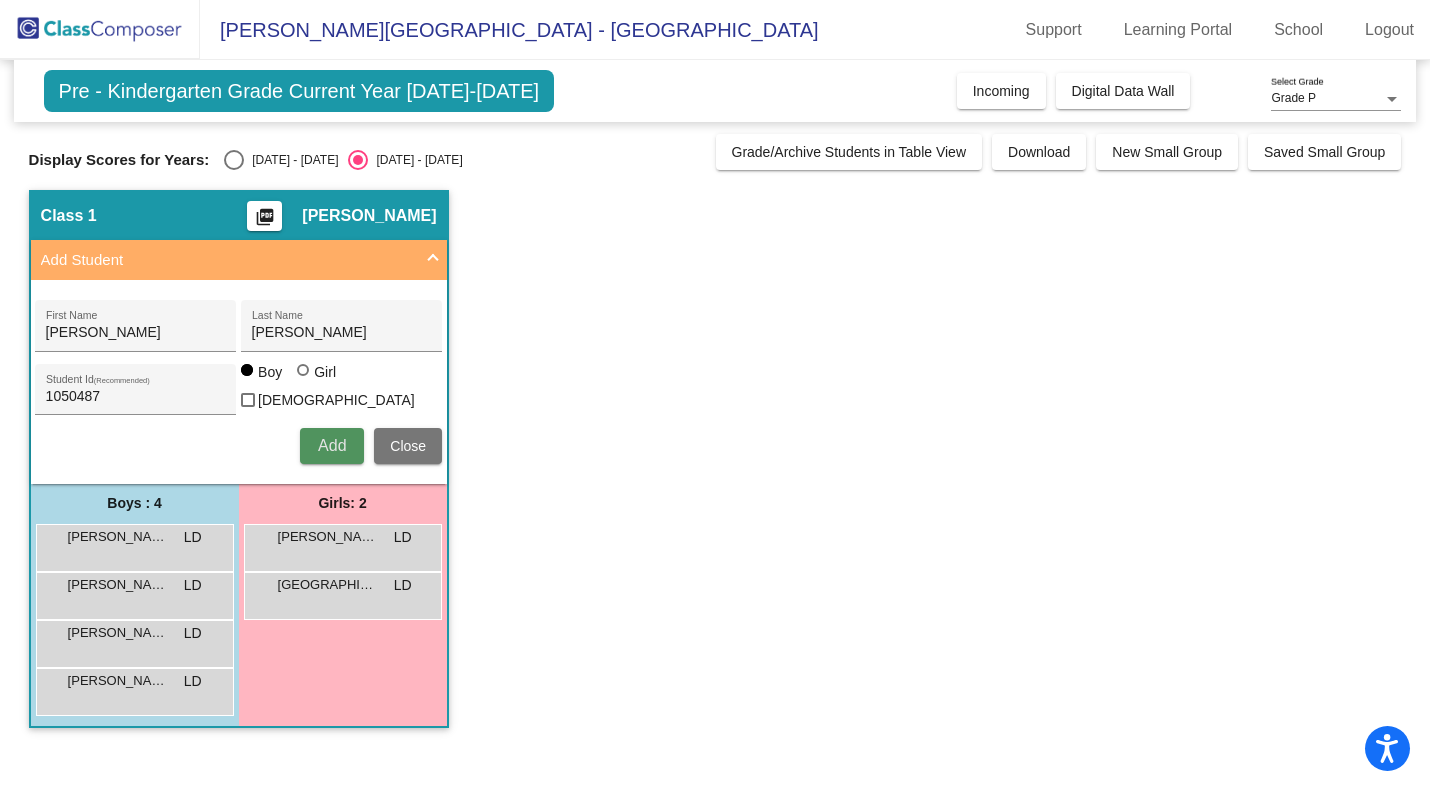 click on "Add" at bounding box center [332, 445] 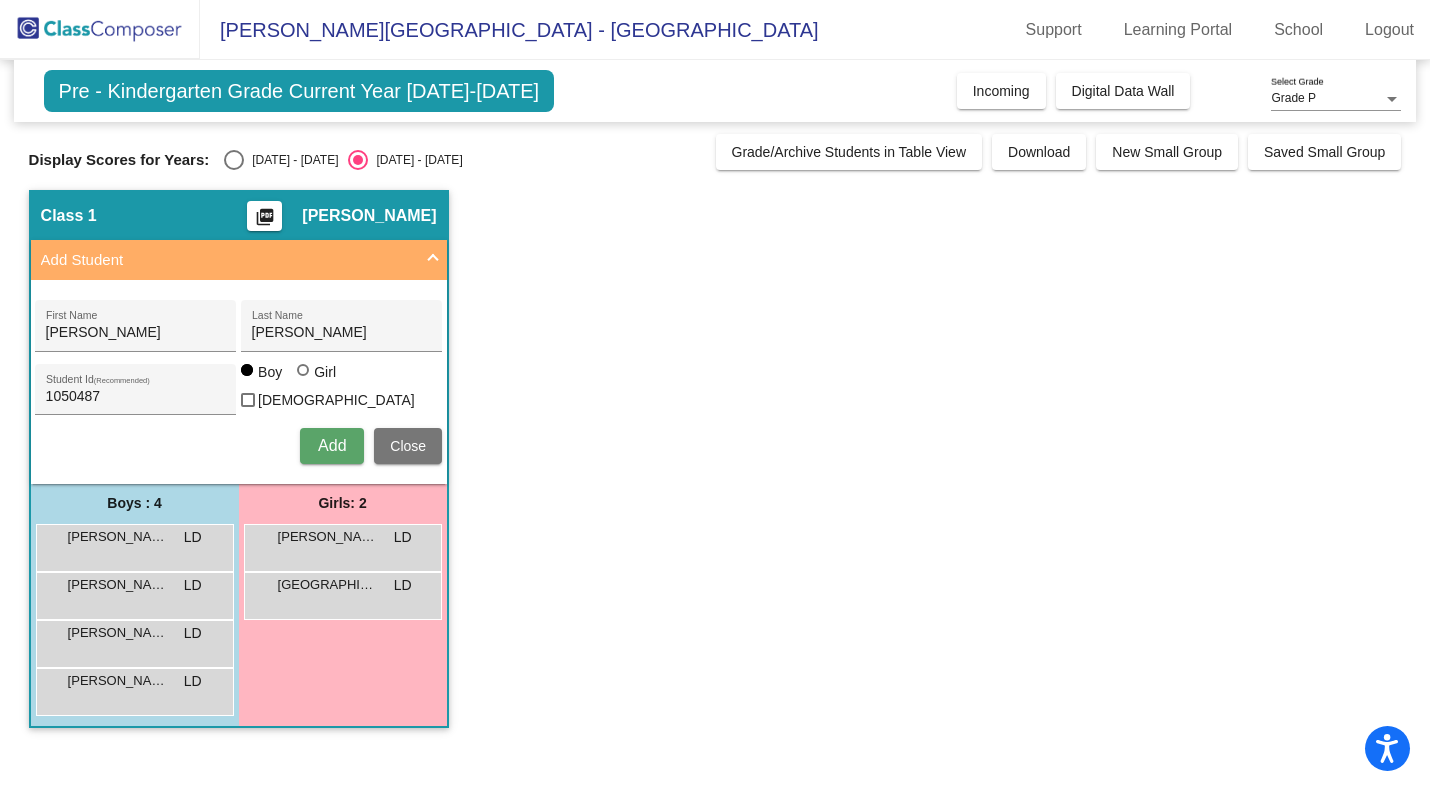 type 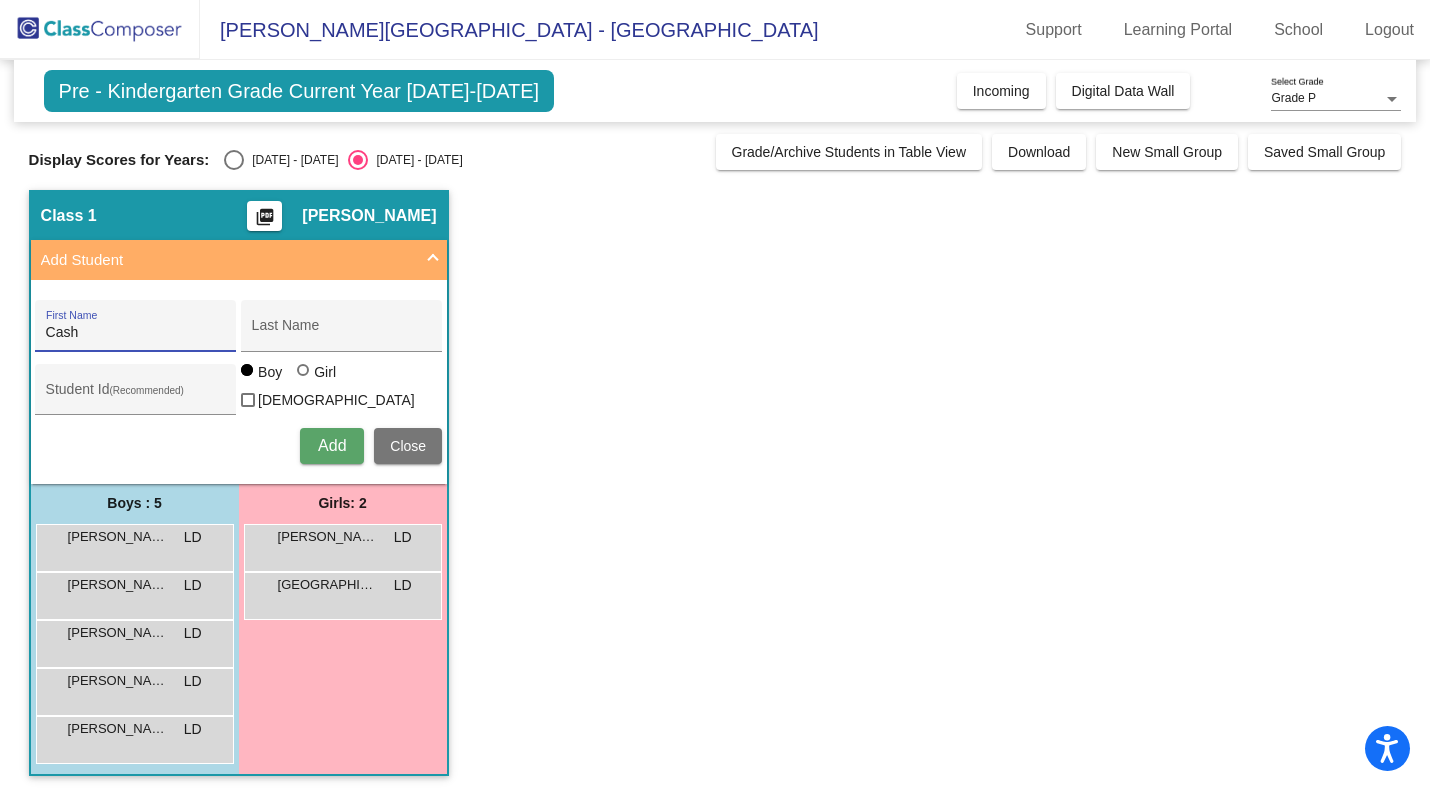 type on "Cash" 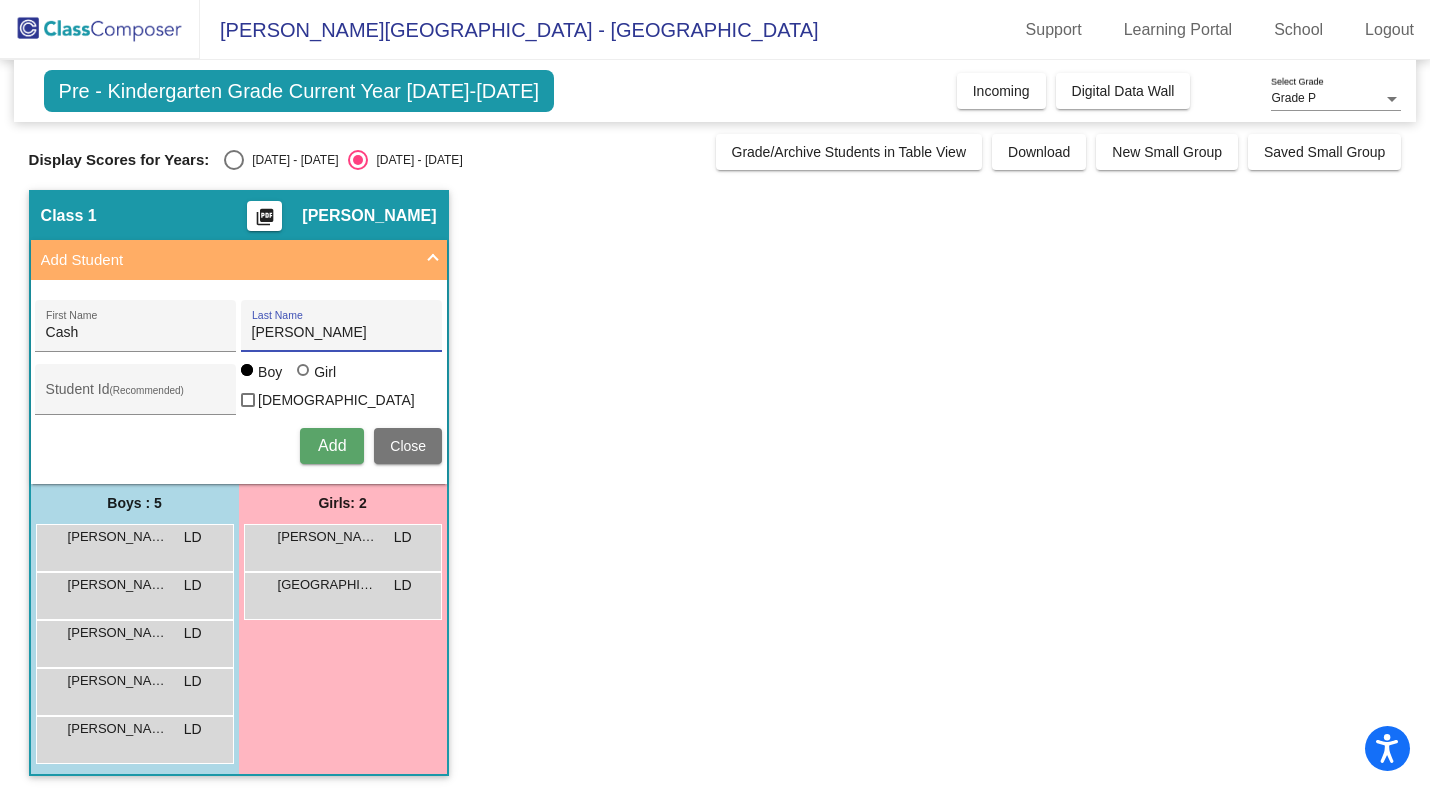 type on "[PERSON_NAME]" 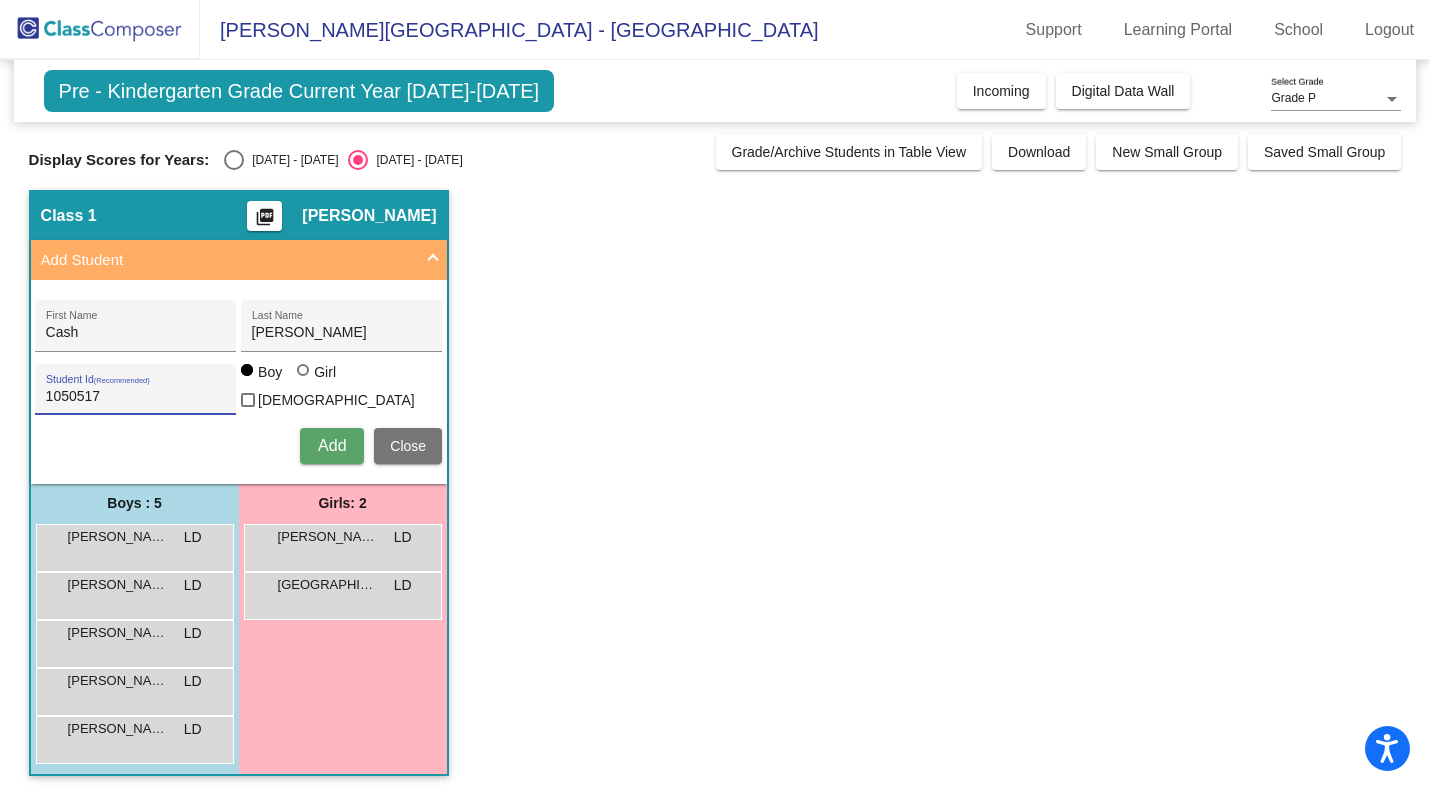 type on "1050517" 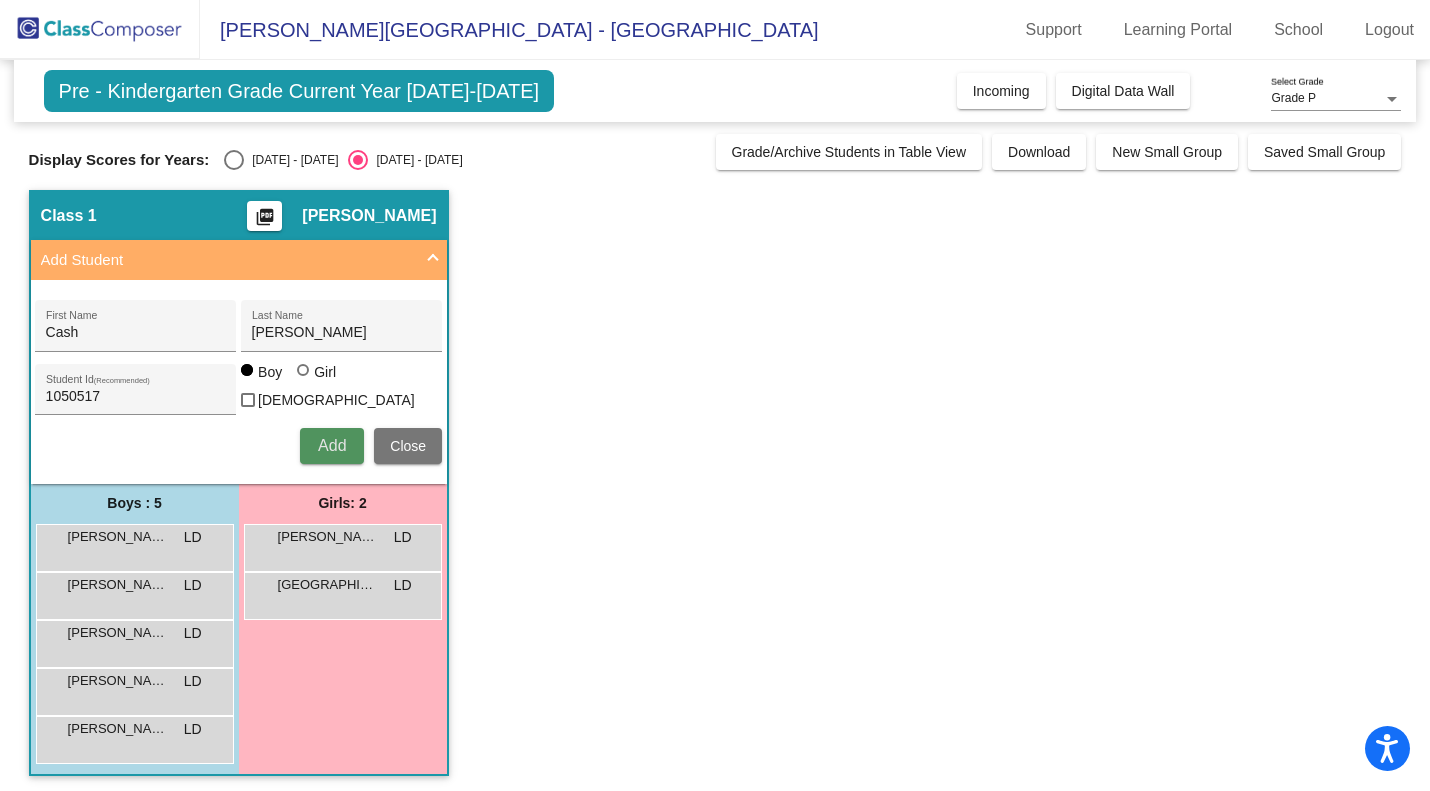click on "Add" at bounding box center (332, 445) 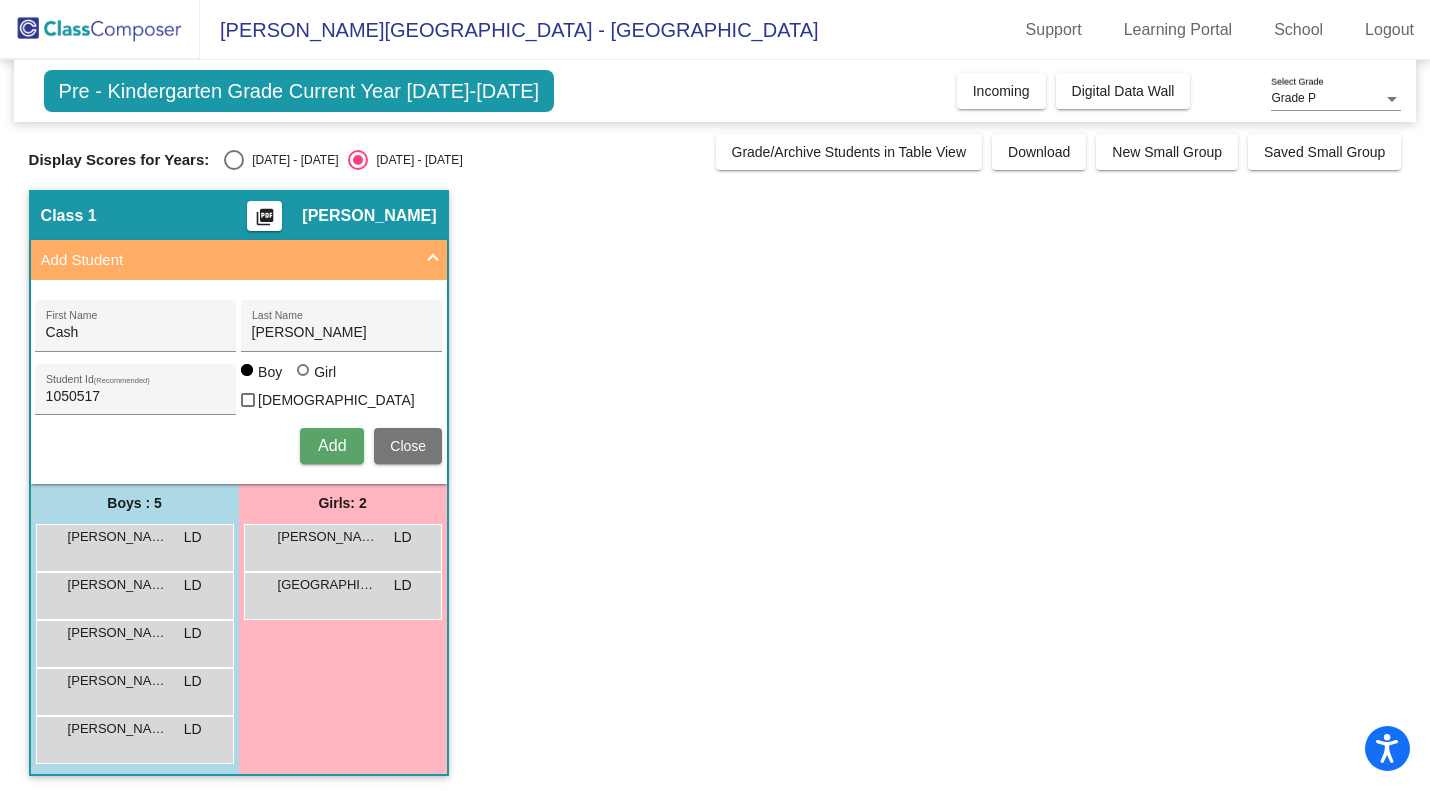 type 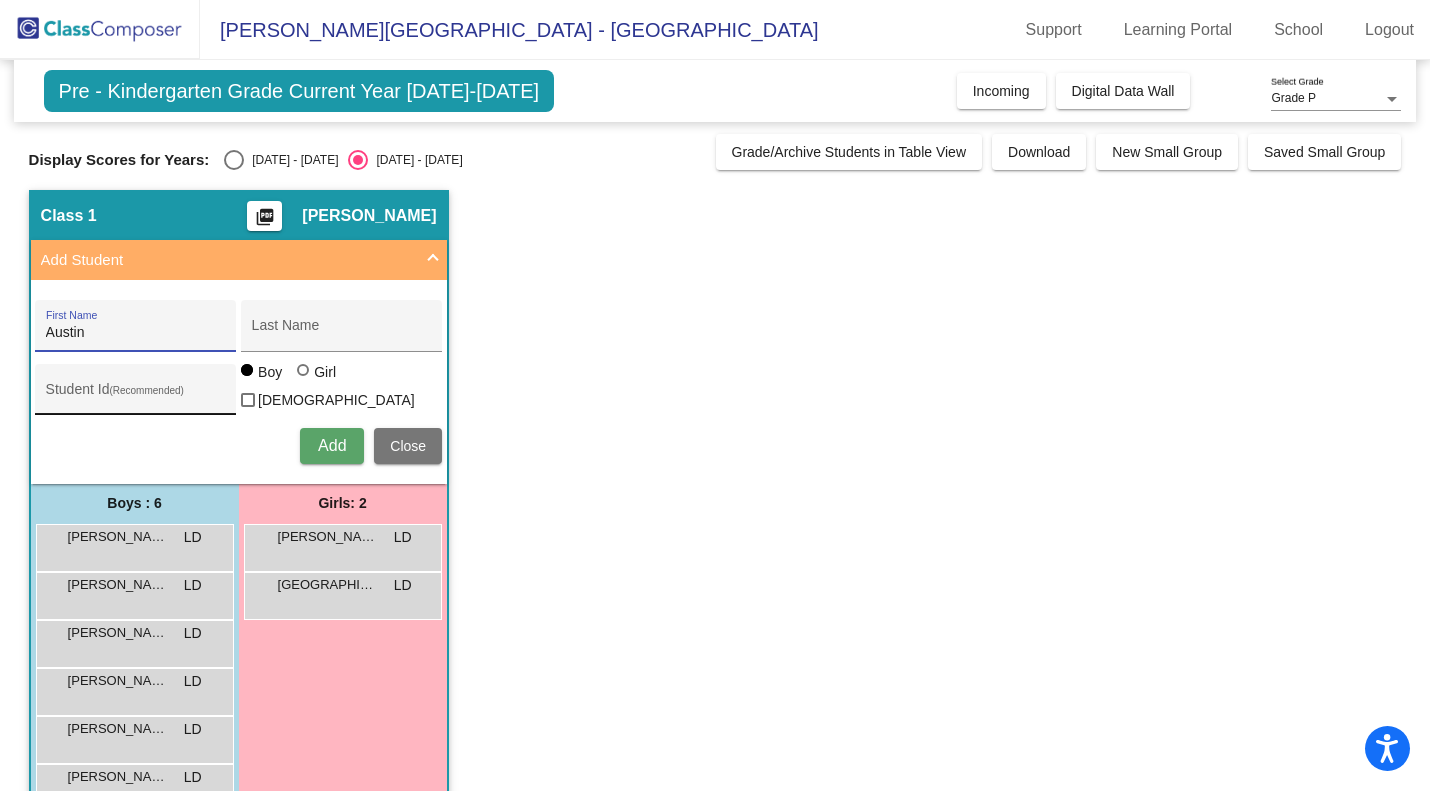 type on "Austin" 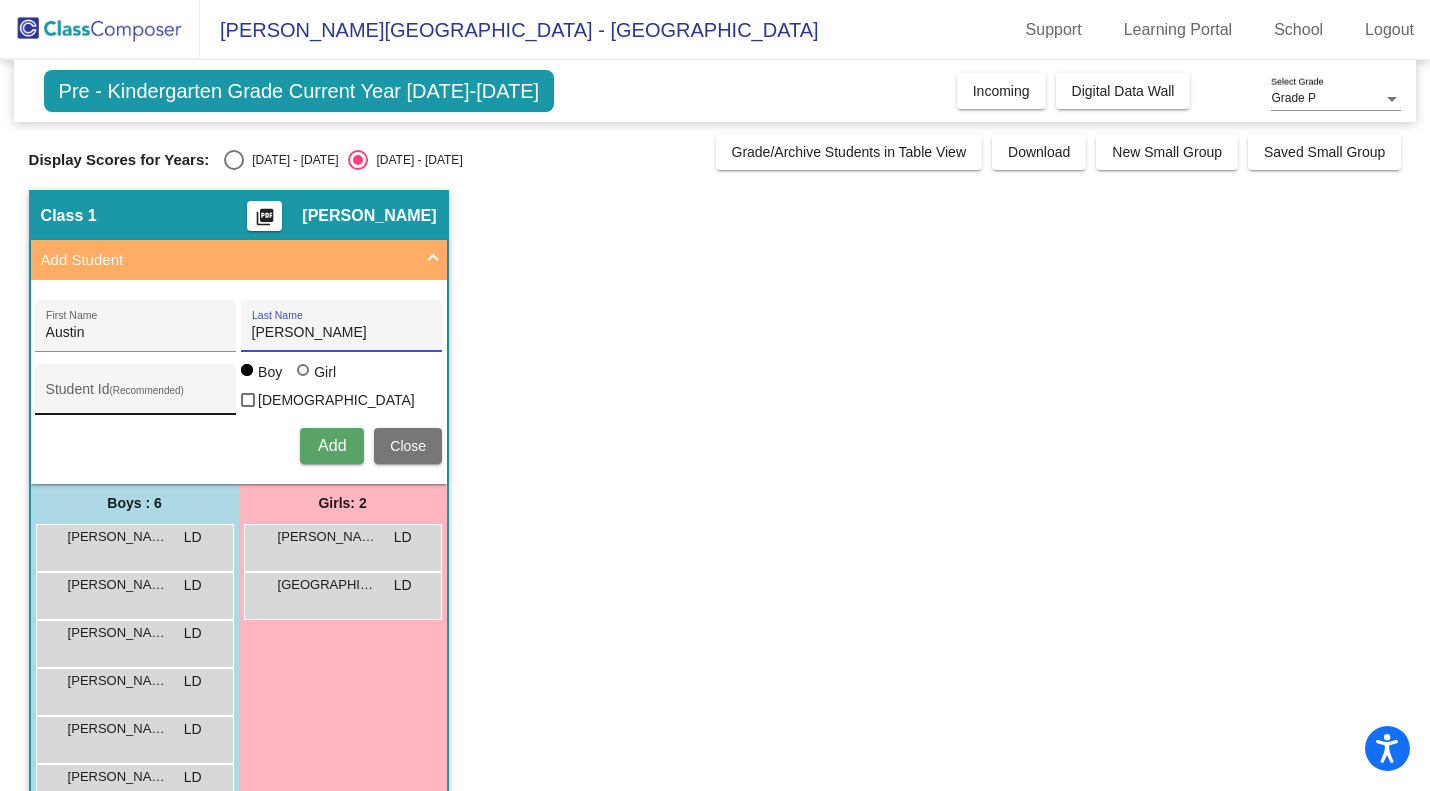 type on "[PERSON_NAME]" 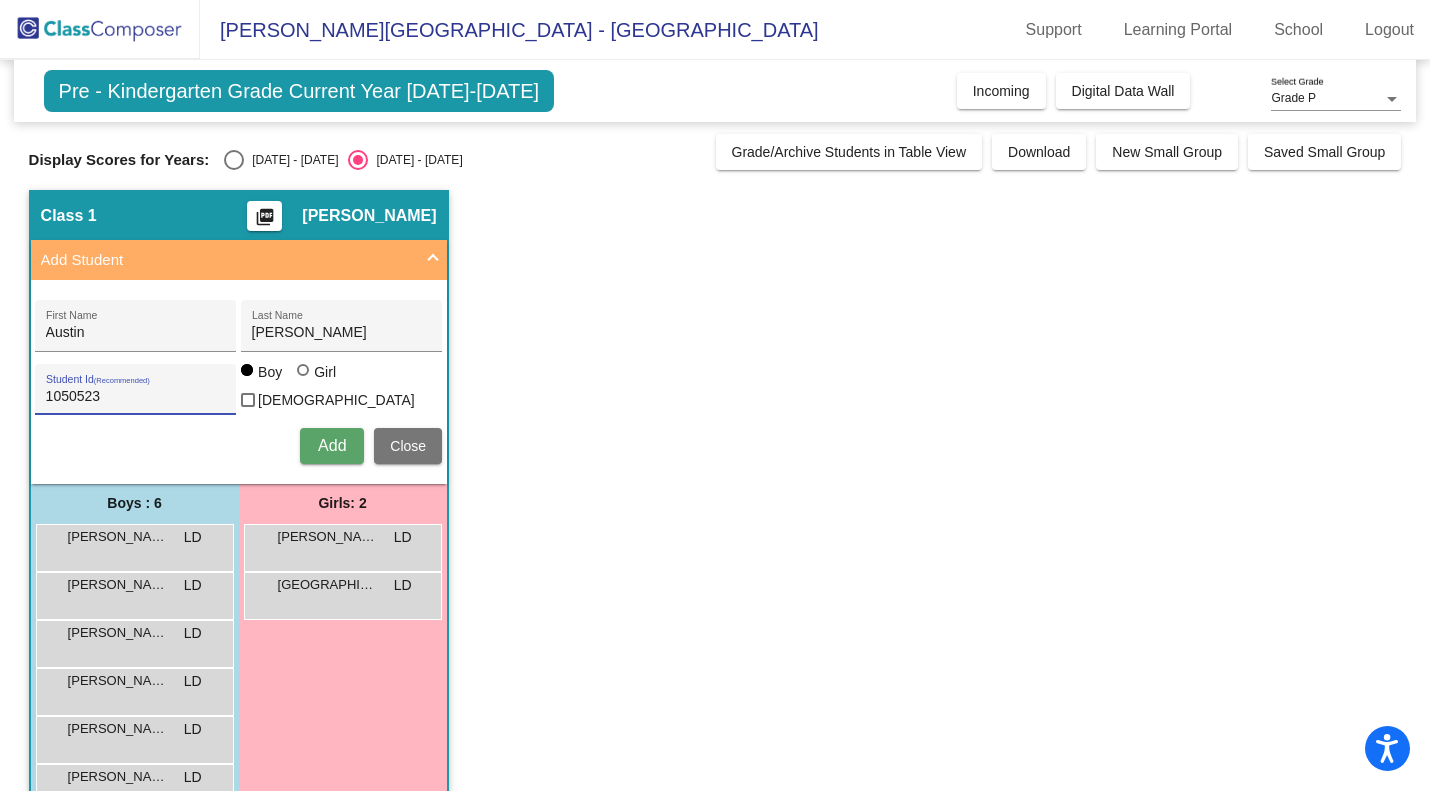 type on "1050523" 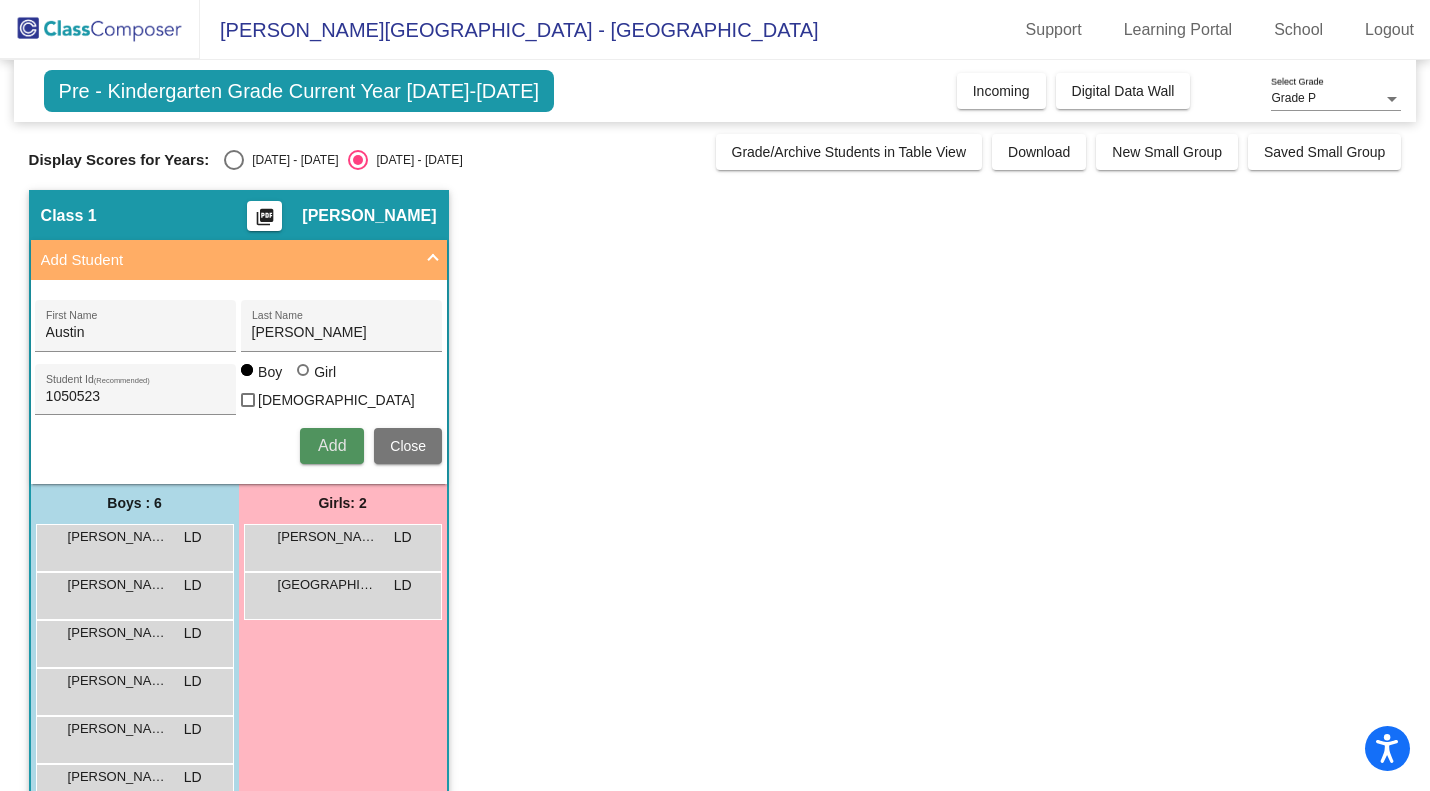 click on "Add" at bounding box center (332, 445) 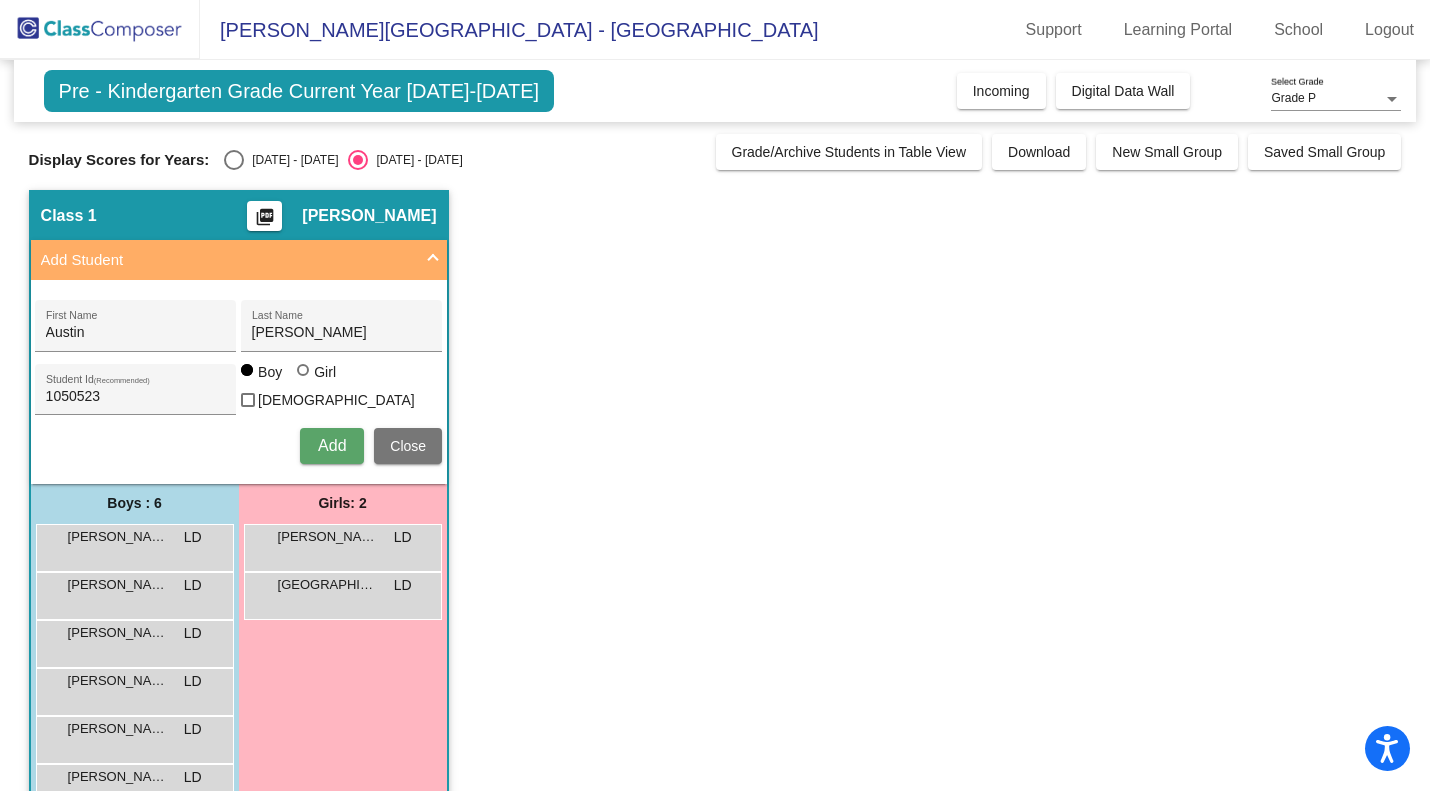 type 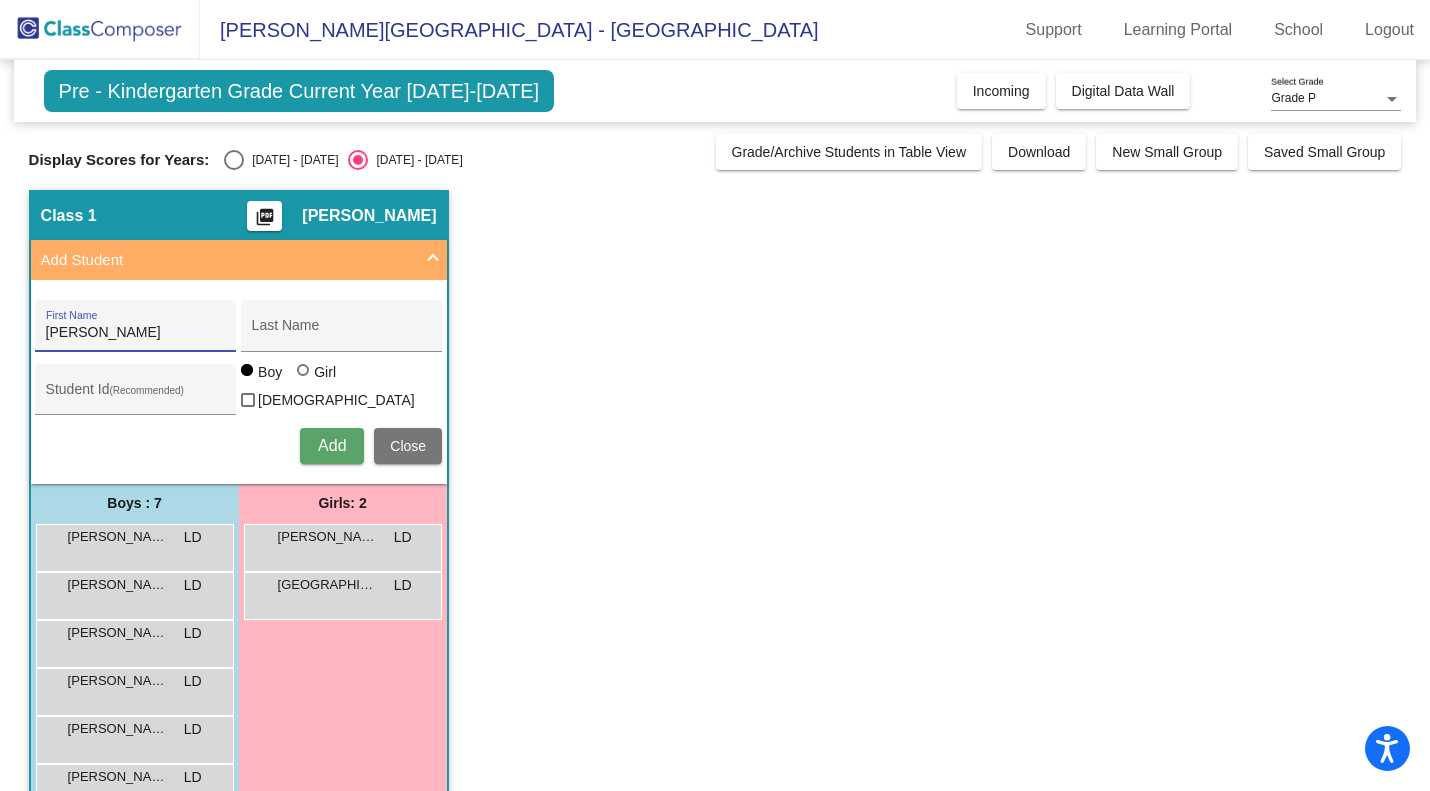type on "[PERSON_NAME]" 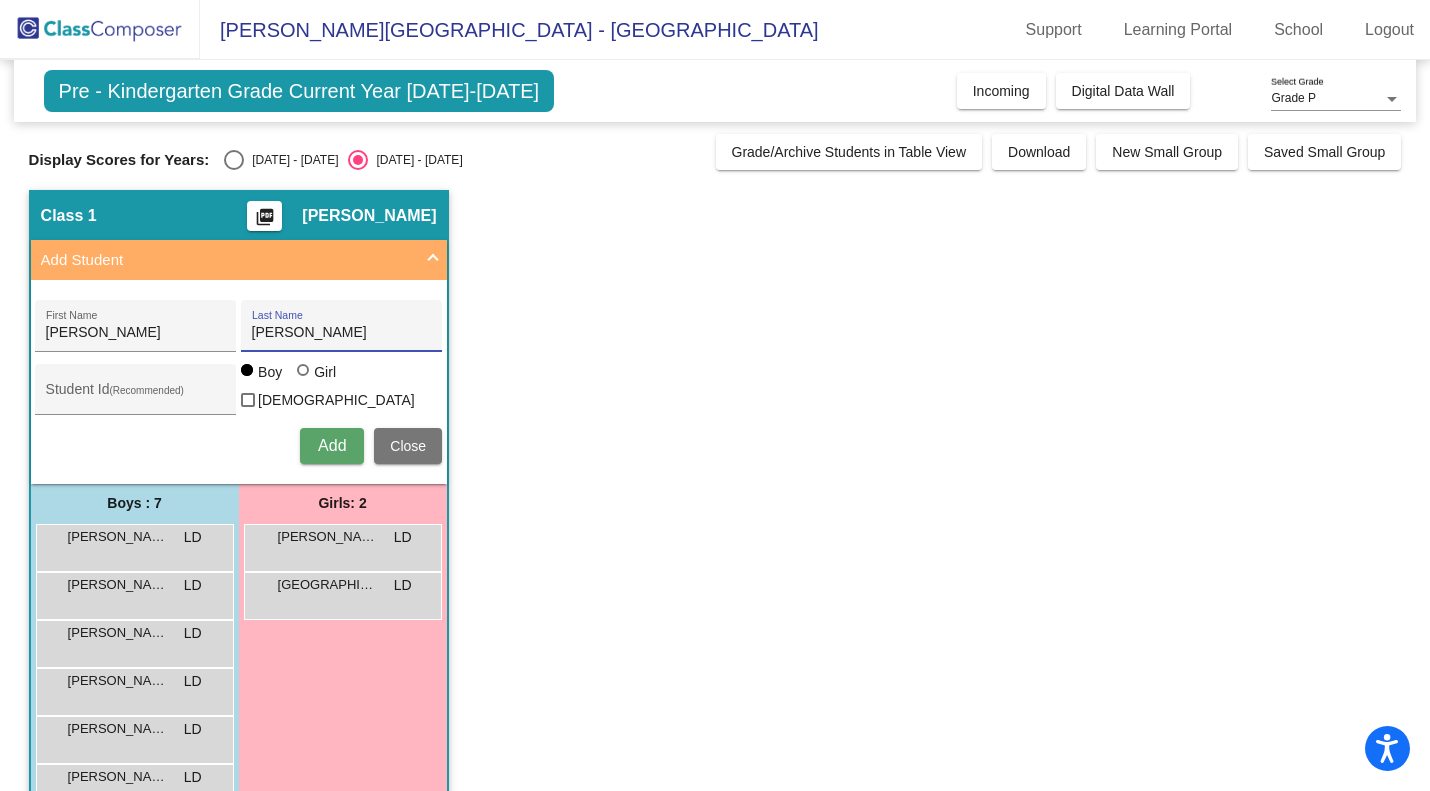 type on "[PERSON_NAME]" 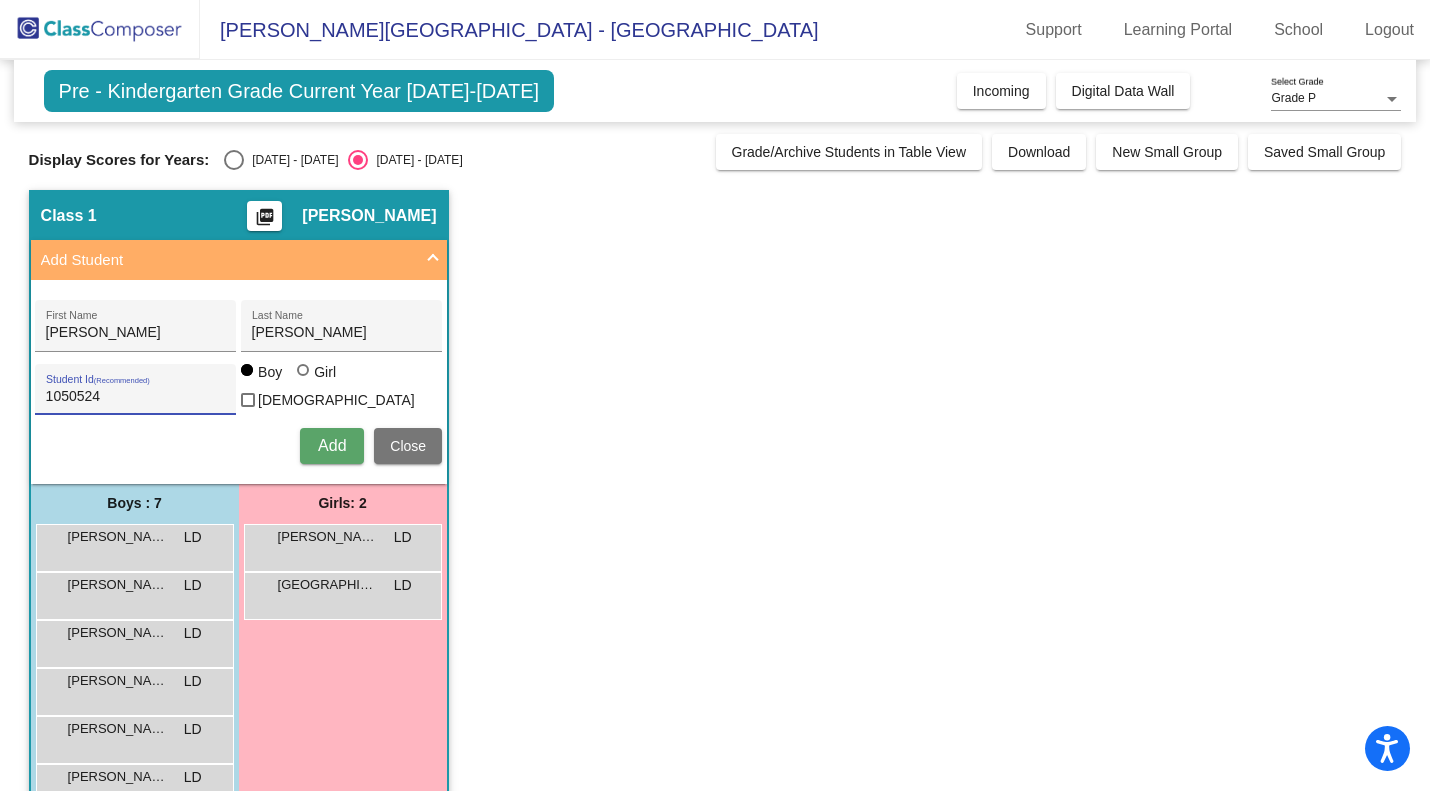 type on "1050524" 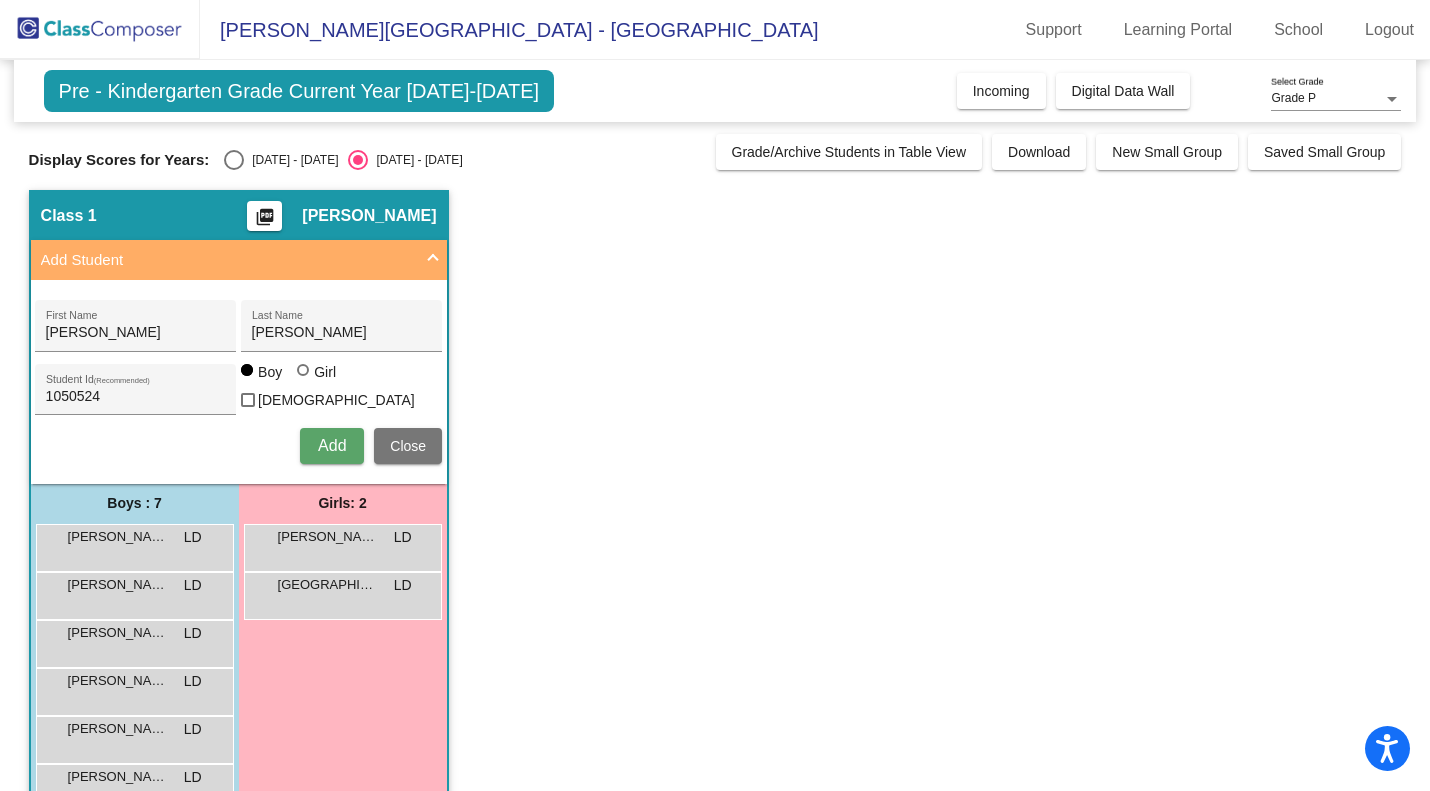 type 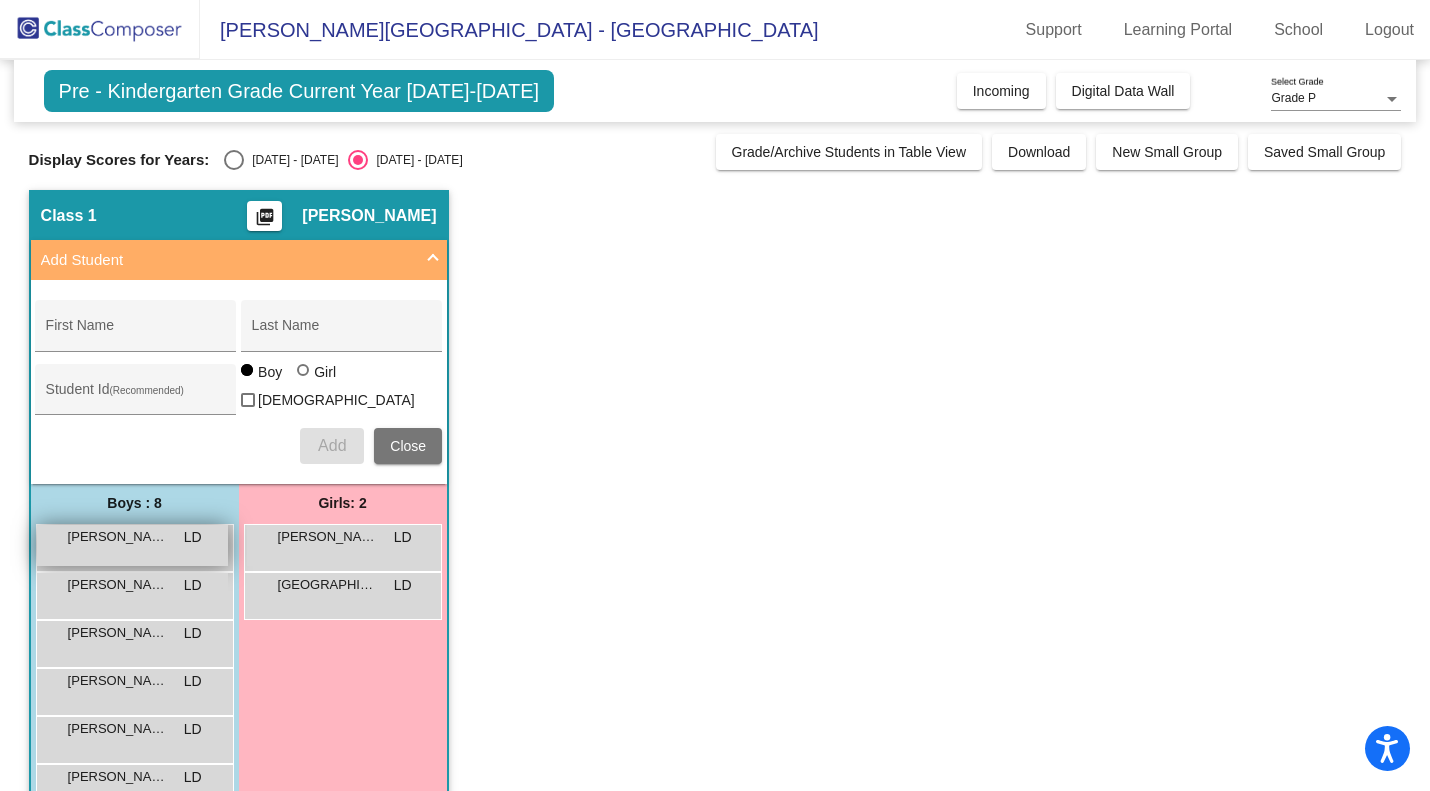click on "[PERSON_NAME] LD lock do_not_disturb_alt" at bounding box center (132, 545) 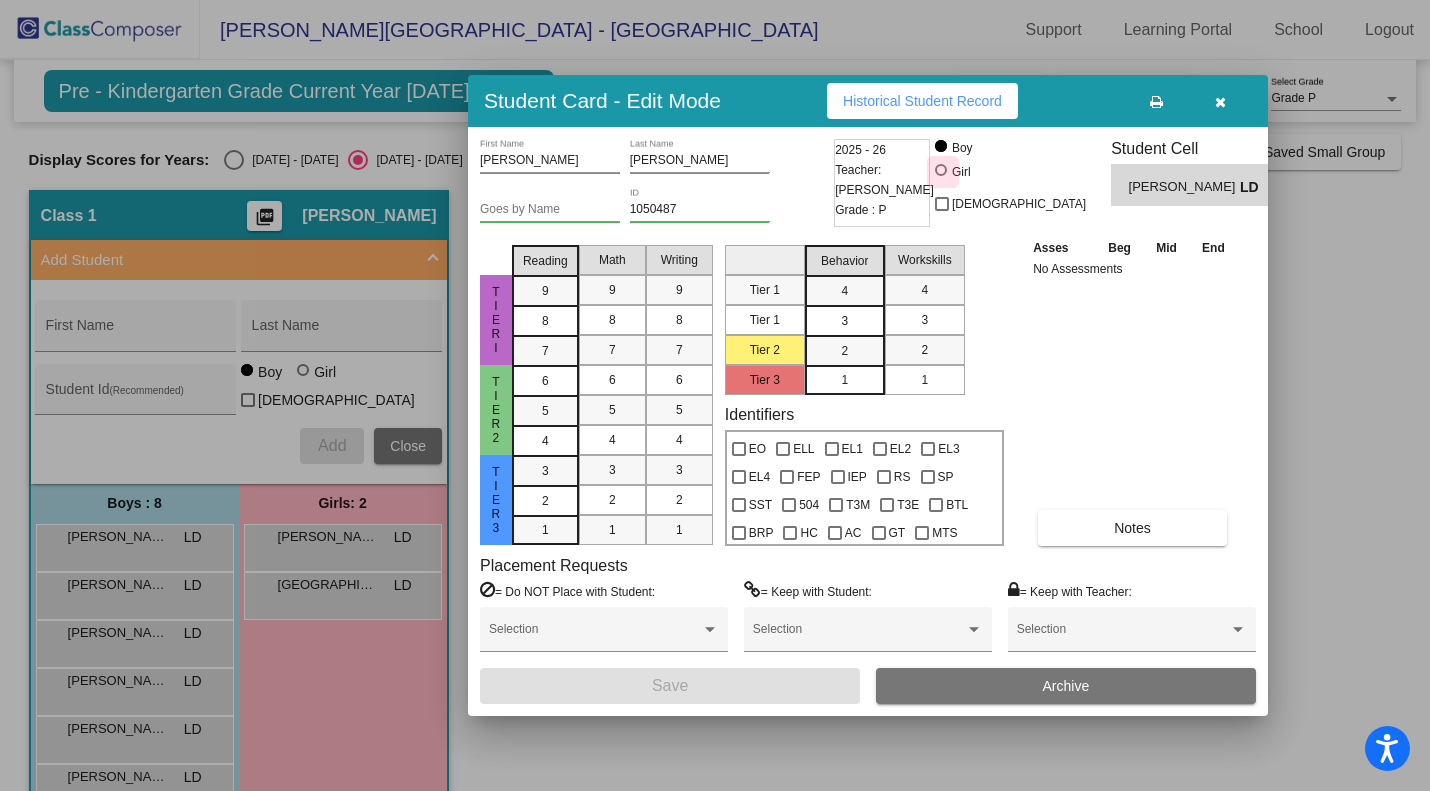 click at bounding box center (943, 172) 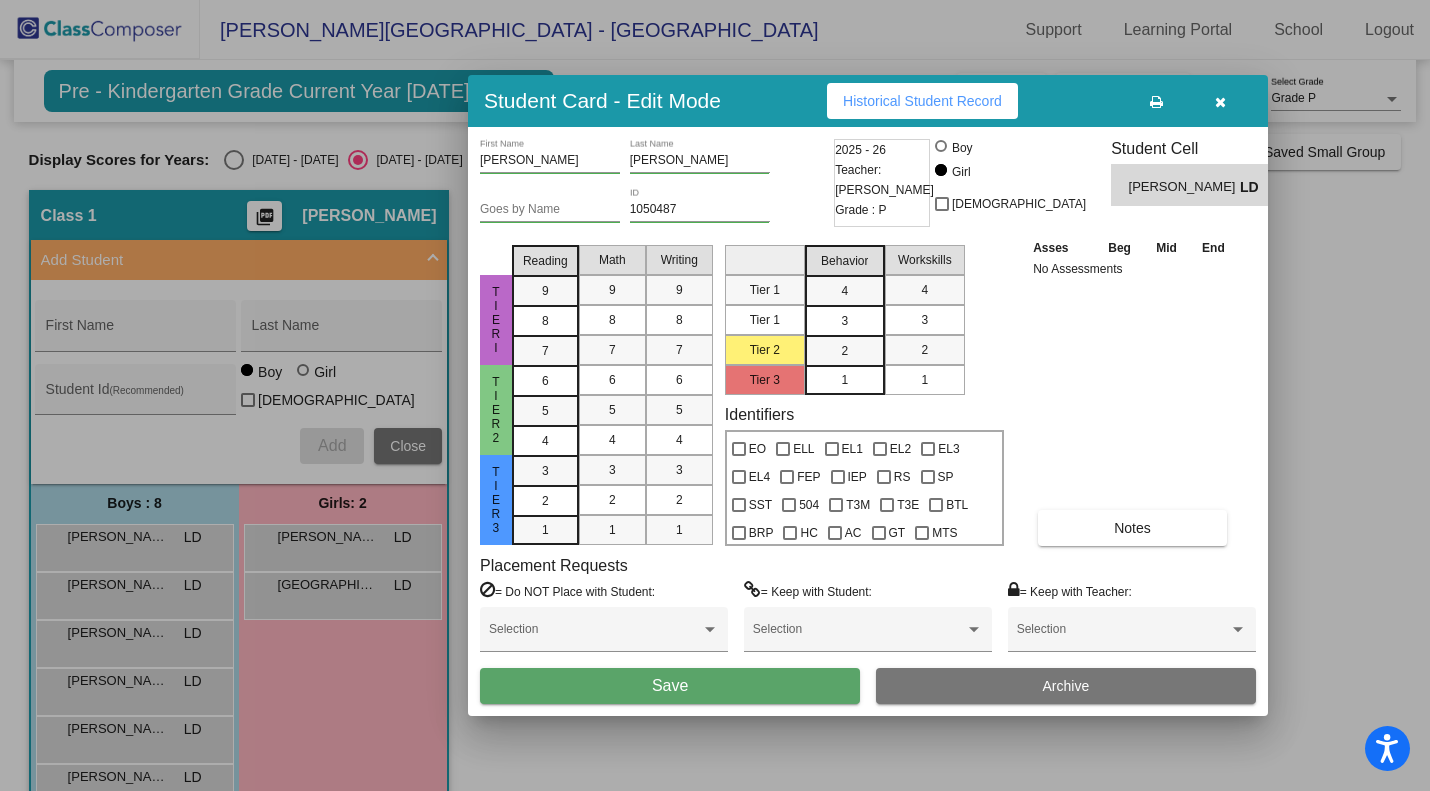 click on "Save" at bounding box center (670, 686) 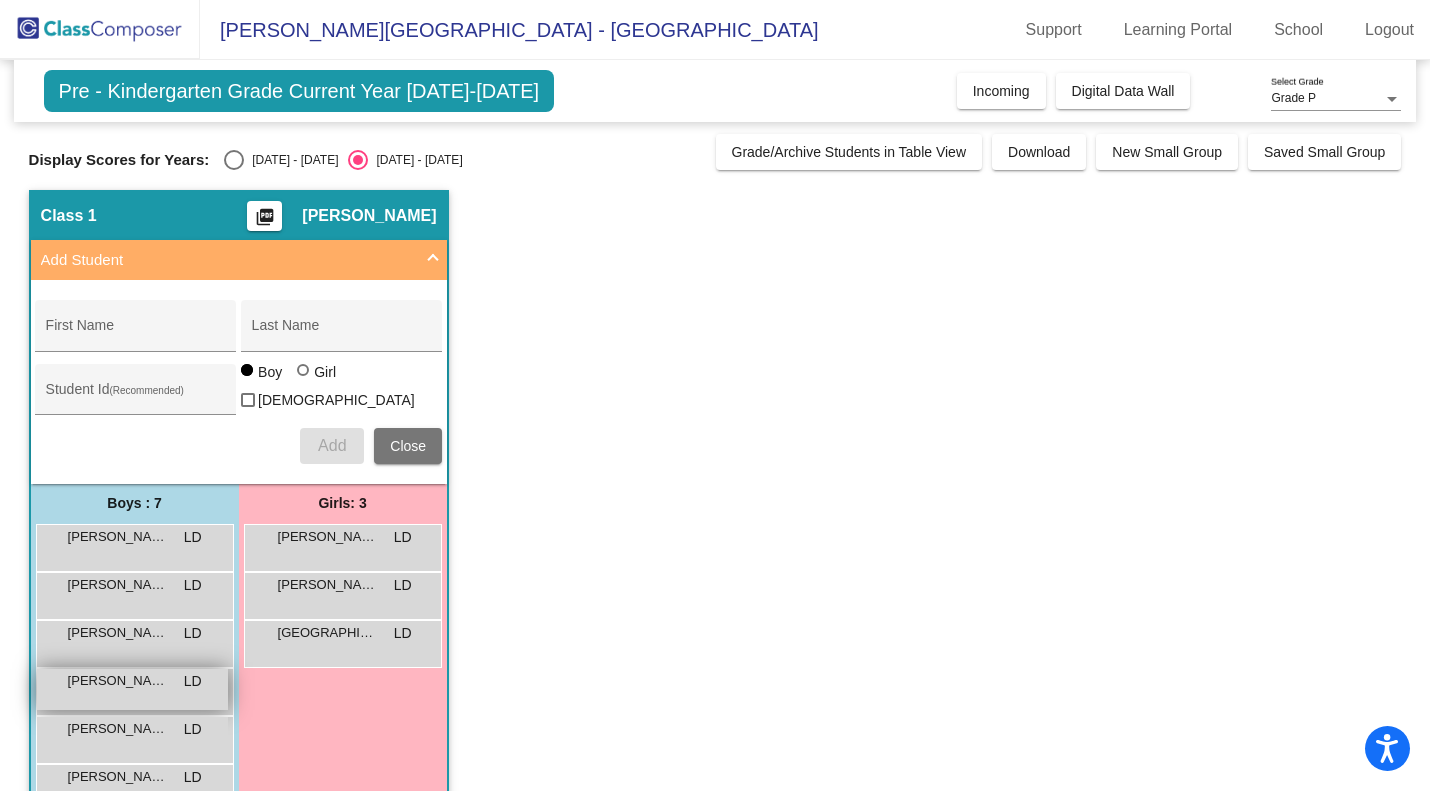 scroll, scrollTop: 96, scrollLeft: 0, axis: vertical 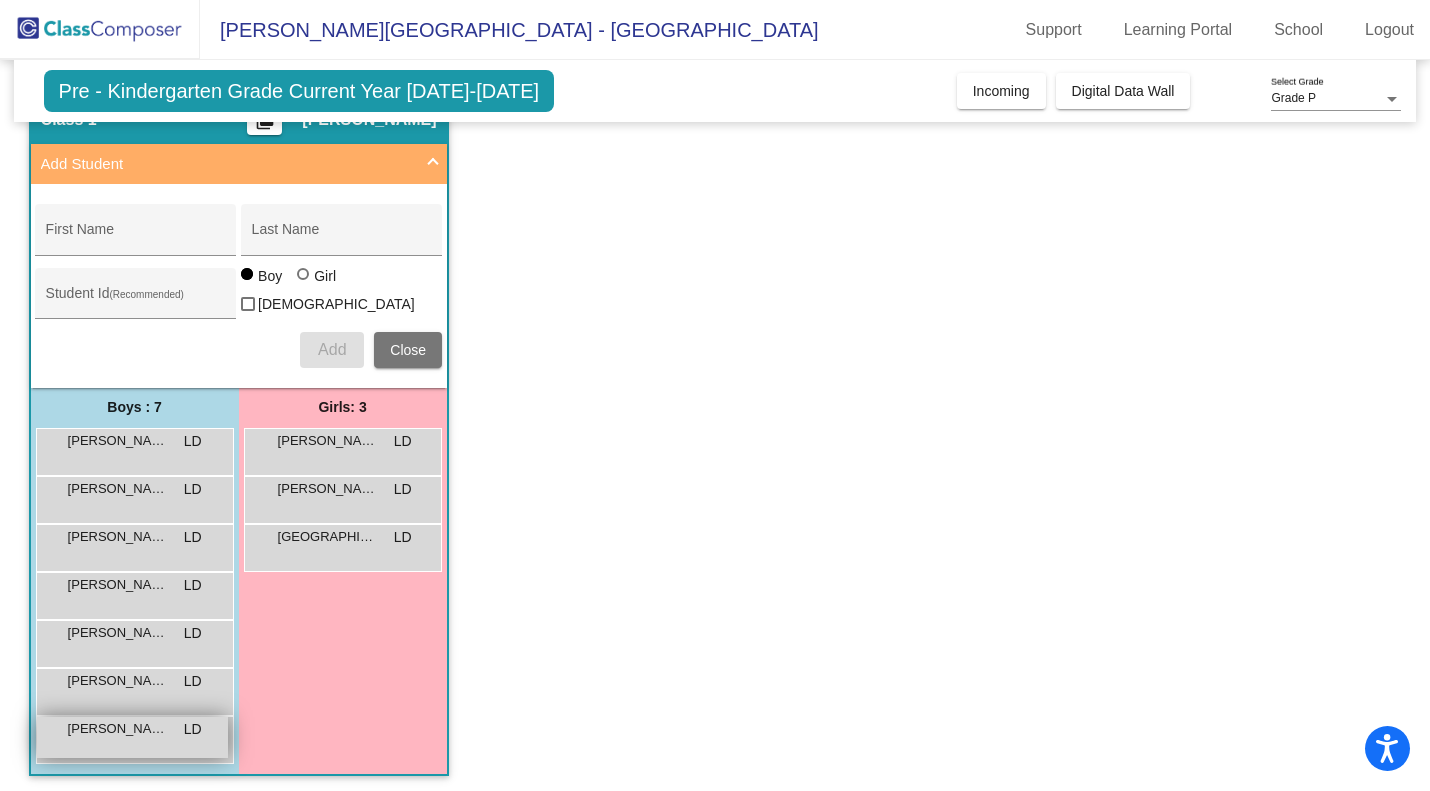 click on "[PERSON_NAME]" at bounding box center [118, 729] 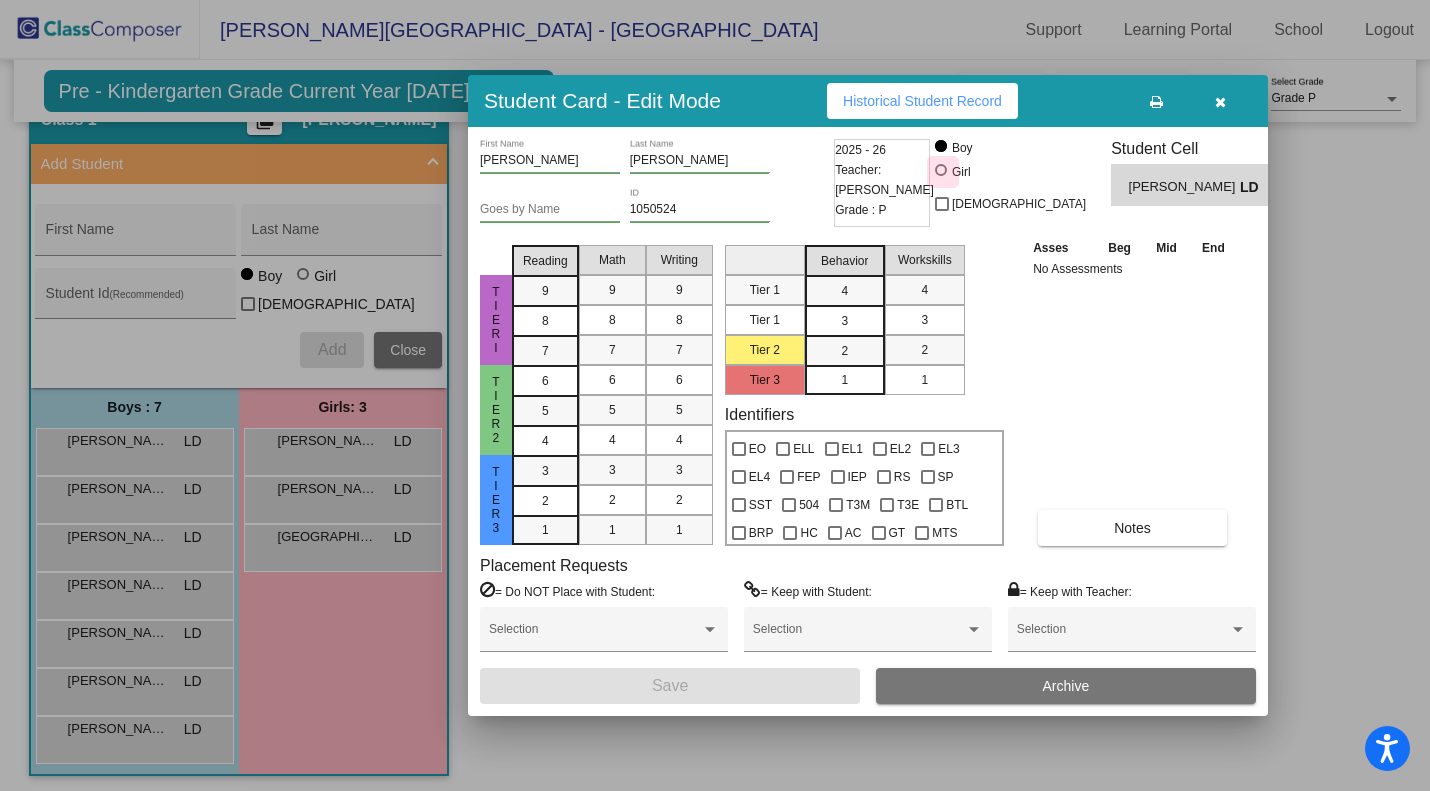click at bounding box center (943, 172) 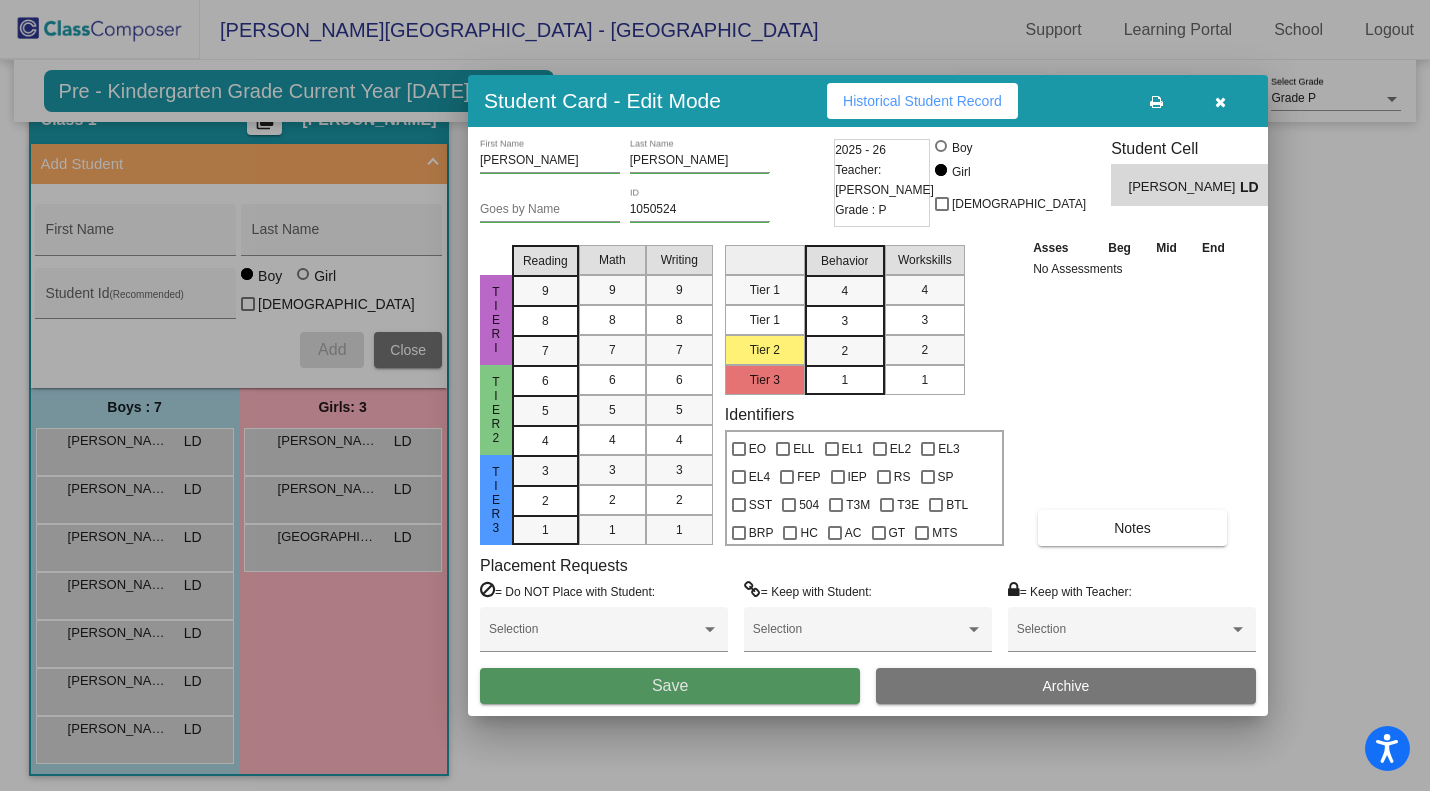 click on "Save" at bounding box center [670, 686] 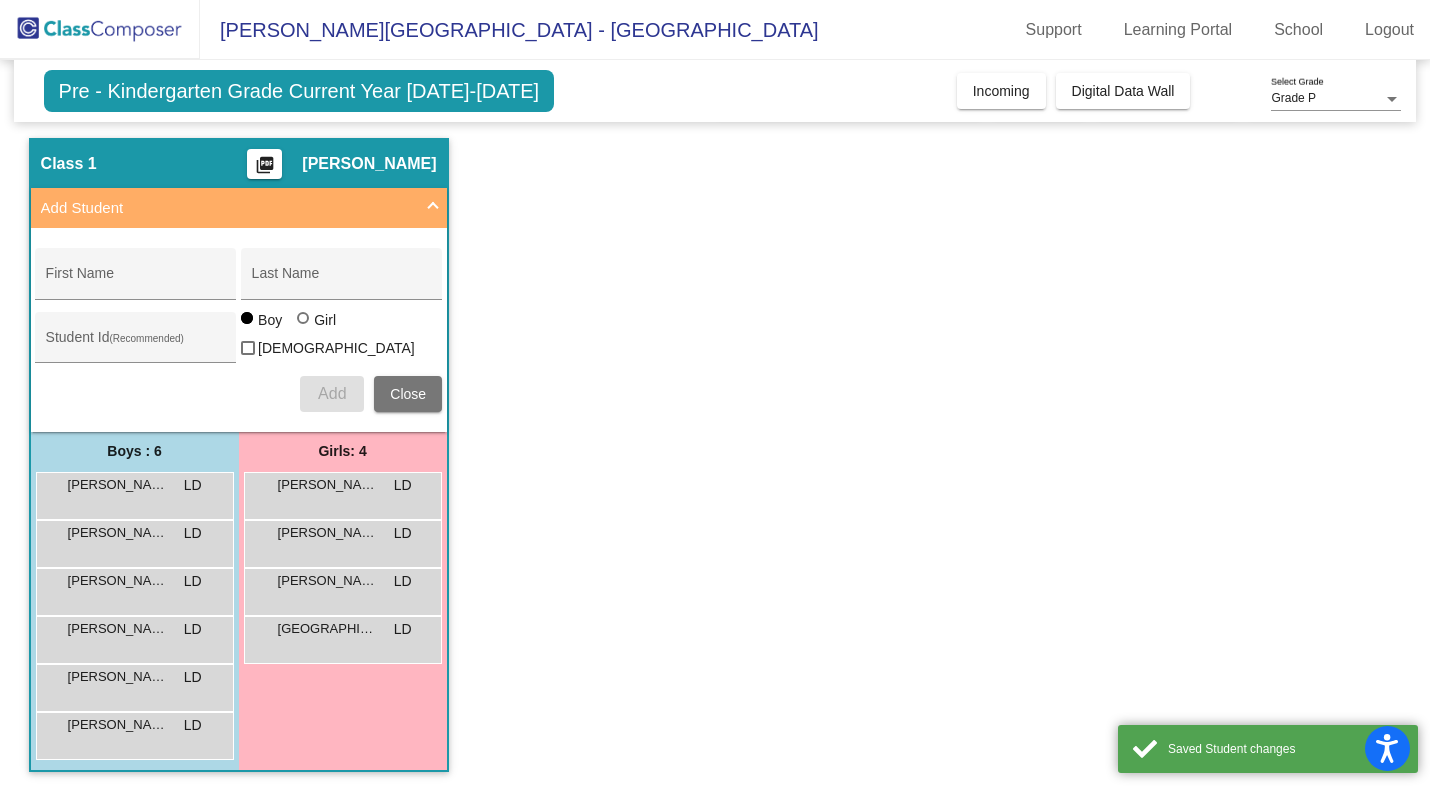 scroll, scrollTop: 48, scrollLeft: 0, axis: vertical 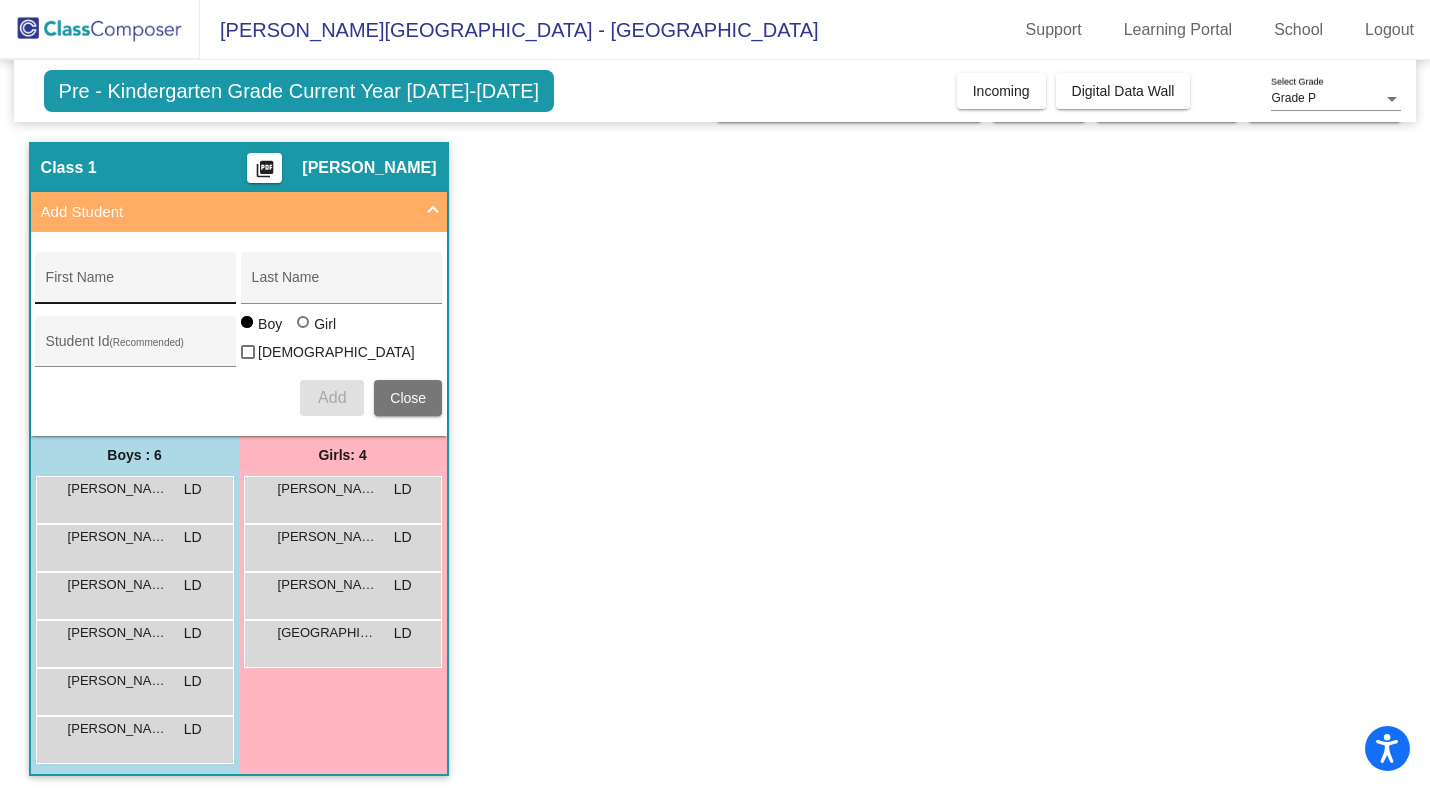 click on "First Name" at bounding box center [136, 285] 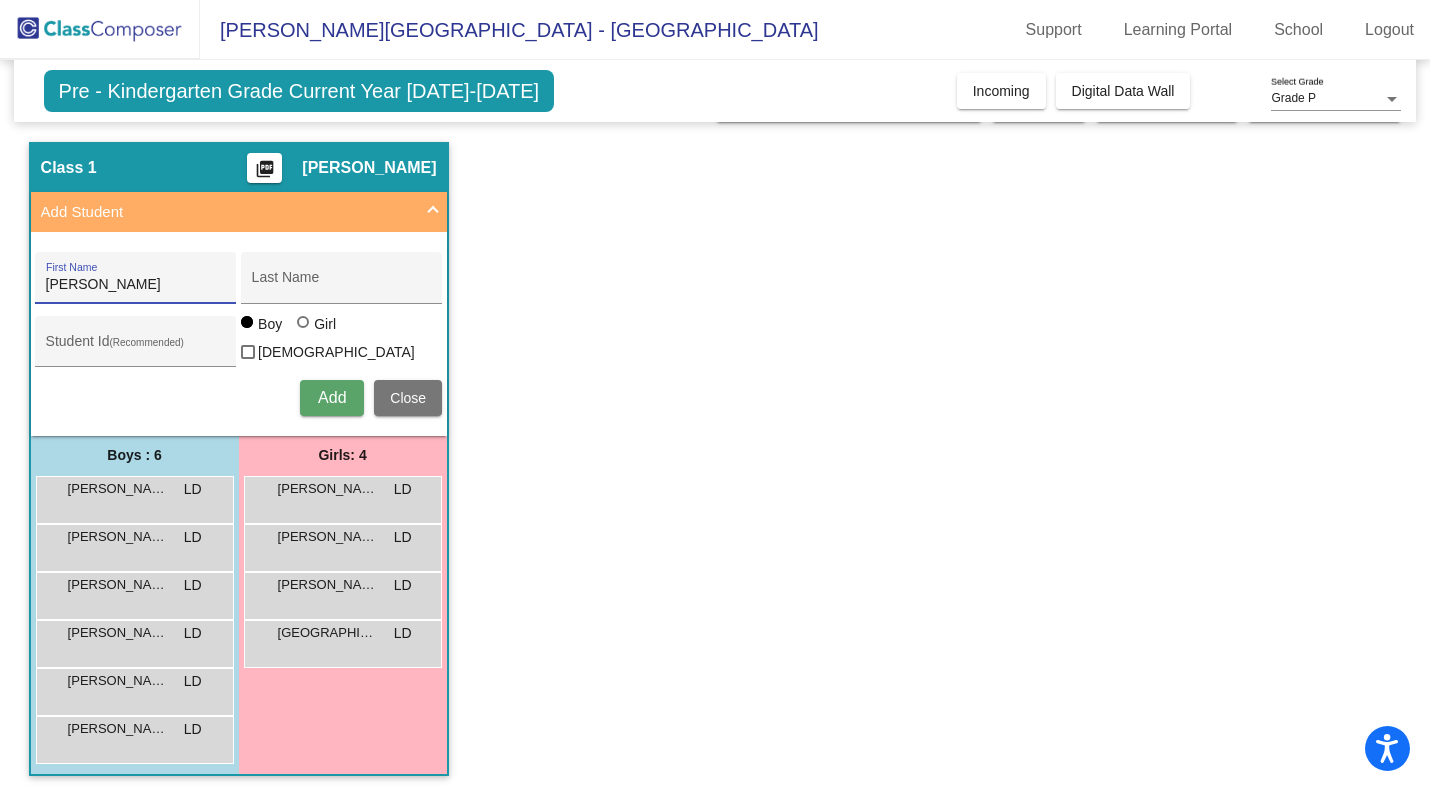 type on "[PERSON_NAME]" 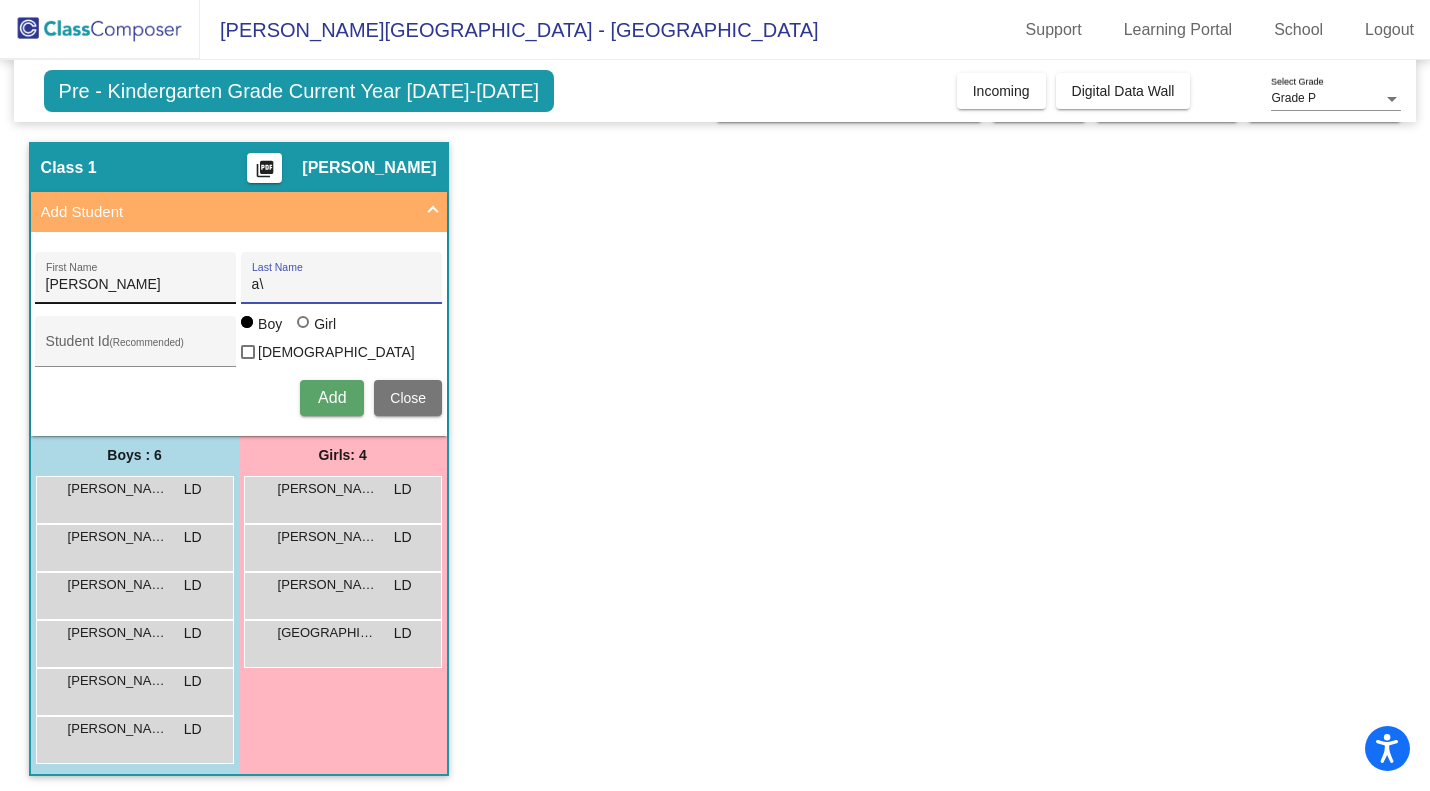 type on "a" 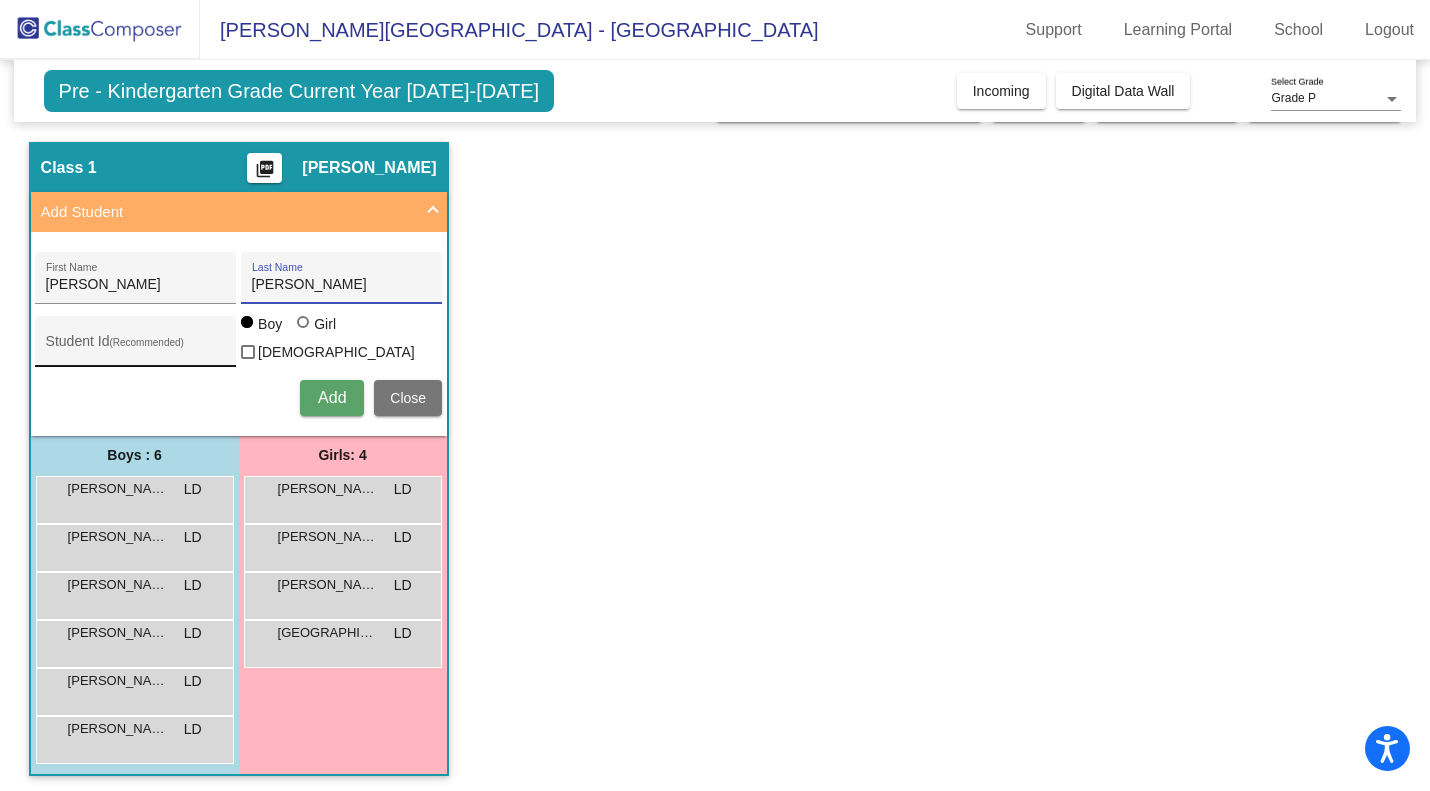type on "[PERSON_NAME]" 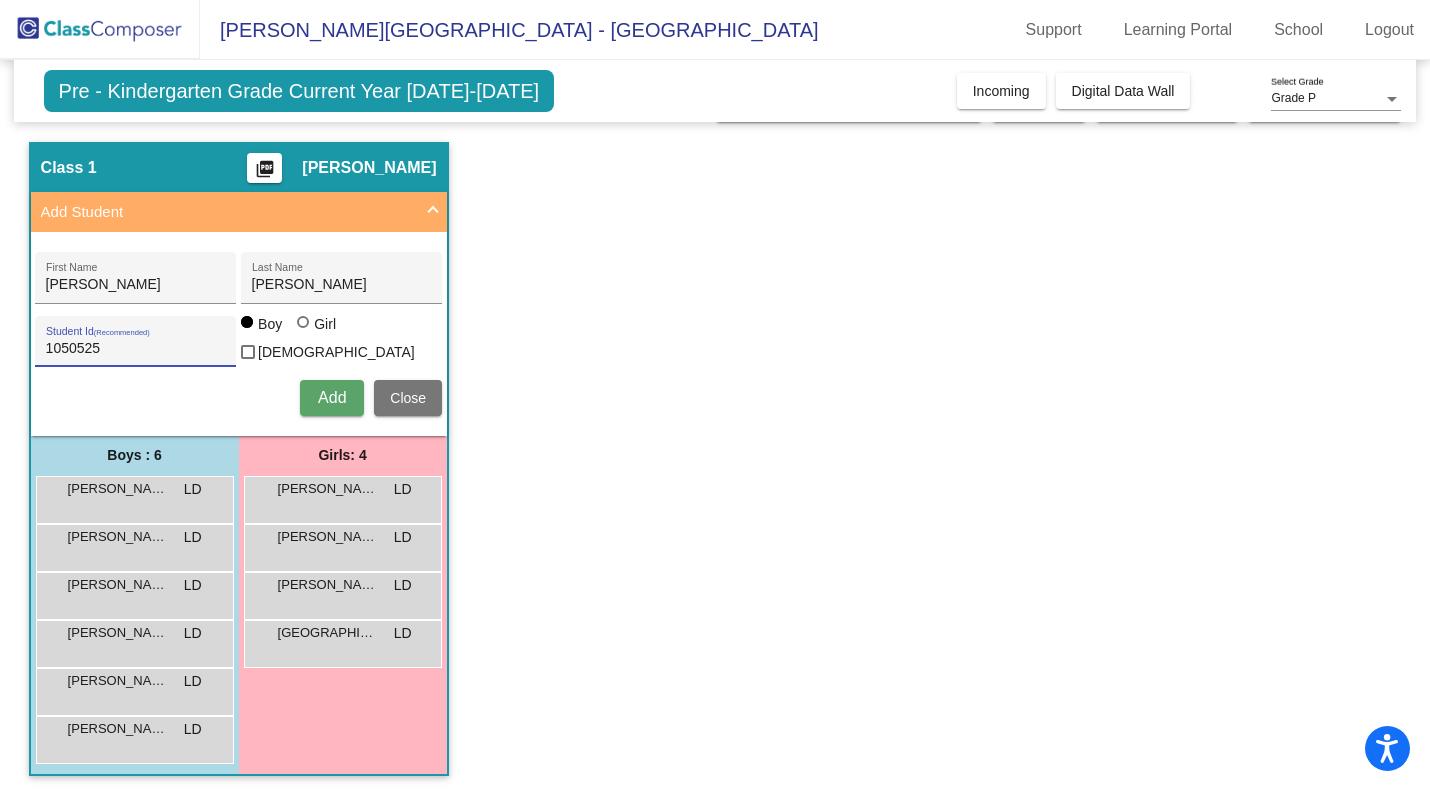 type on "1050525" 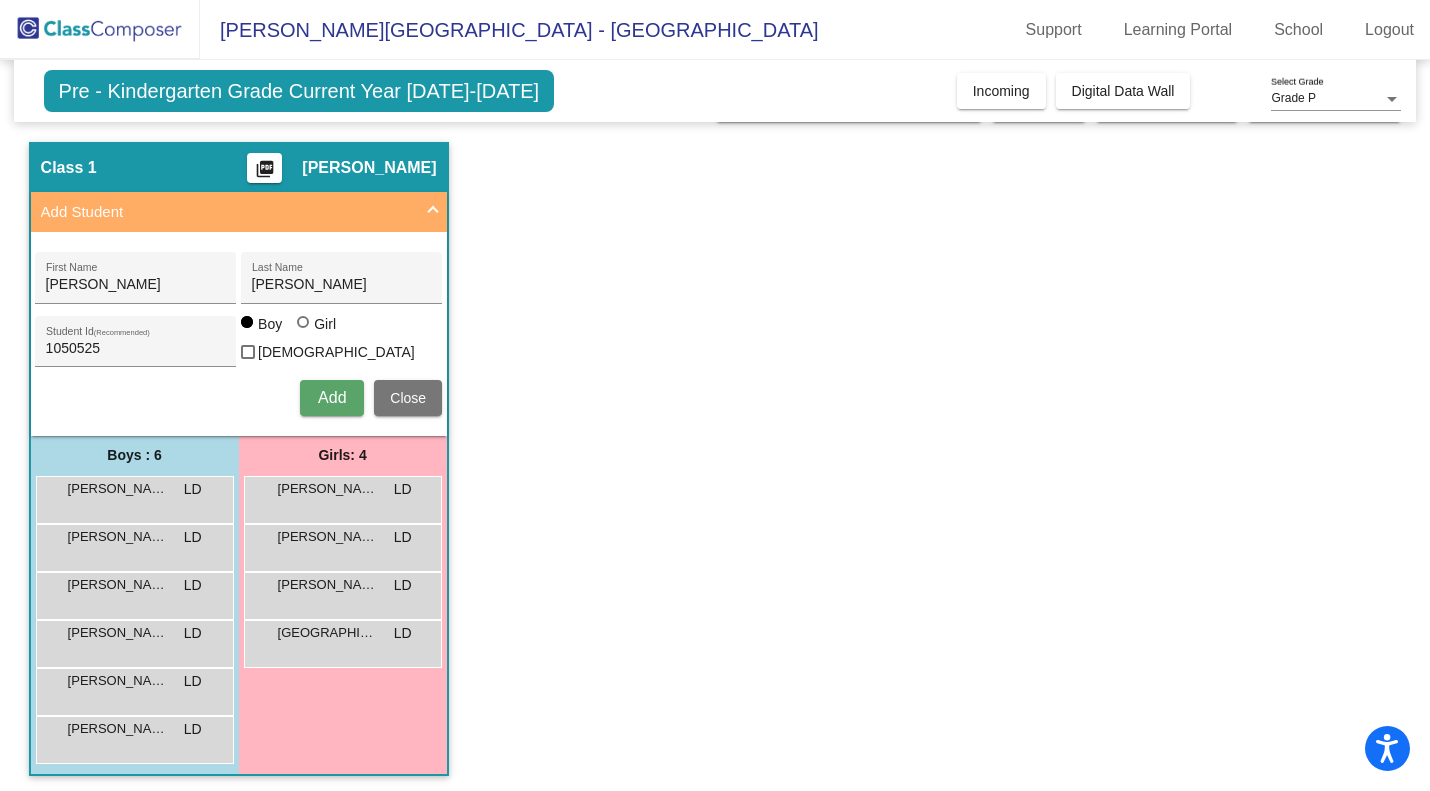 type 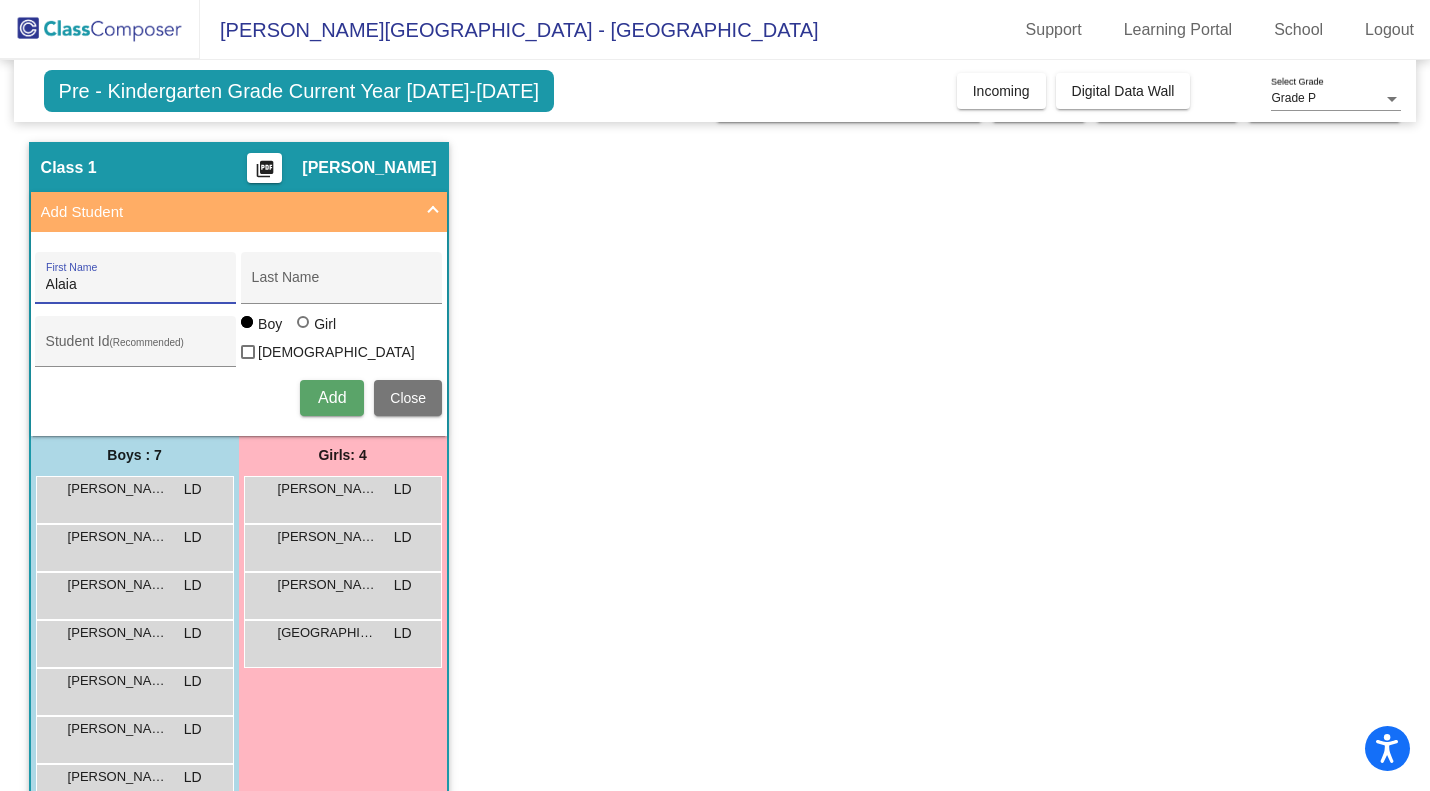 type on "Alaia" 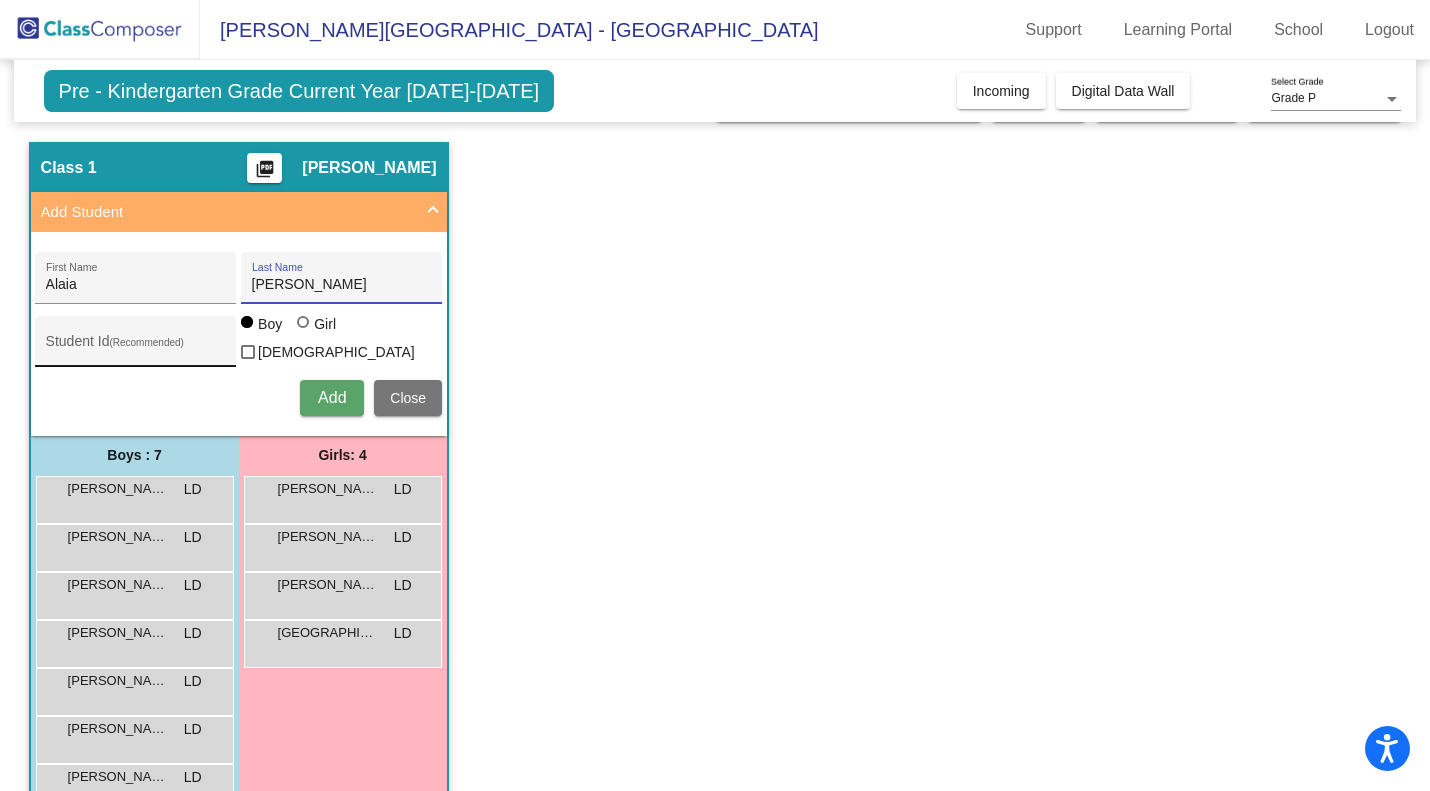 type on "[PERSON_NAME]" 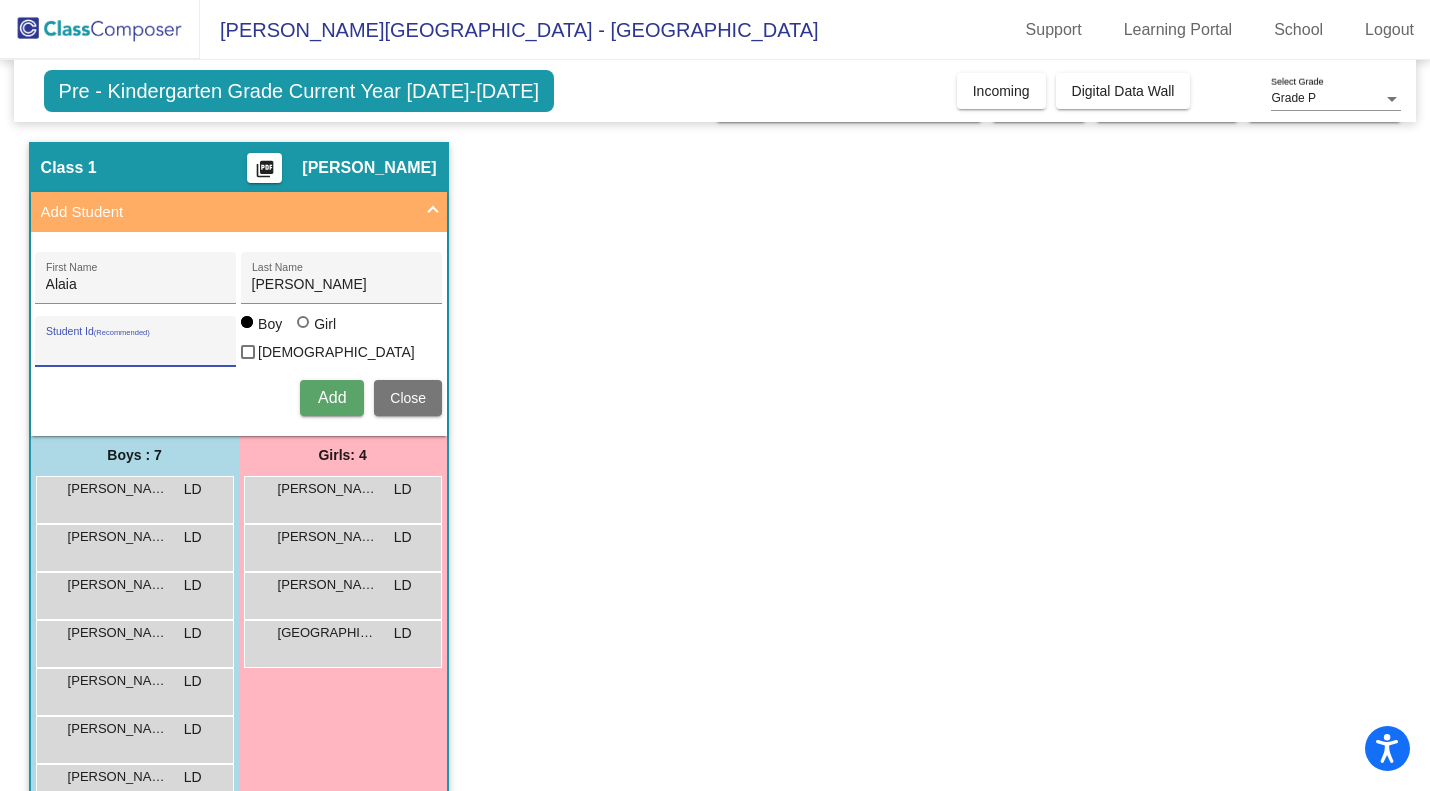 click on "Student Id  (Recommended)" at bounding box center [136, 349] 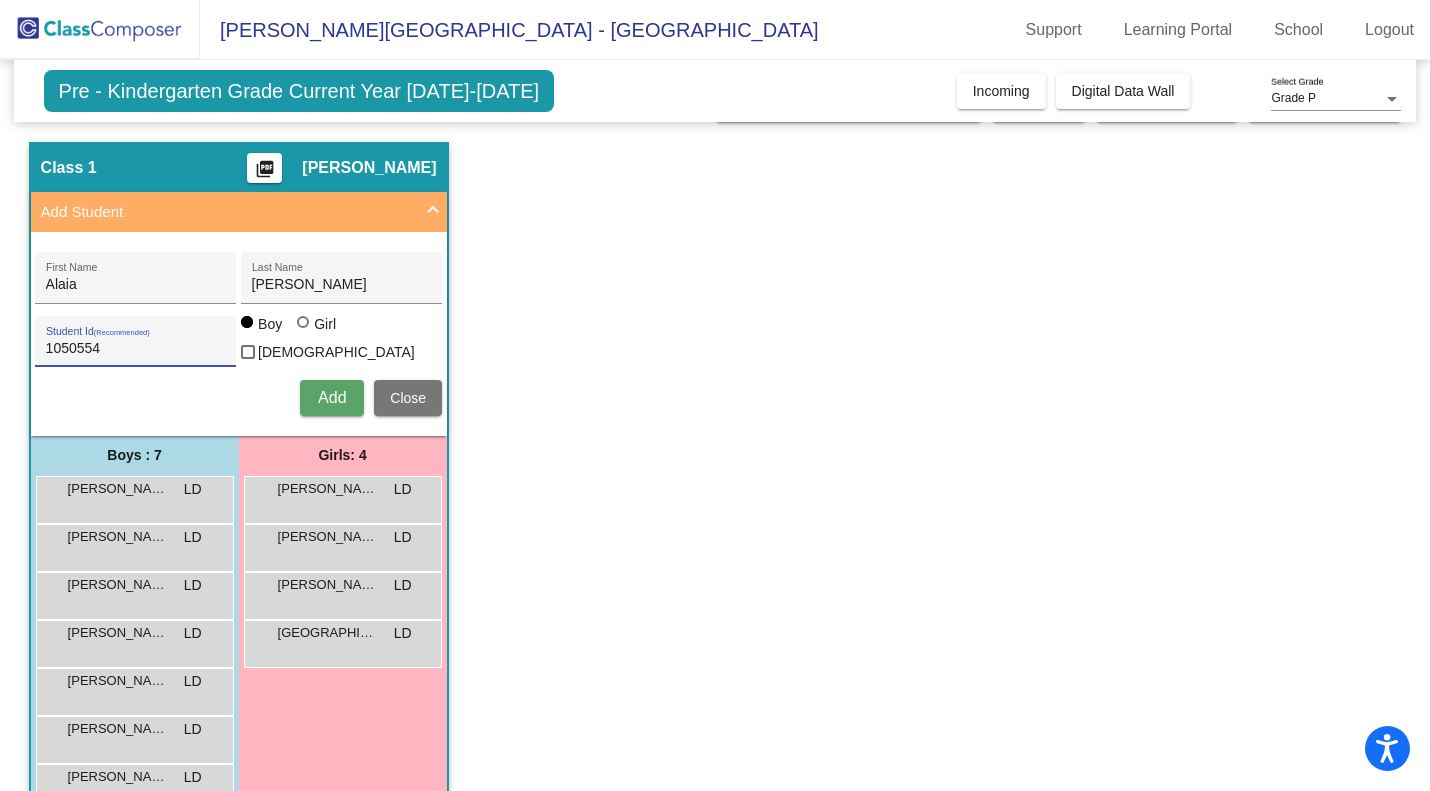 type on "1050554" 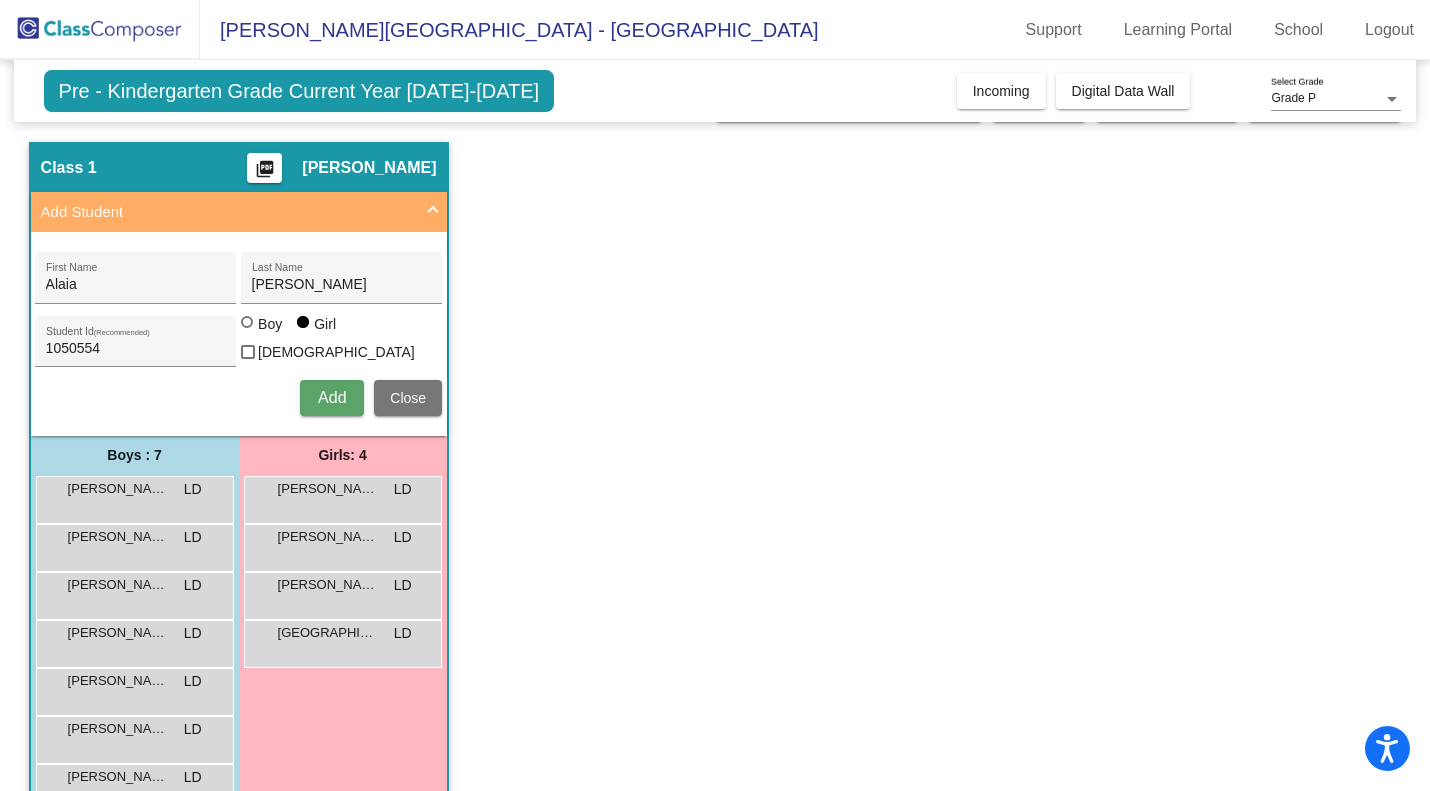 drag, startPoint x: 411, startPoint y: 390, endPoint x: 437, endPoint y: 329, distance: 66.309875 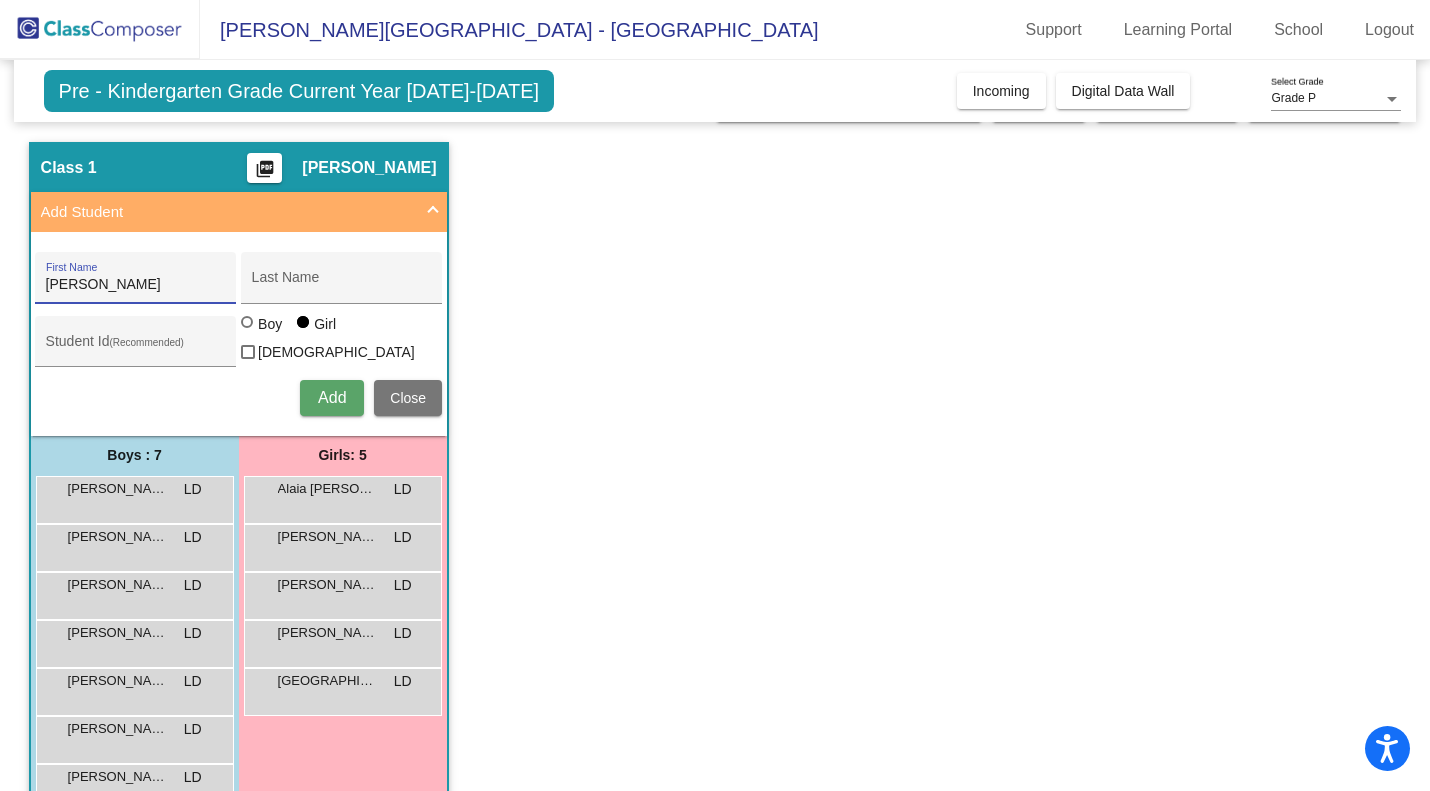 type on "[PERSON_NAME]" 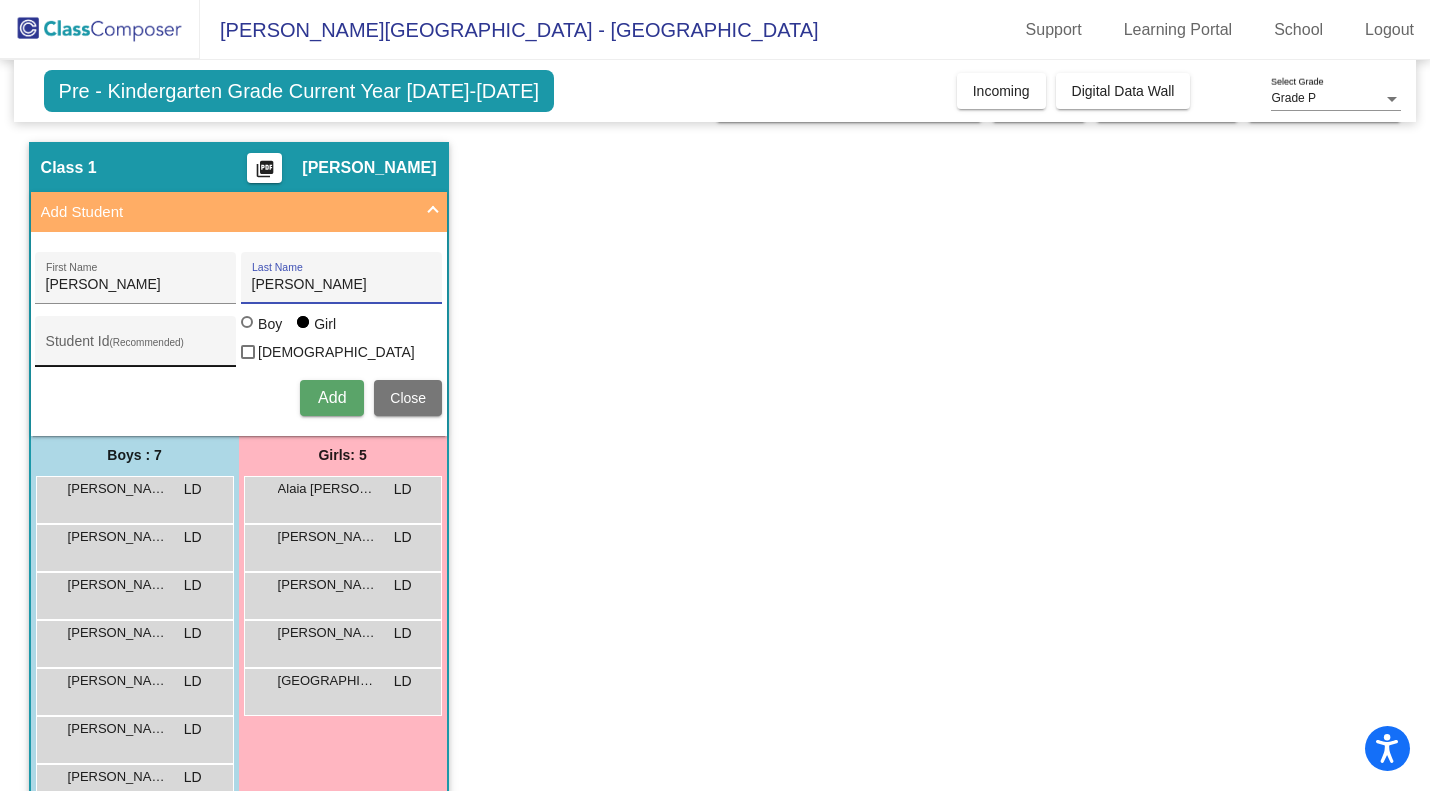 type on "[PERSON_NAME]" 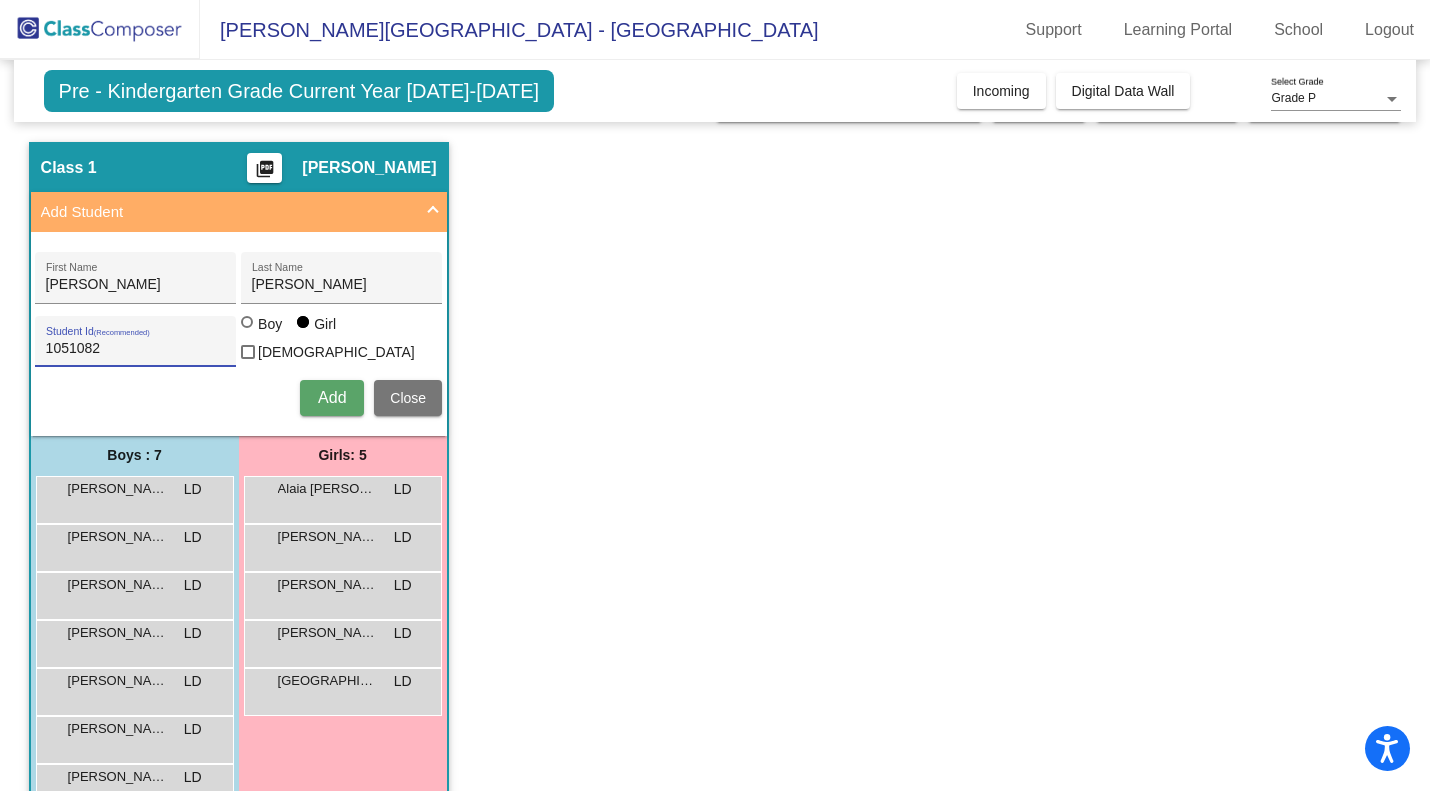 type on "1051082" 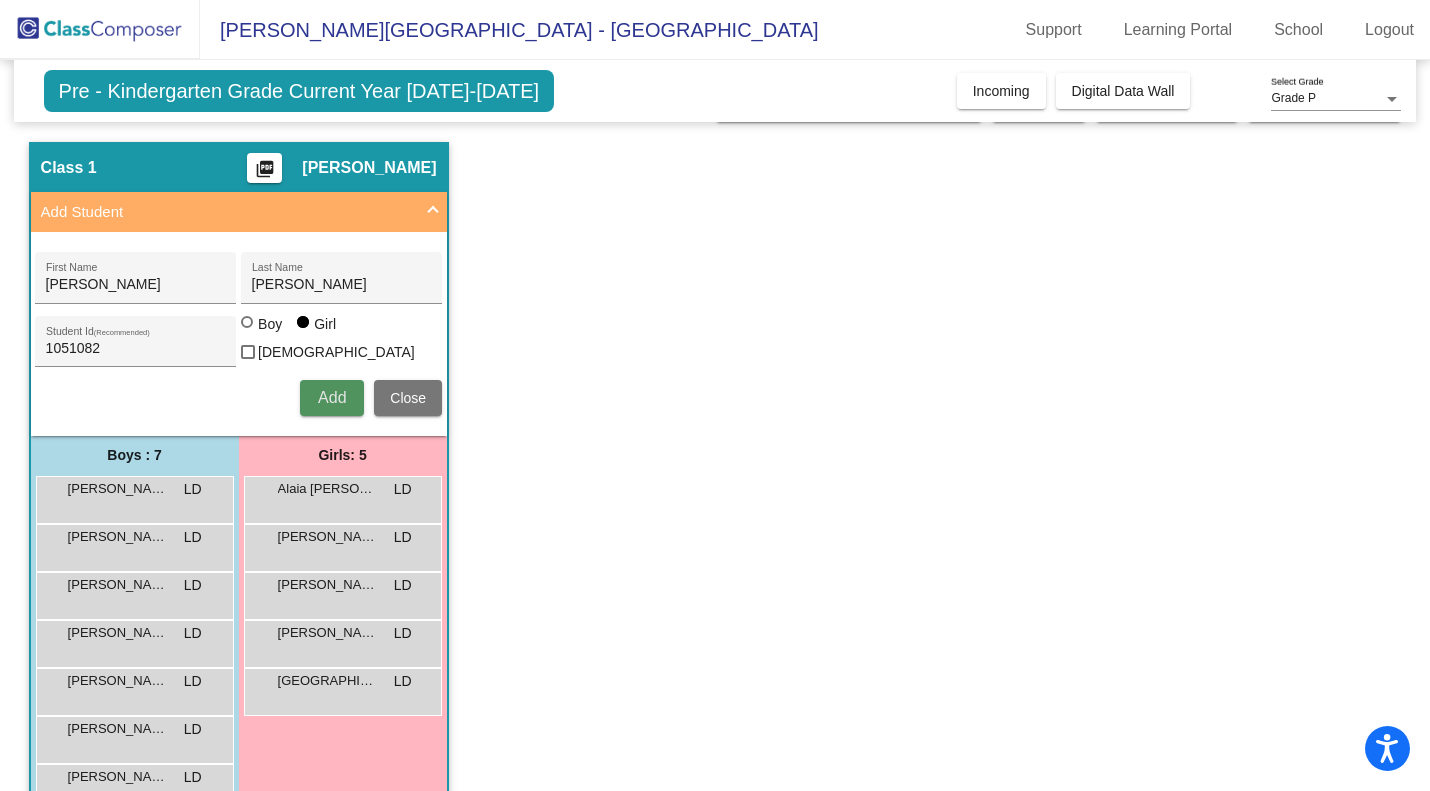 click on "Add" at bounding box center [332, 398] 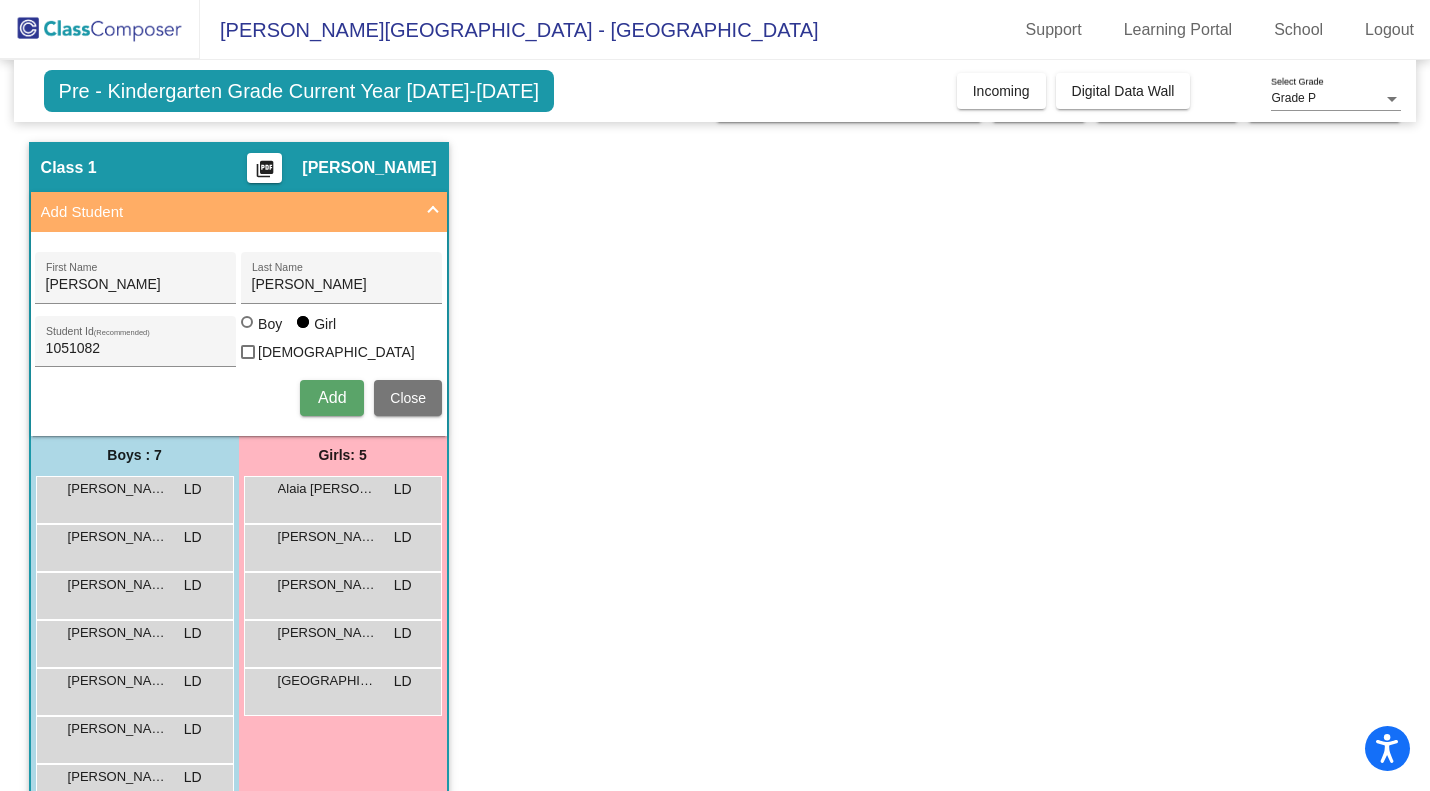 type 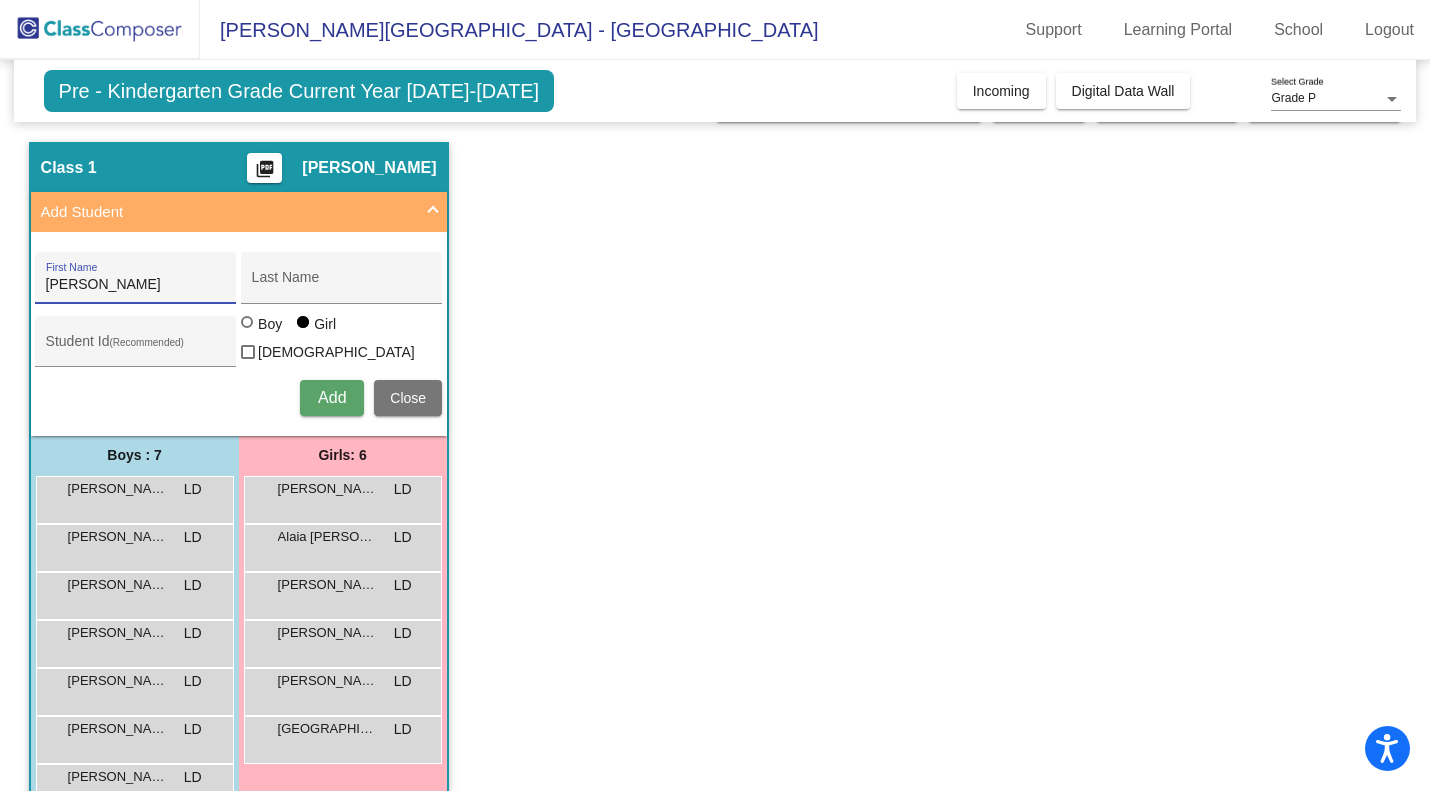 type on "[PERSON_NAME]" 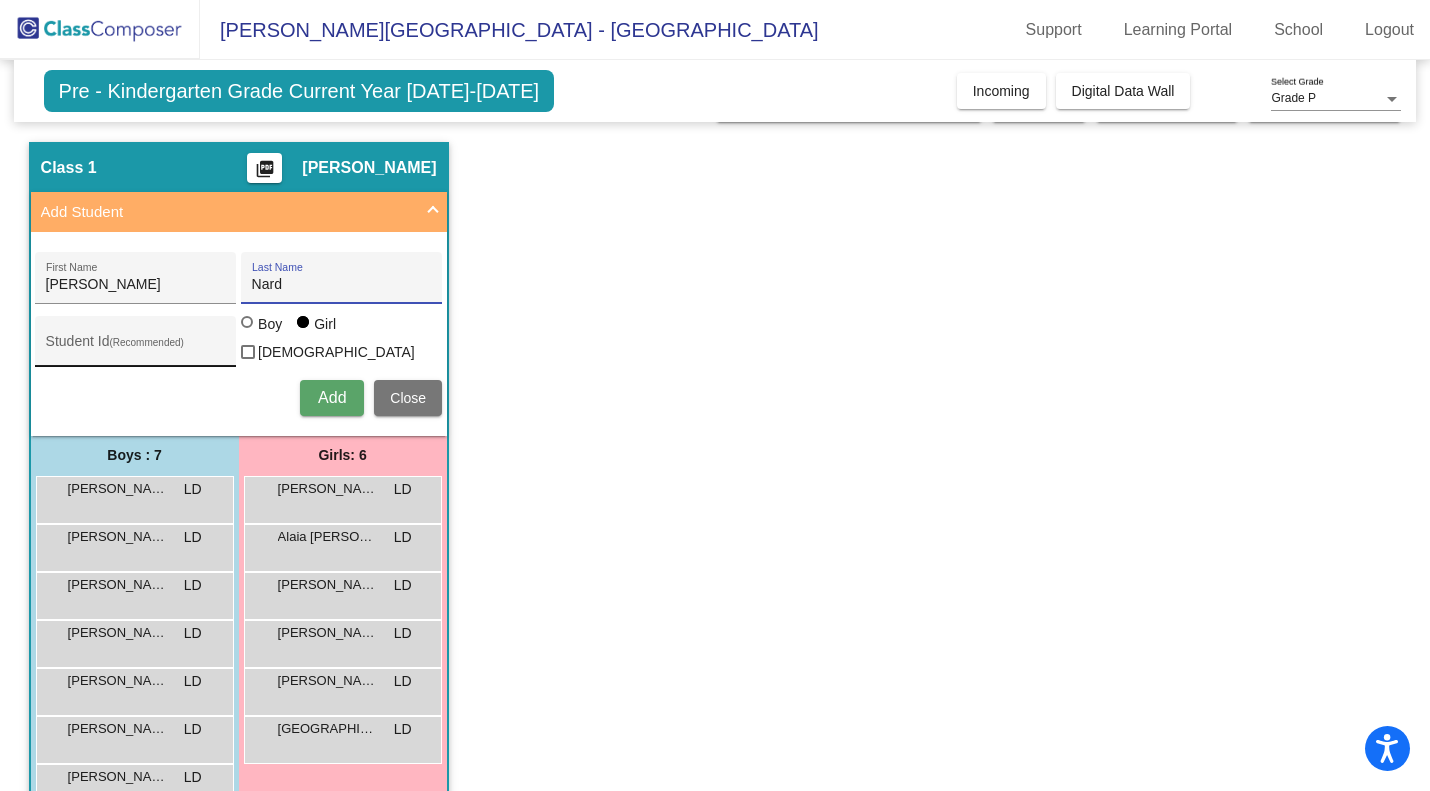 type on "Nard" 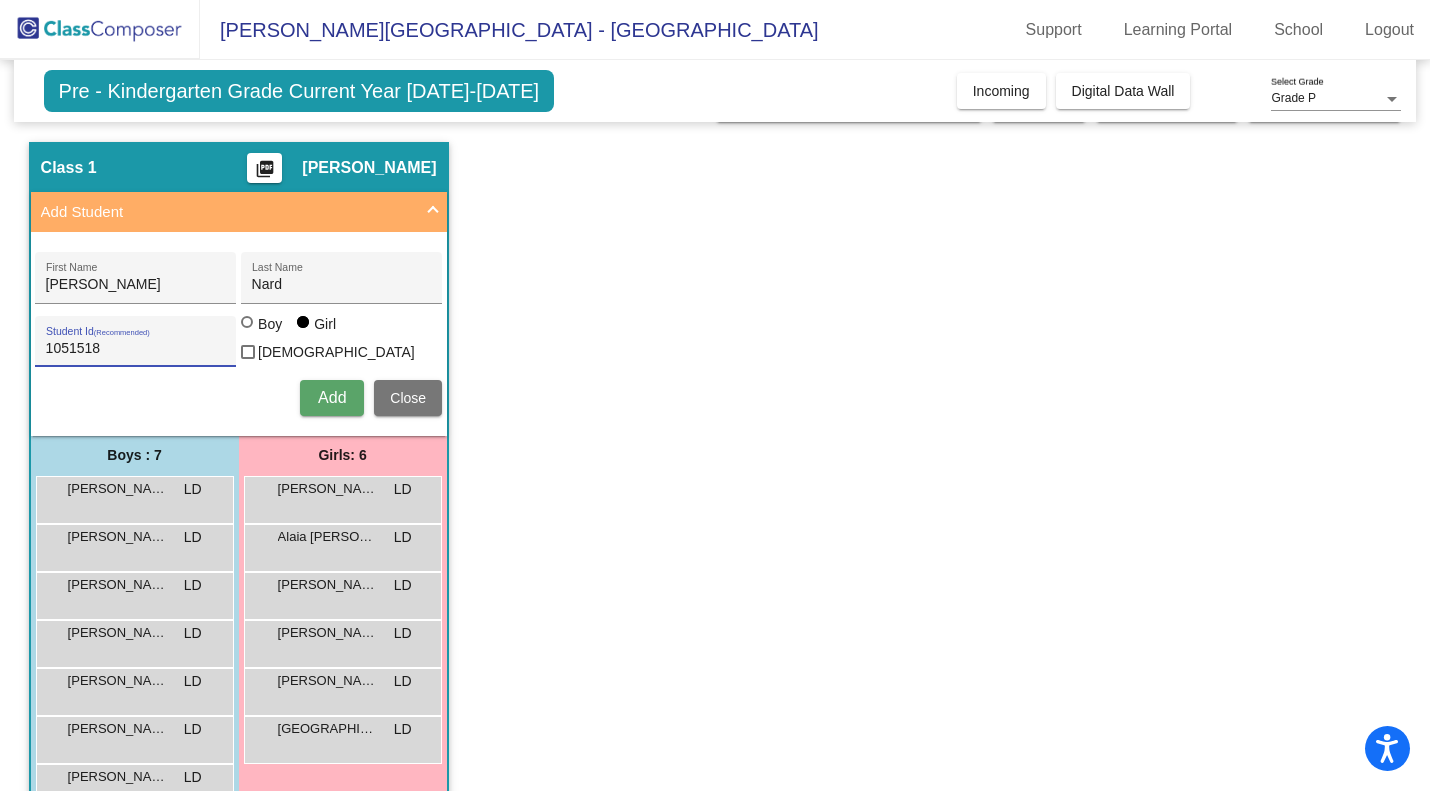type on "1051518" 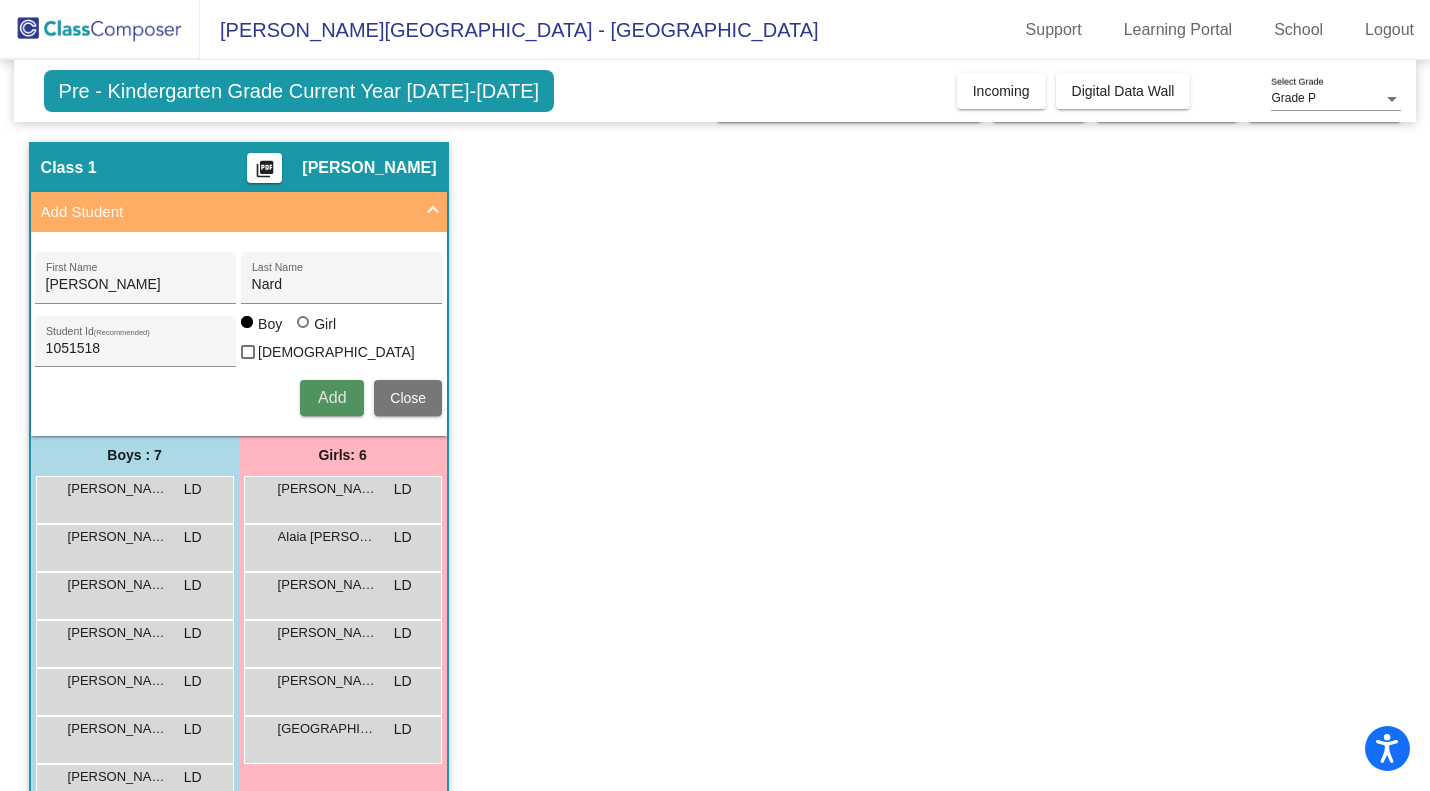 click on "Add" at bounding box center (332, 397) 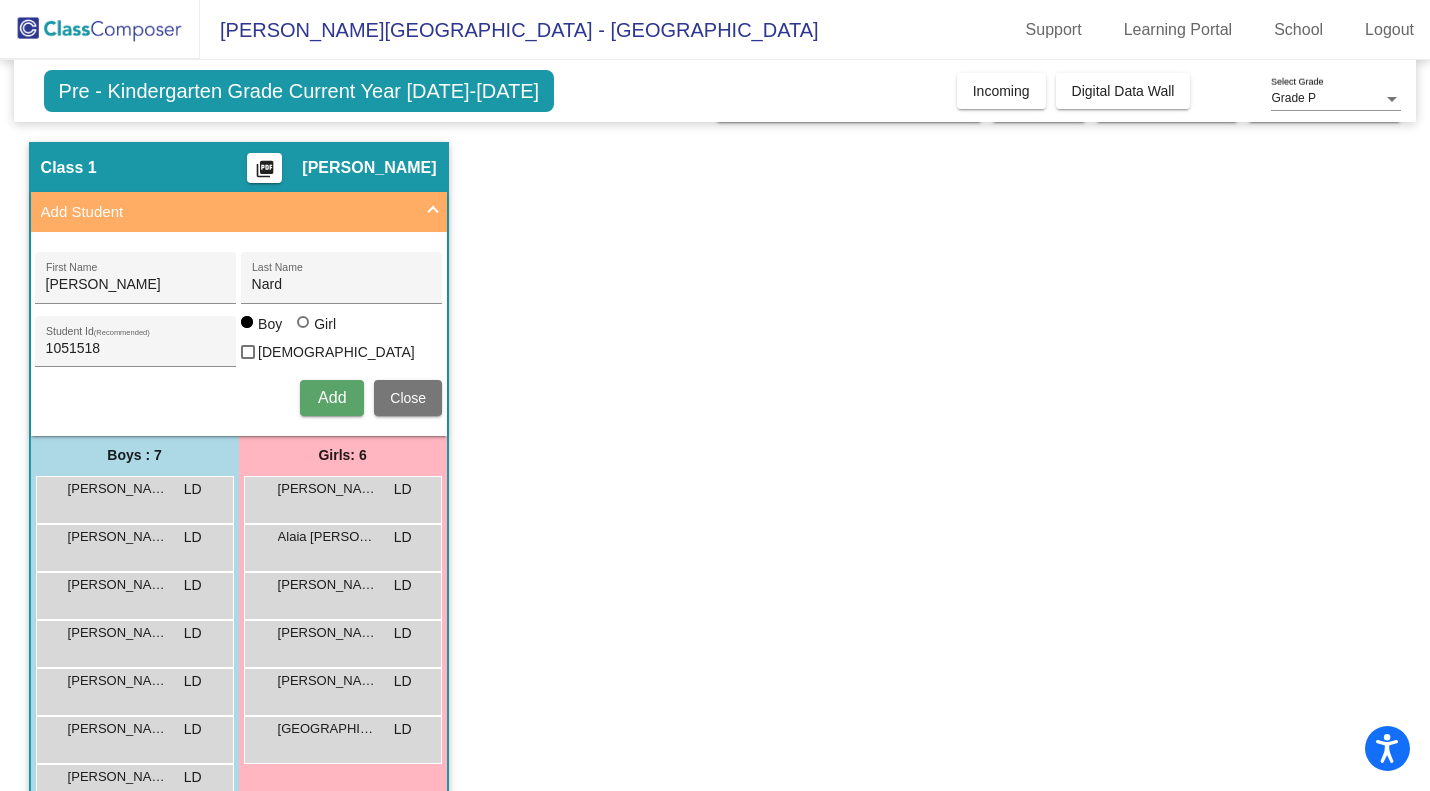 type 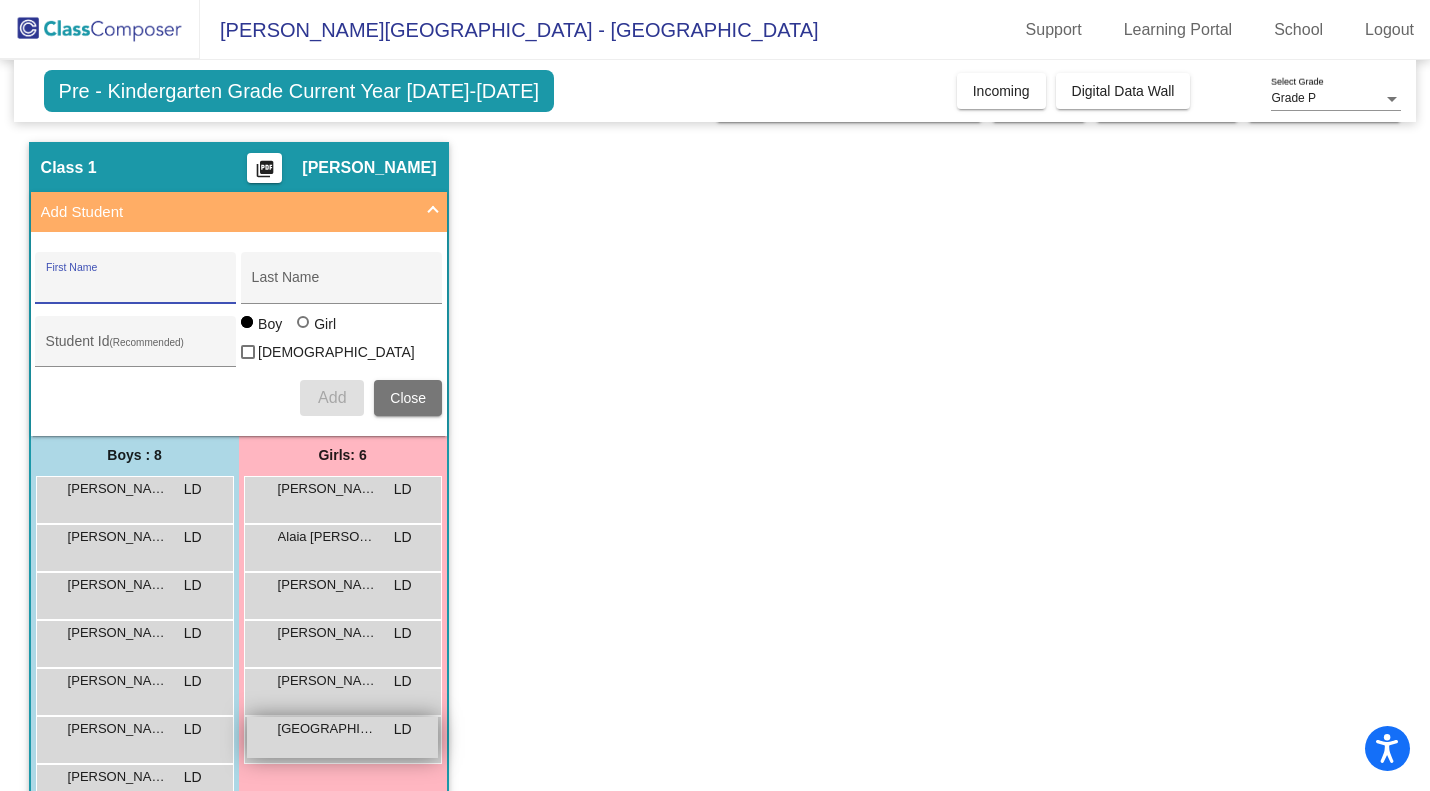 click on "Nova Isla LD lock do_not_disturb_alt" at bounding box center [342, 737] 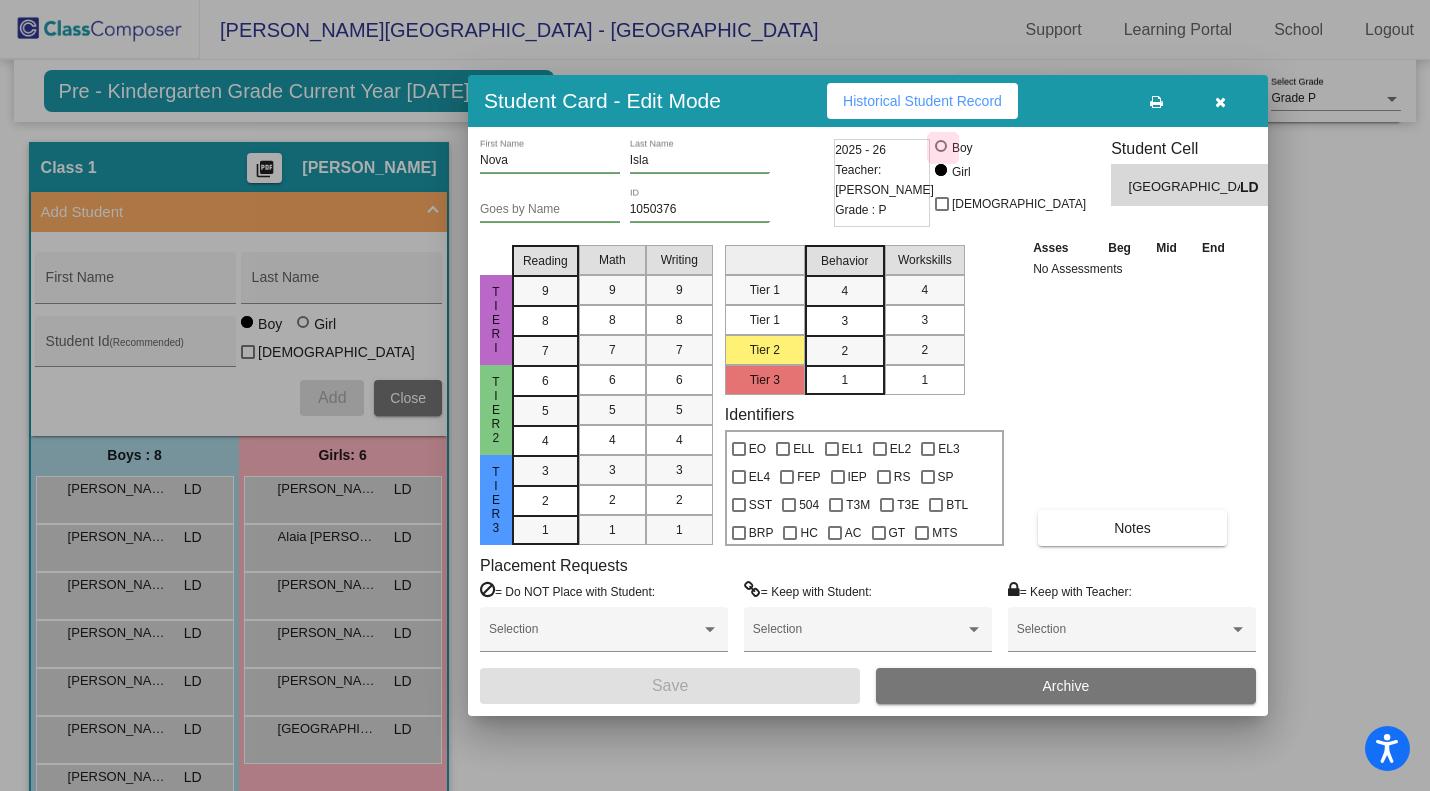 click at bounding box center (941, 146) 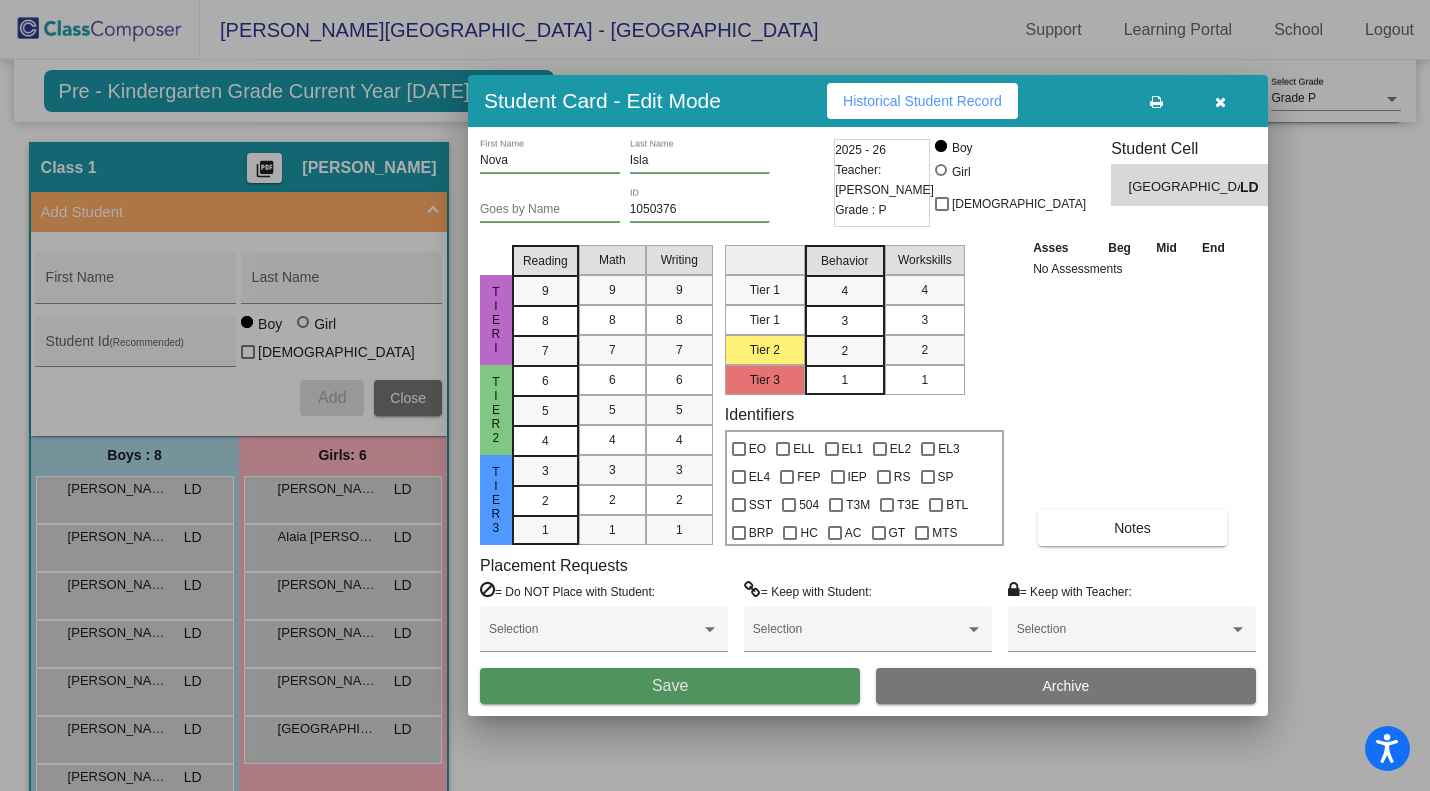 click on "Save" at bounding box center [670, 686] 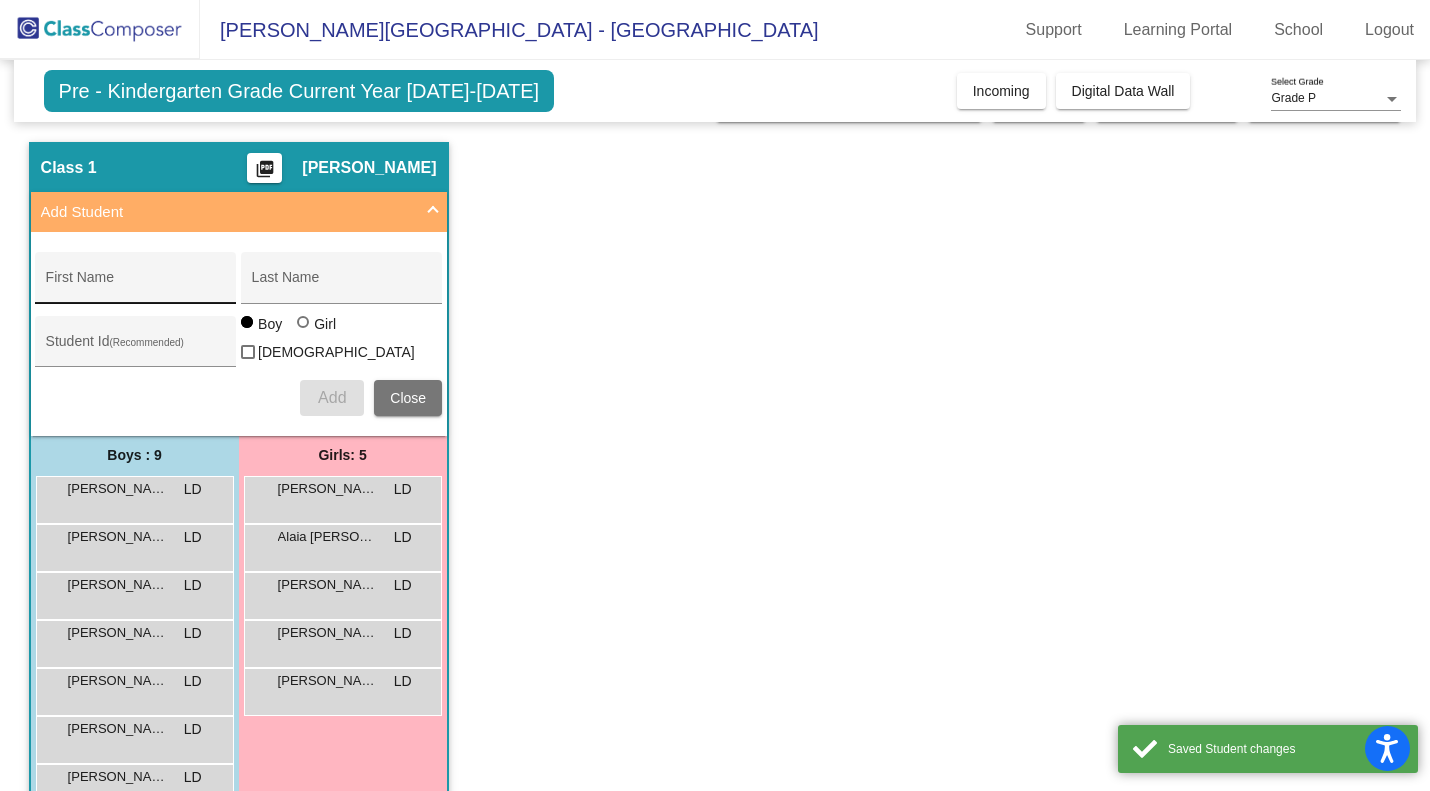 click on "First Name" at bounding box center (136, 283) 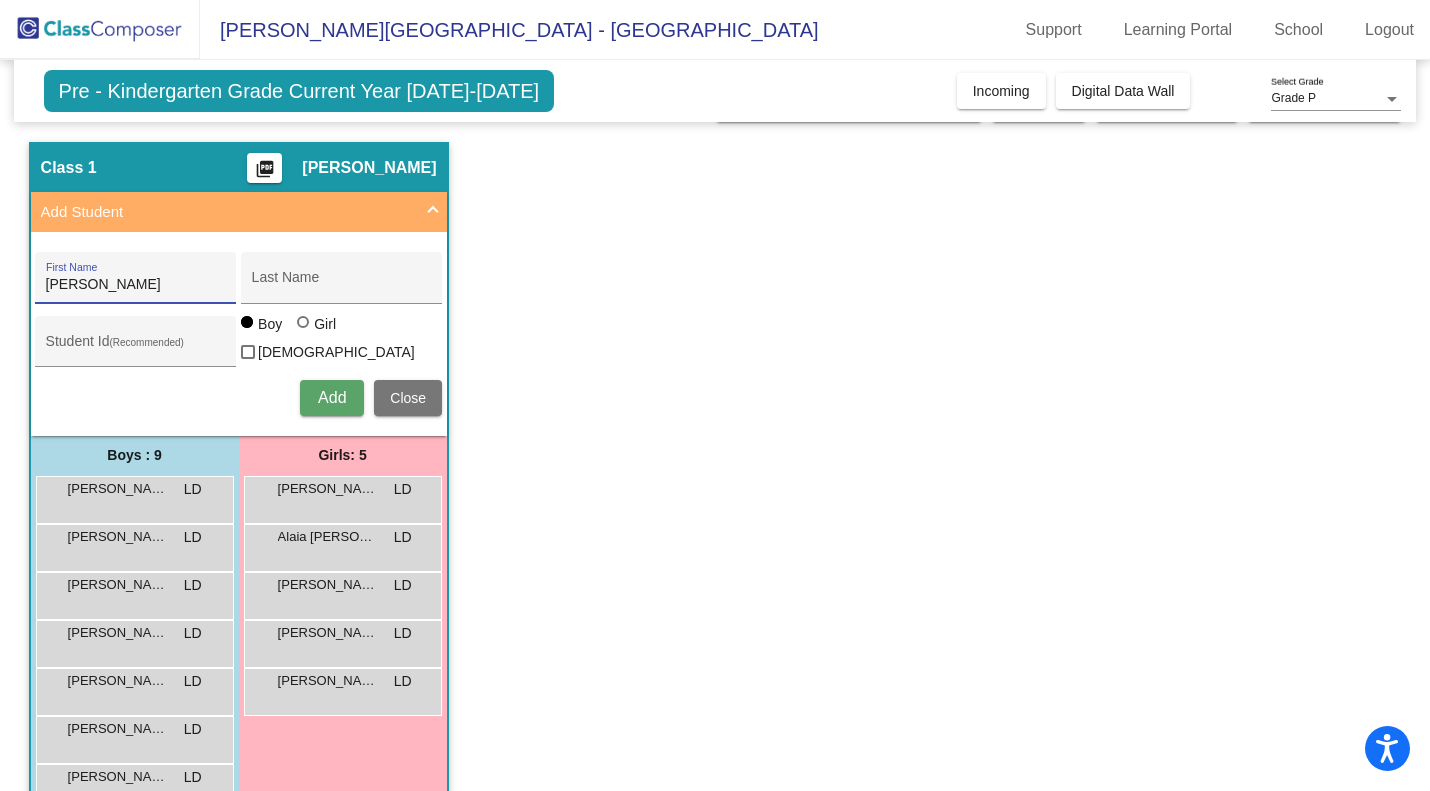type on "[PERSON_NAME]" 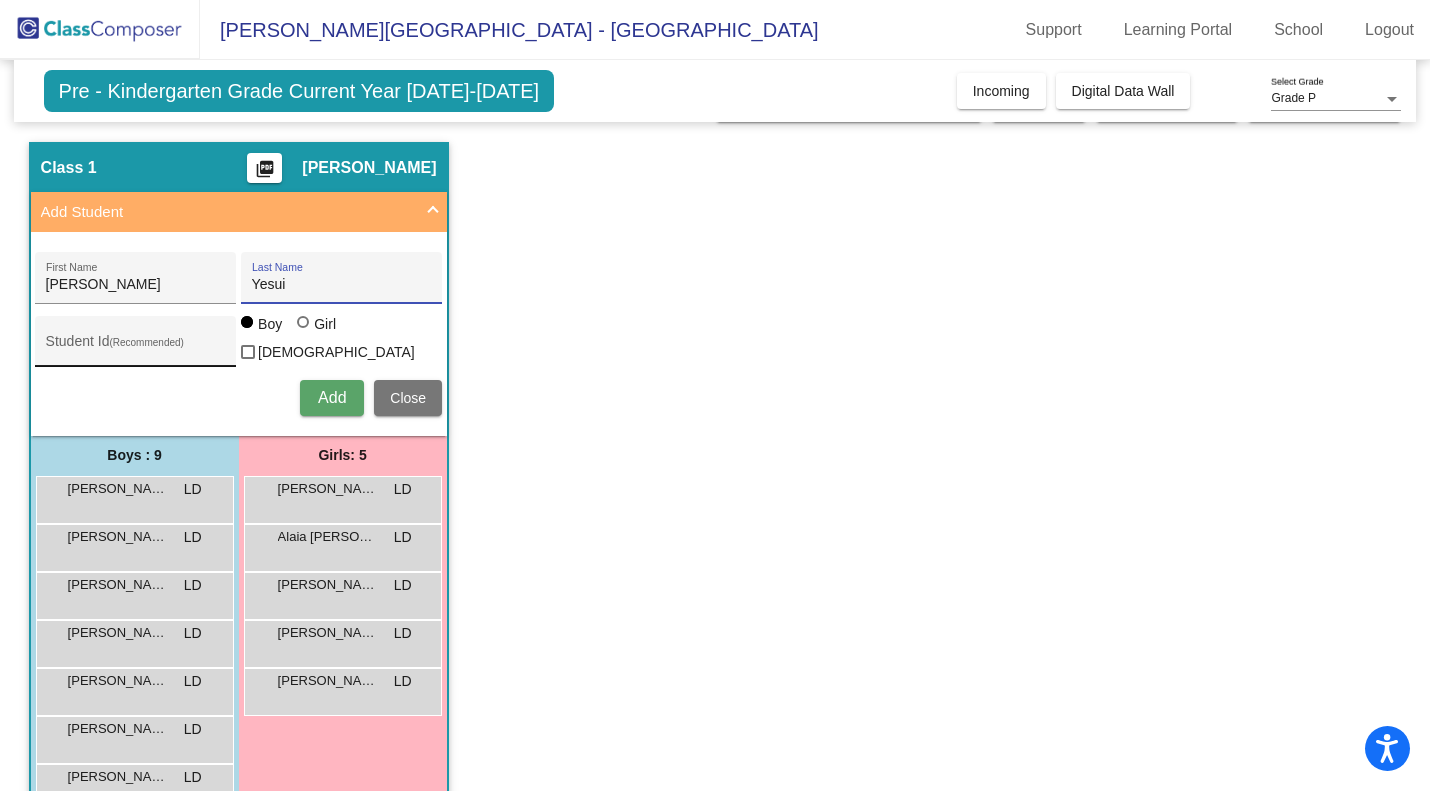 type on "Yesui" 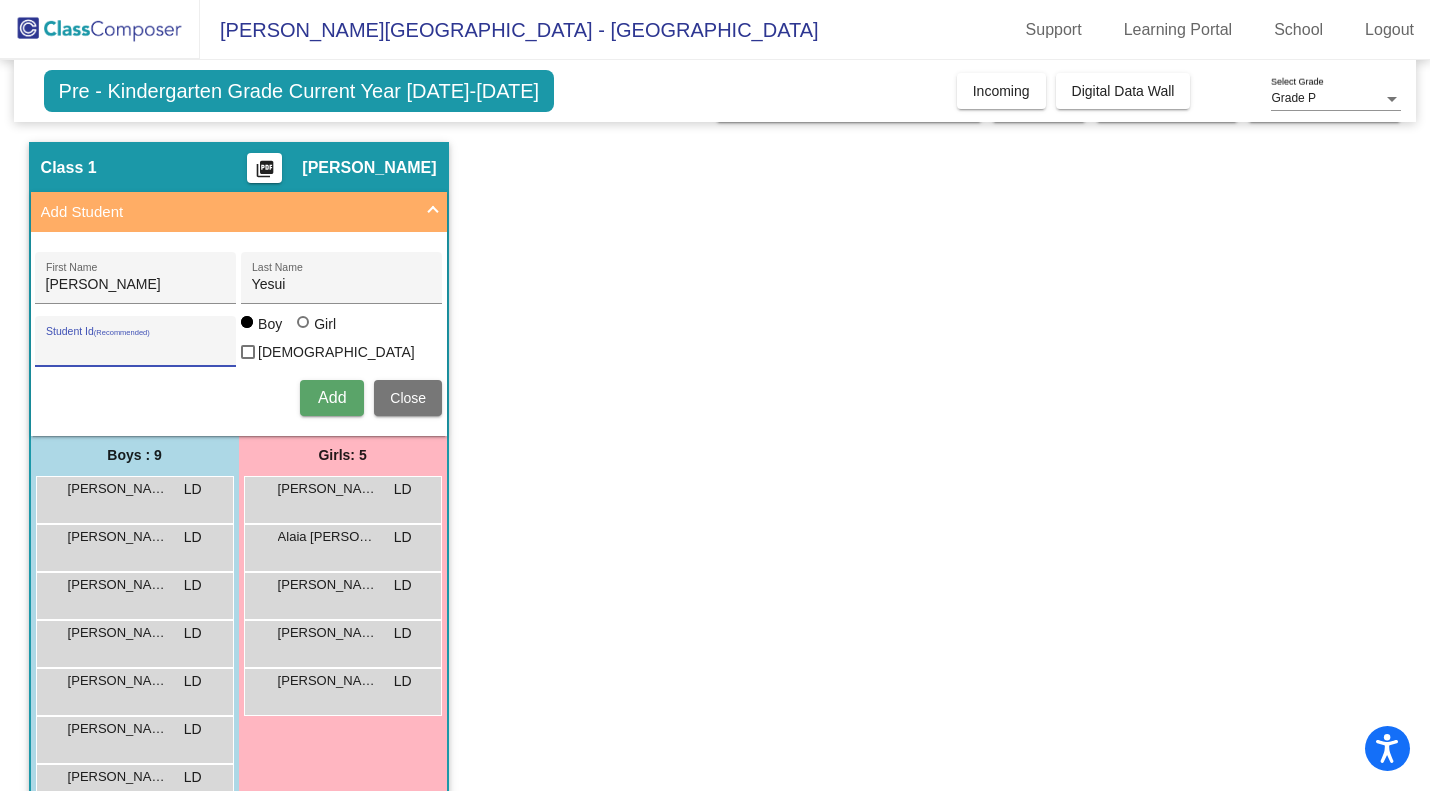 click on "Student Id  (Recommended)" at bounding box center [136, 349] 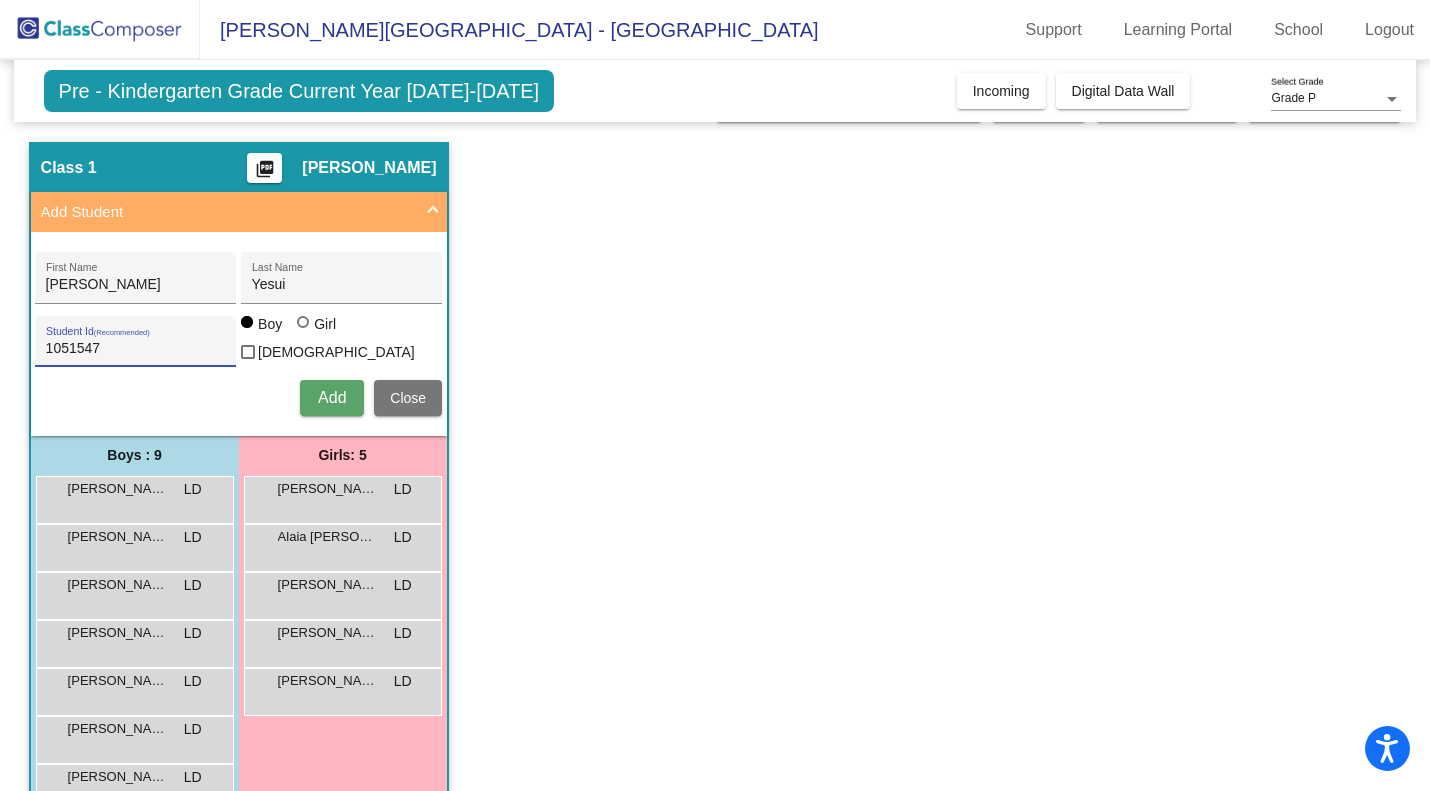 type on "1051547" 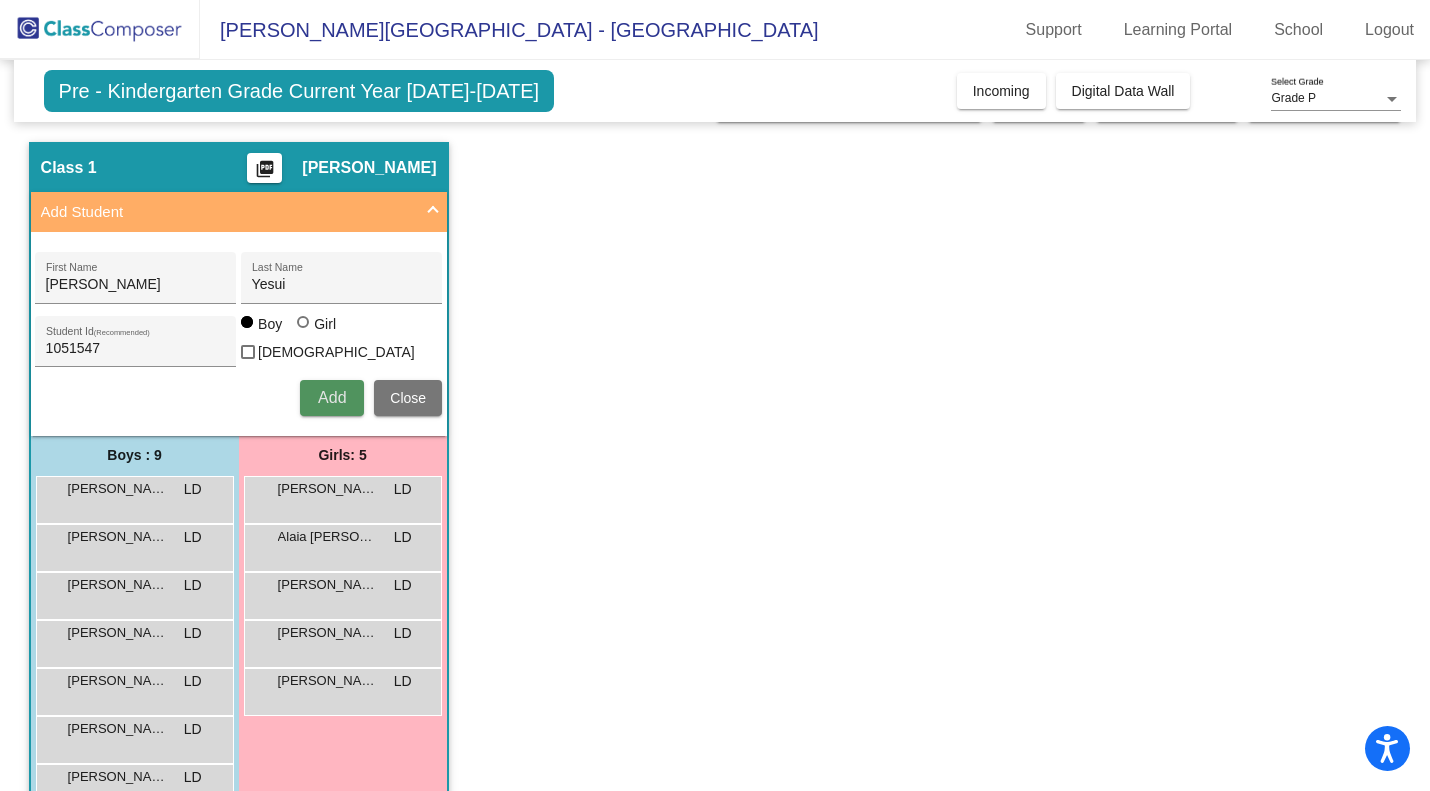 click on "Add" at bounding box center (332, 397) 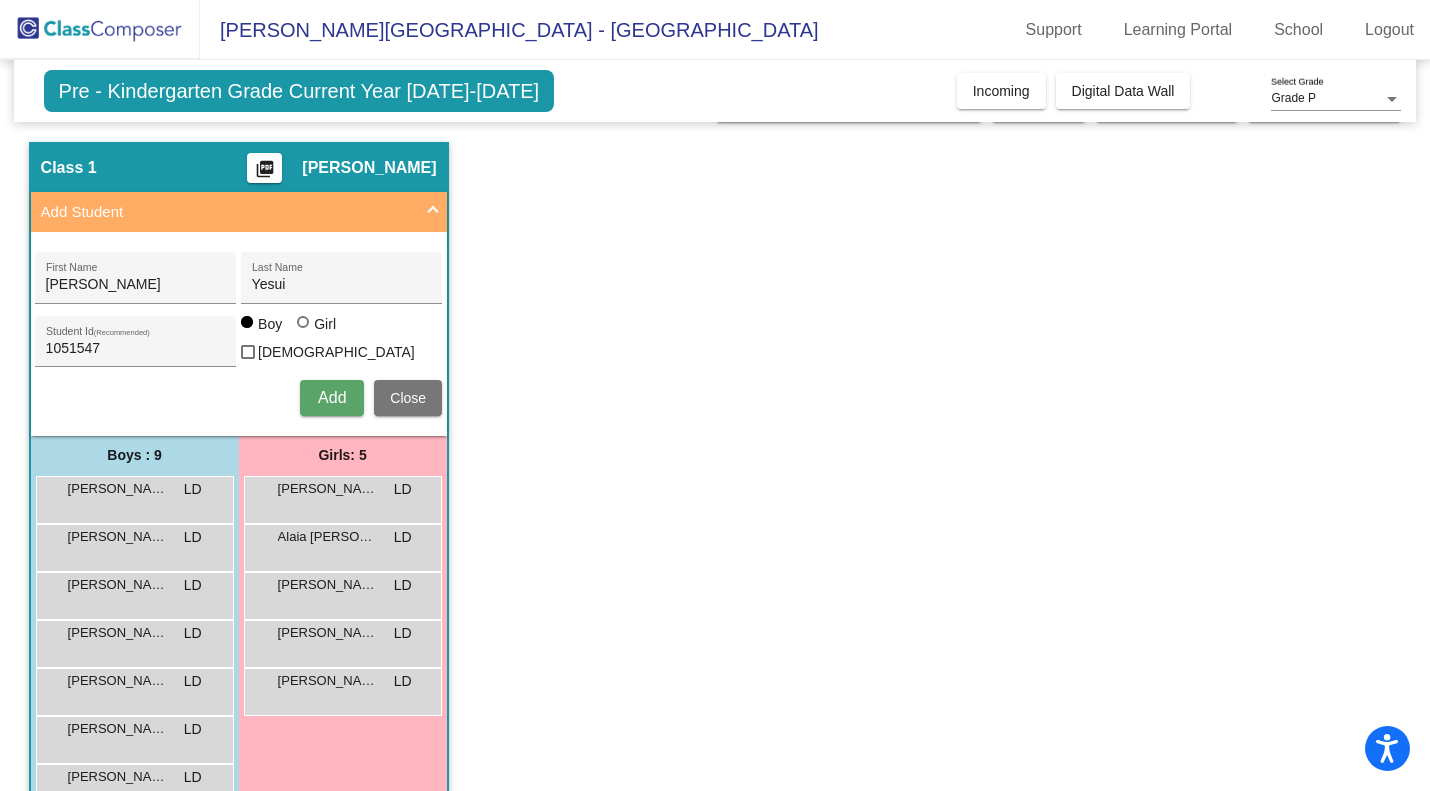 type 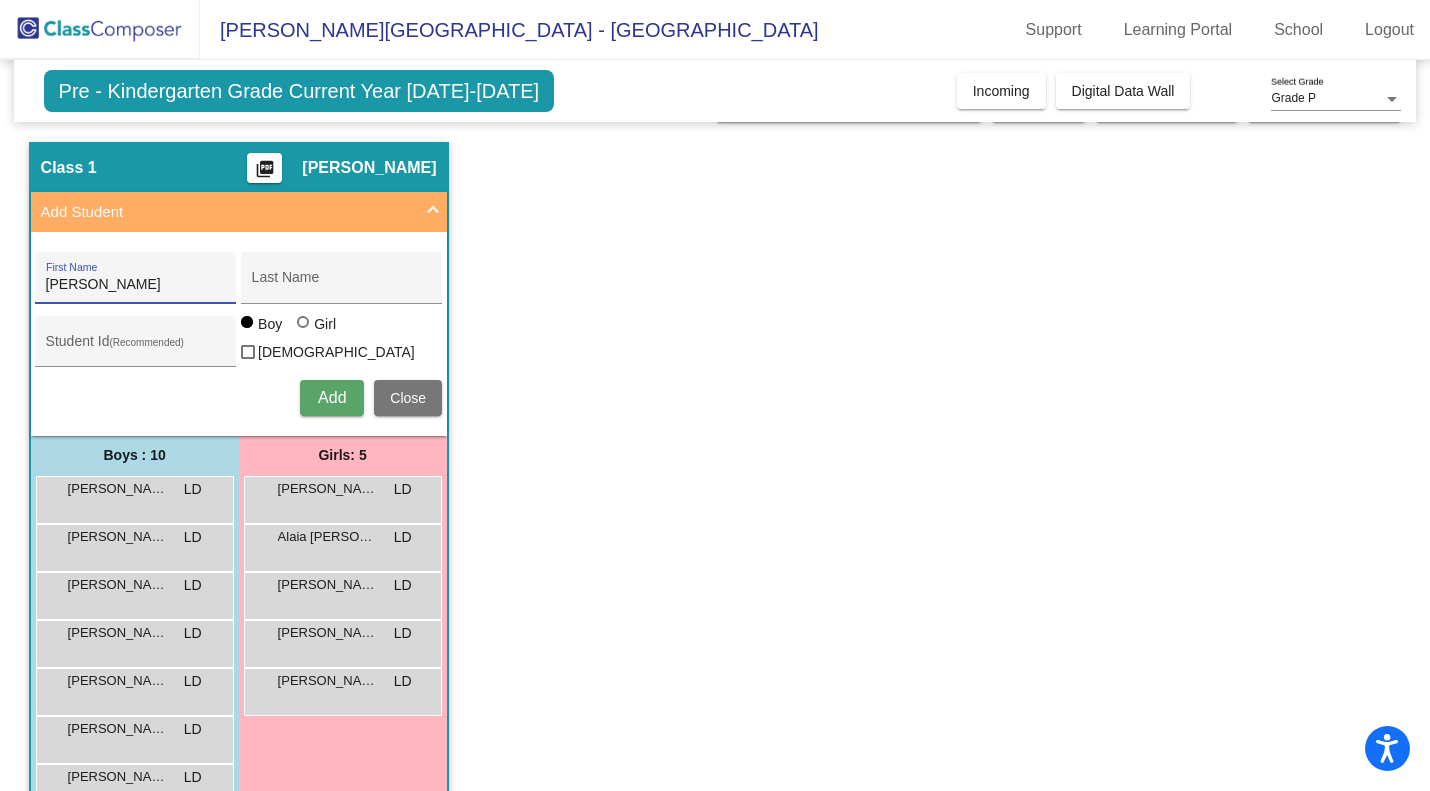 type on "[PERSON_NAME]" 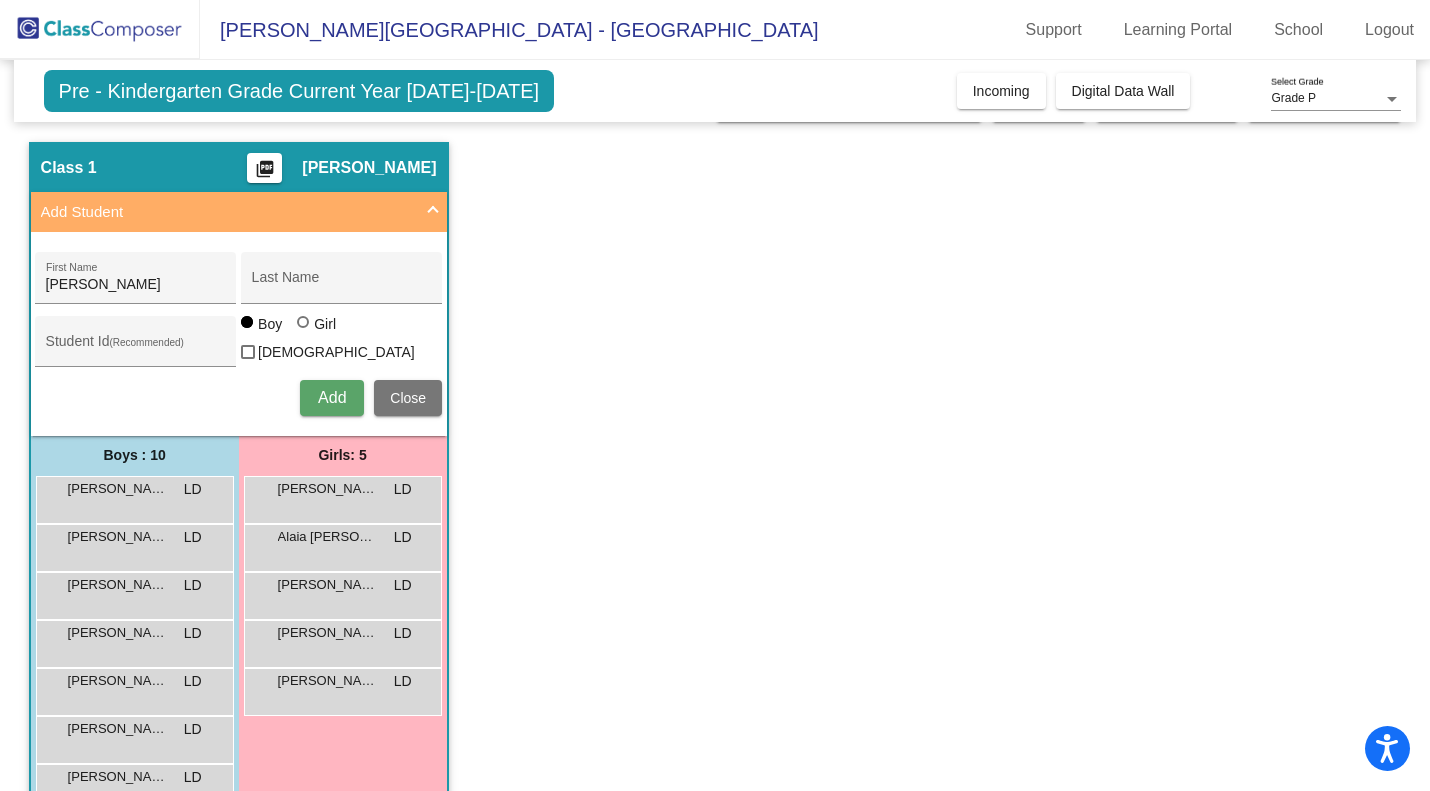 click on "[PERSON_NAME] First Name Last Name Student Id  (Recommended)   Boy   Girl   [DEMOGRAPHIC_DATA] Add Close" at bounding box center [238, 333] 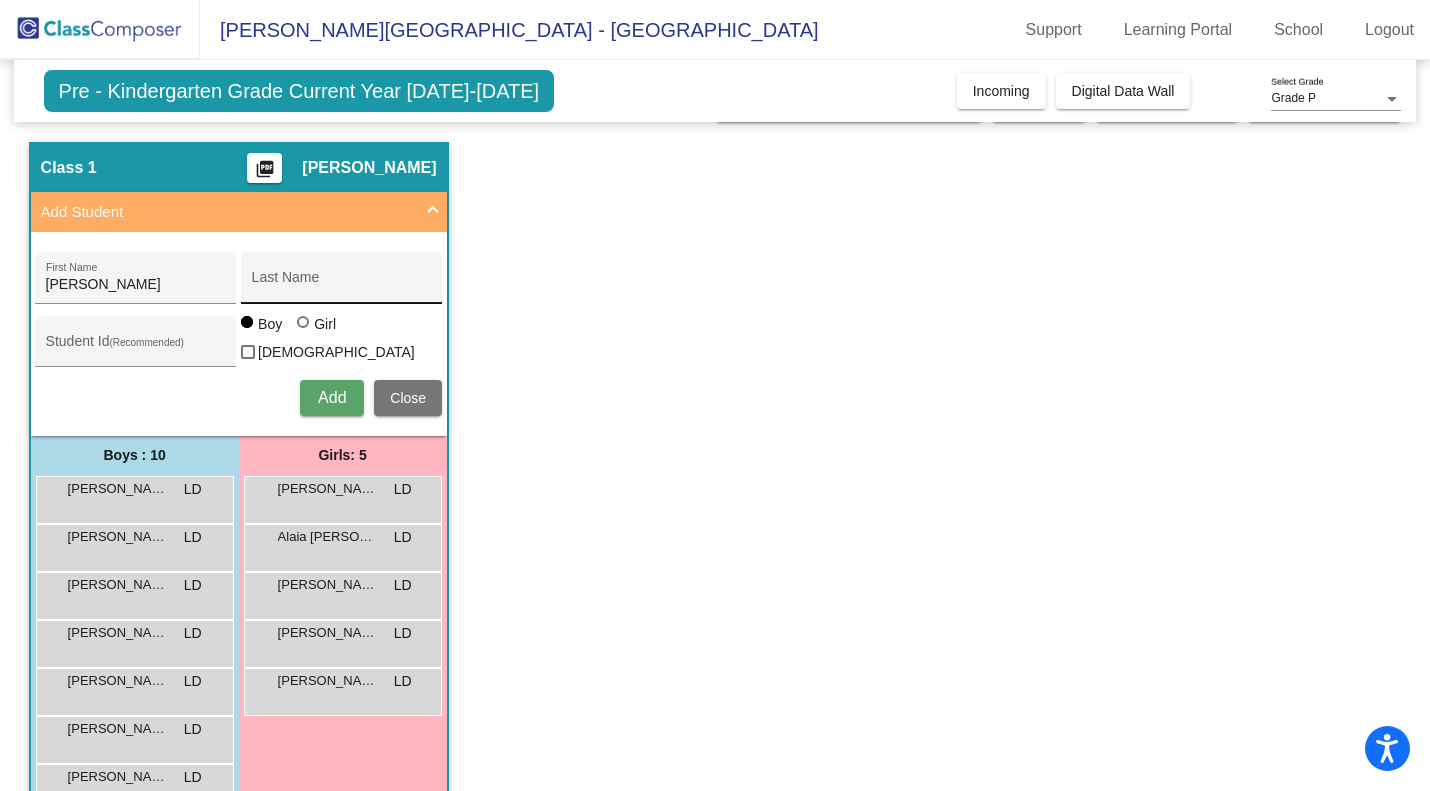 click on "Last Name" at bounding box center [342, 285] 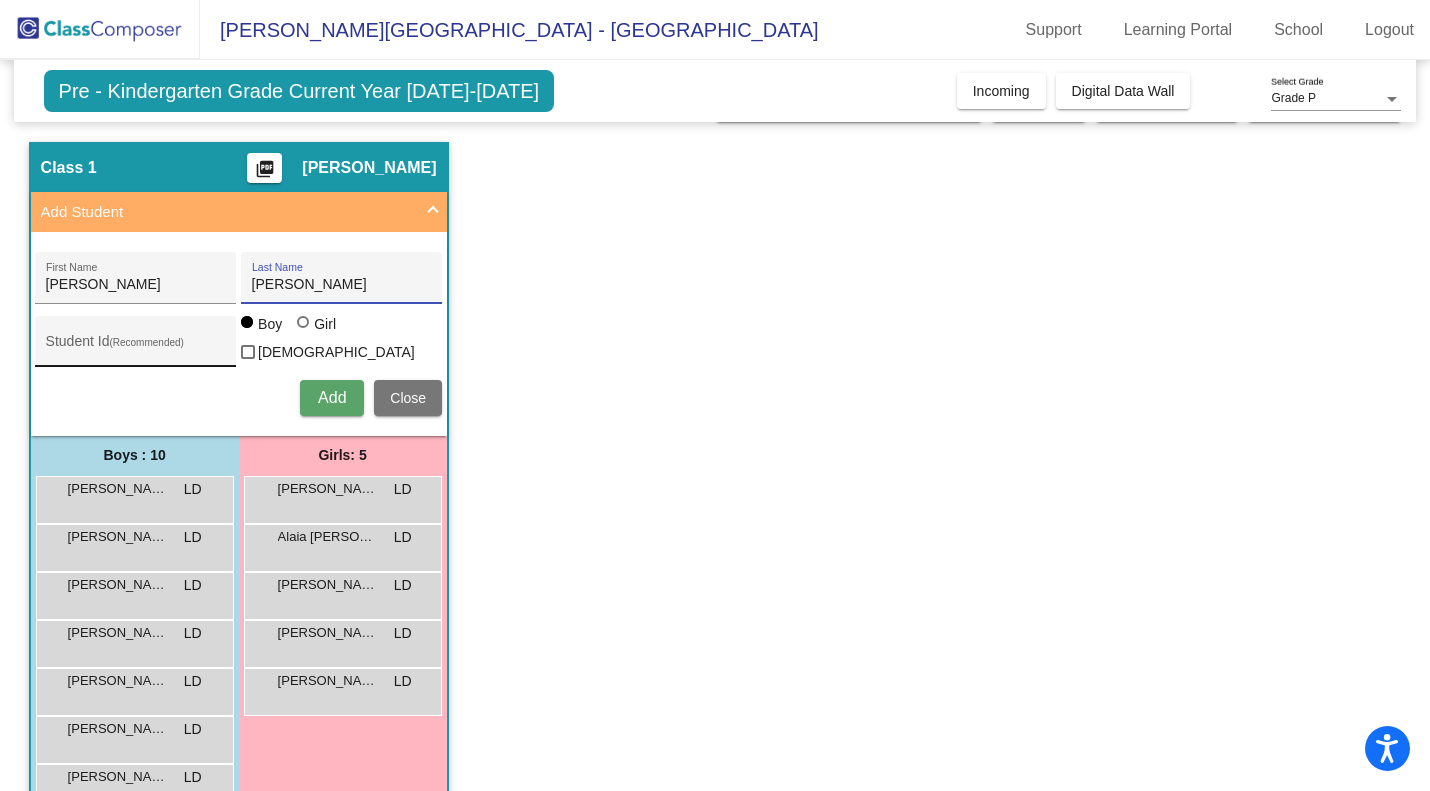 type on "[PERSON_NAME]" 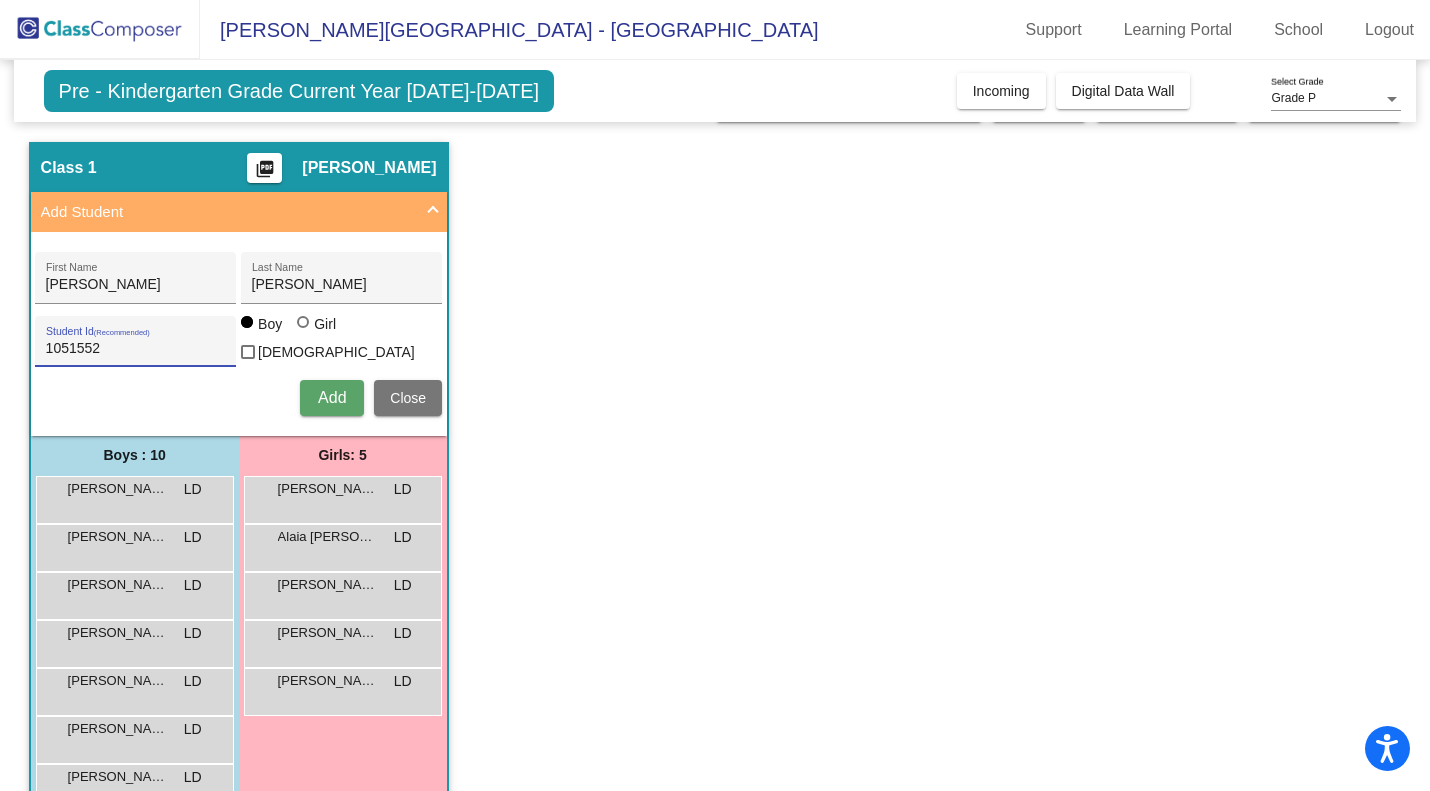 type on "1051552" 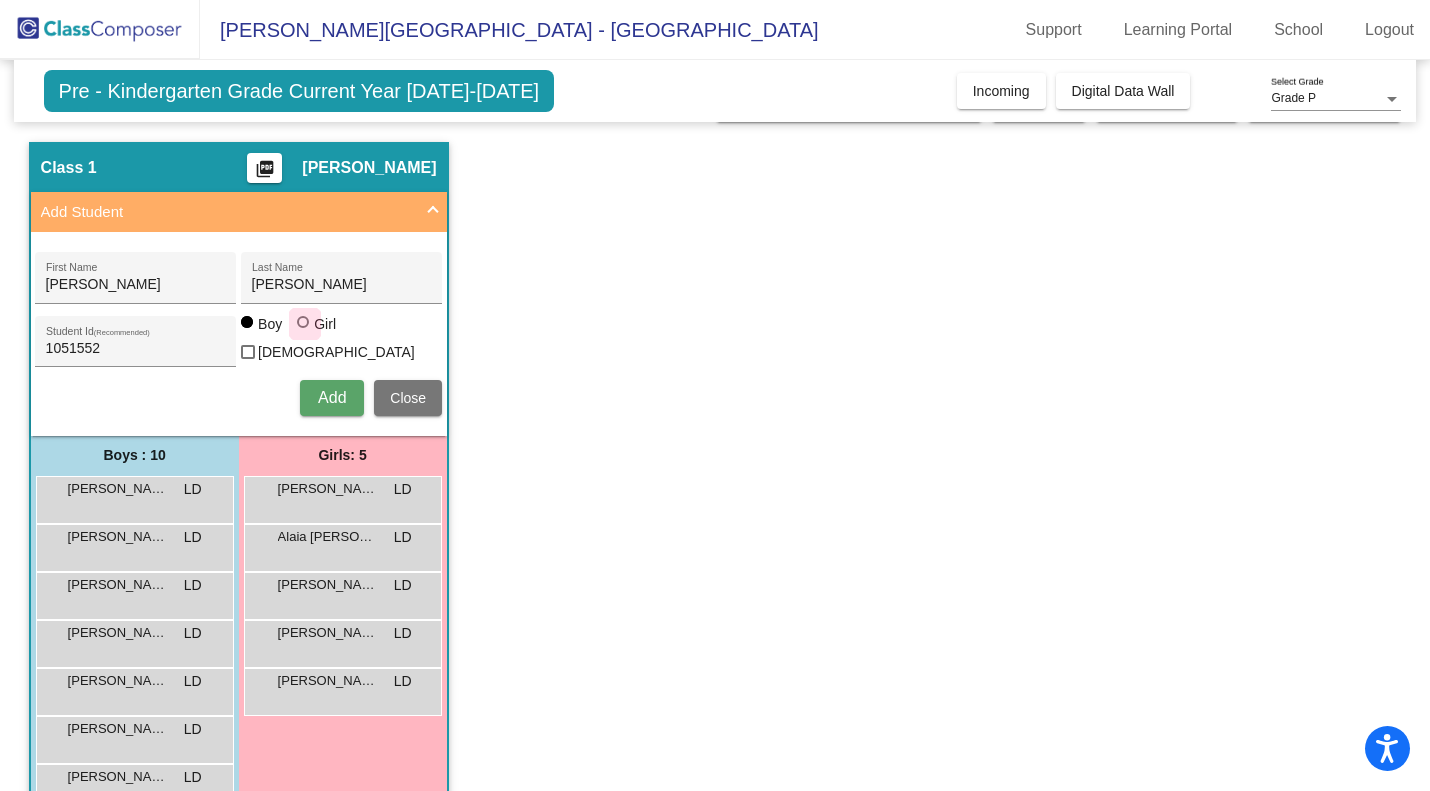 click at bounding box center [303, 322] 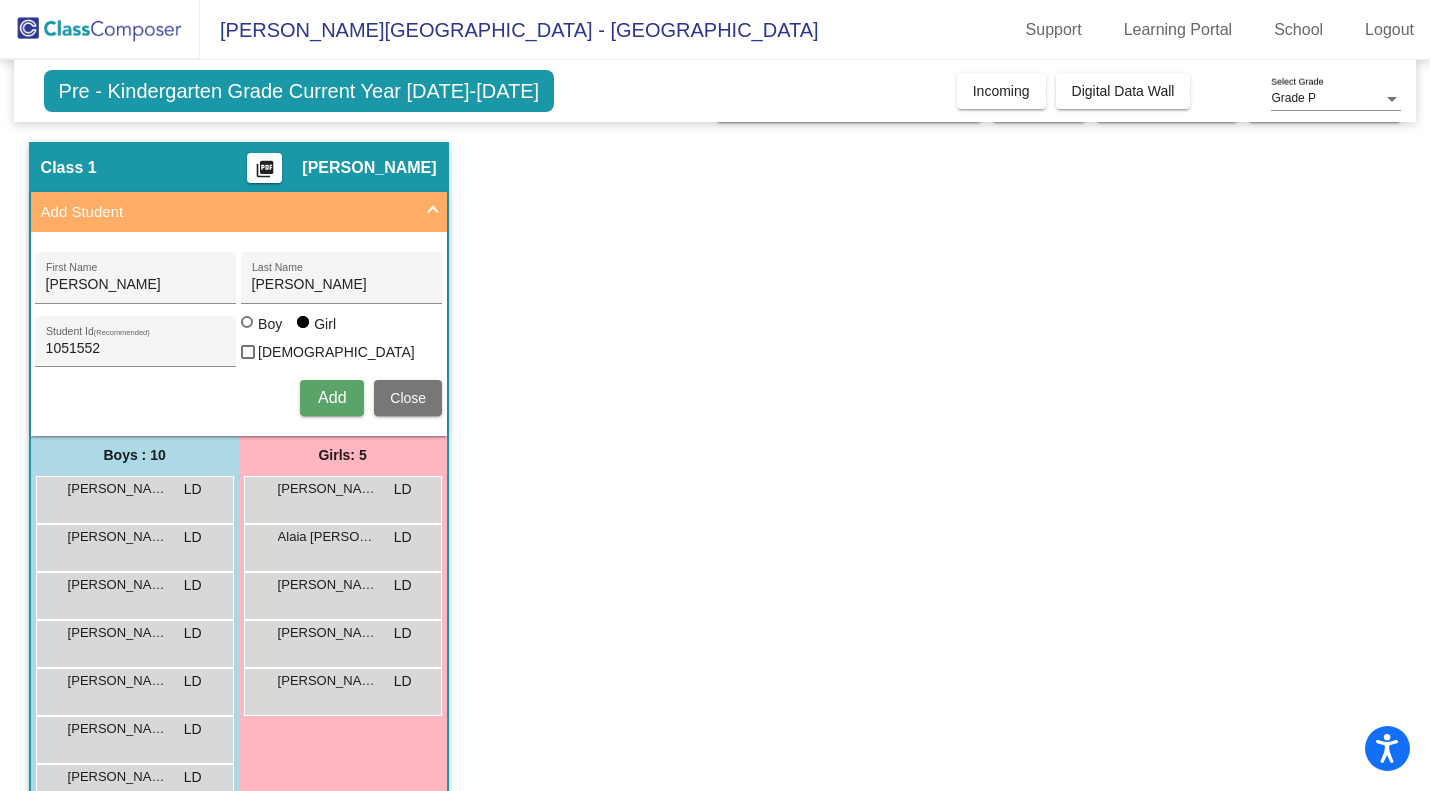 click on "Add" at bounding box center [332, 397] 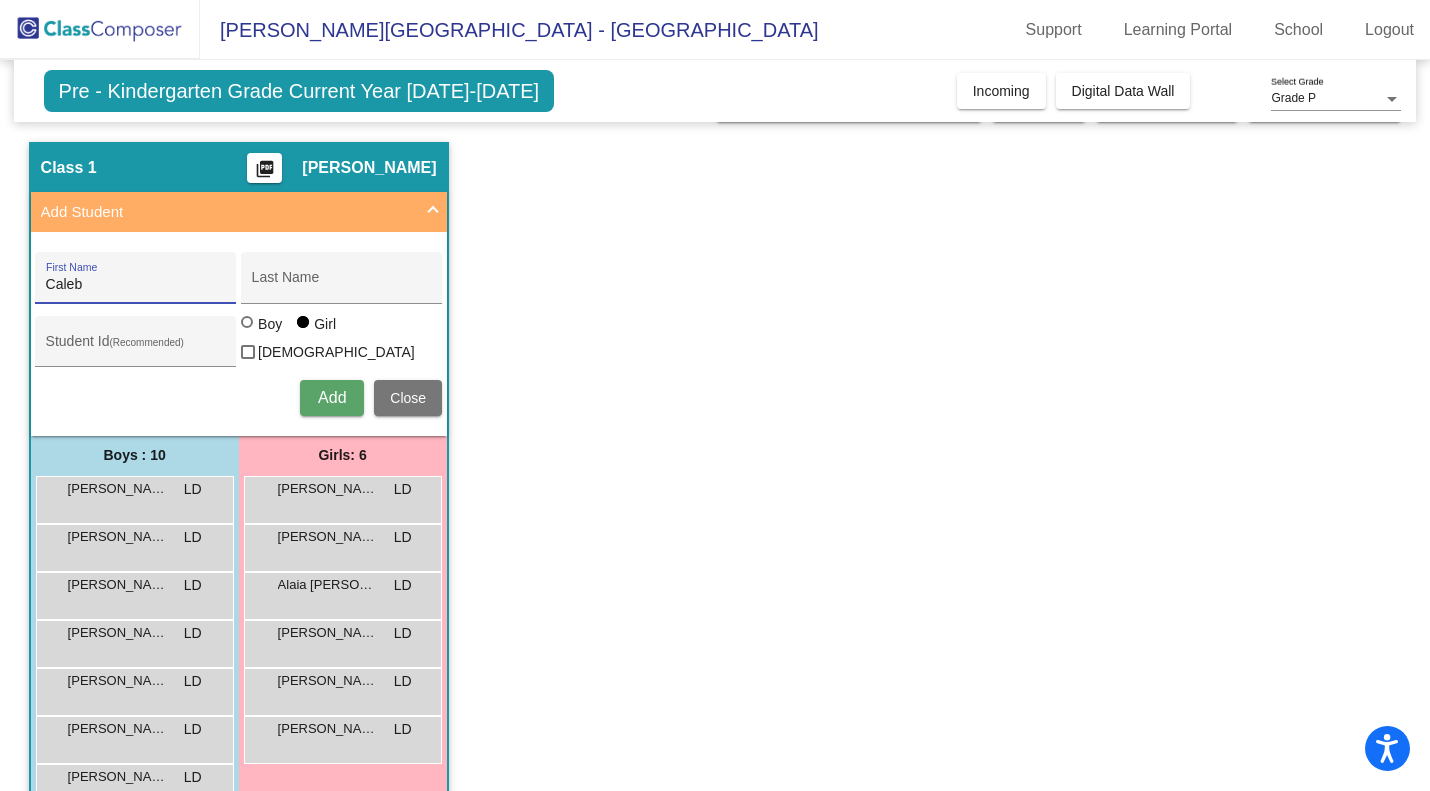 type on "Caleb" 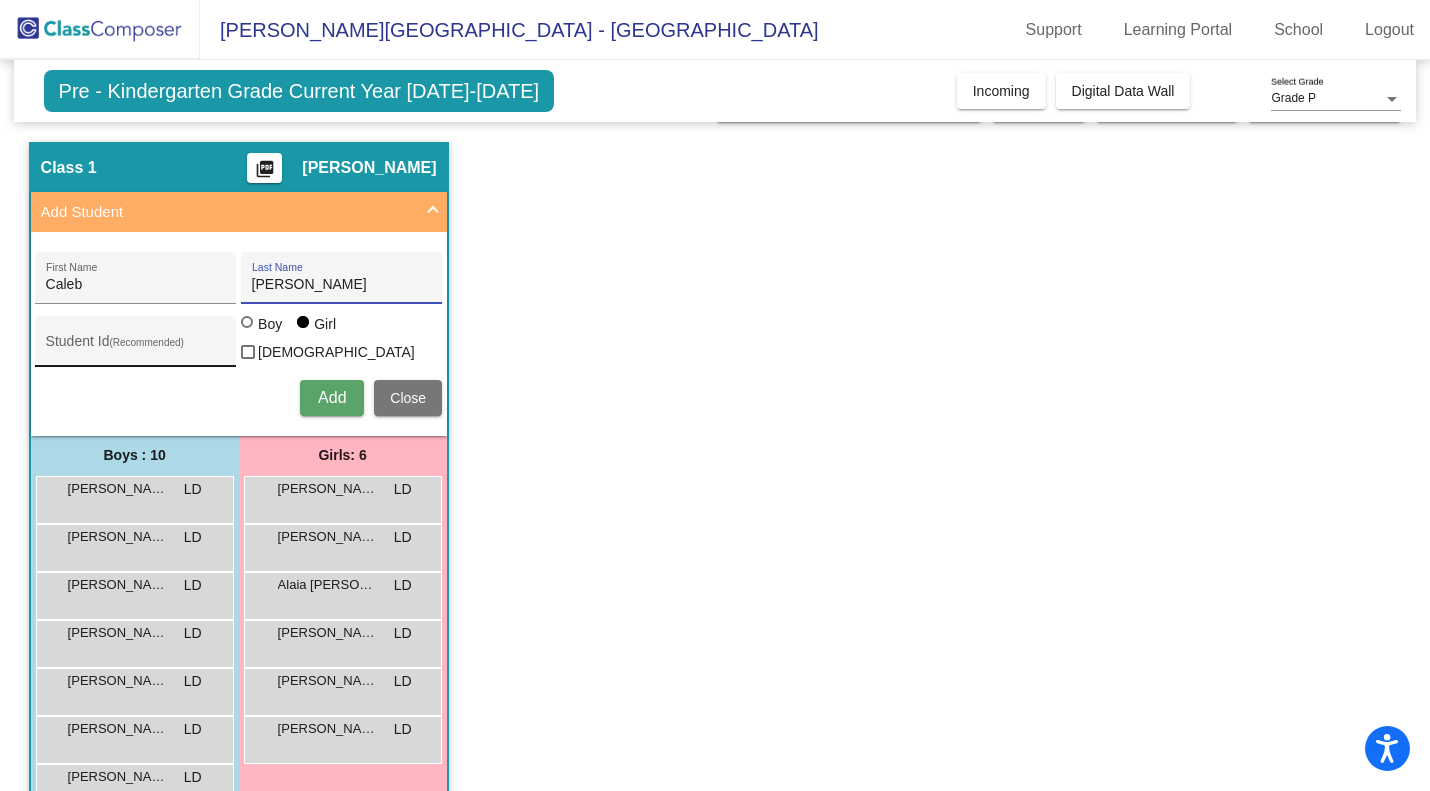 type on "[PERSON_NAME]" 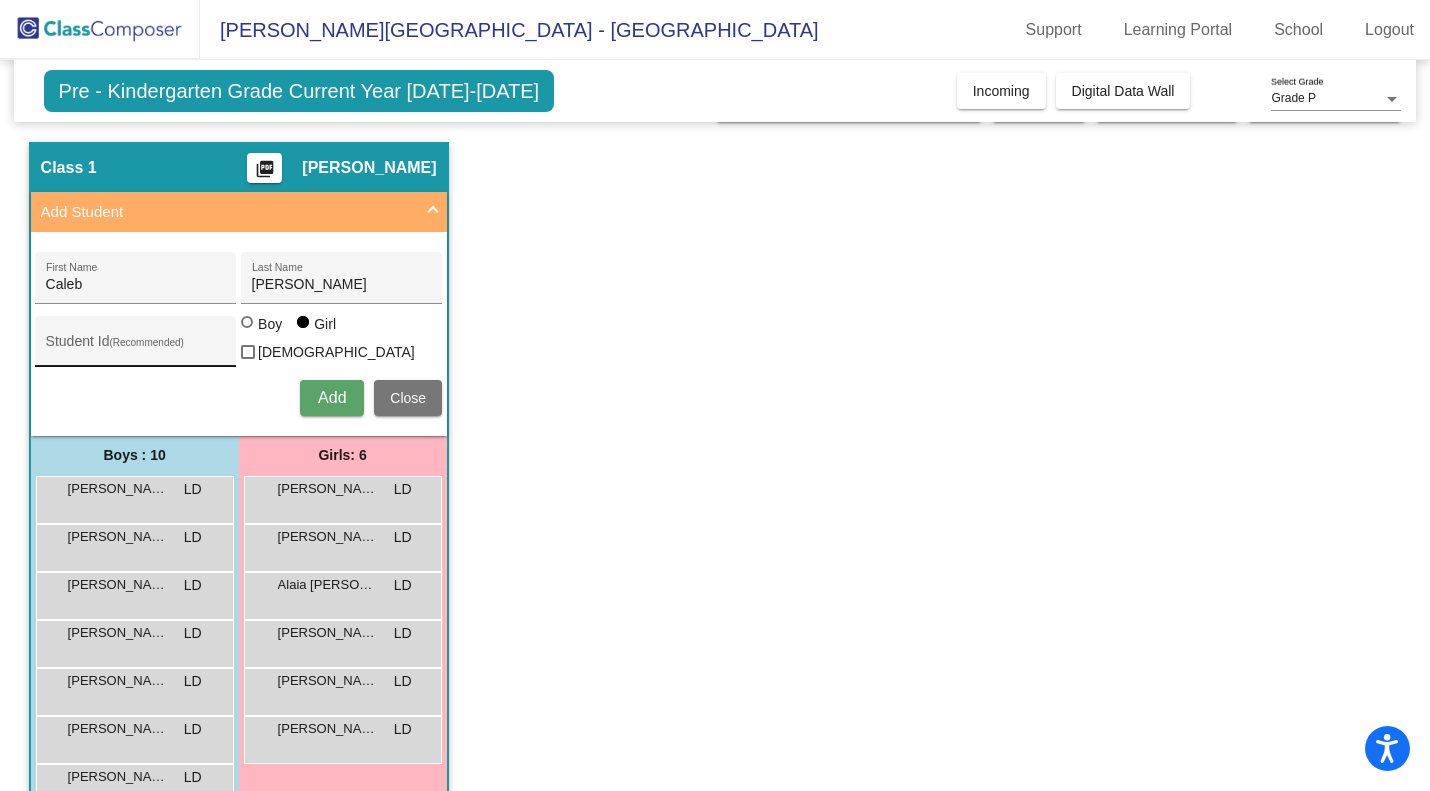 click on "Student Id  (Recommended)" at bounding box center [136, 346] 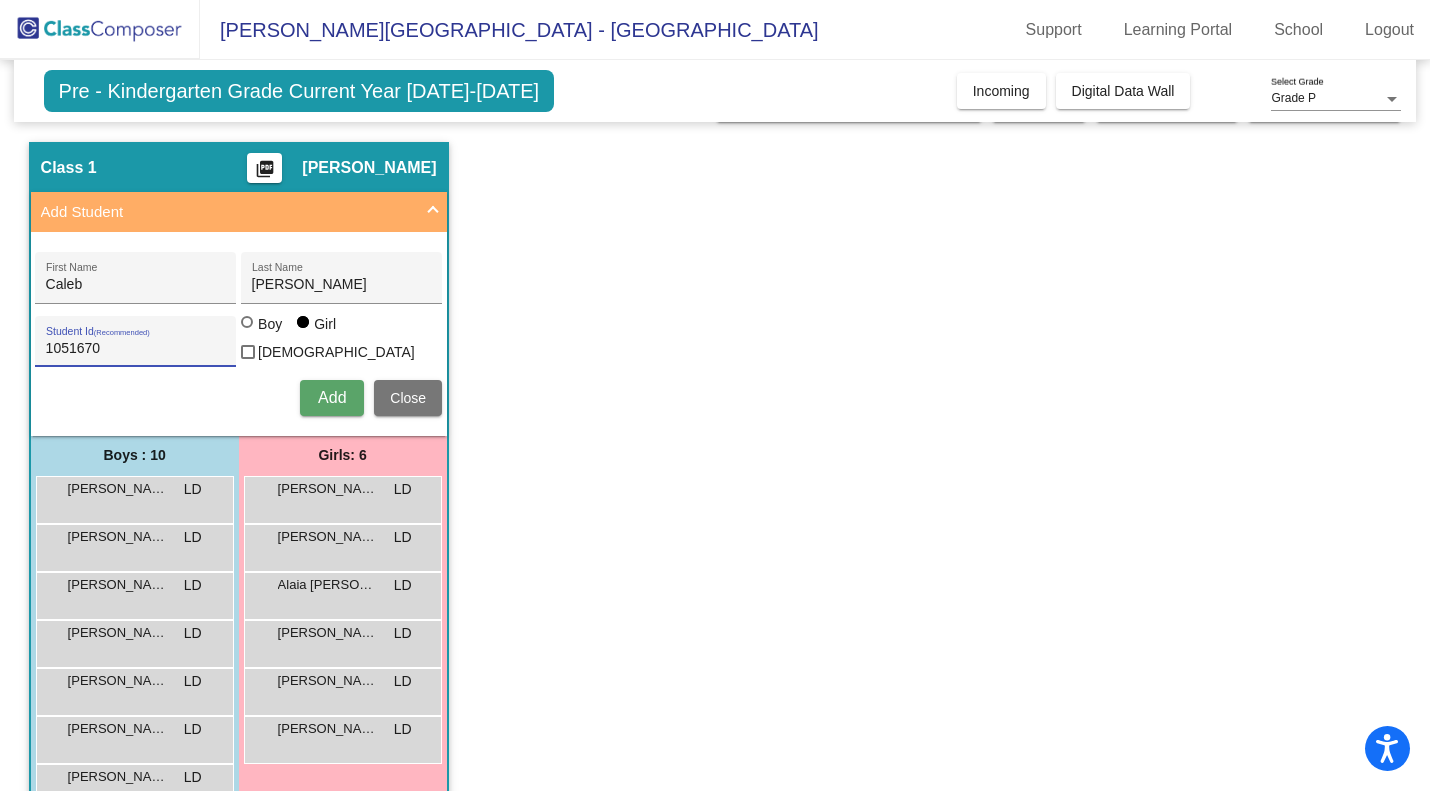 type on "1051670" 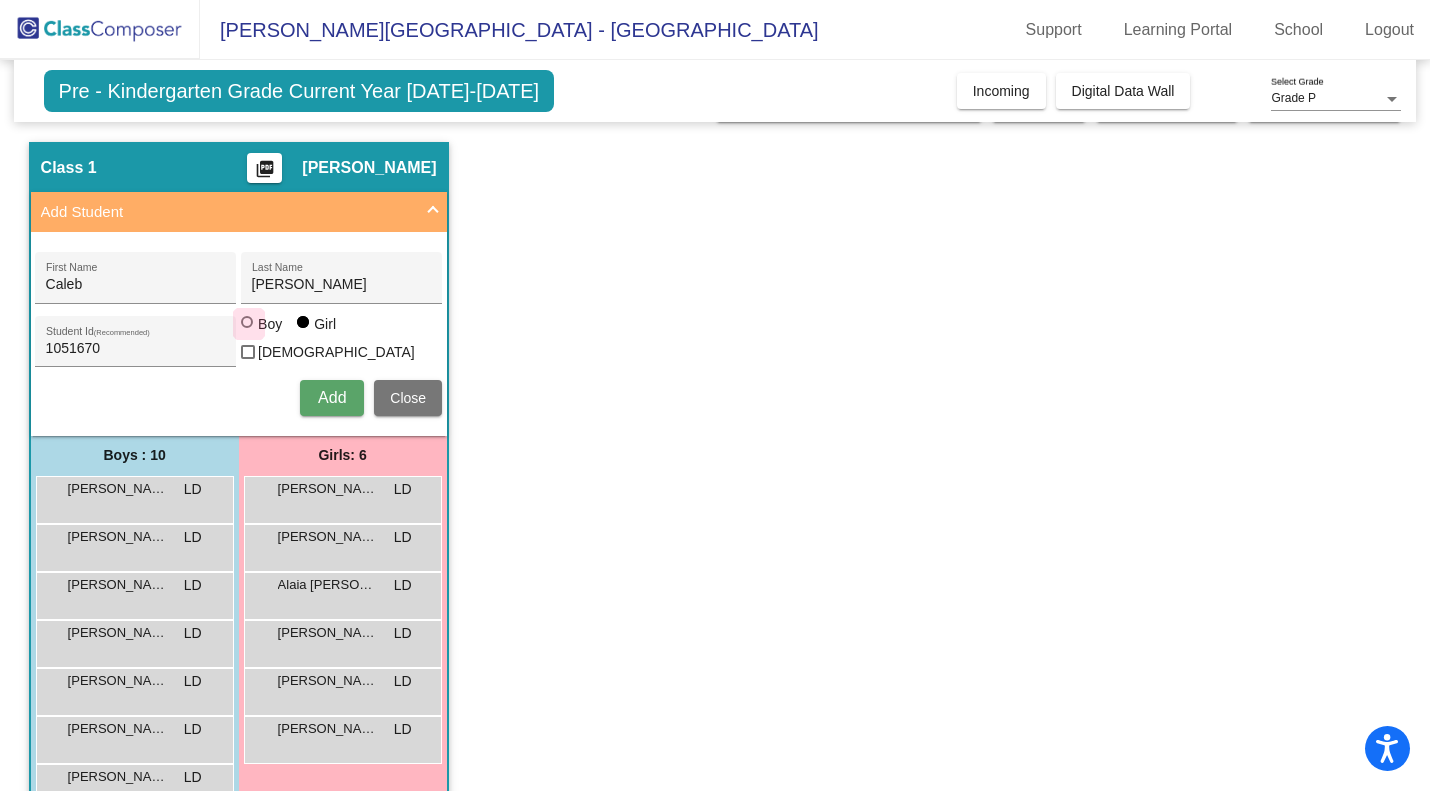 click at bounding box center [249, 324] 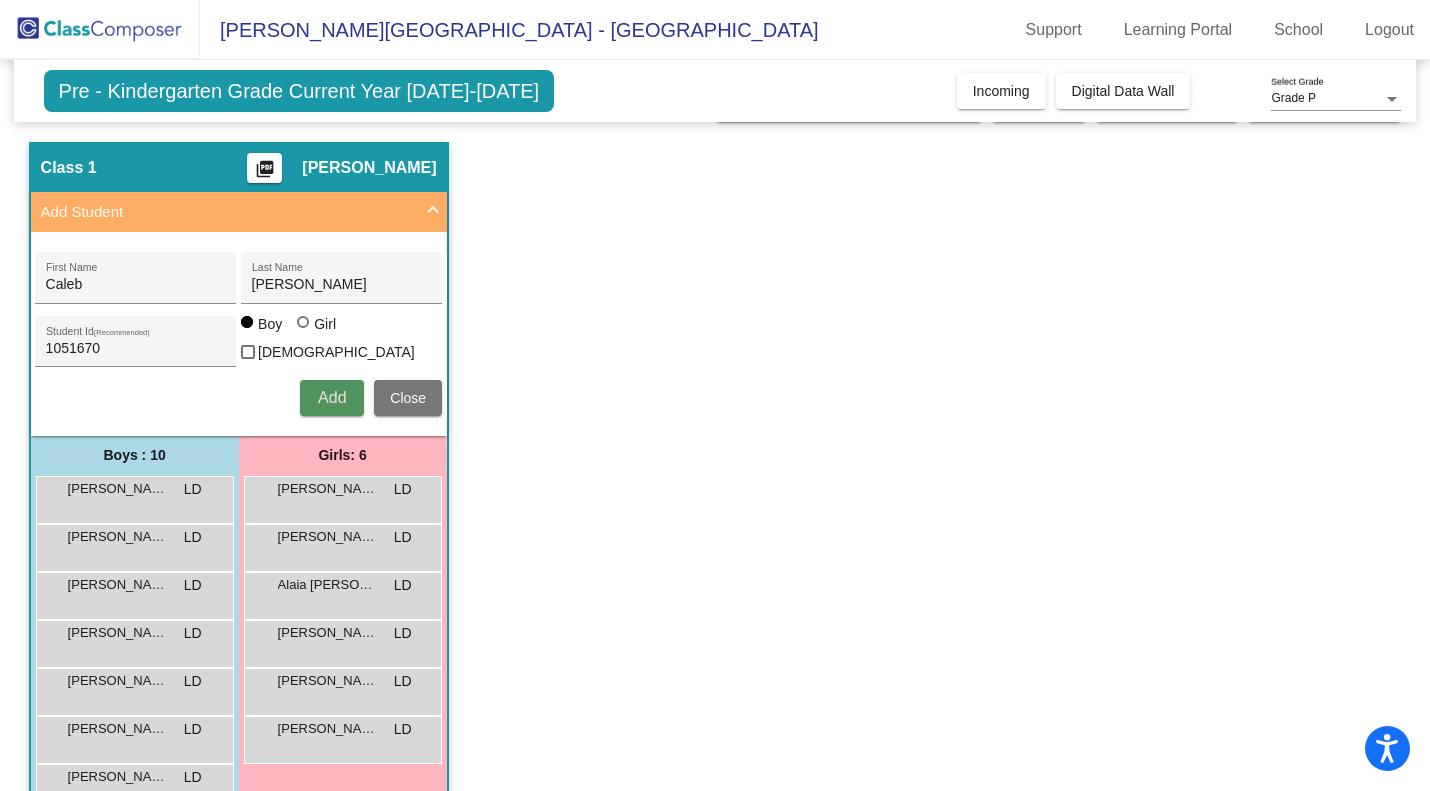 click on "Add" at bounding box center [332, 397] 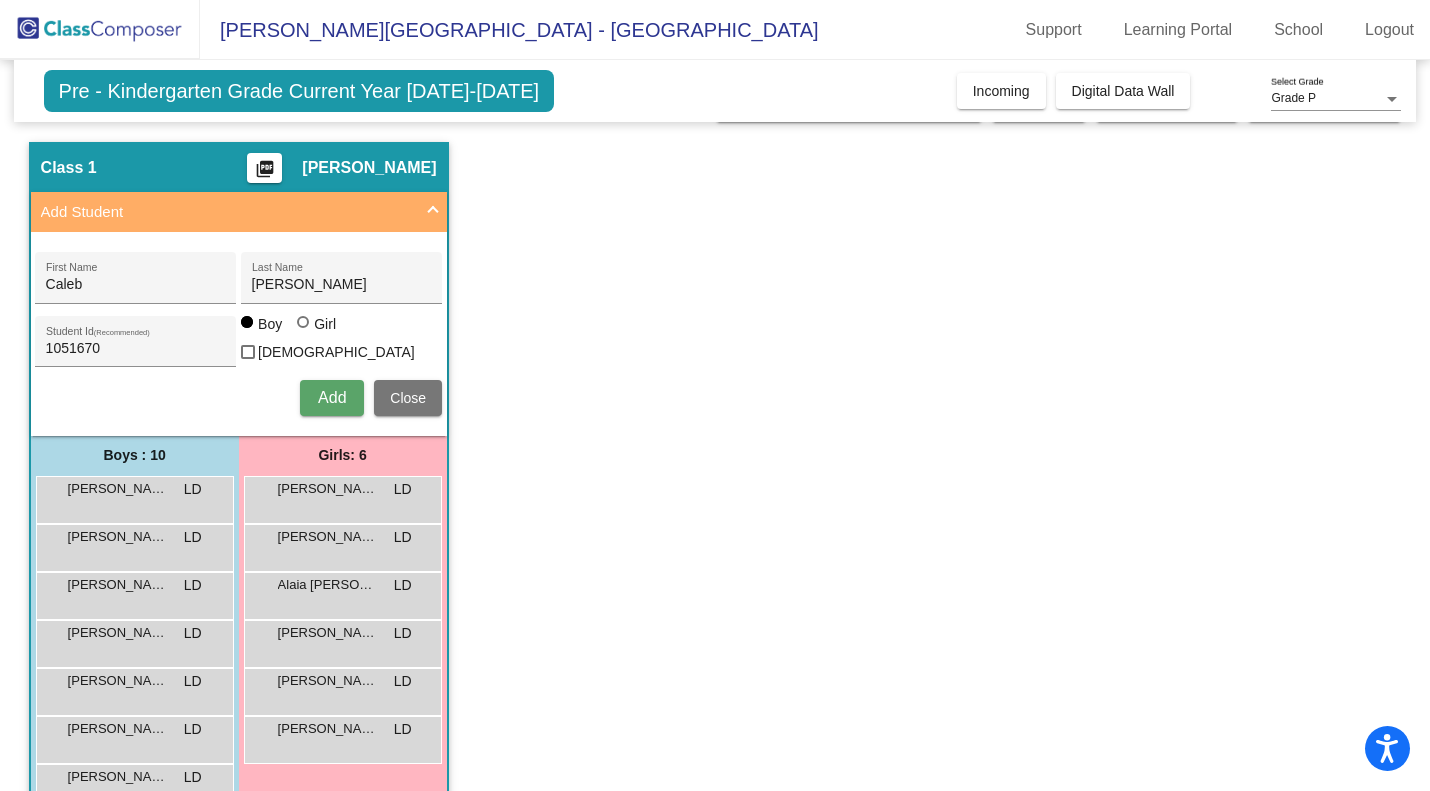 type 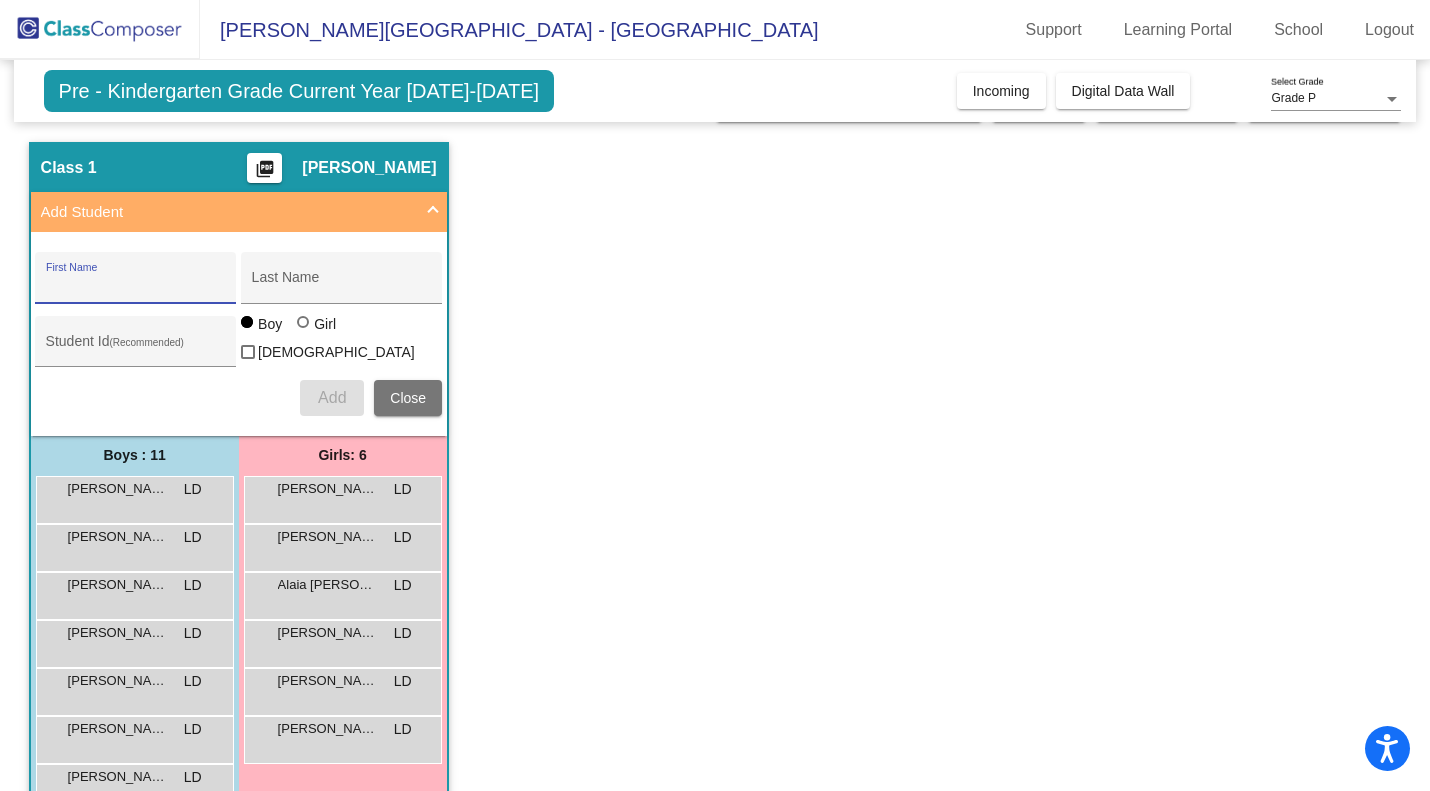 scroll, scrollTop: 288, scrollLeft: 0, axis: vertical 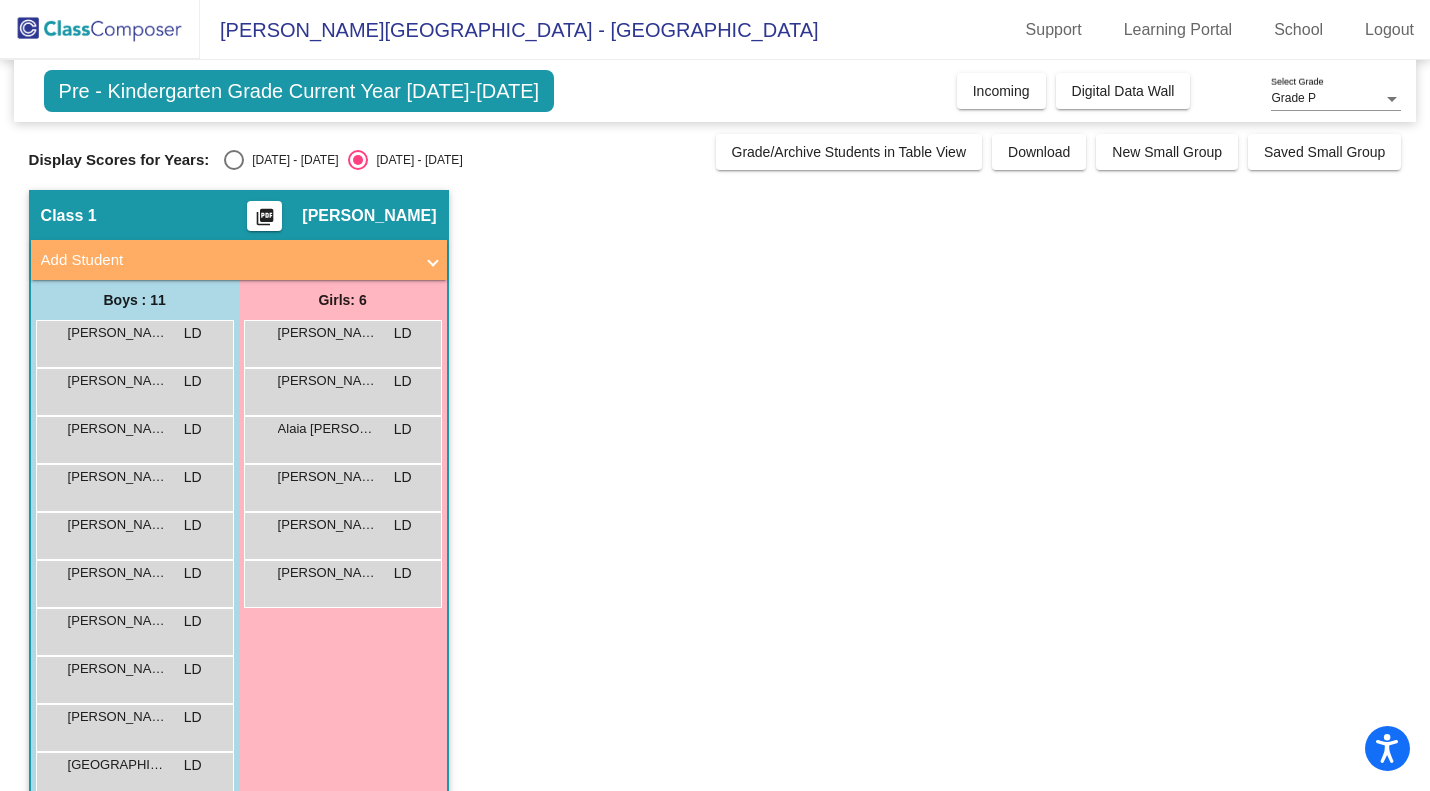 click on "Add Student" at bounding box center (227, 260) 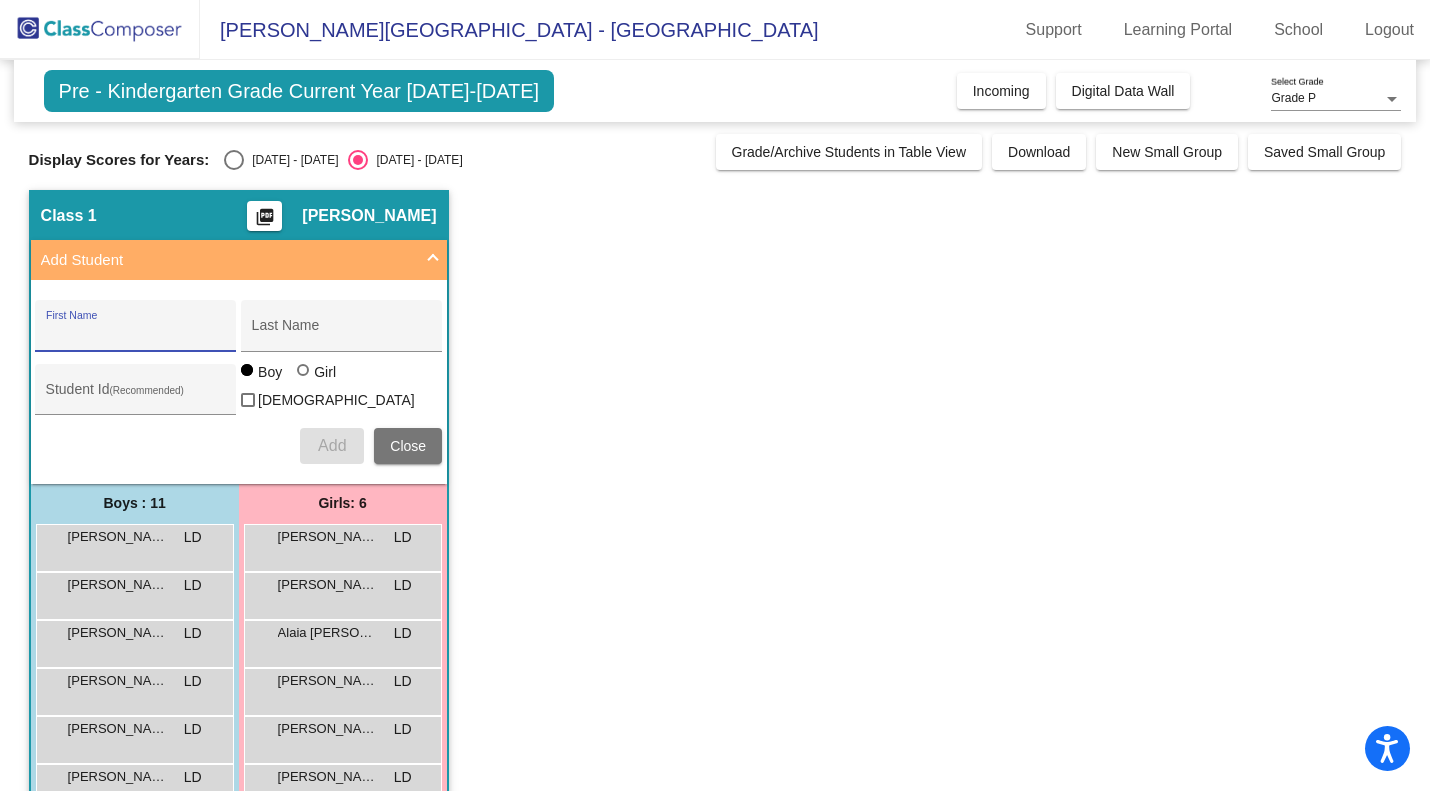 click on "First Name" at bounding box center [136, 333] 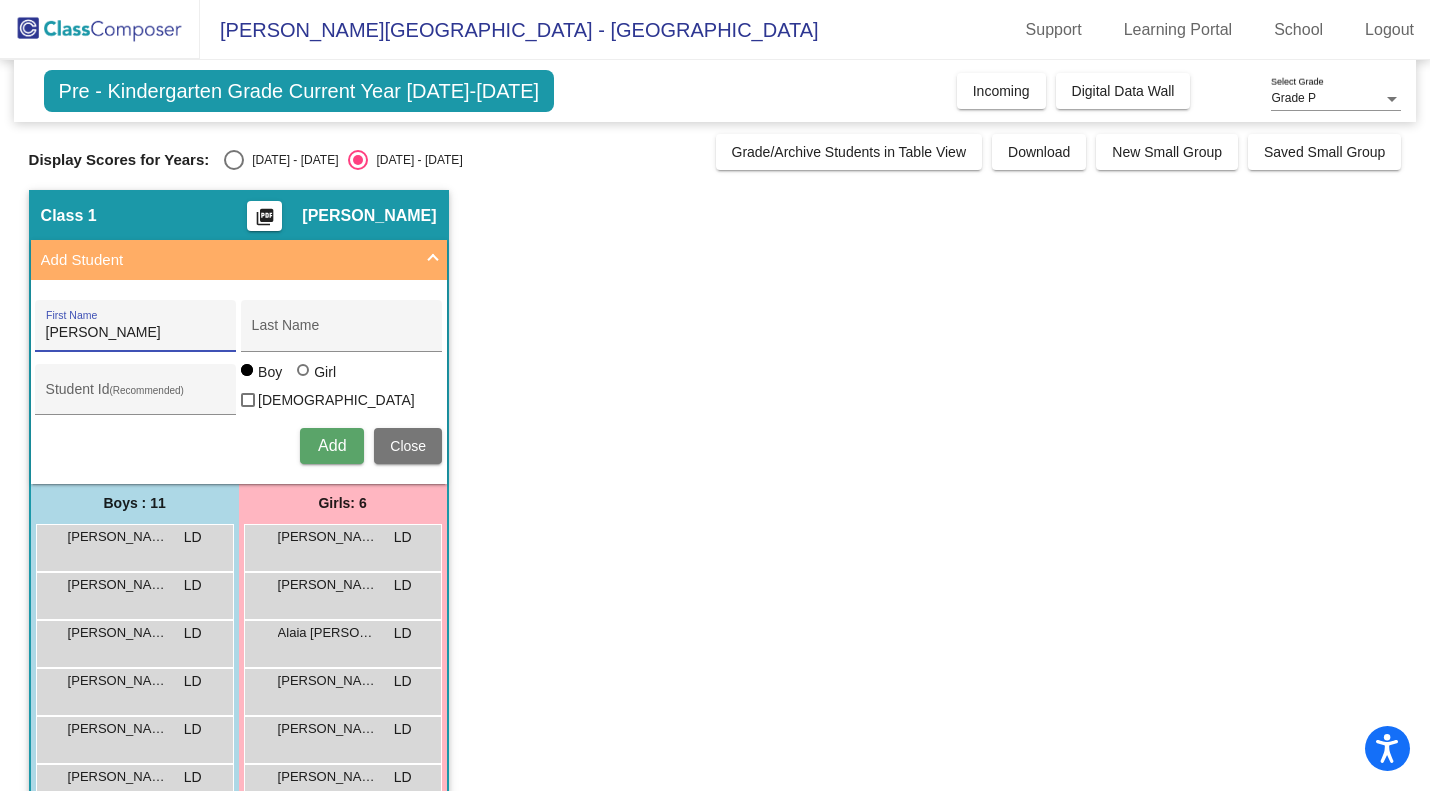 type on "Emma" 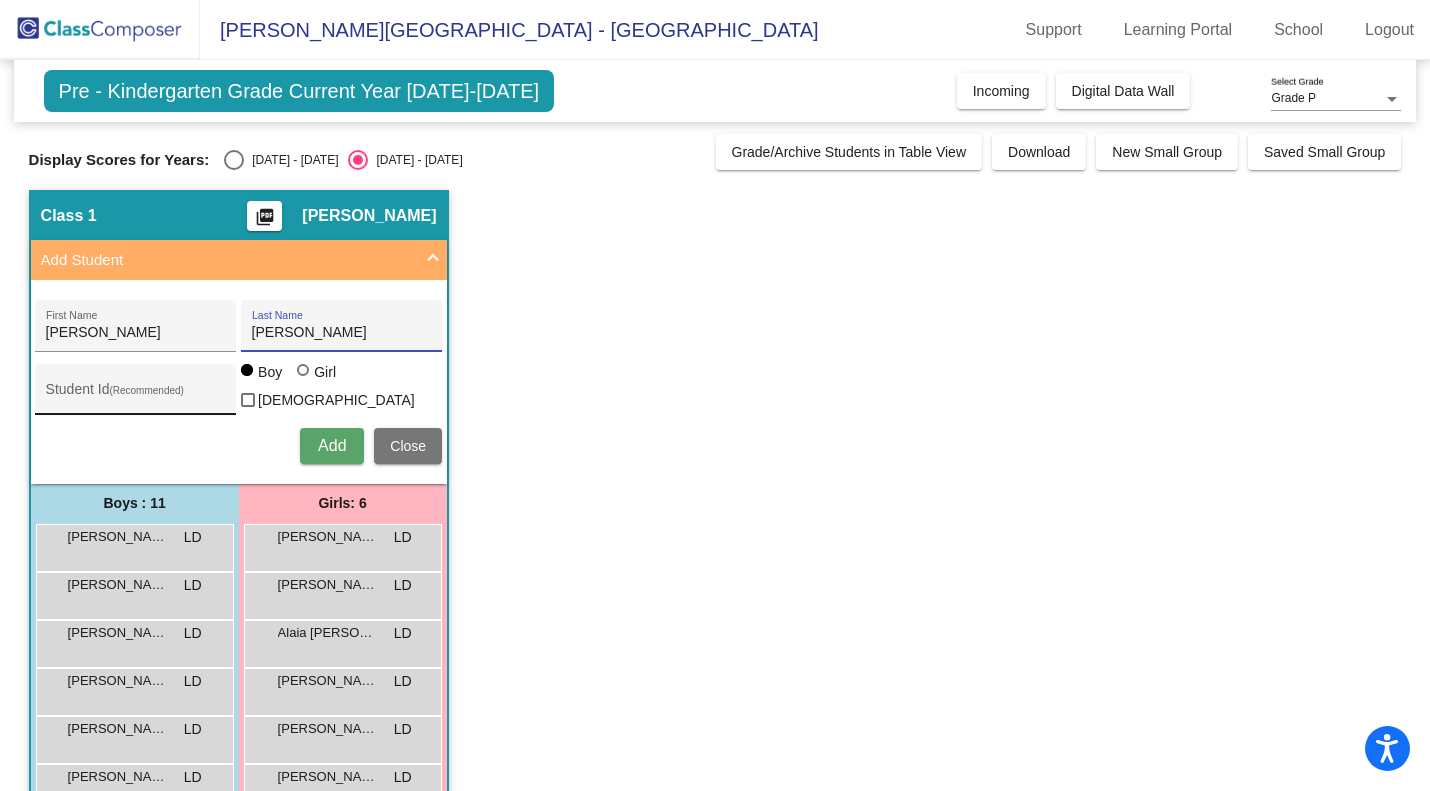 type on "Urena" 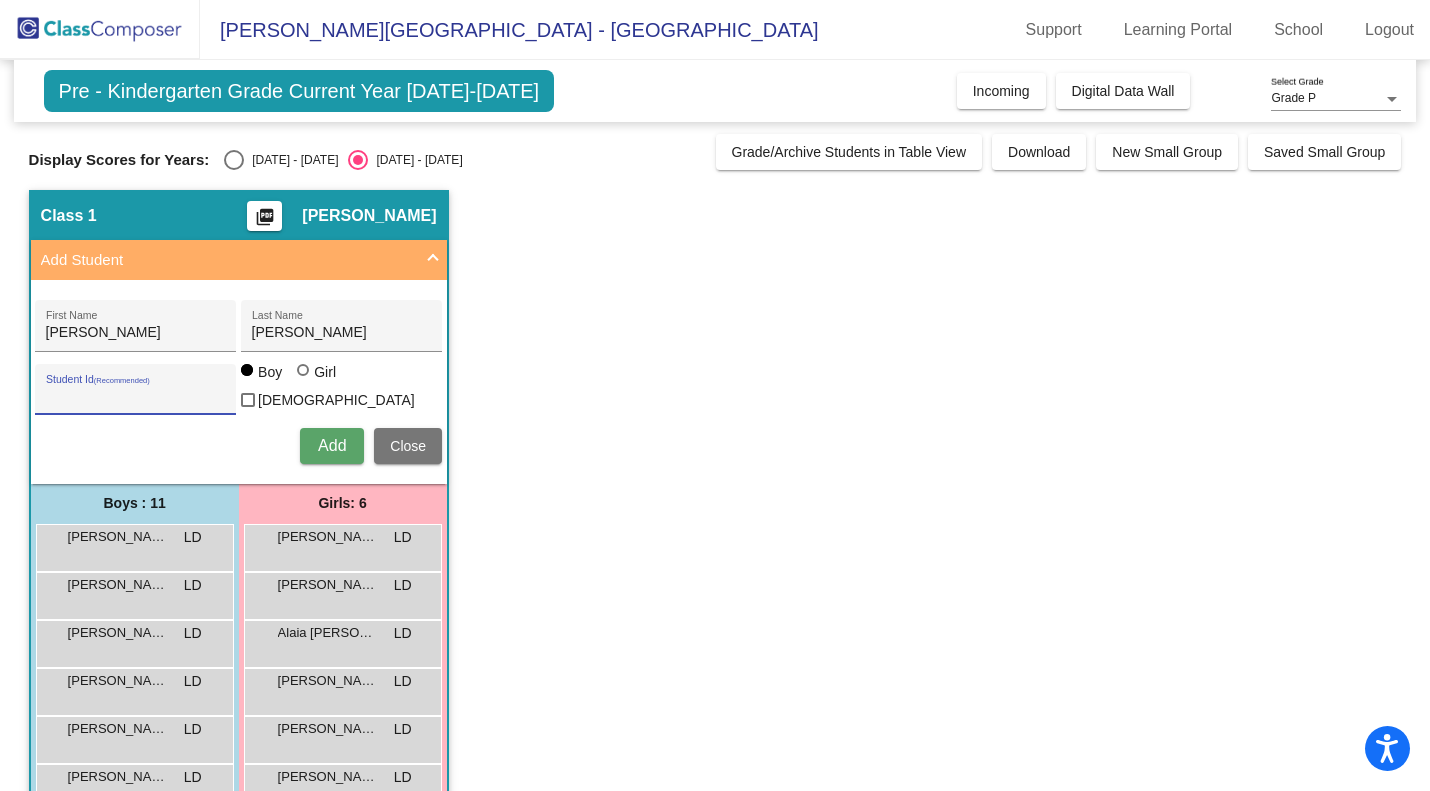click on "Student Id  (Recommended)" at bounding box center (136, 397) 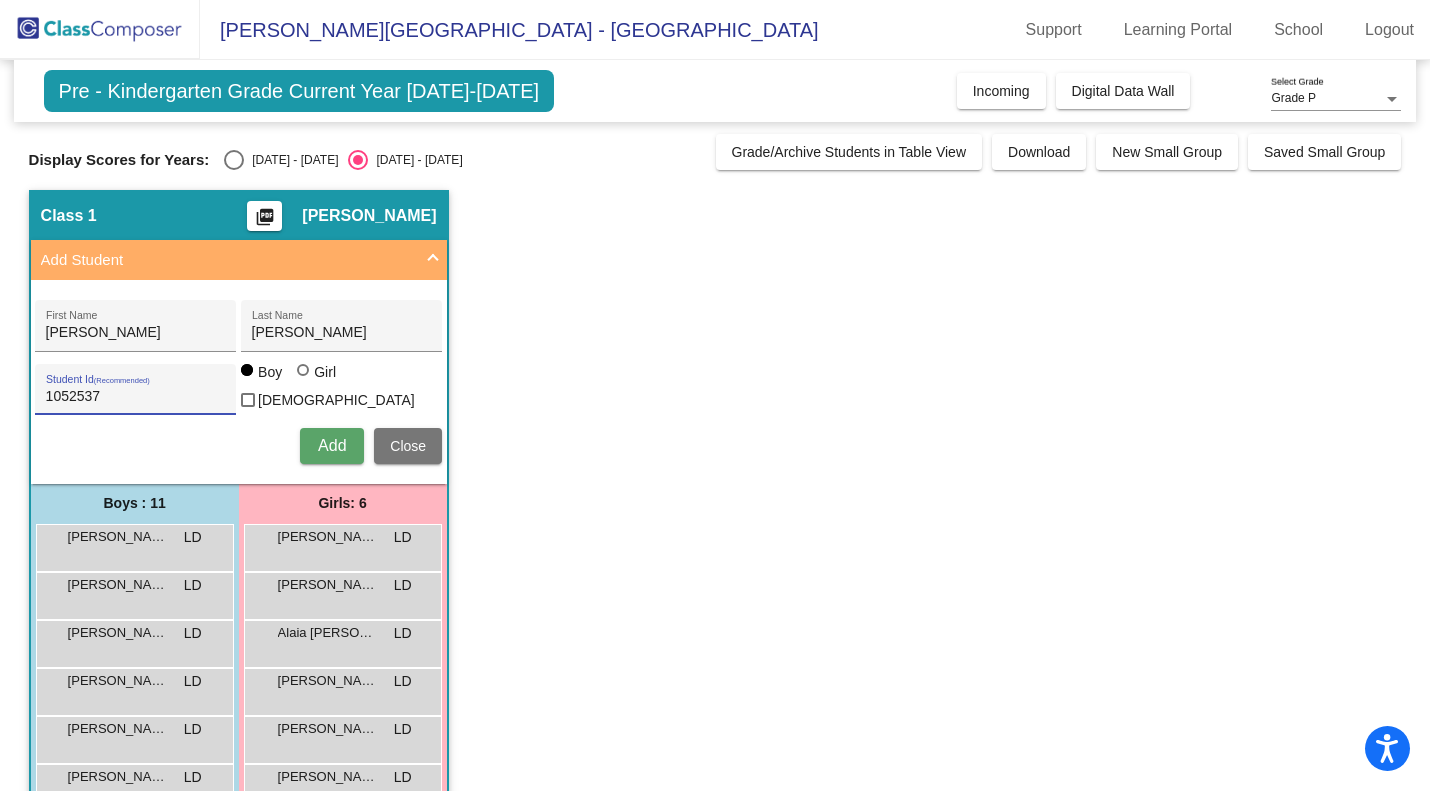 type on "1052537" 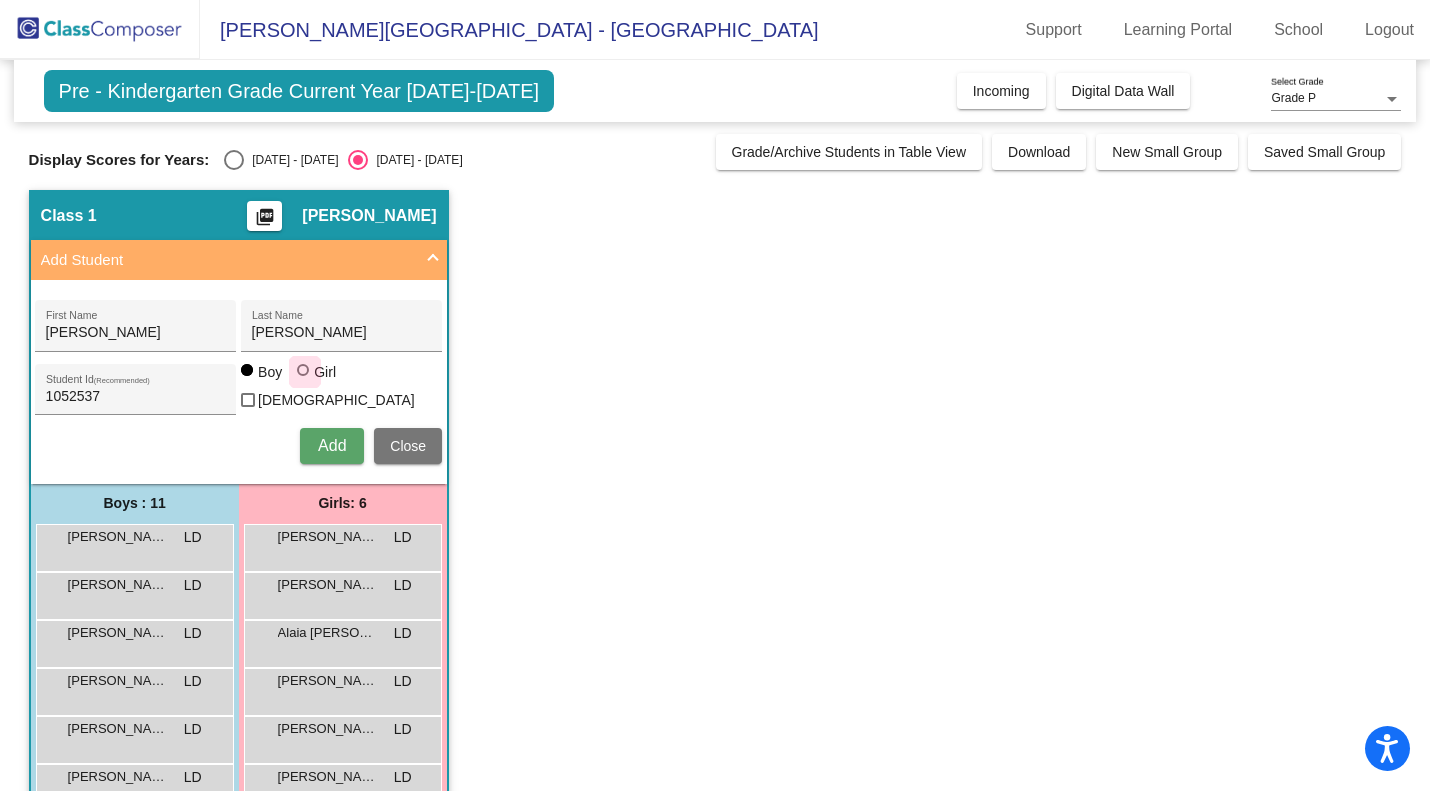 click at bounding box center (305, 372) 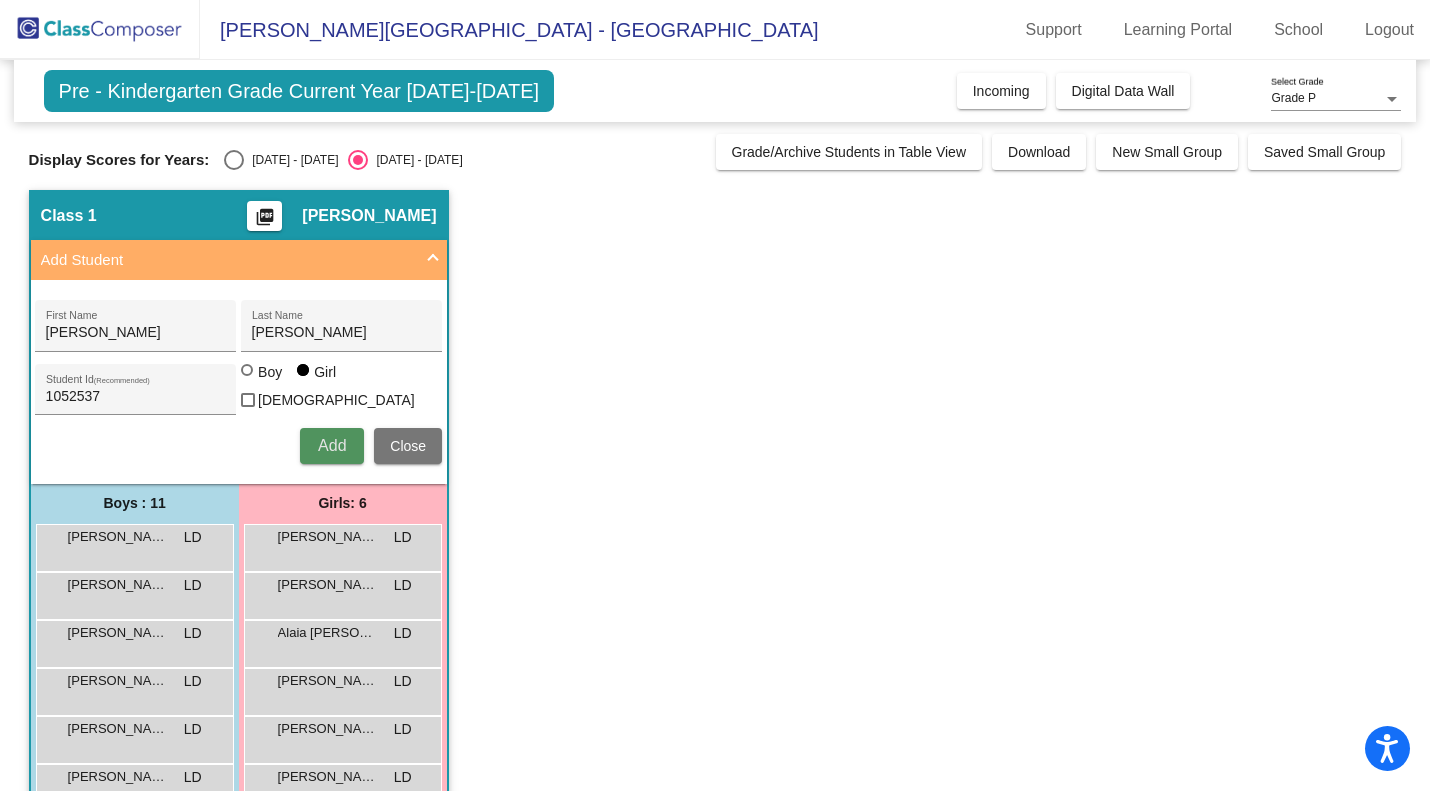 click on "Add" at bounding box center [332, 445] 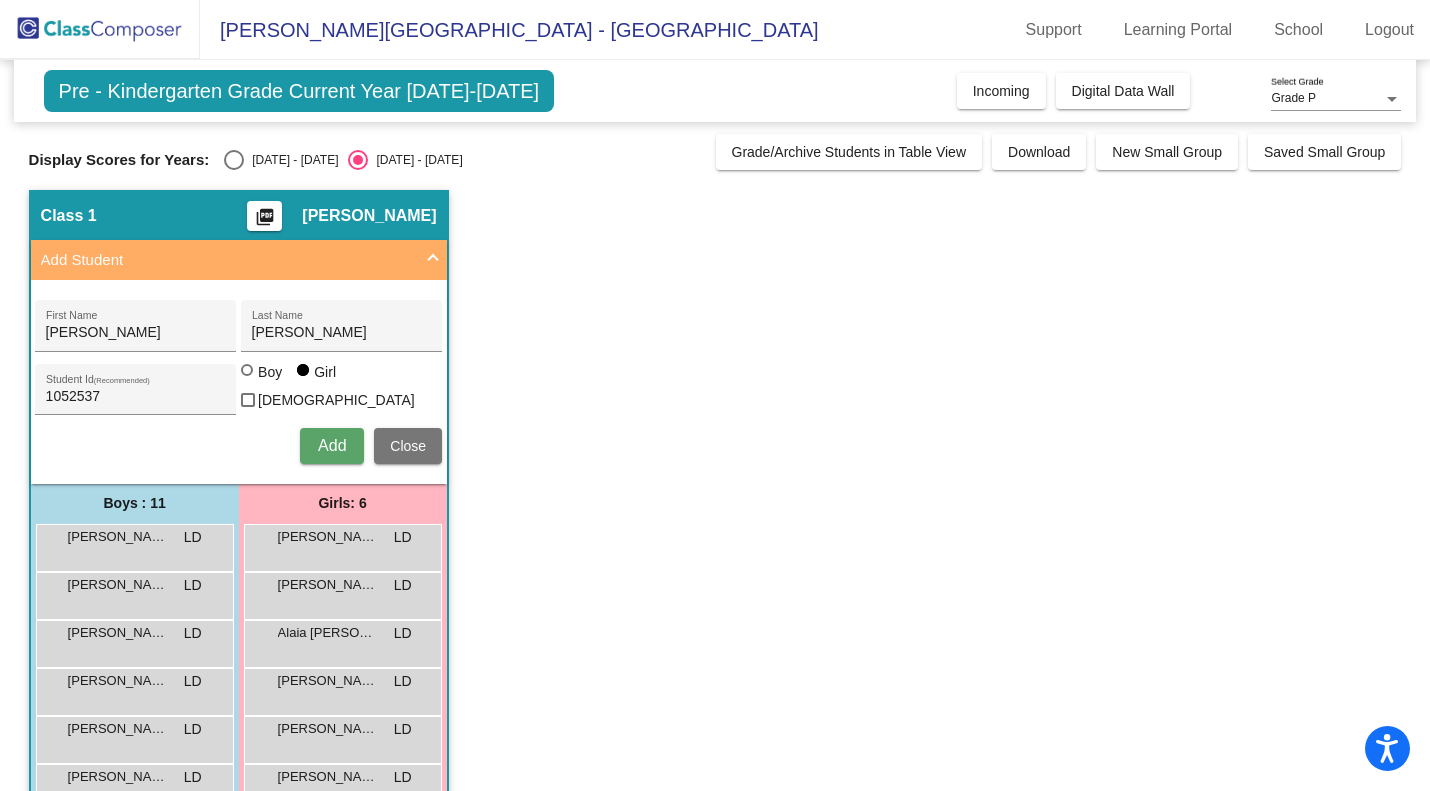 type 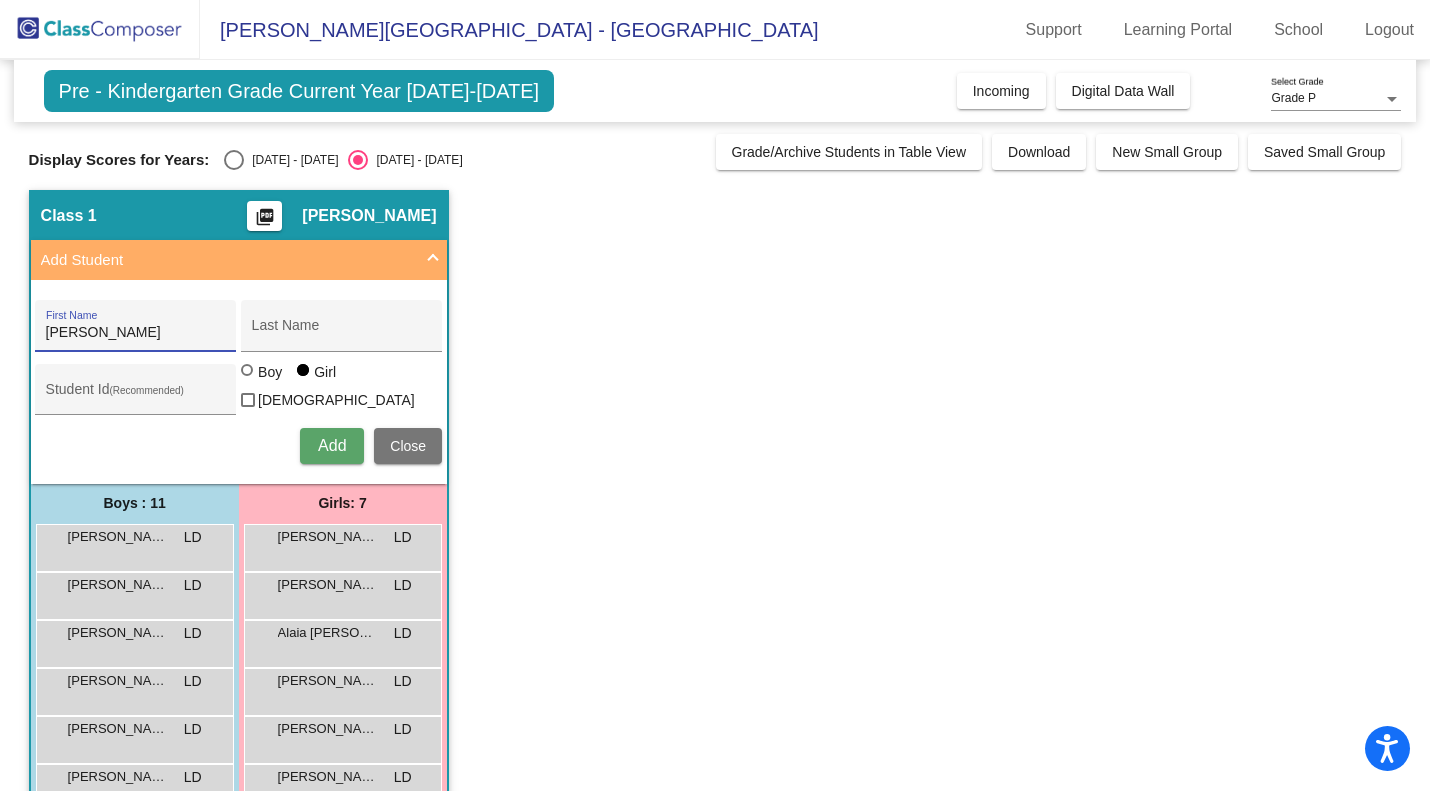 type on "Liam" 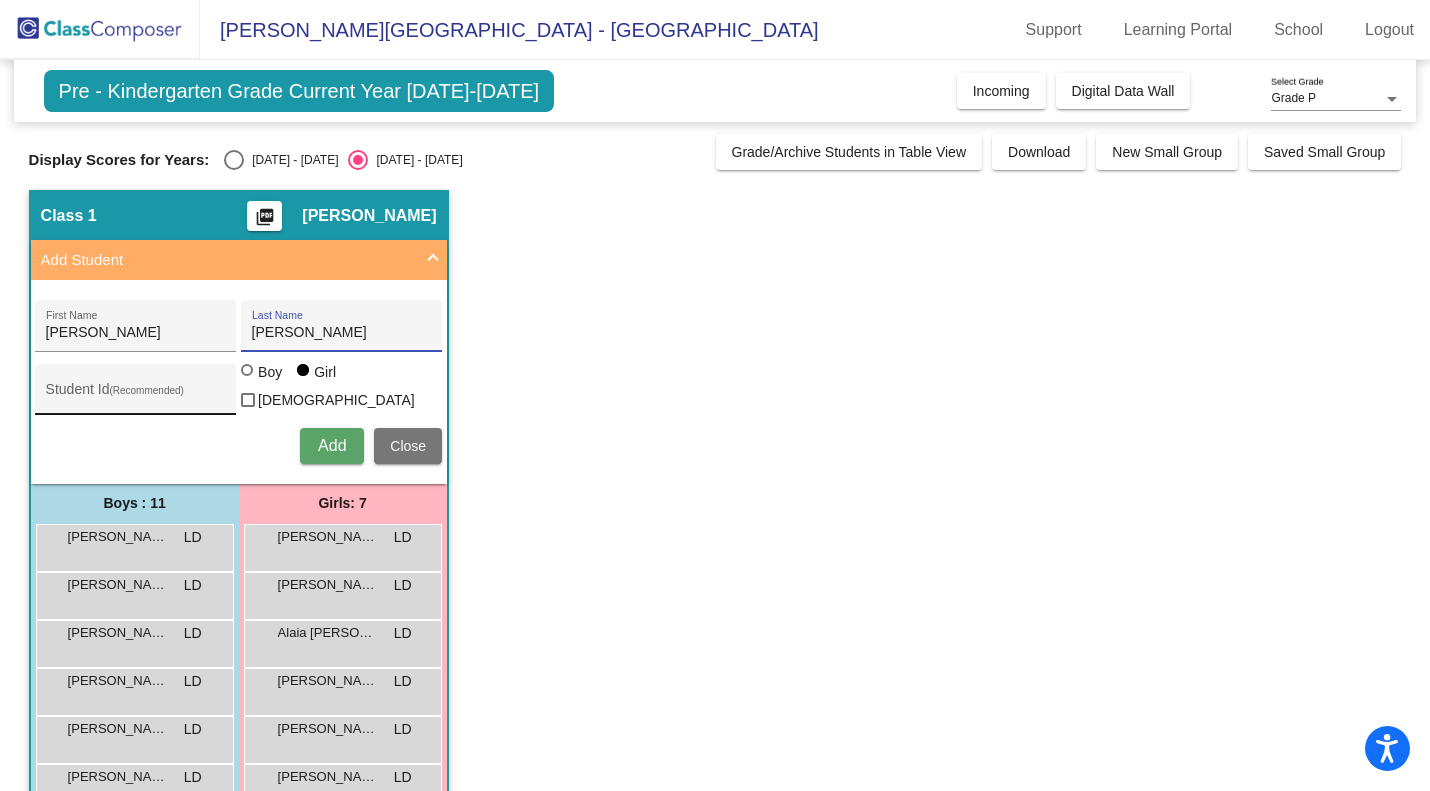 type on "Rojas Nunes" 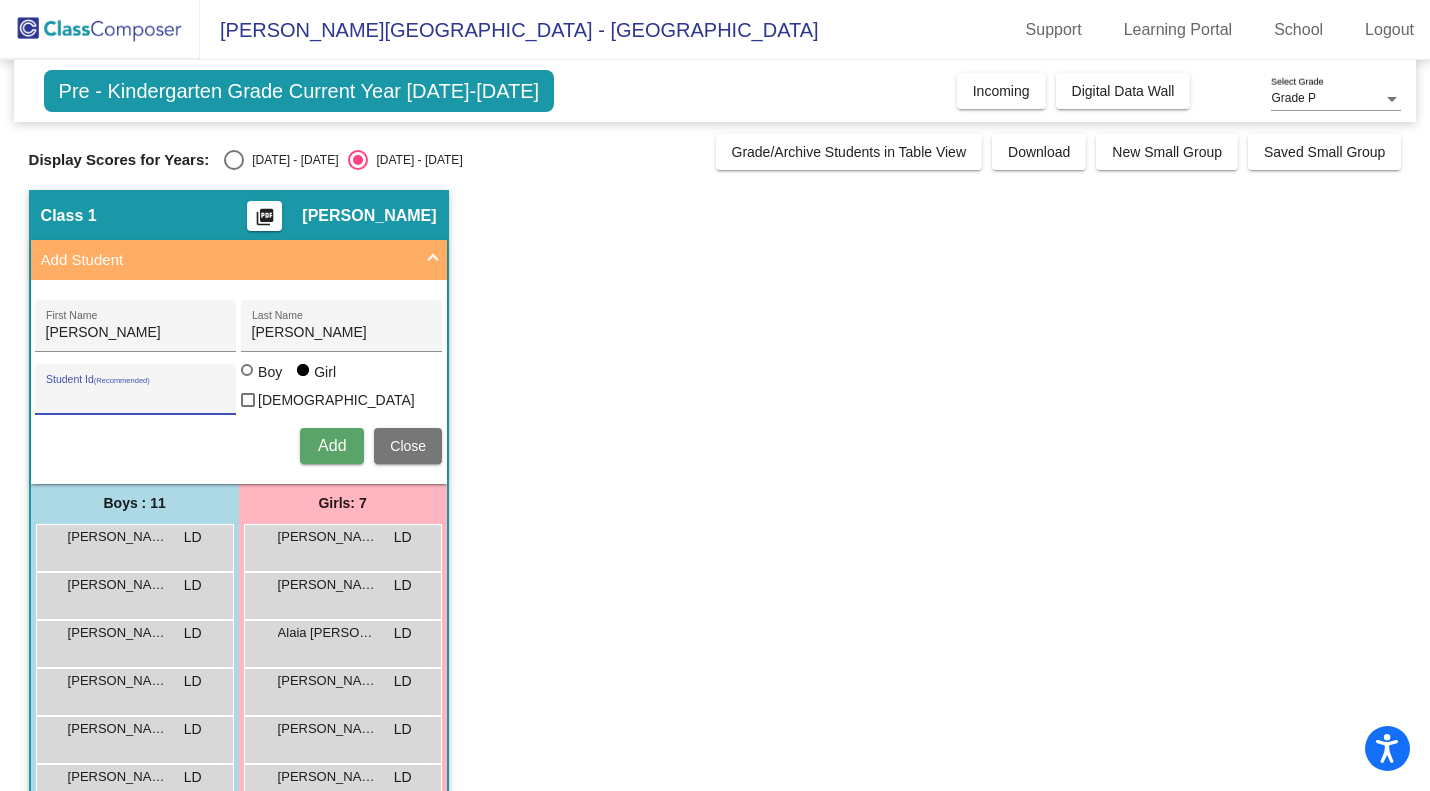 click on "Student Id  (Recommended)" at bounding box center (136, 397) 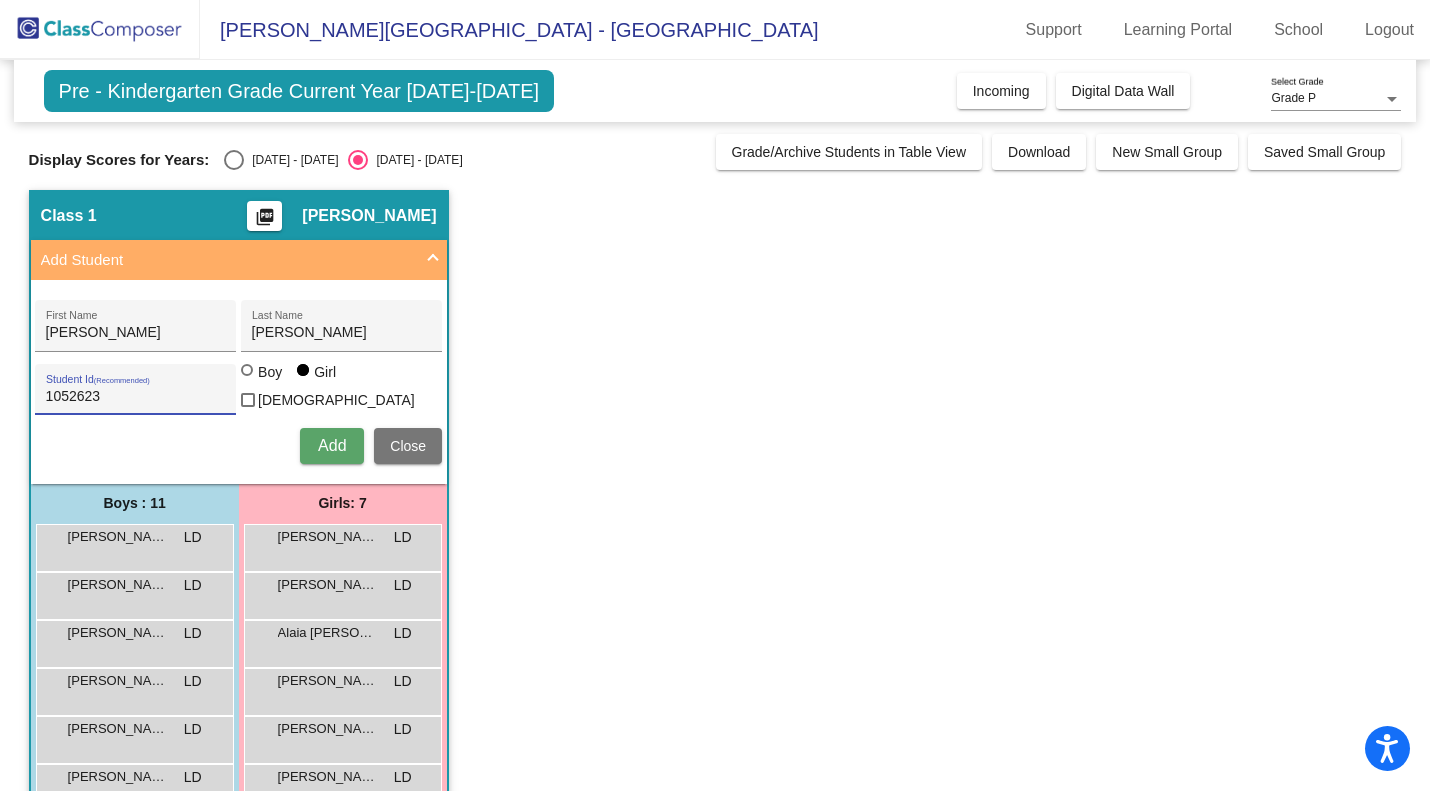type on "1052623" 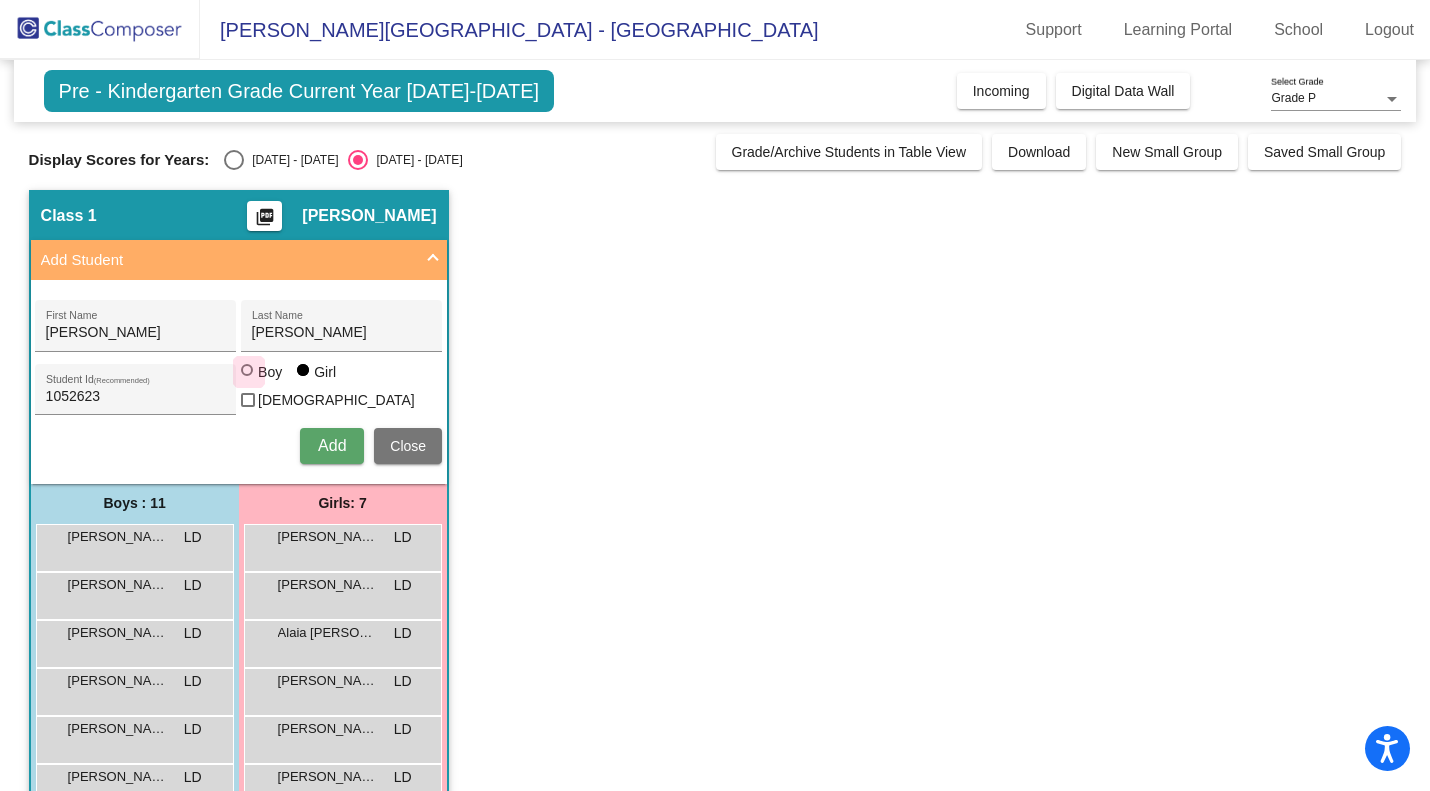 click at bounding box center (249, 372) 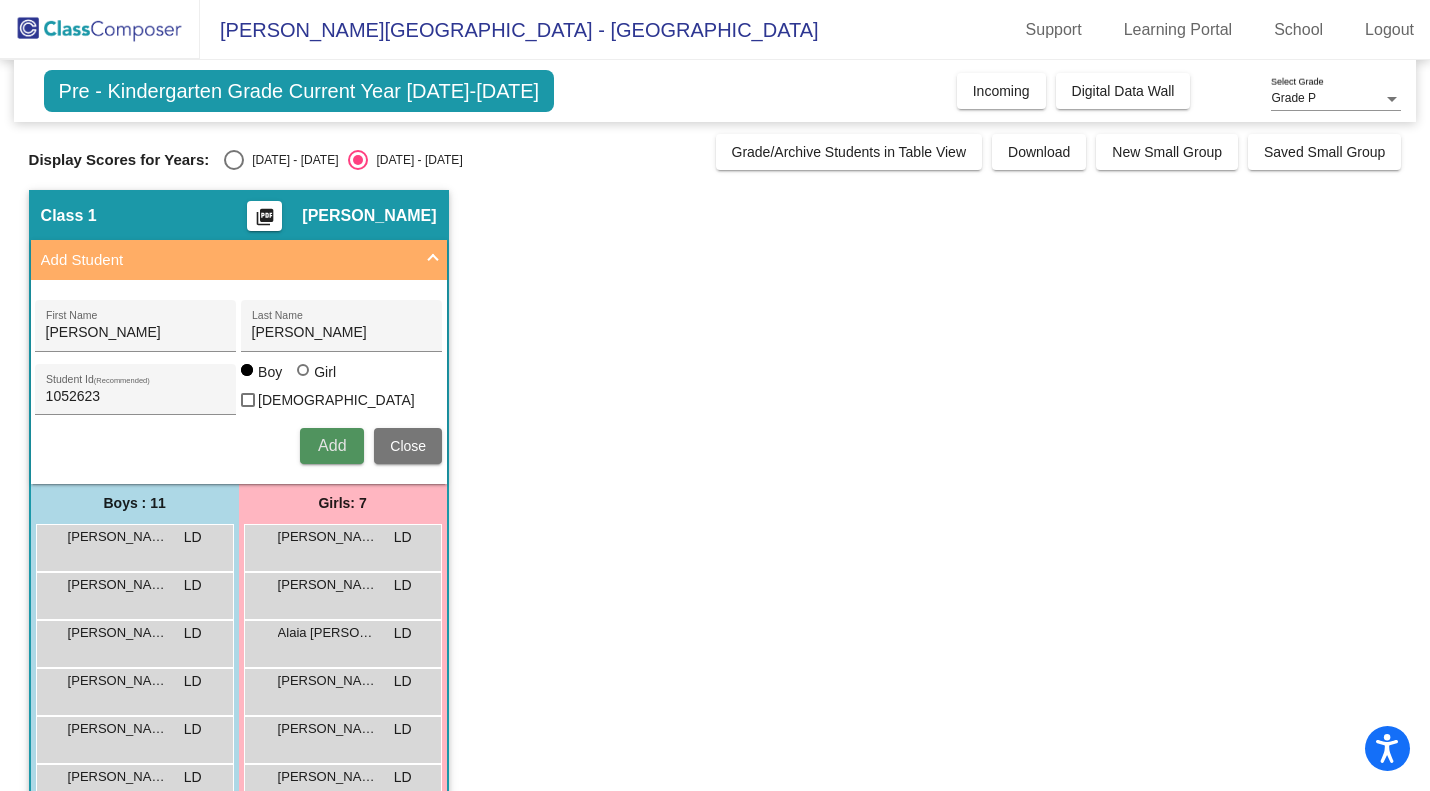 click on "Add" at bounding box center (332, 445) 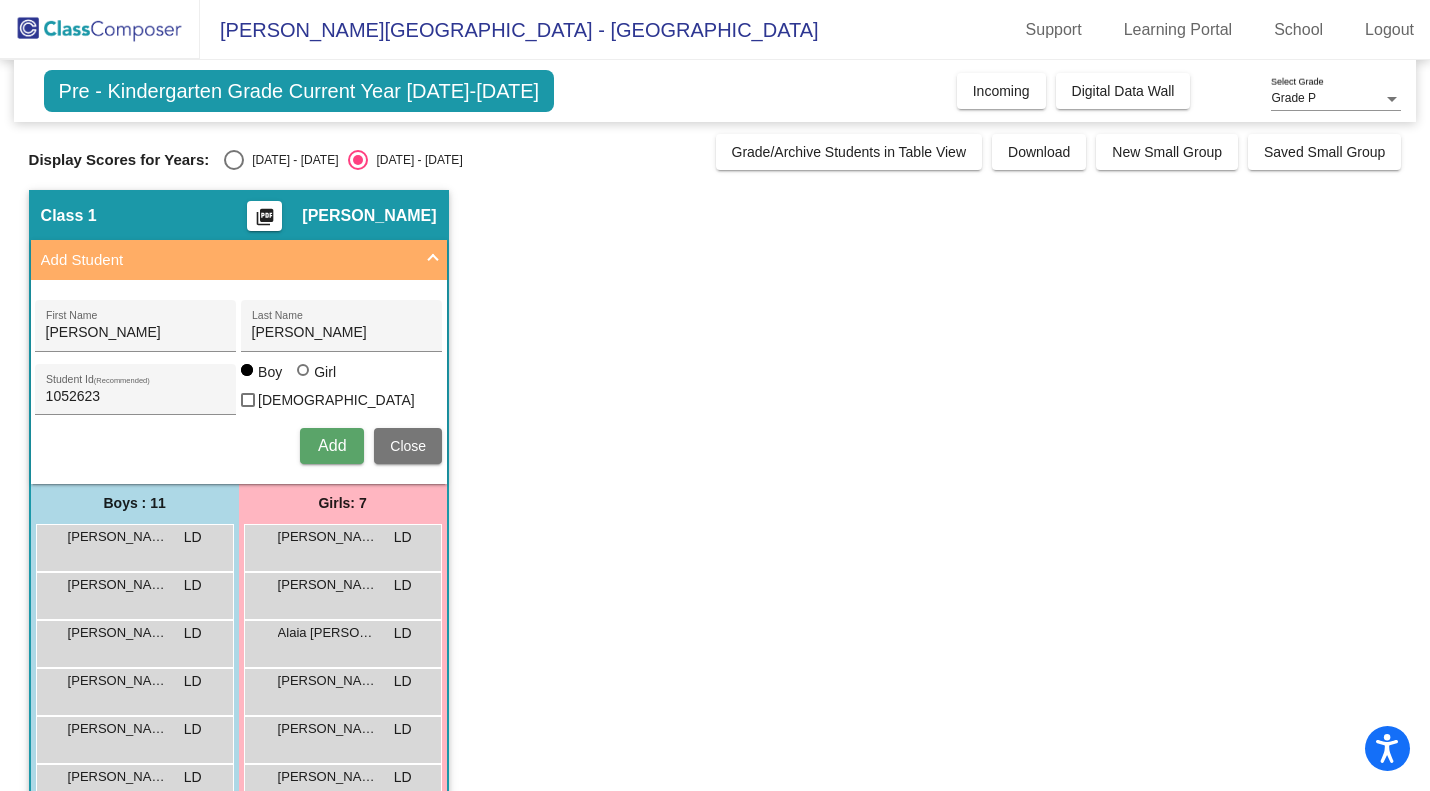type 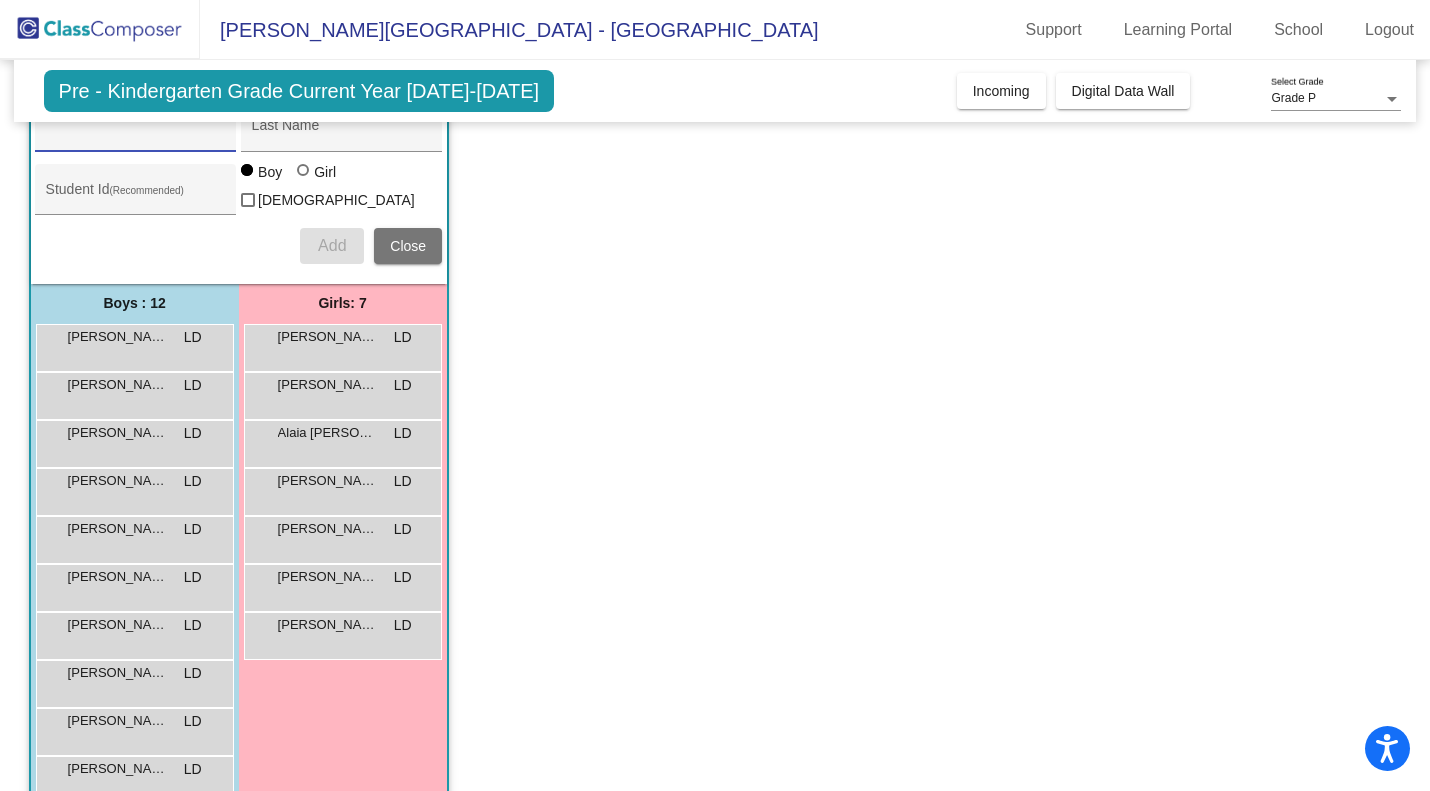 scroll, scrollTop: 0, scrollLeft: 0, axis: both 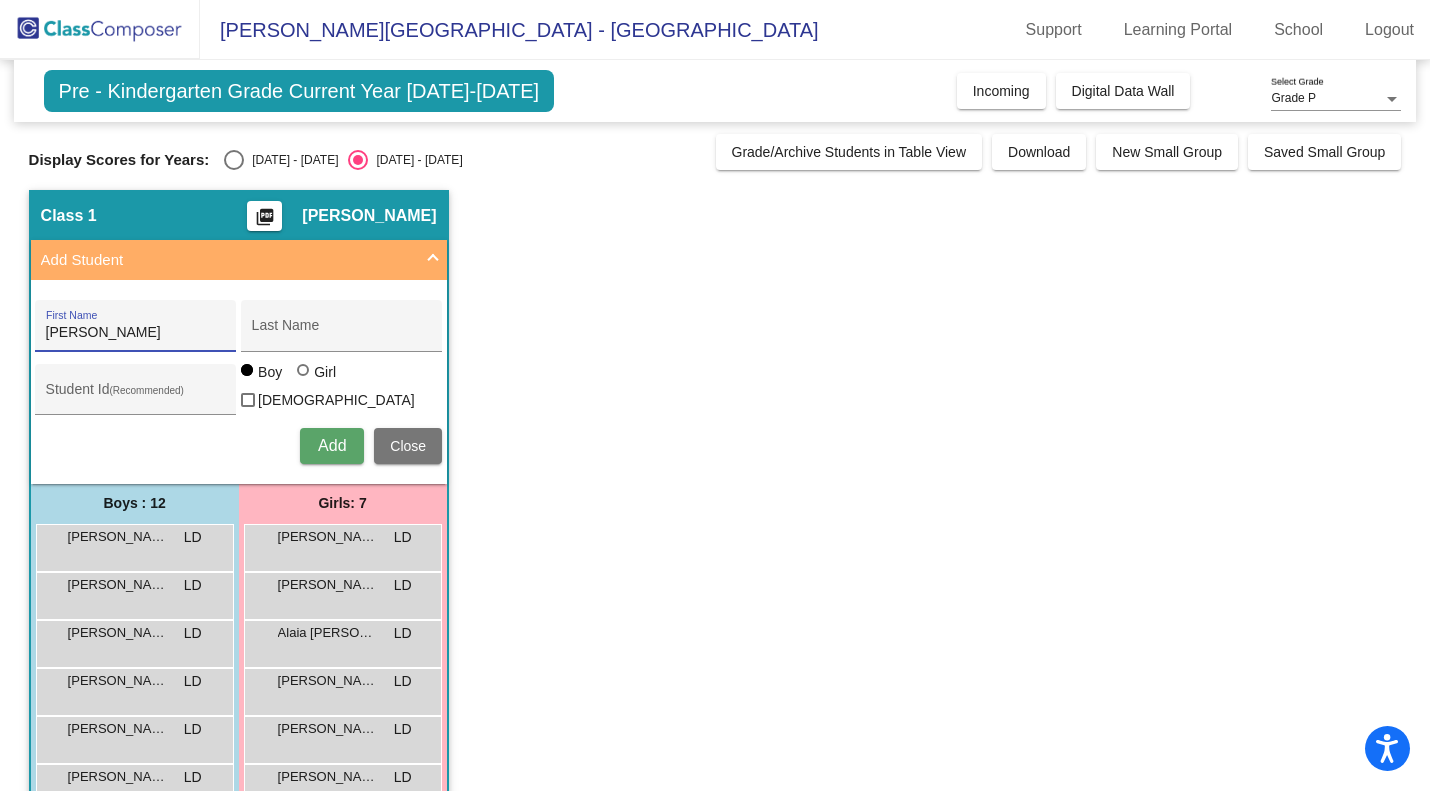 type on "Aziel" 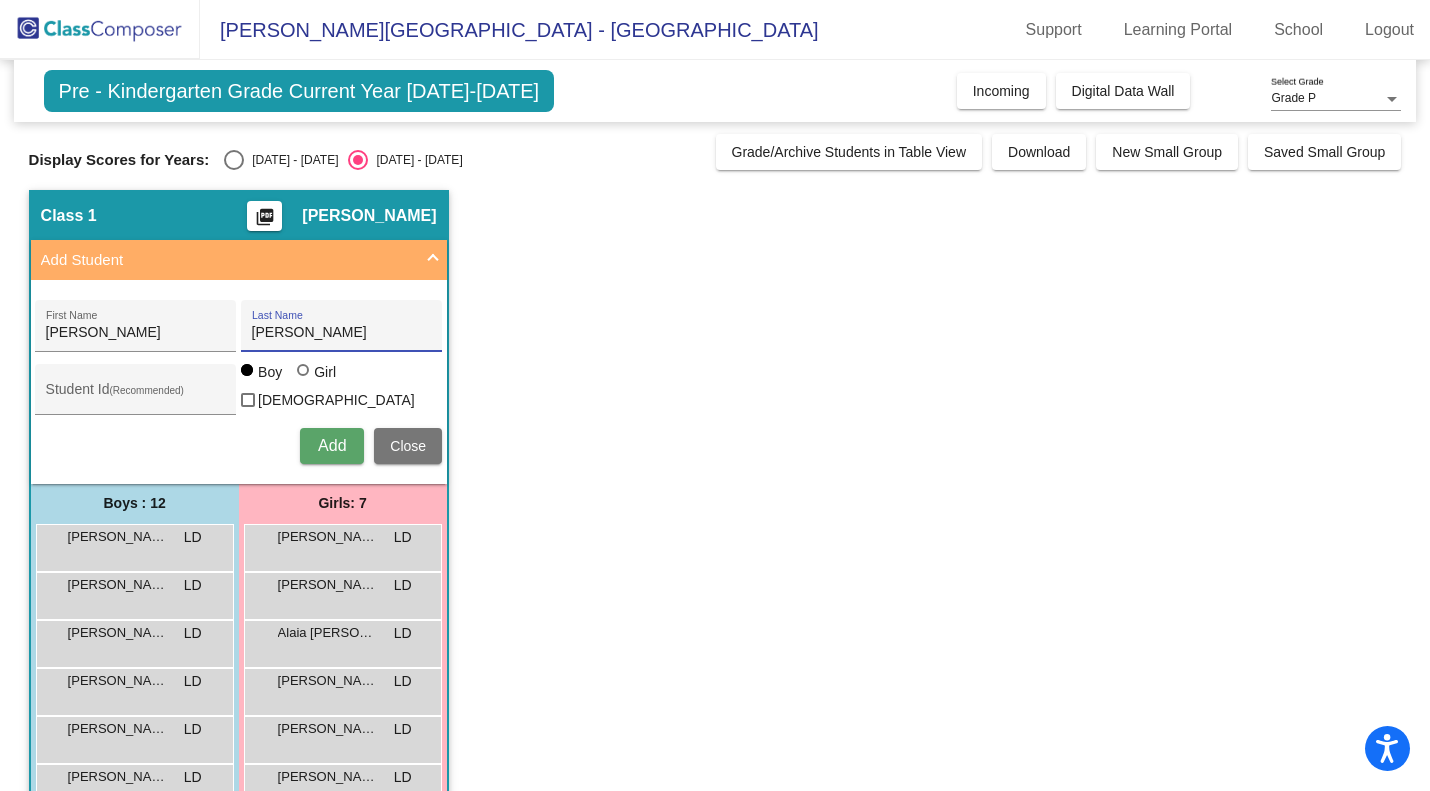 type on "Carranza" 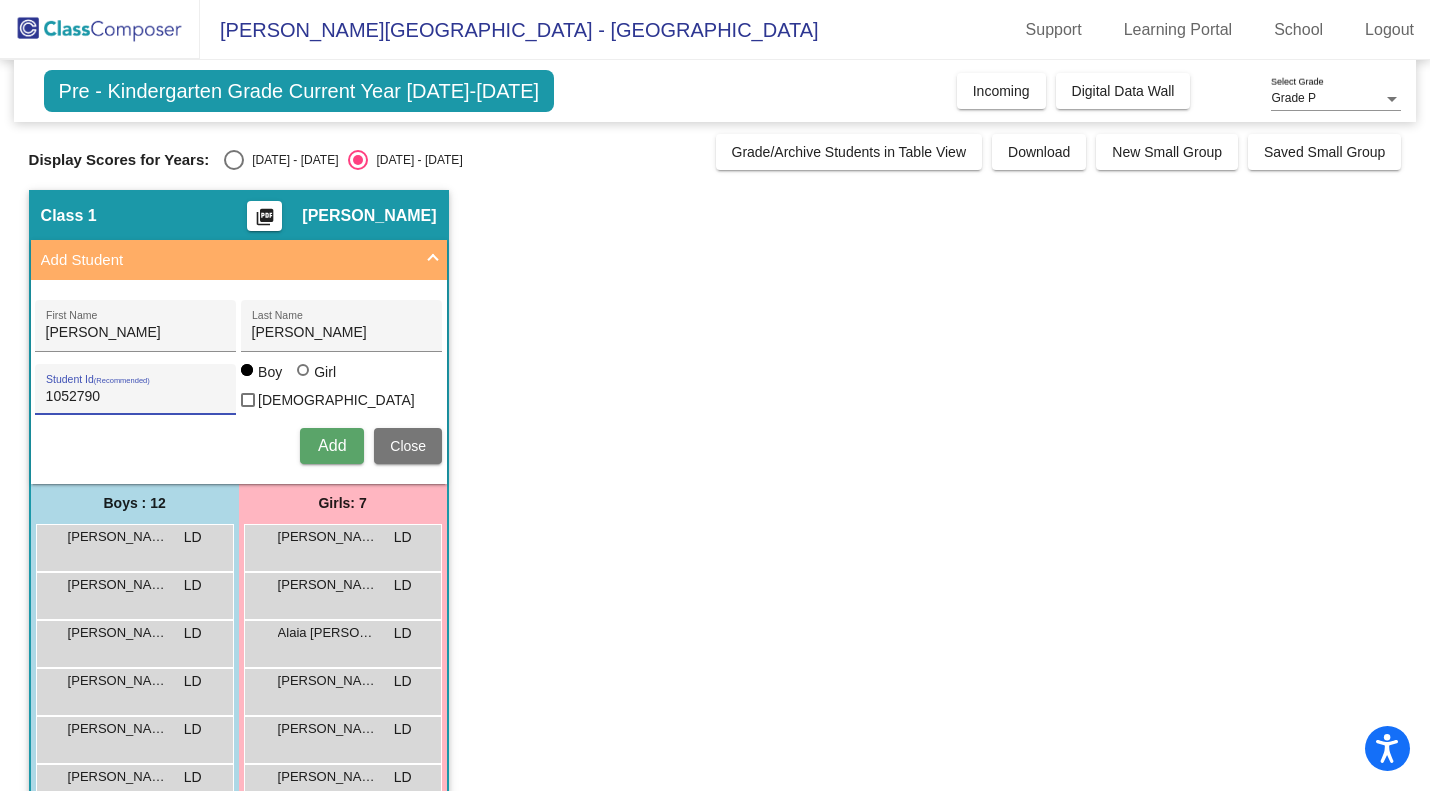 type on "1052790" 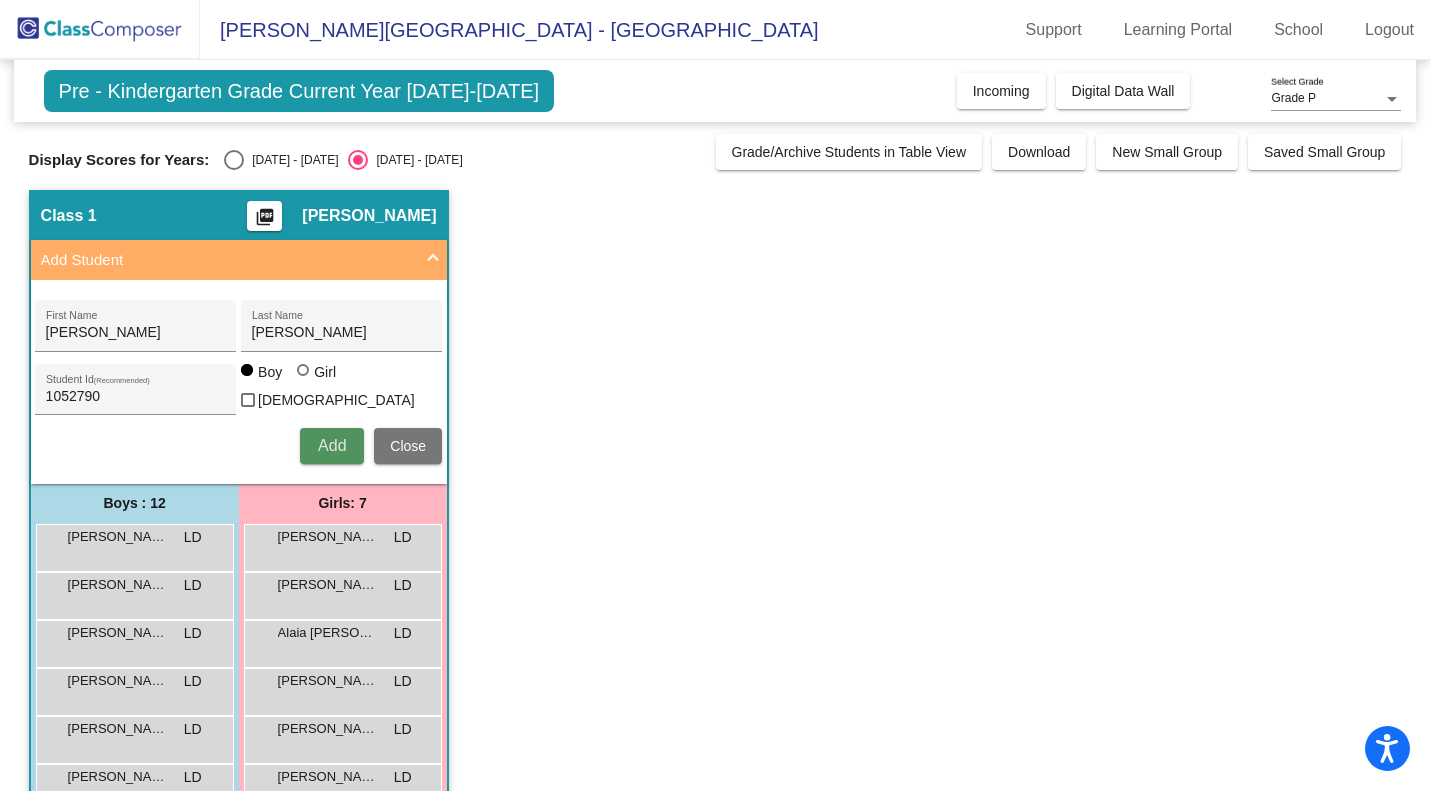 click on "Add" at bounding box center [332, 445] 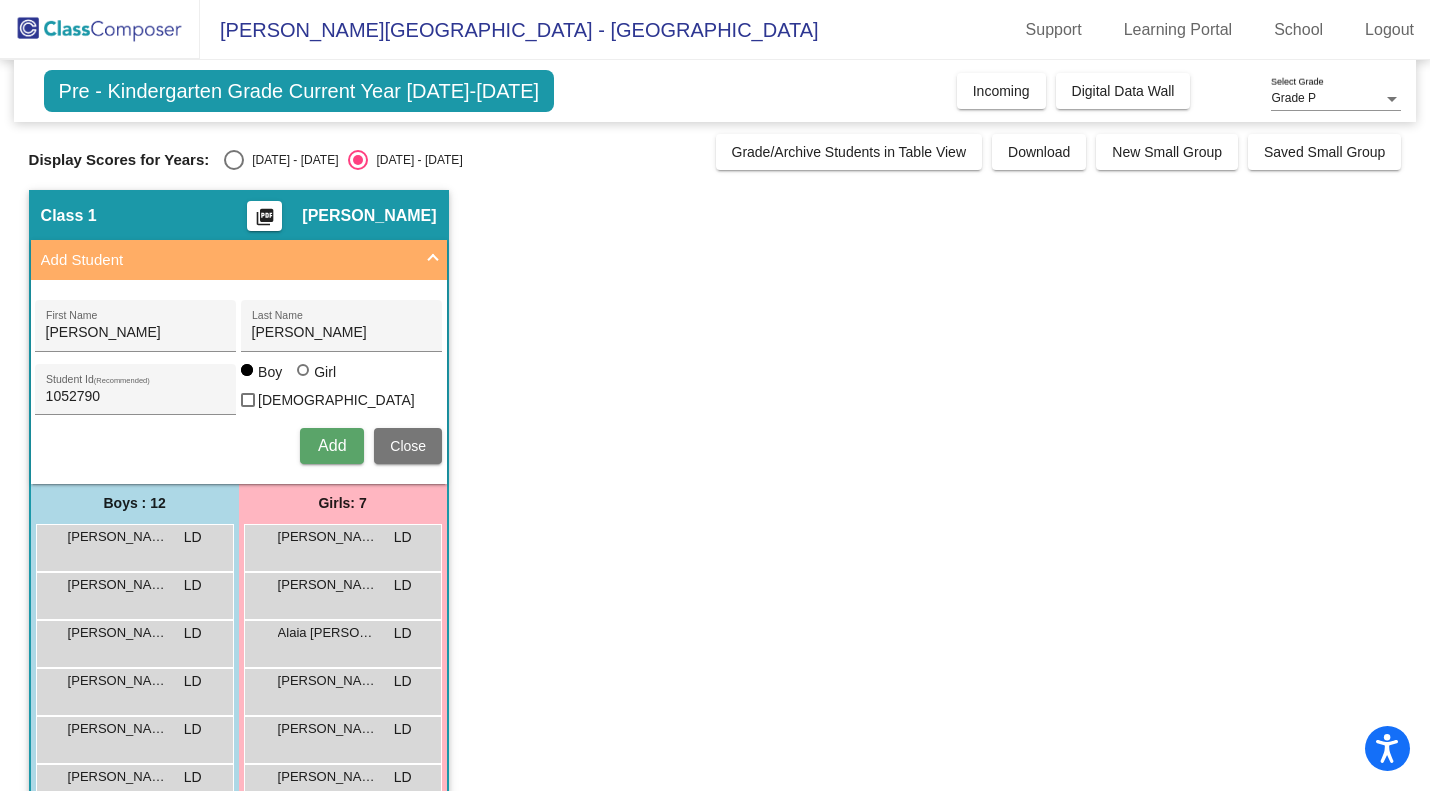 type 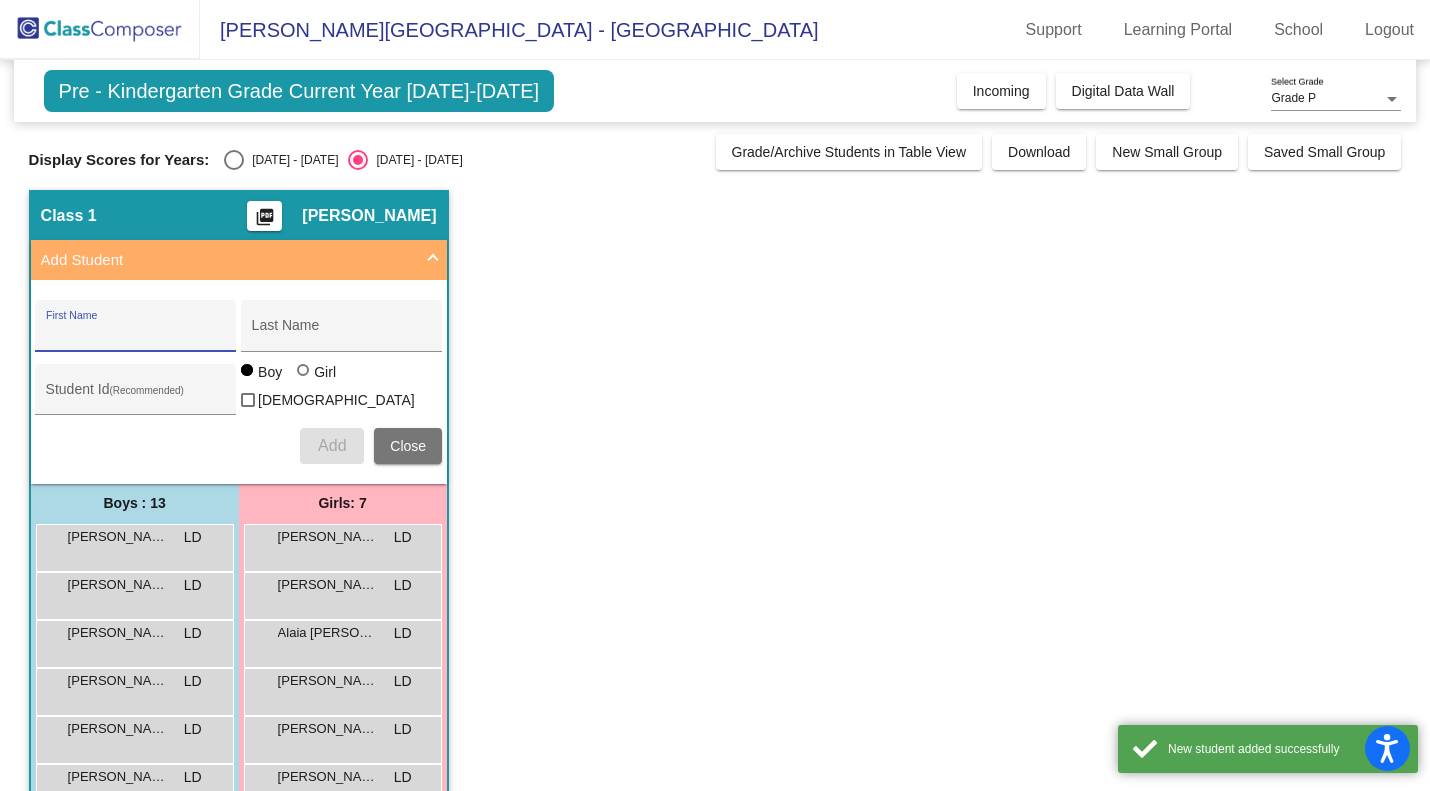 click on "First Name" at bounding box center (136, 333) 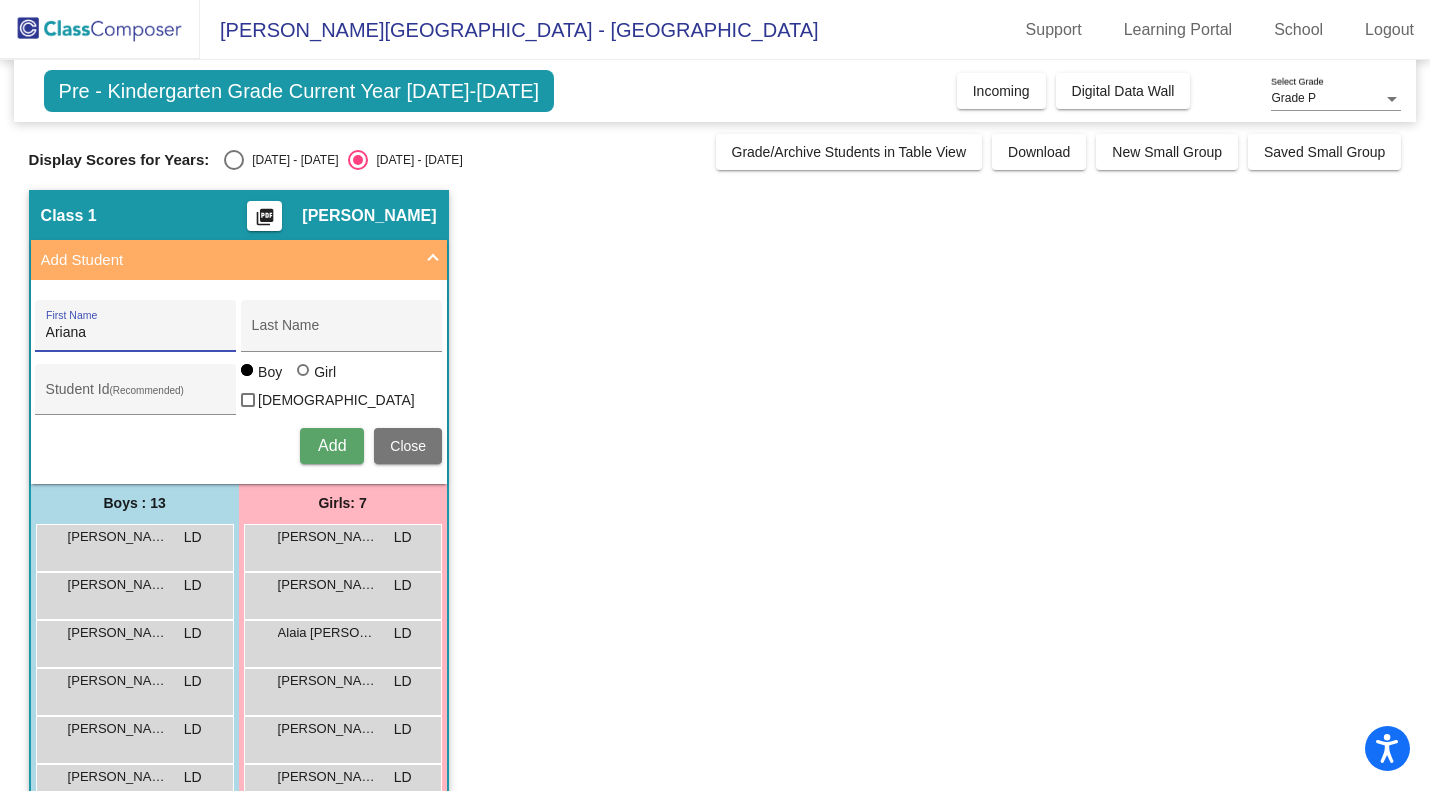 type on "Ariana" 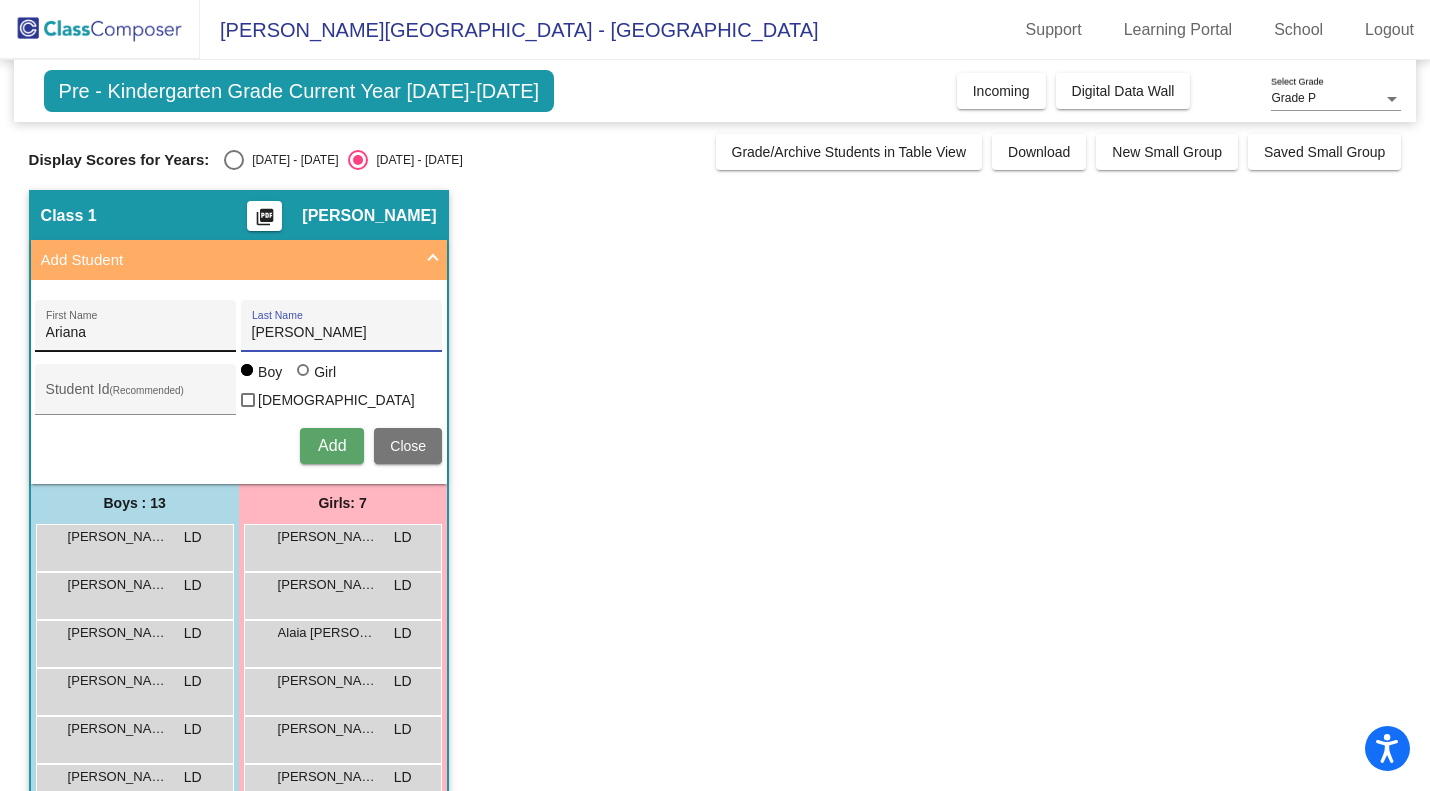 type on "Navarro" 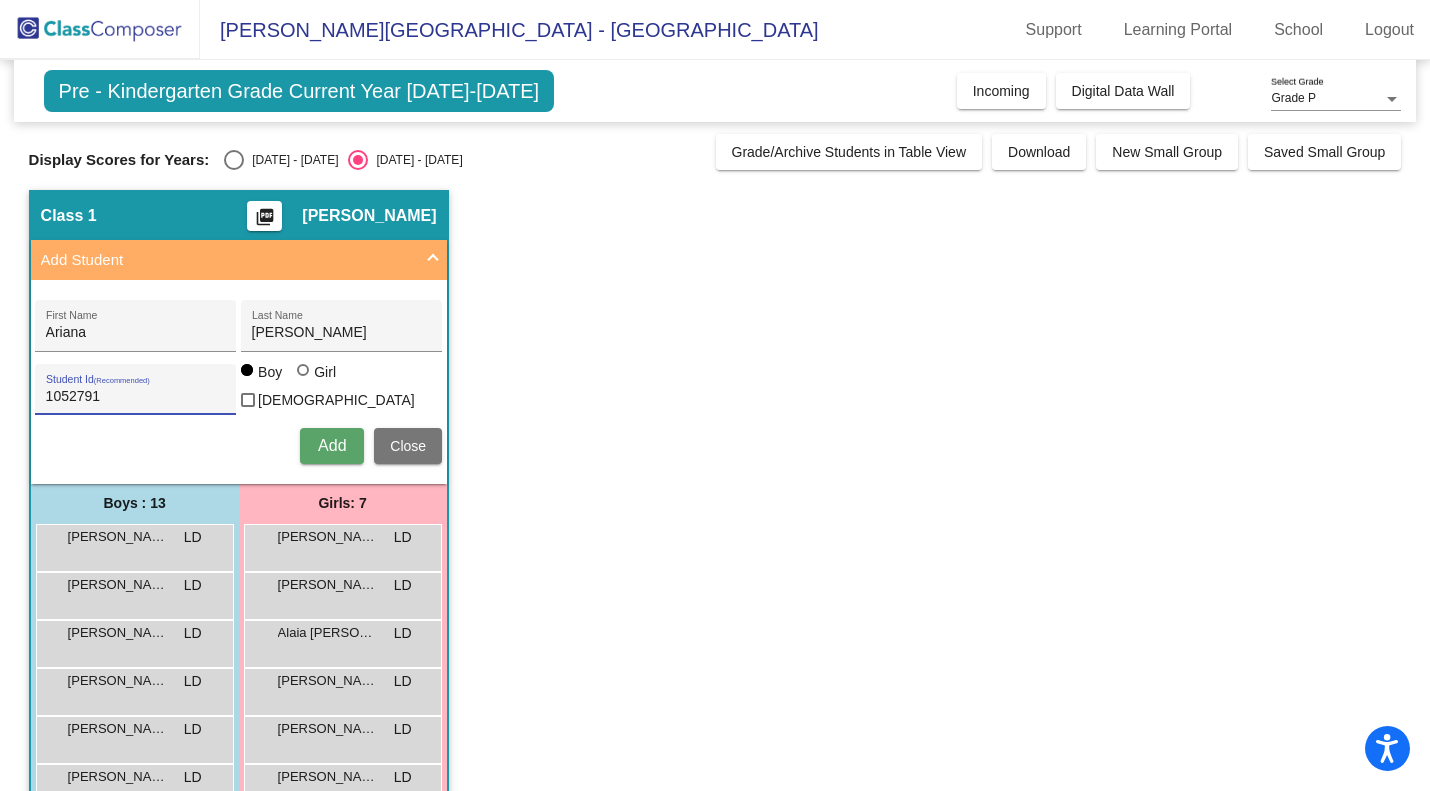 type on "1052791" 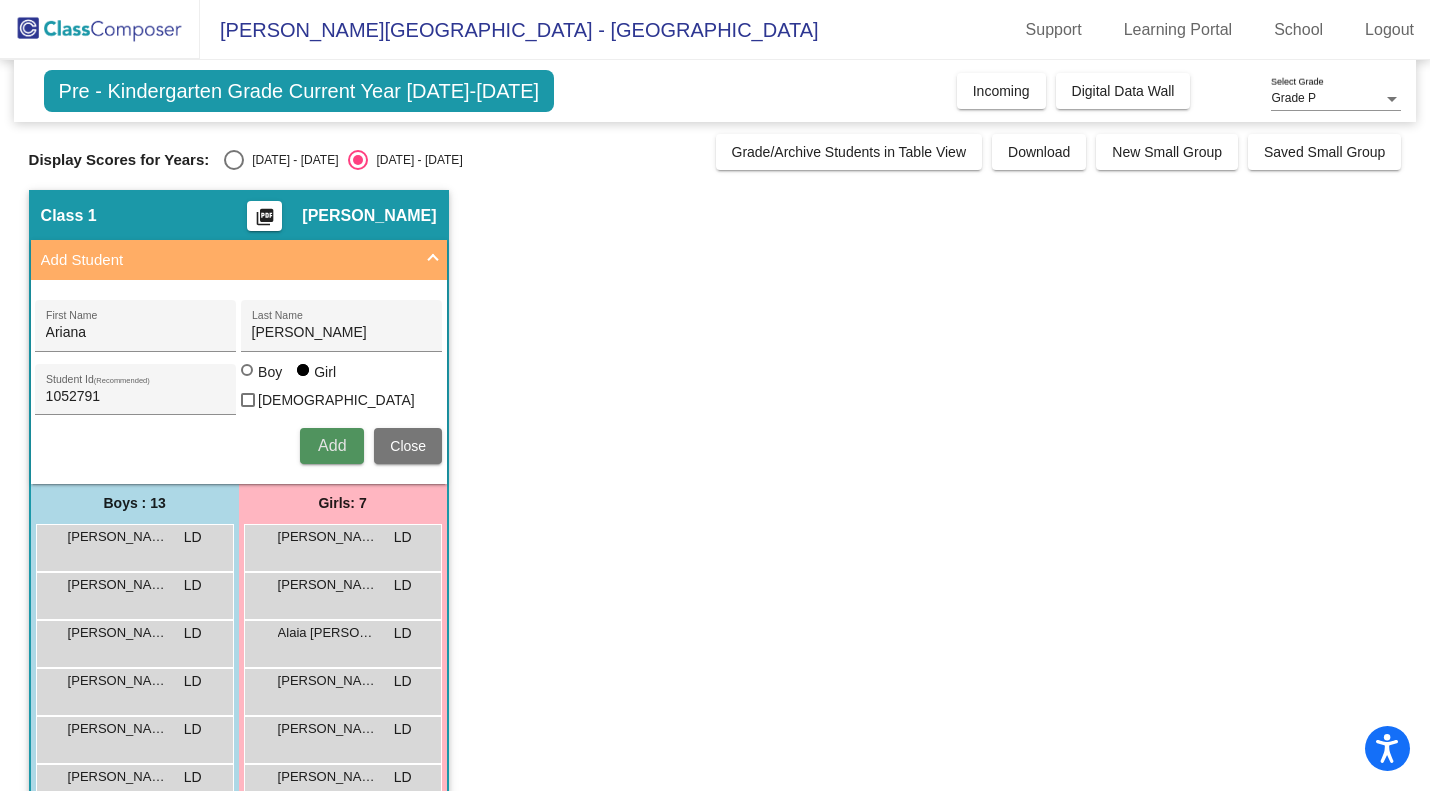 click on "Add" at bounding box center [332, 446] 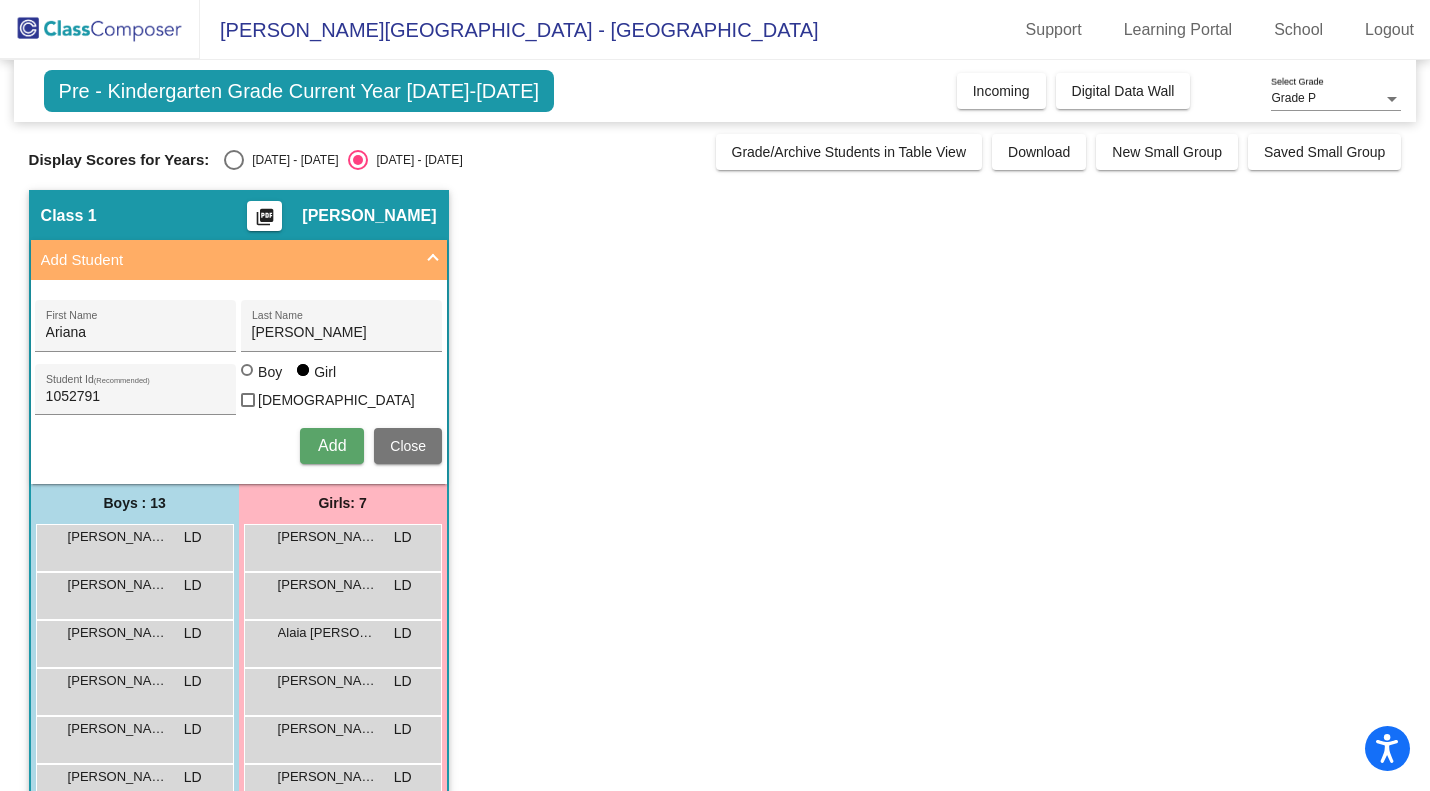 type 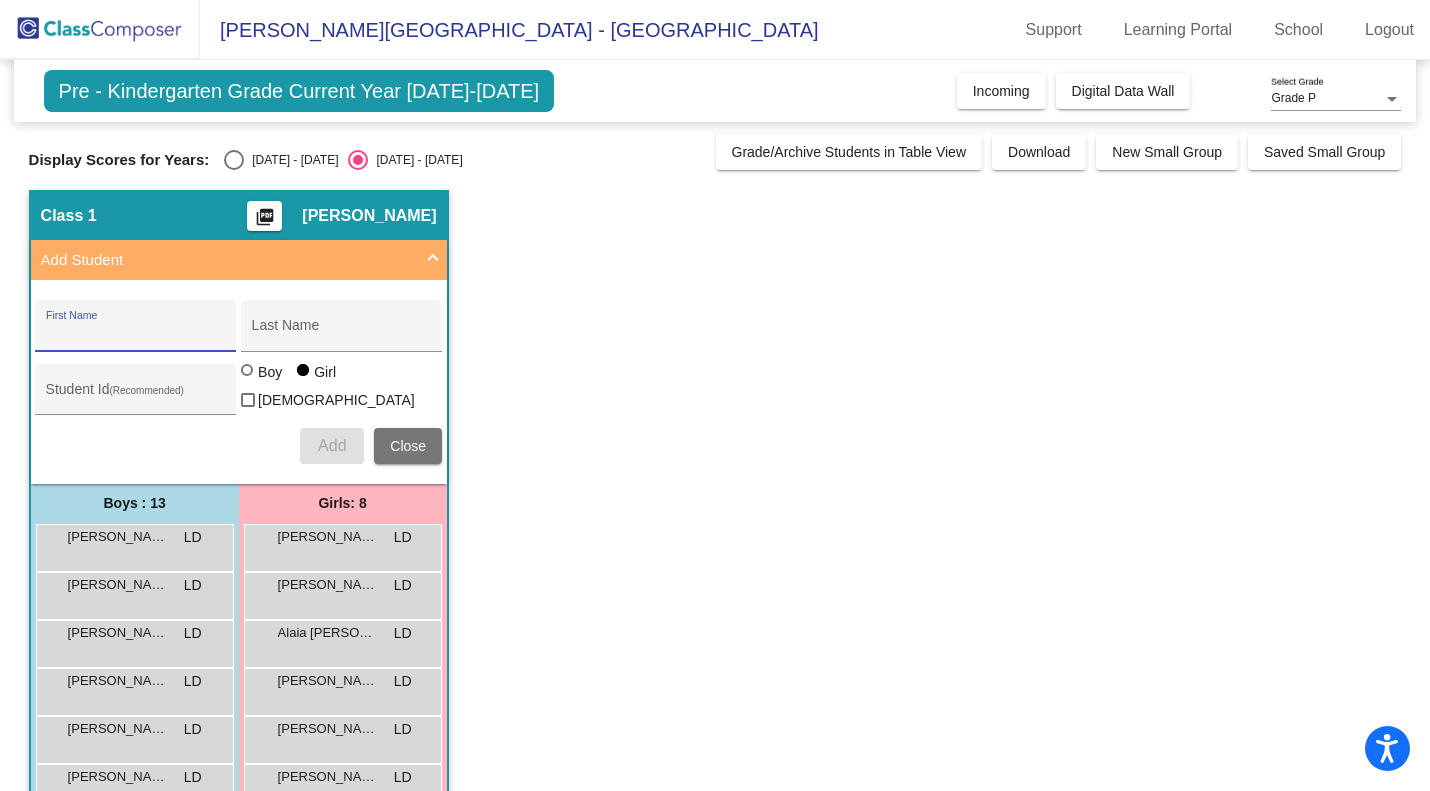 click on "First Name" at bounding box center [136, 333] 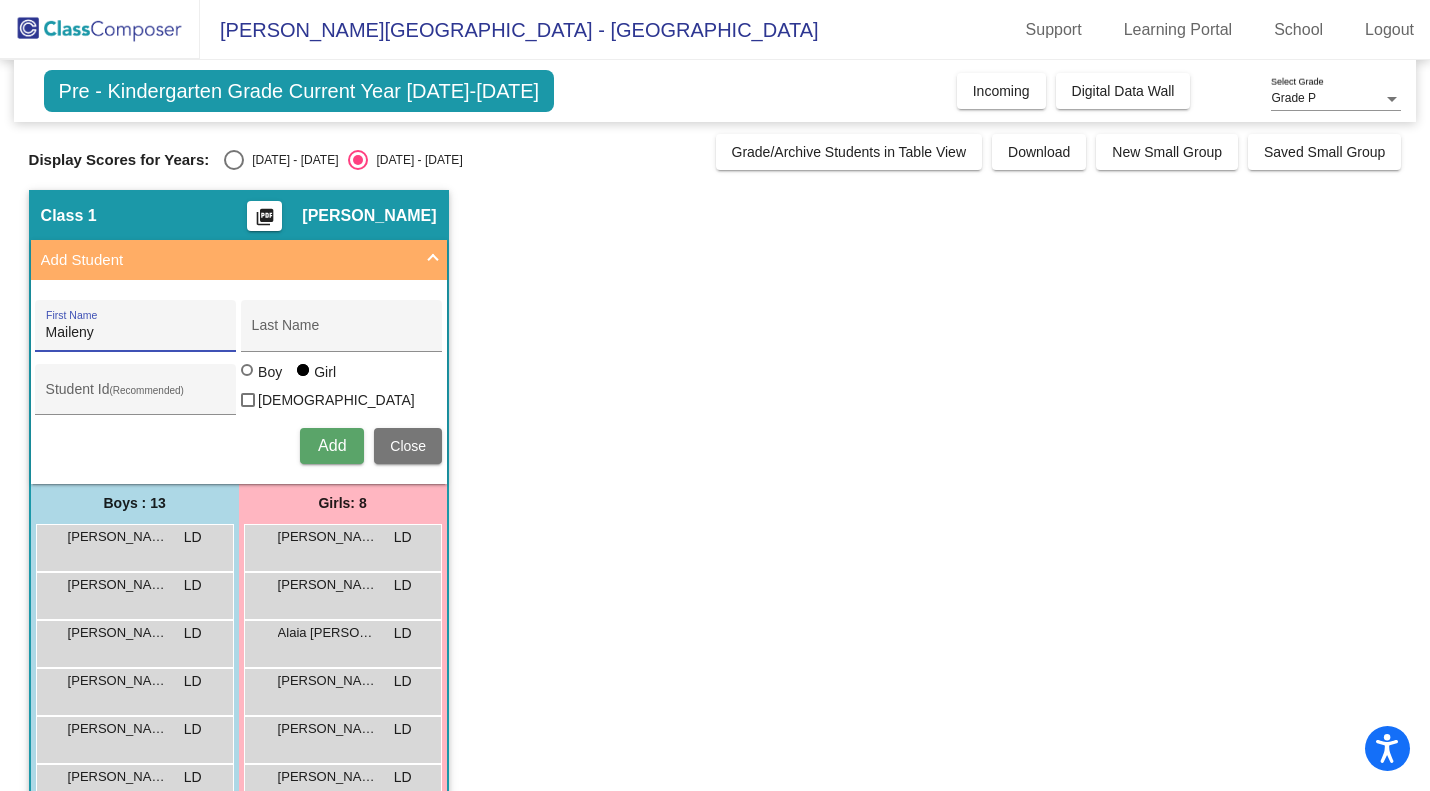 type on "Maileny" 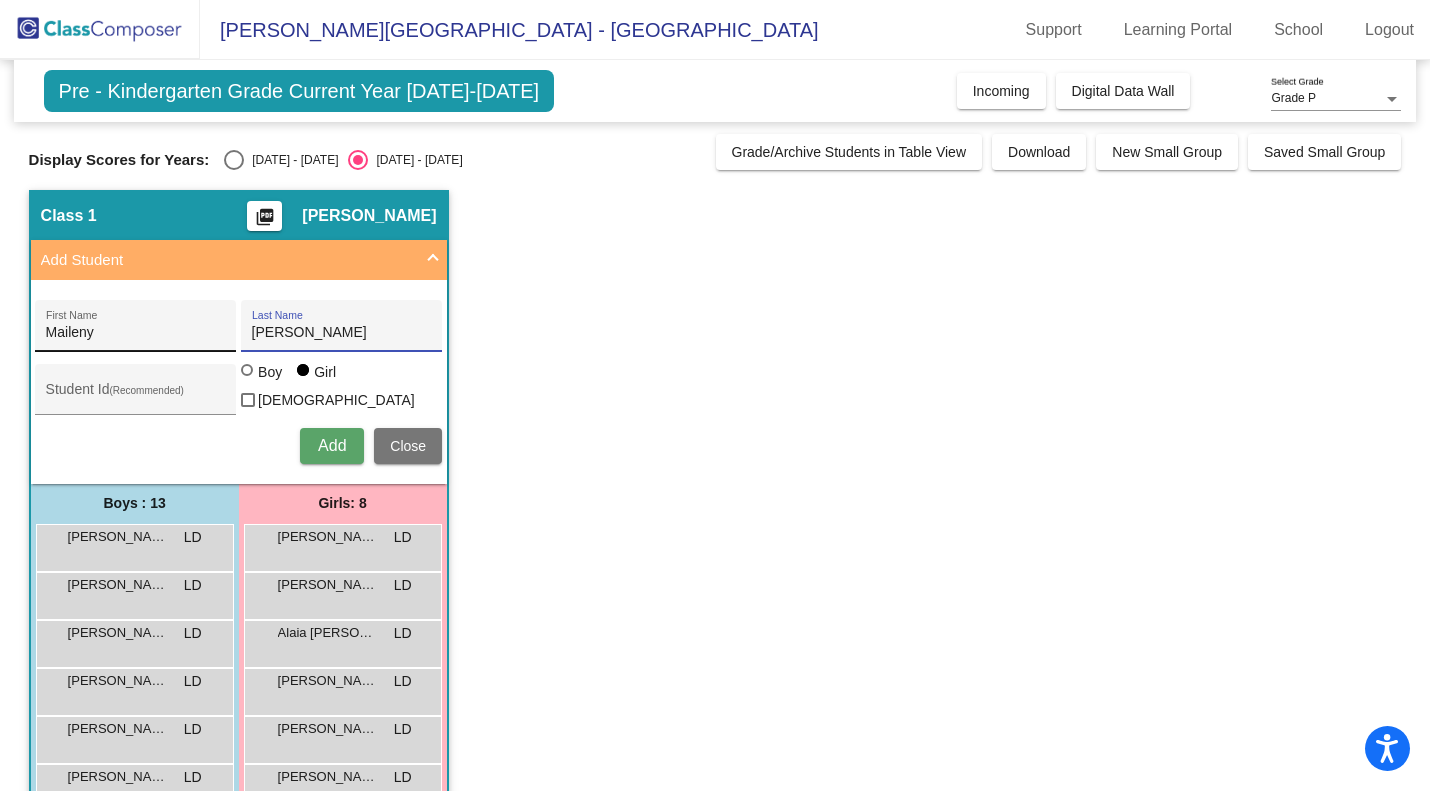 type on "Sanchez" 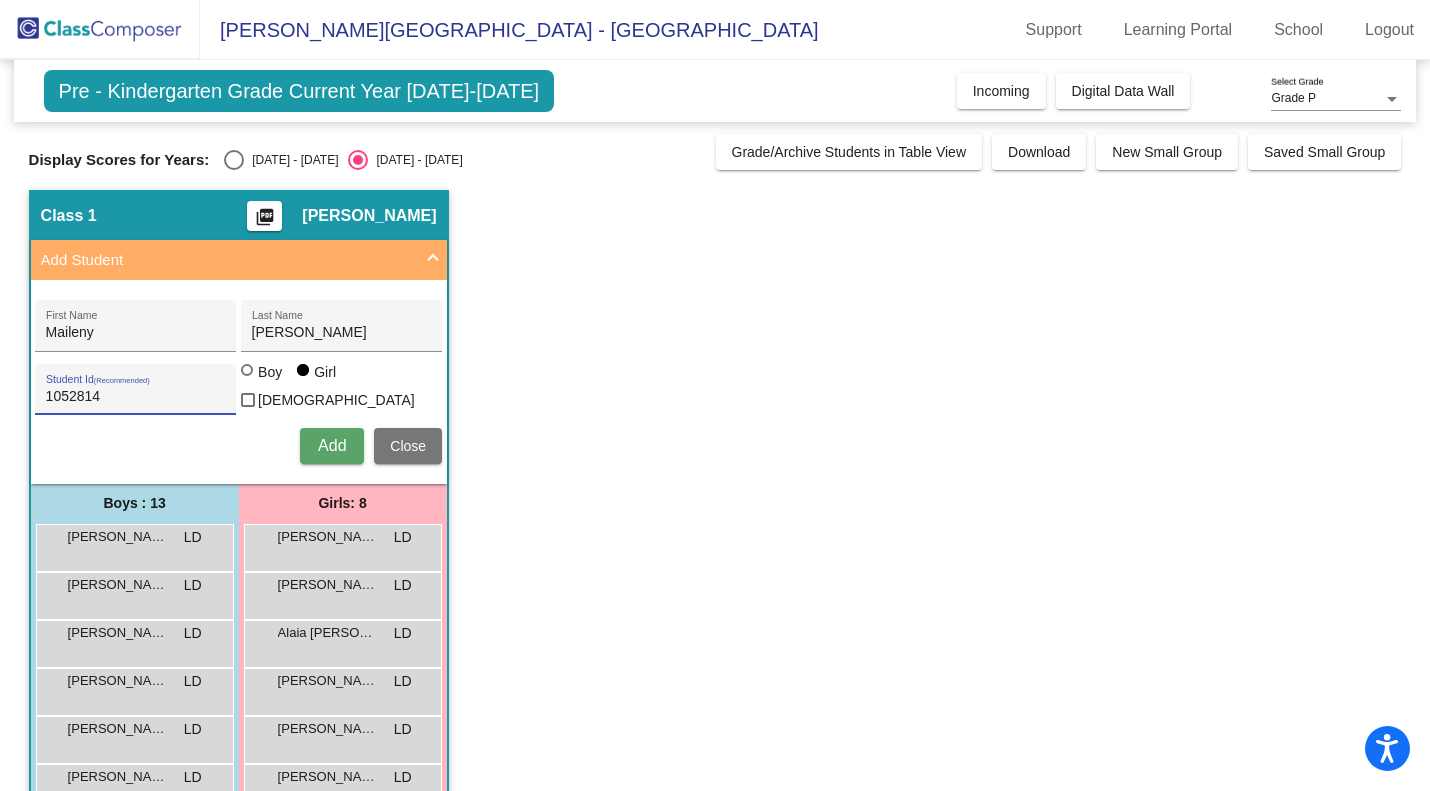 type on "1052814" 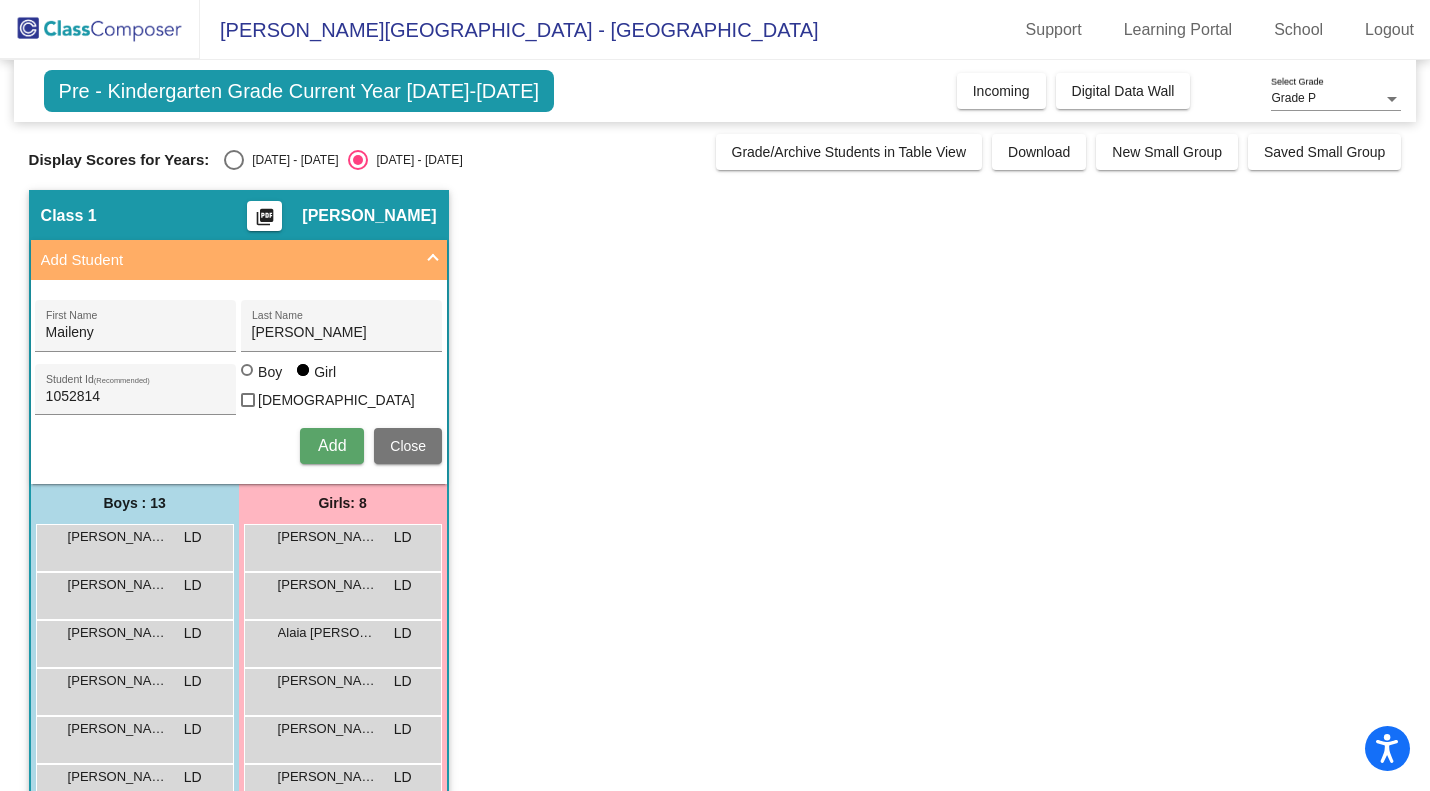type 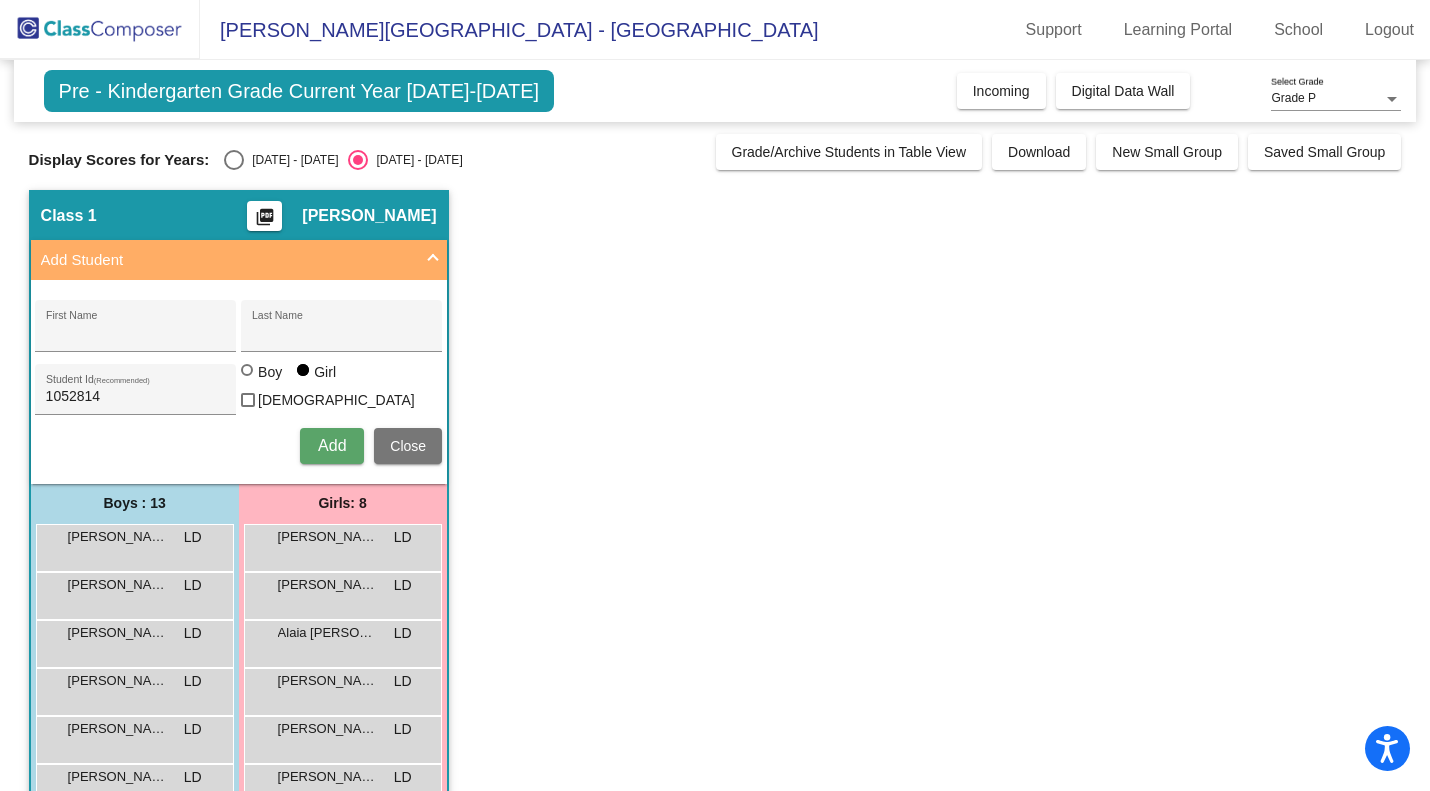 type 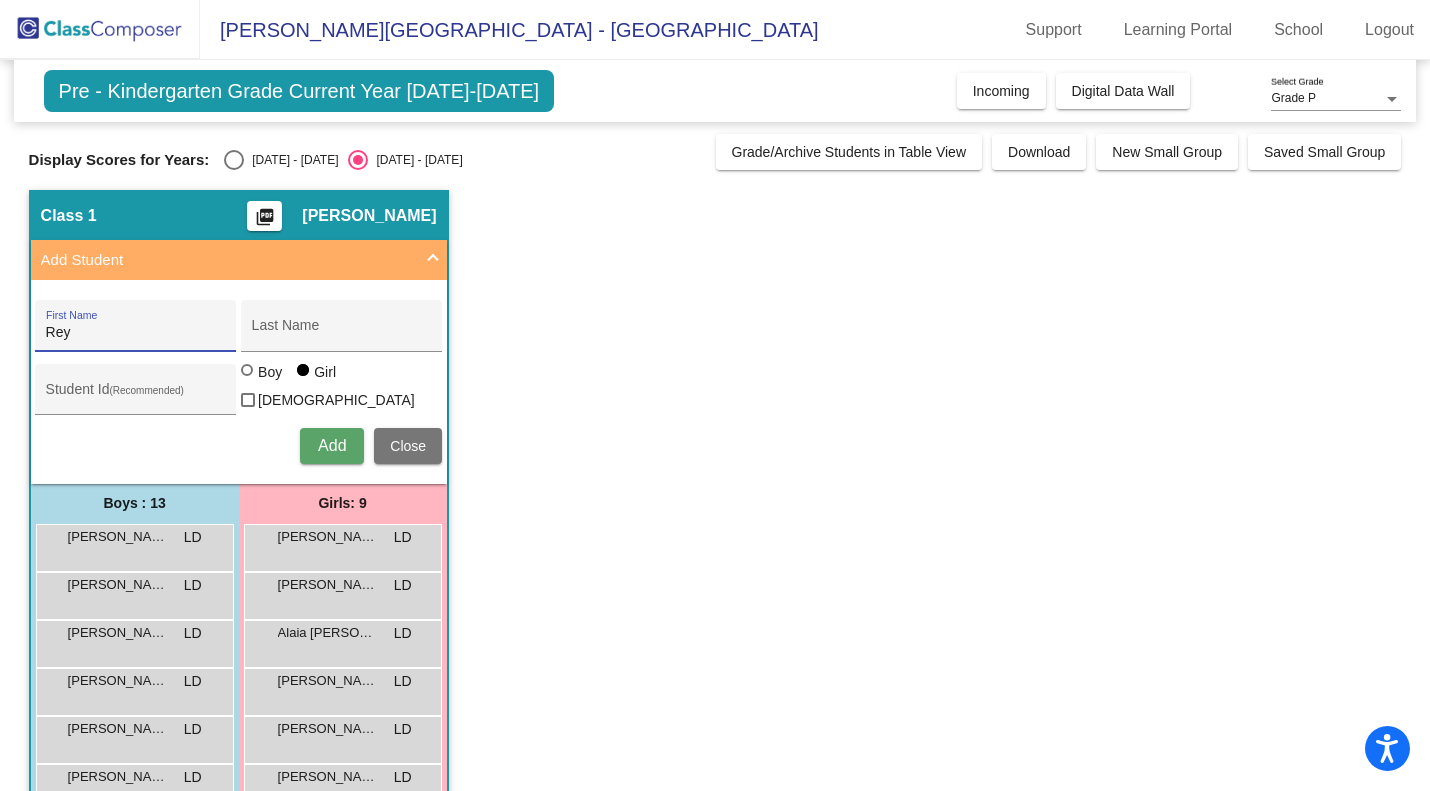 type on "Rey" 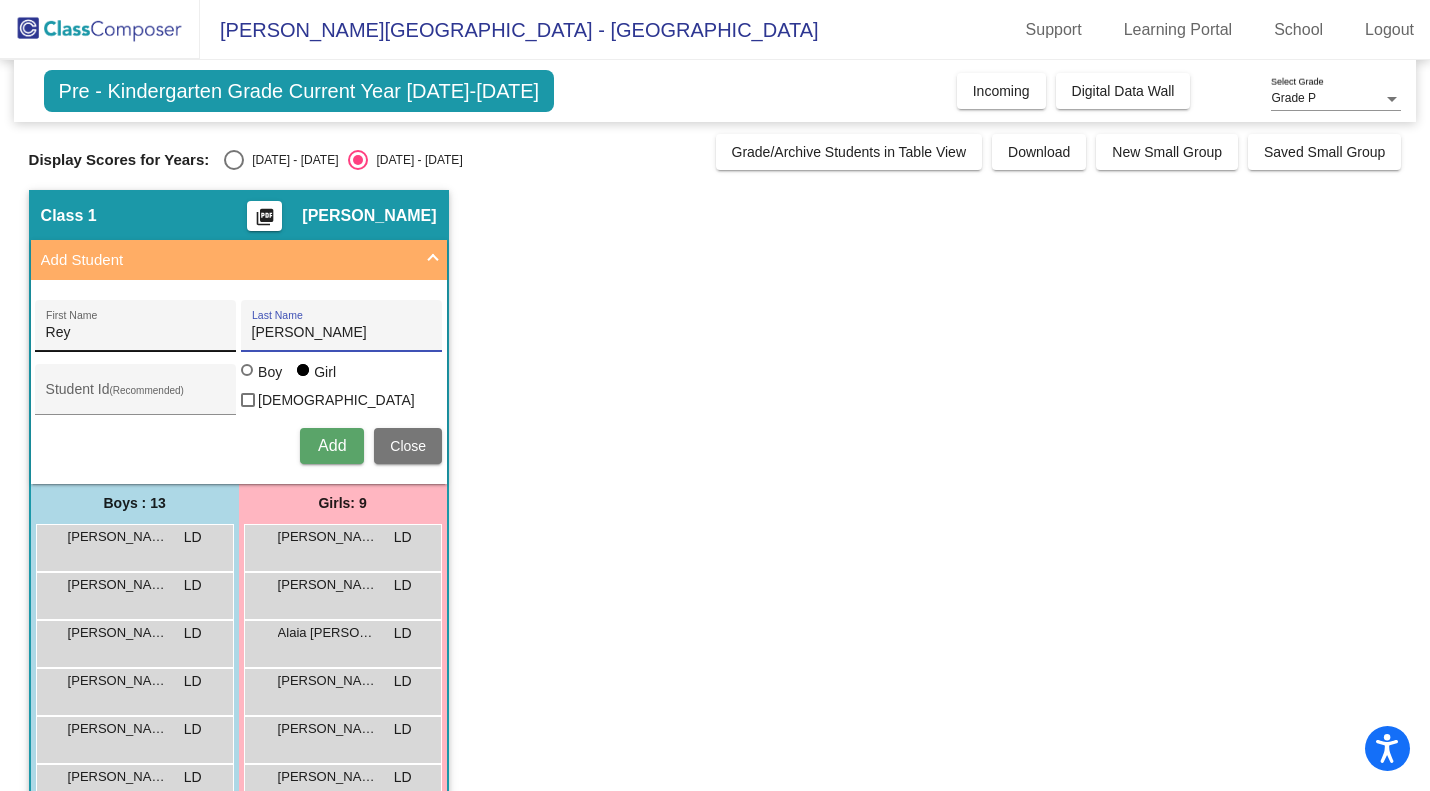 type on "[PERSON_NAME]" 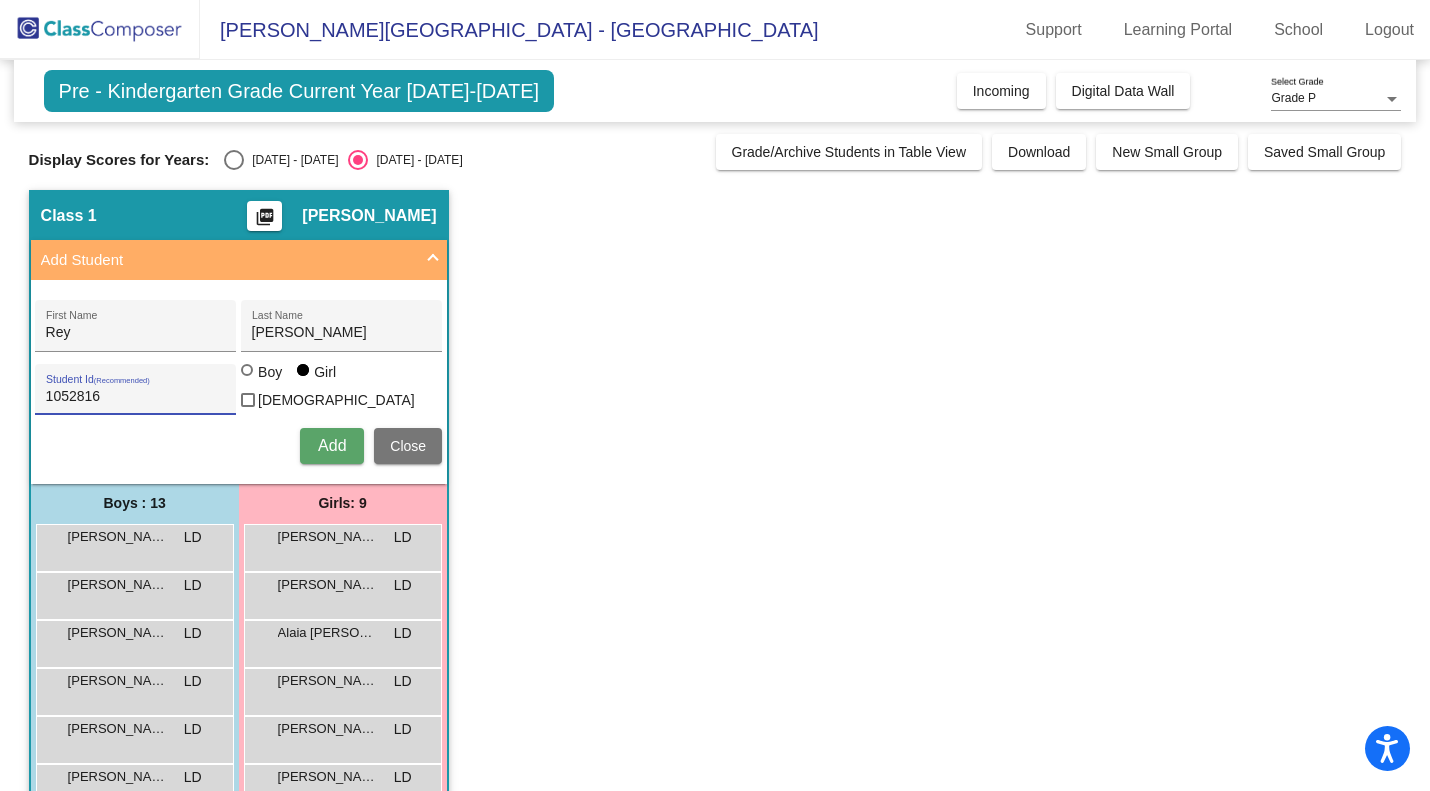 type on "1052816" 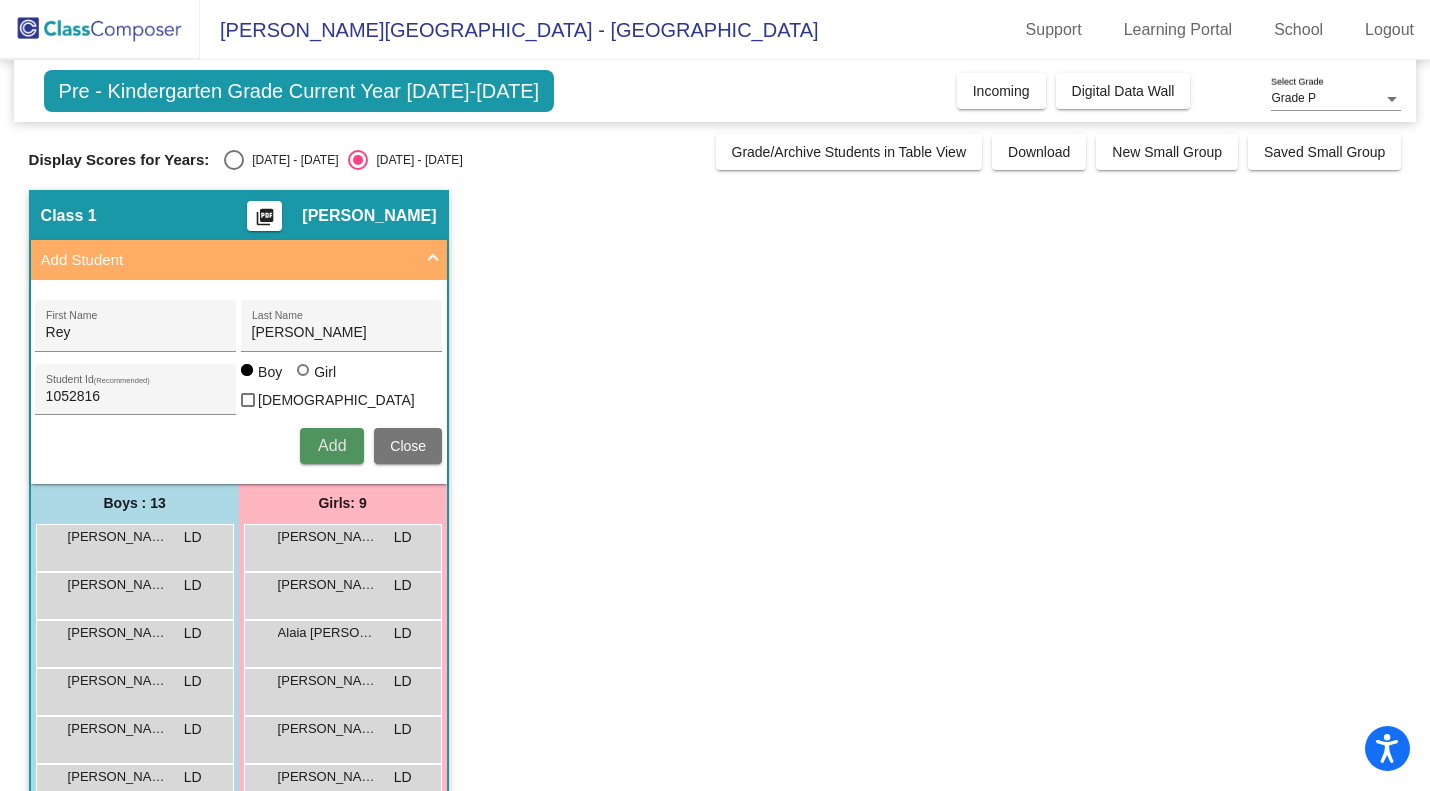 click on "Add" at bounding box center (332, 445) 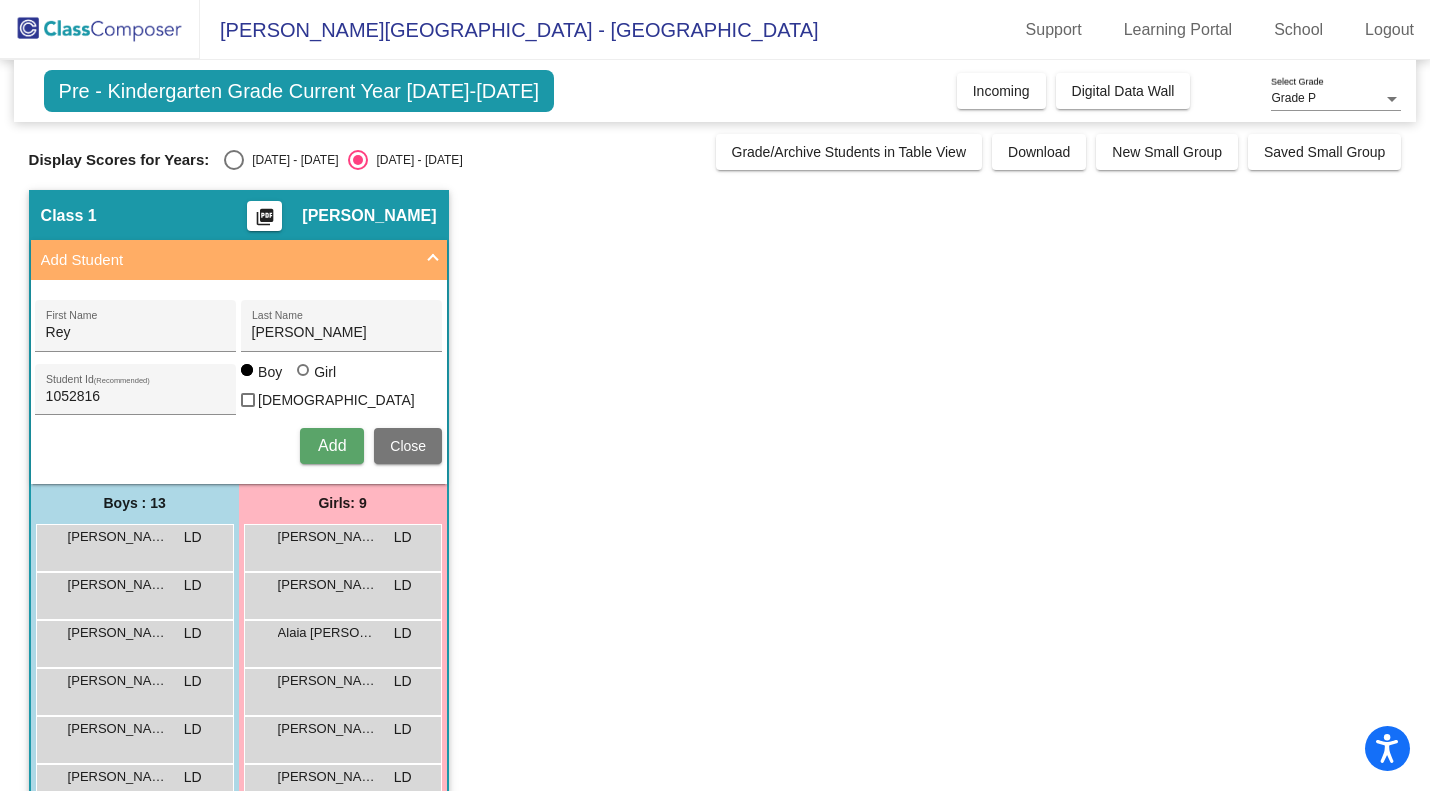 type 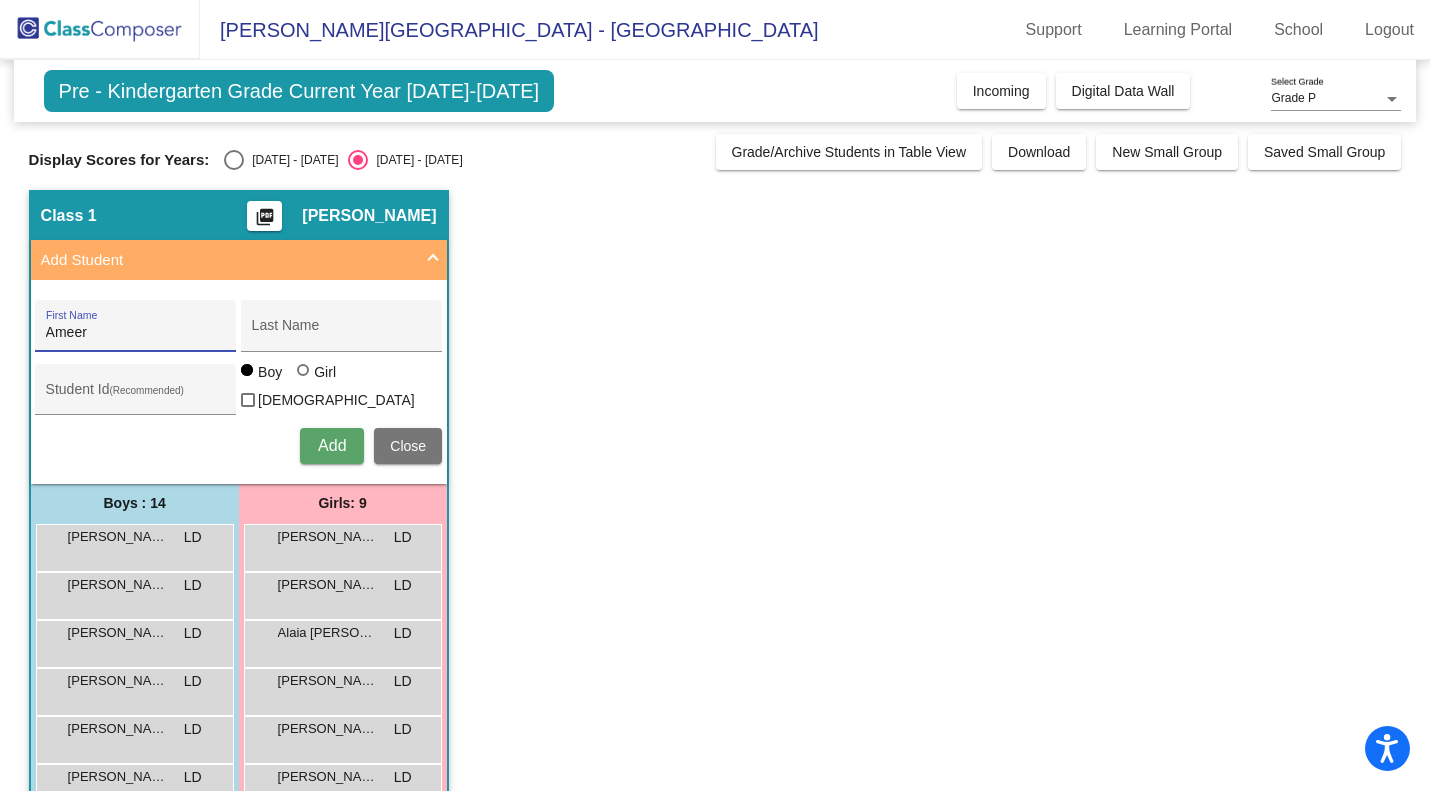 type on "Ameer" 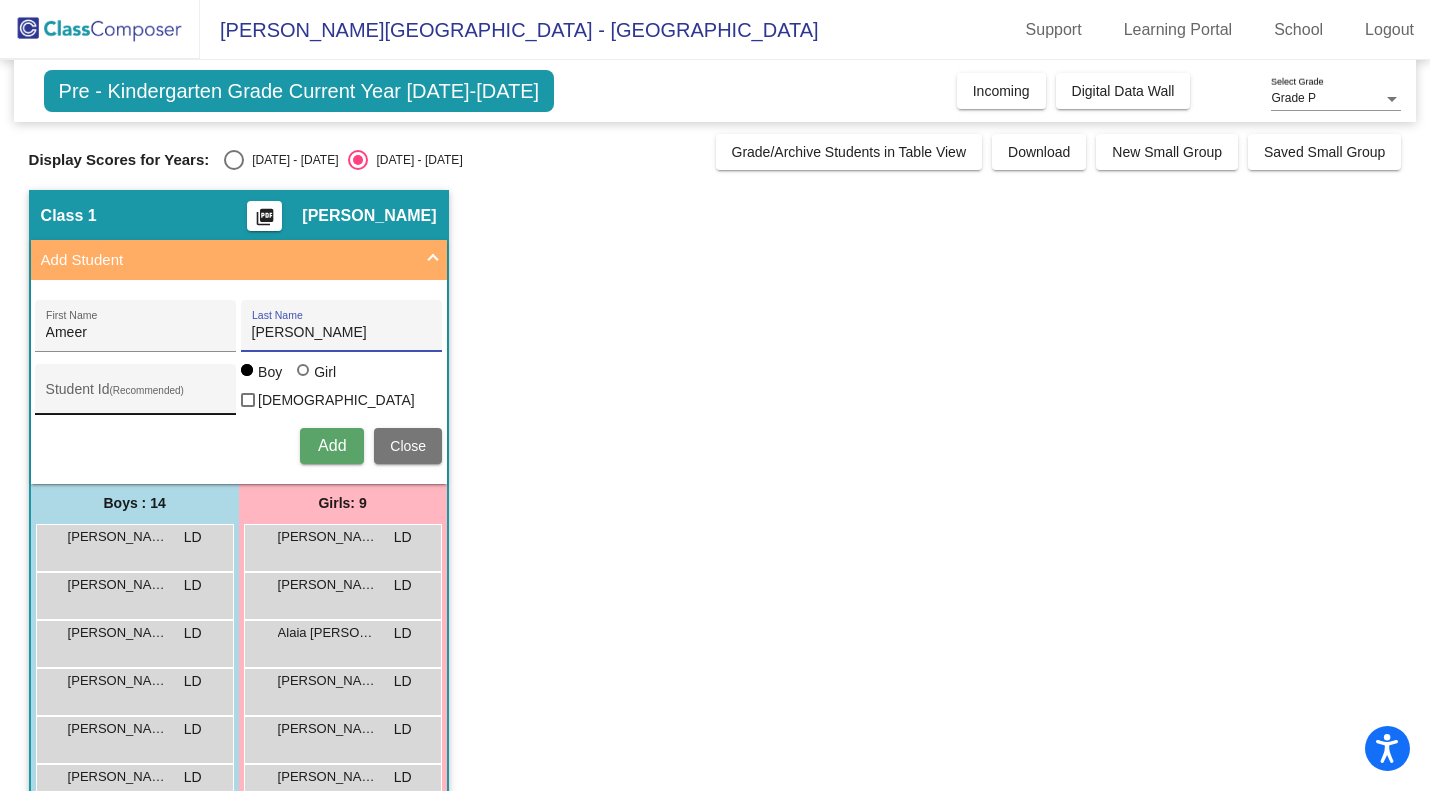 type on "Ahmed" 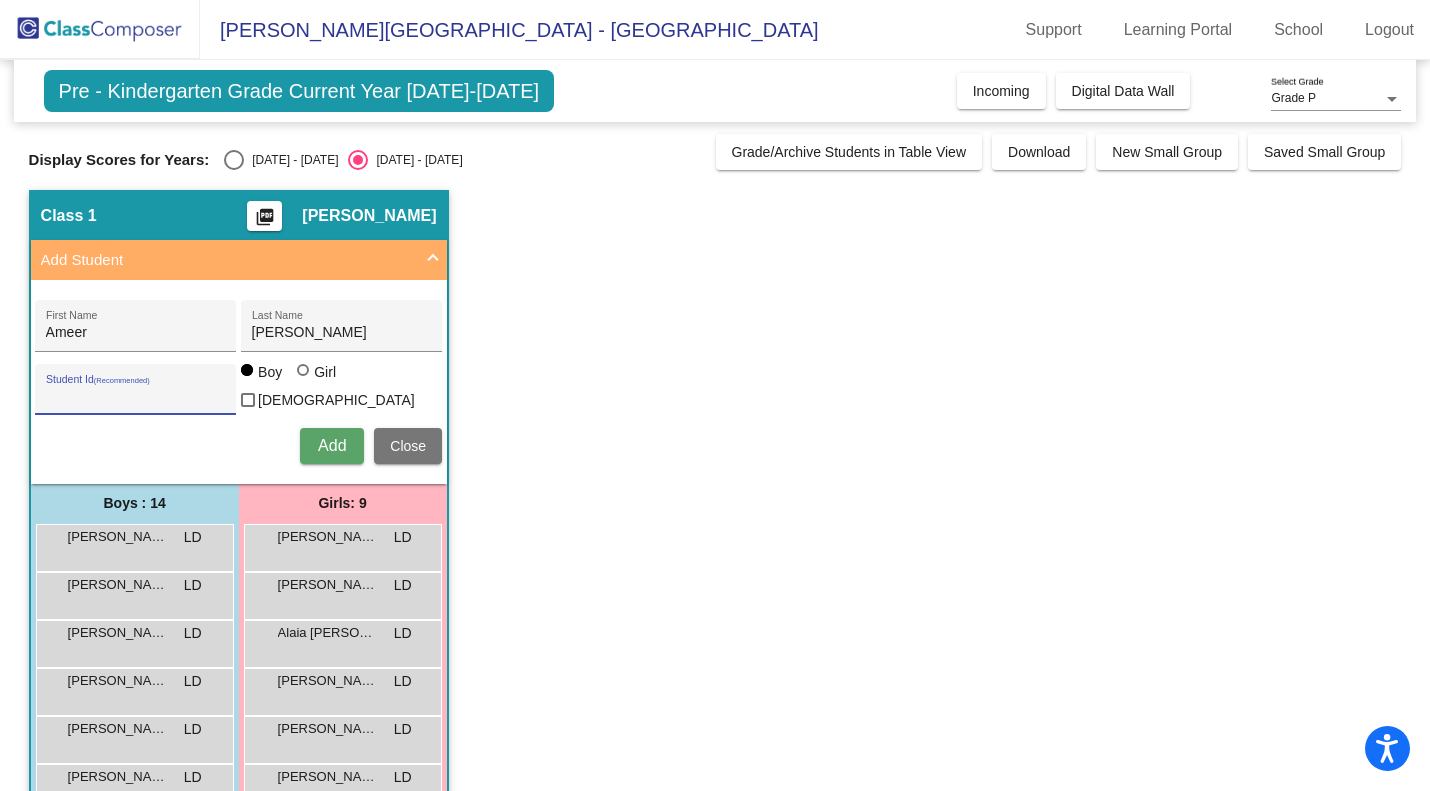 click on "Student Id  (Recommended)" at bounding box center [136, 397] 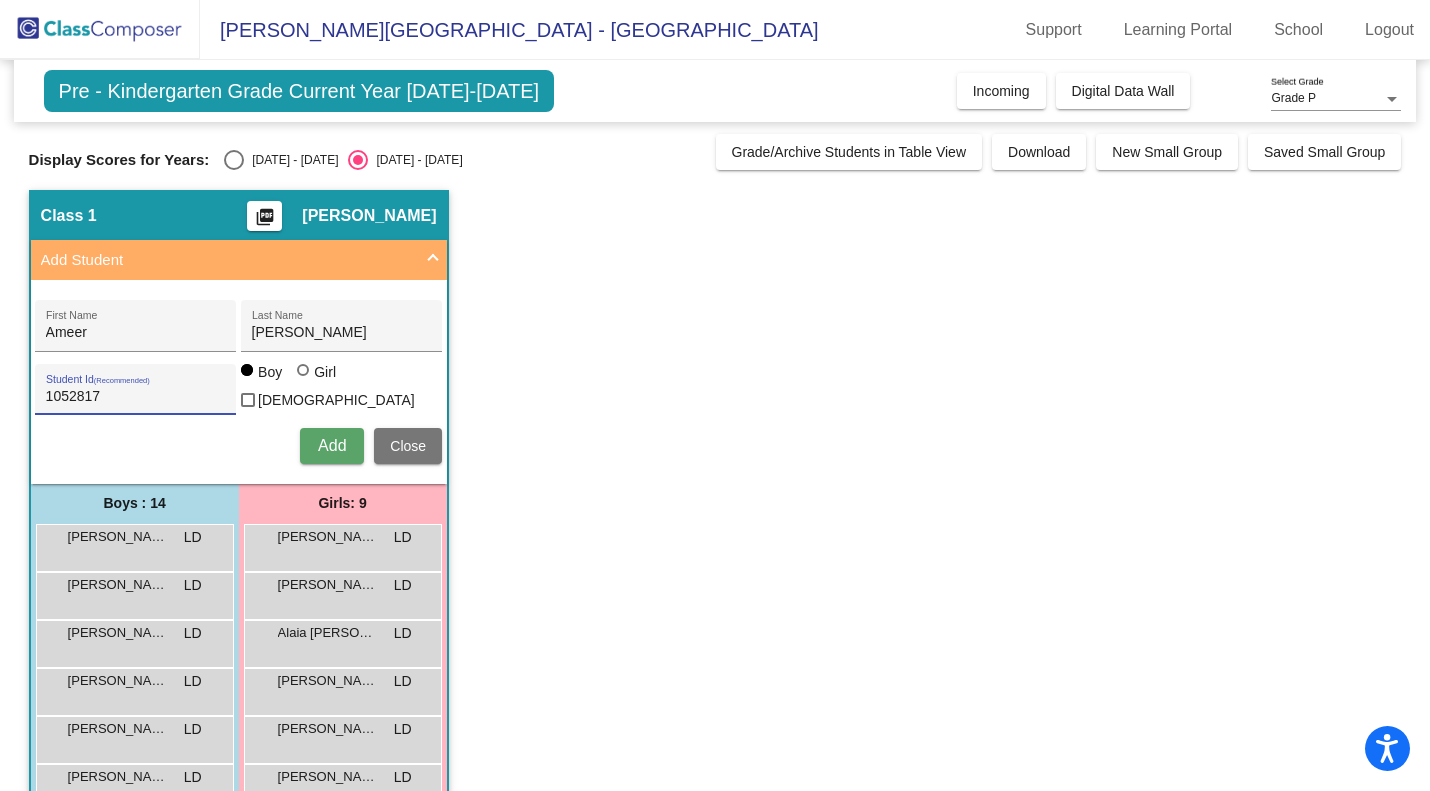type on "1052817" 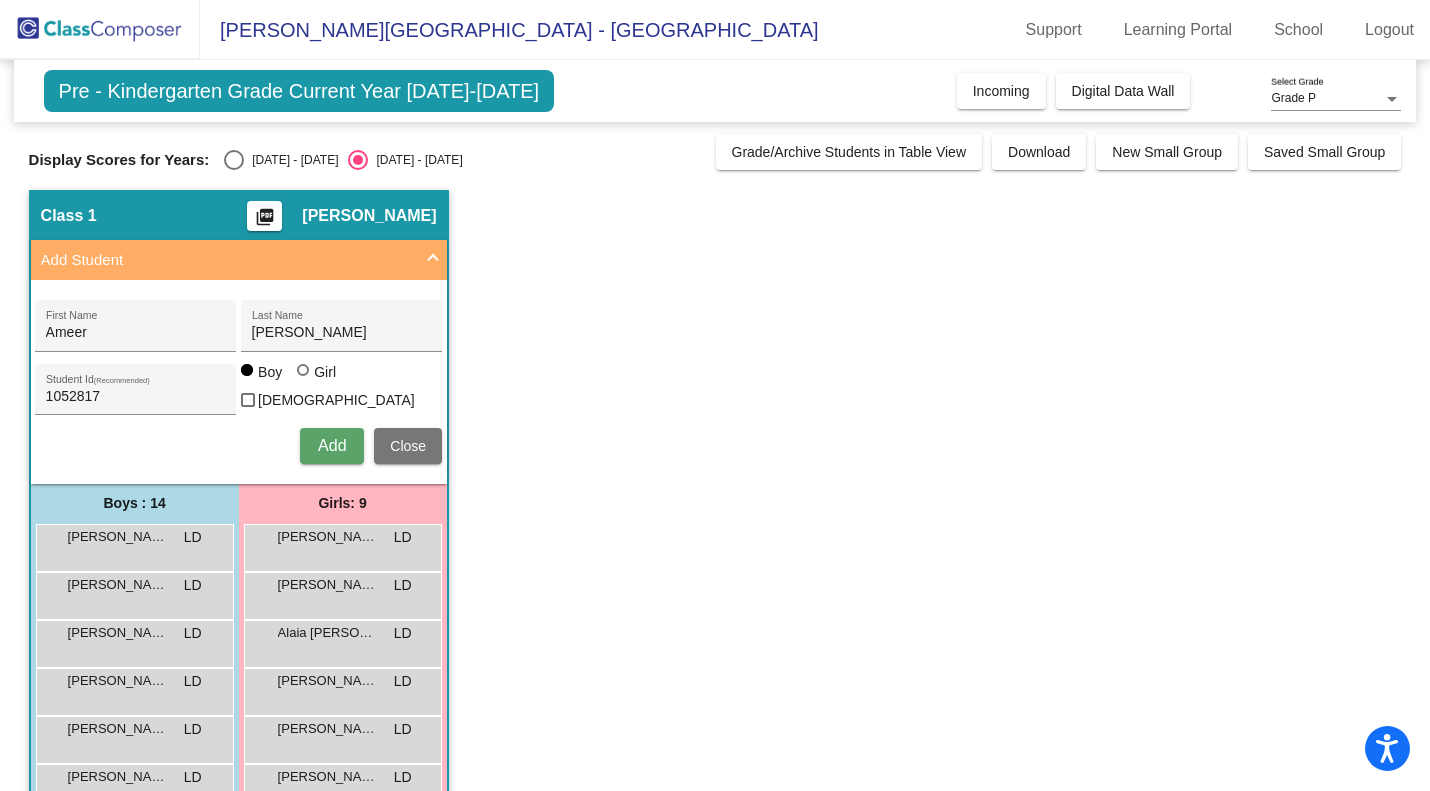 type 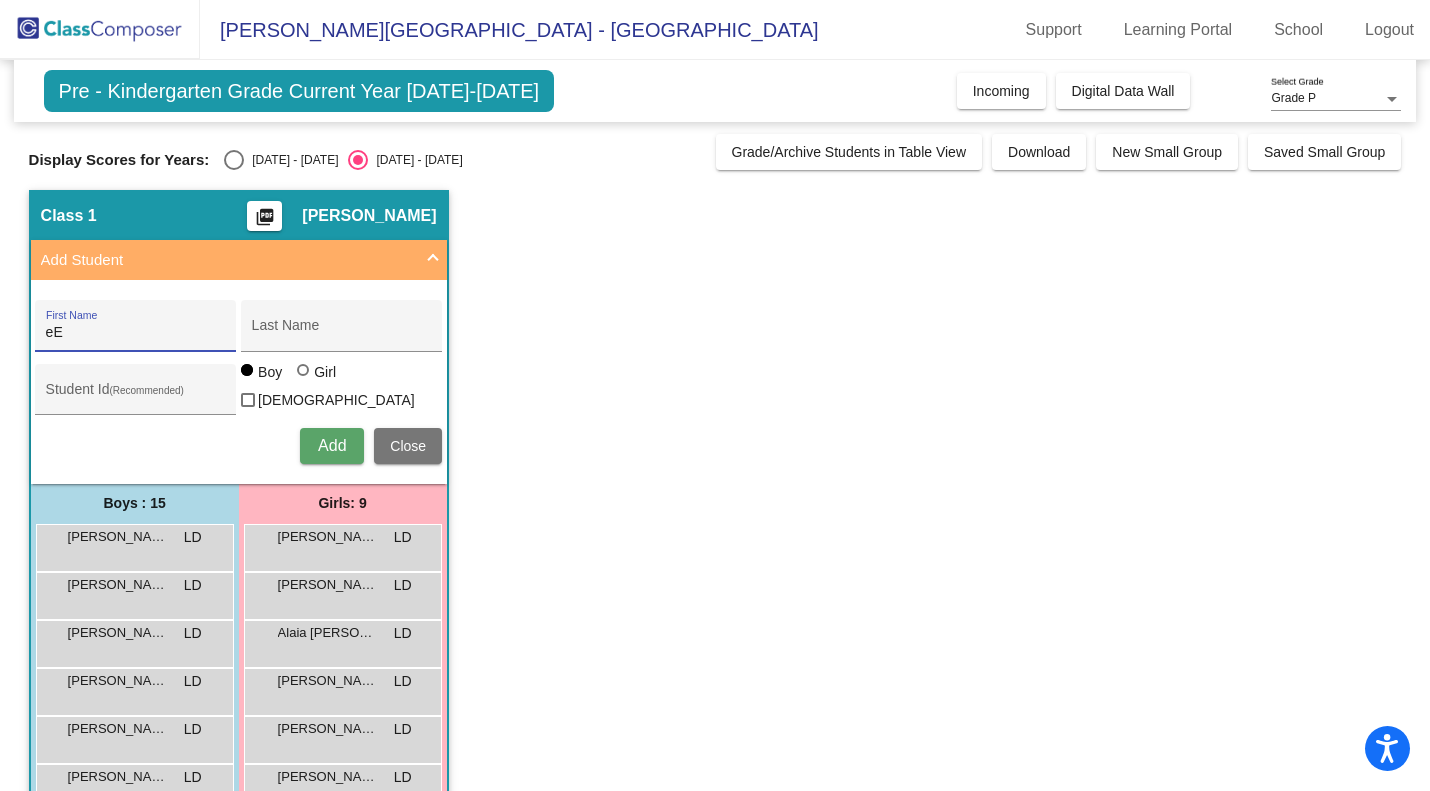 type on "e" 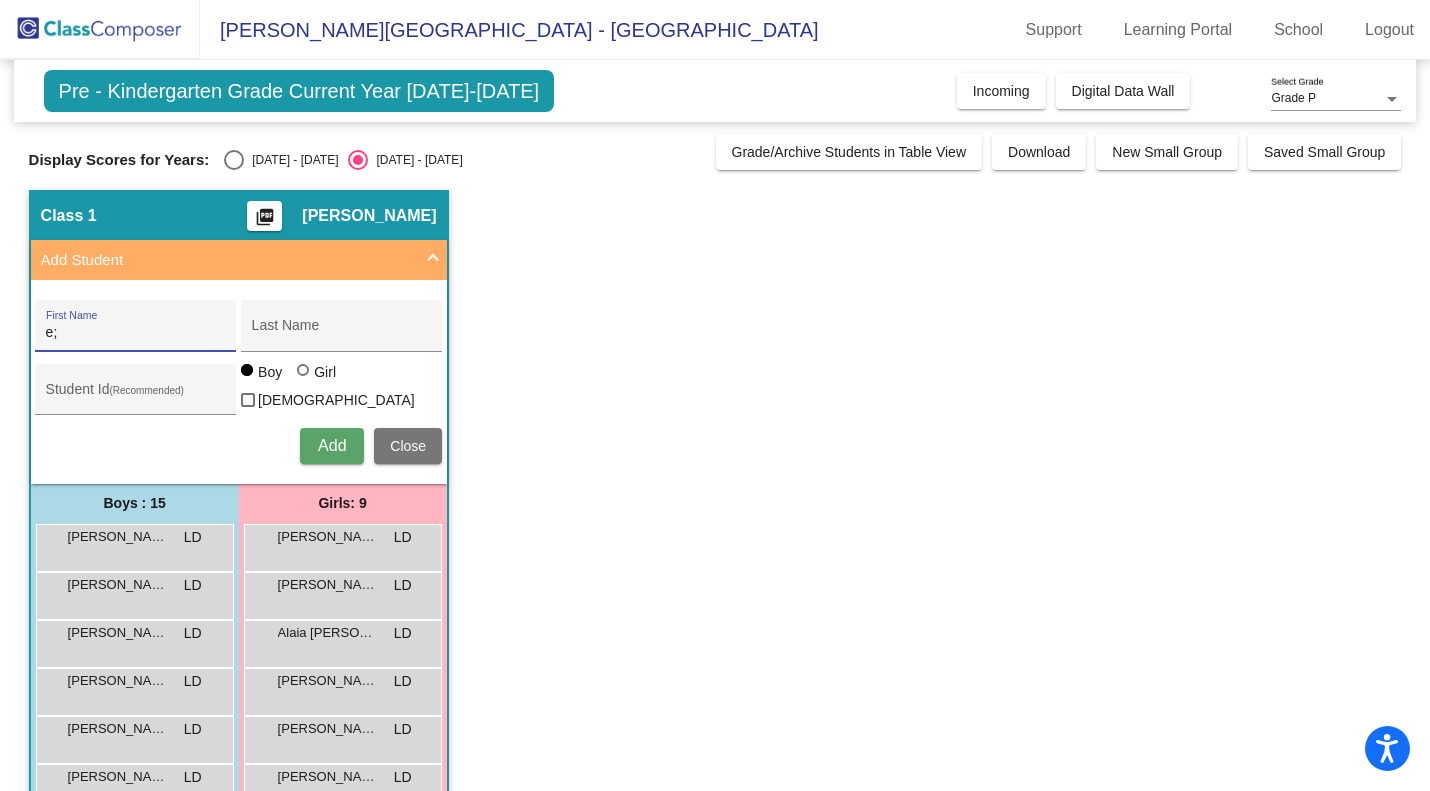 type on "e" 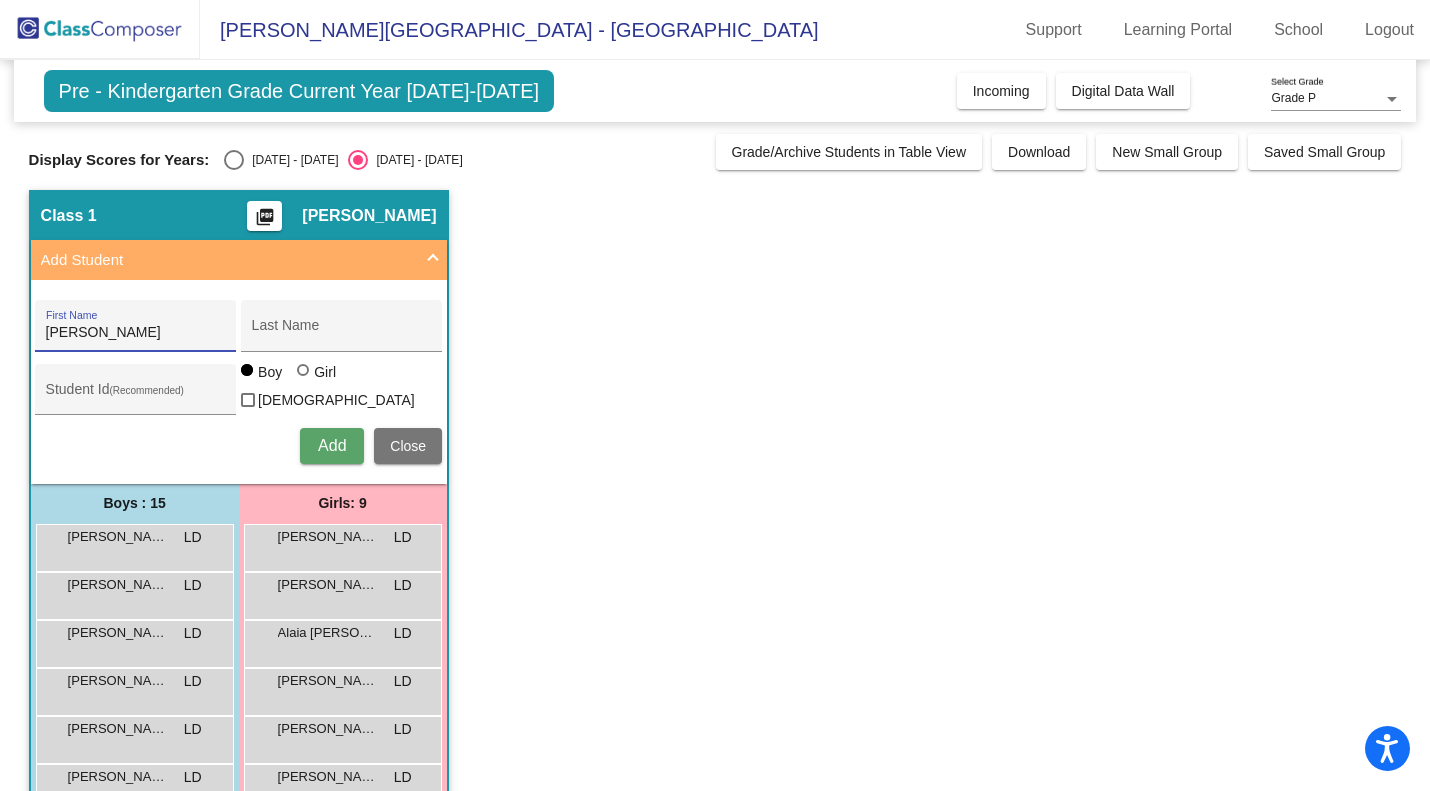 type on "Elianna" 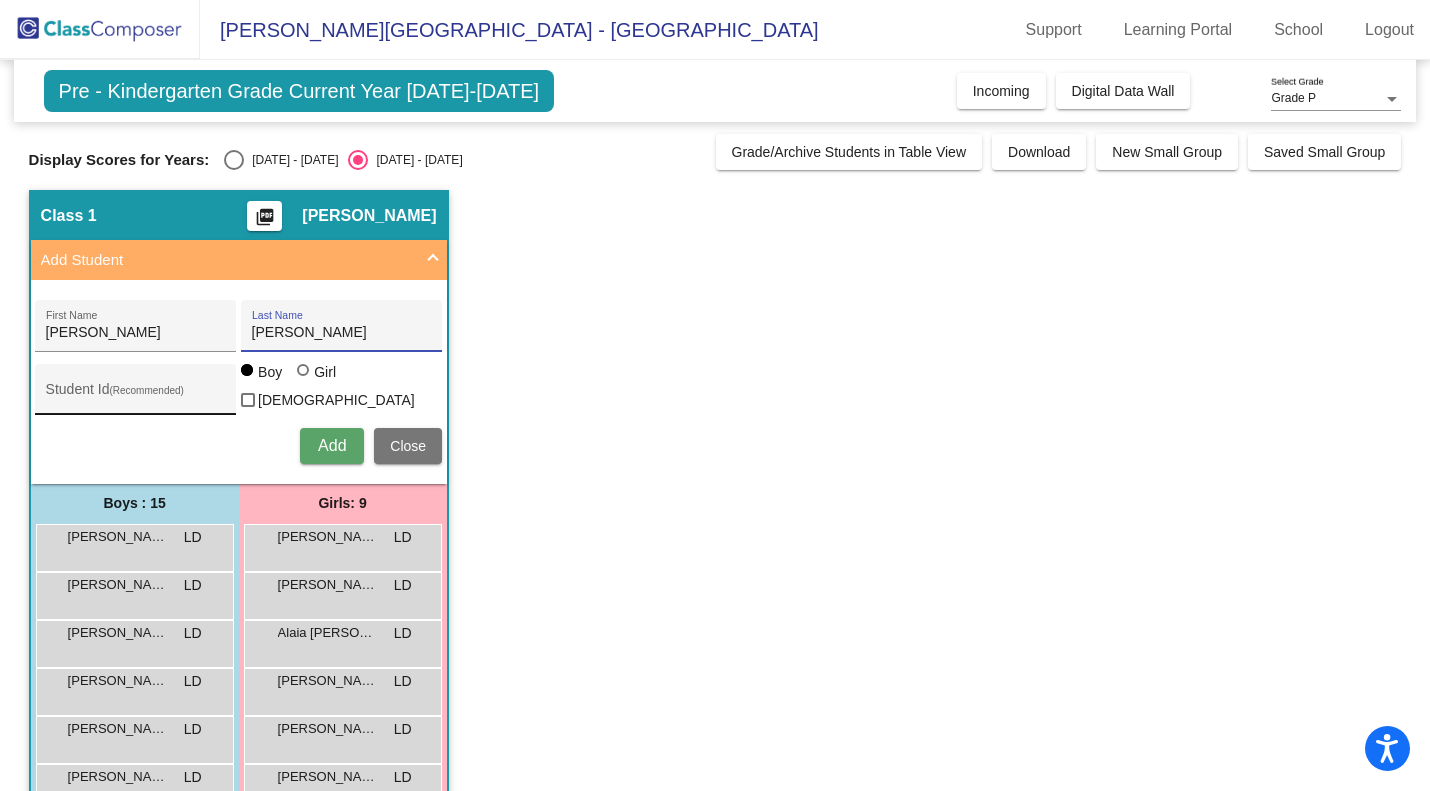 type on "Hernandez" 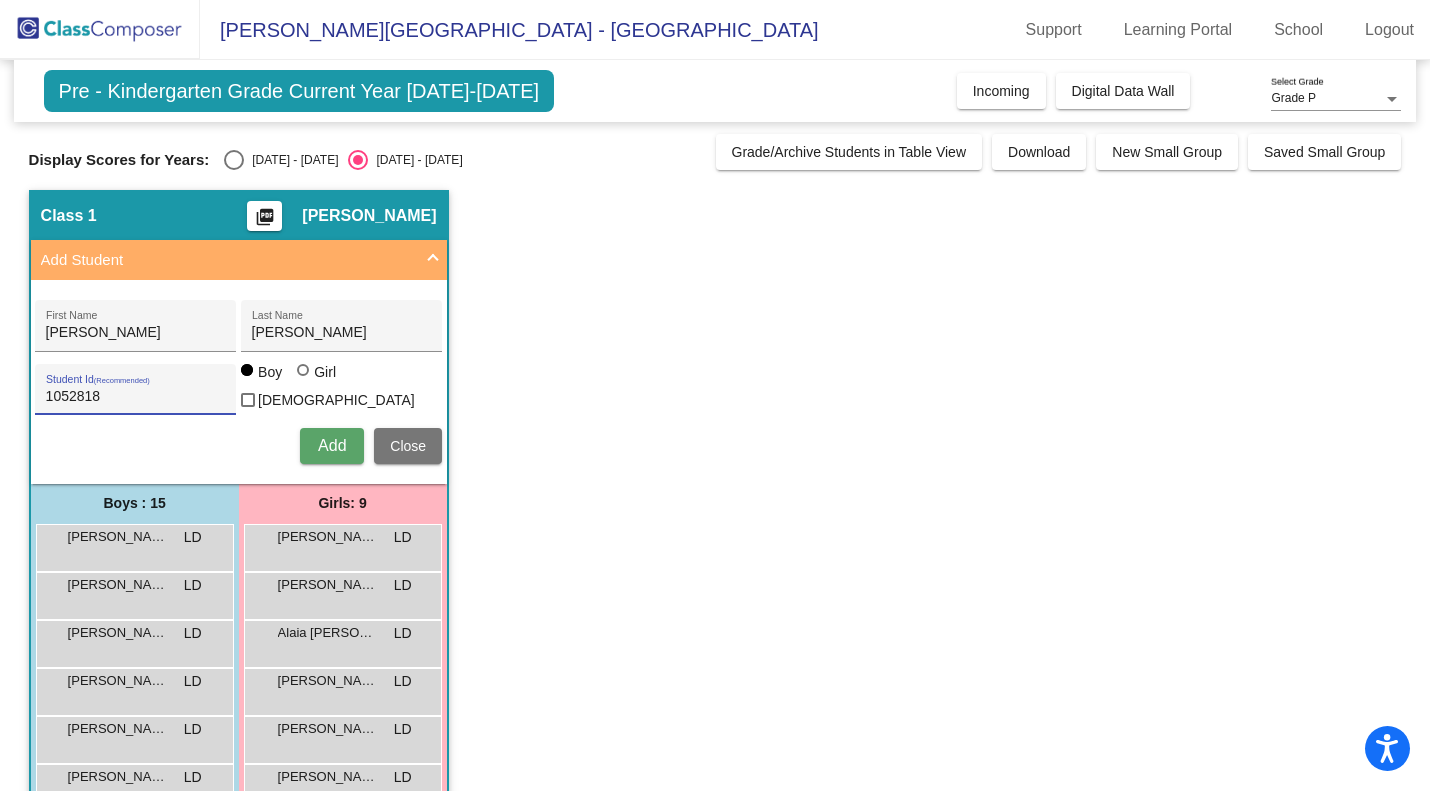 type on "1052818" 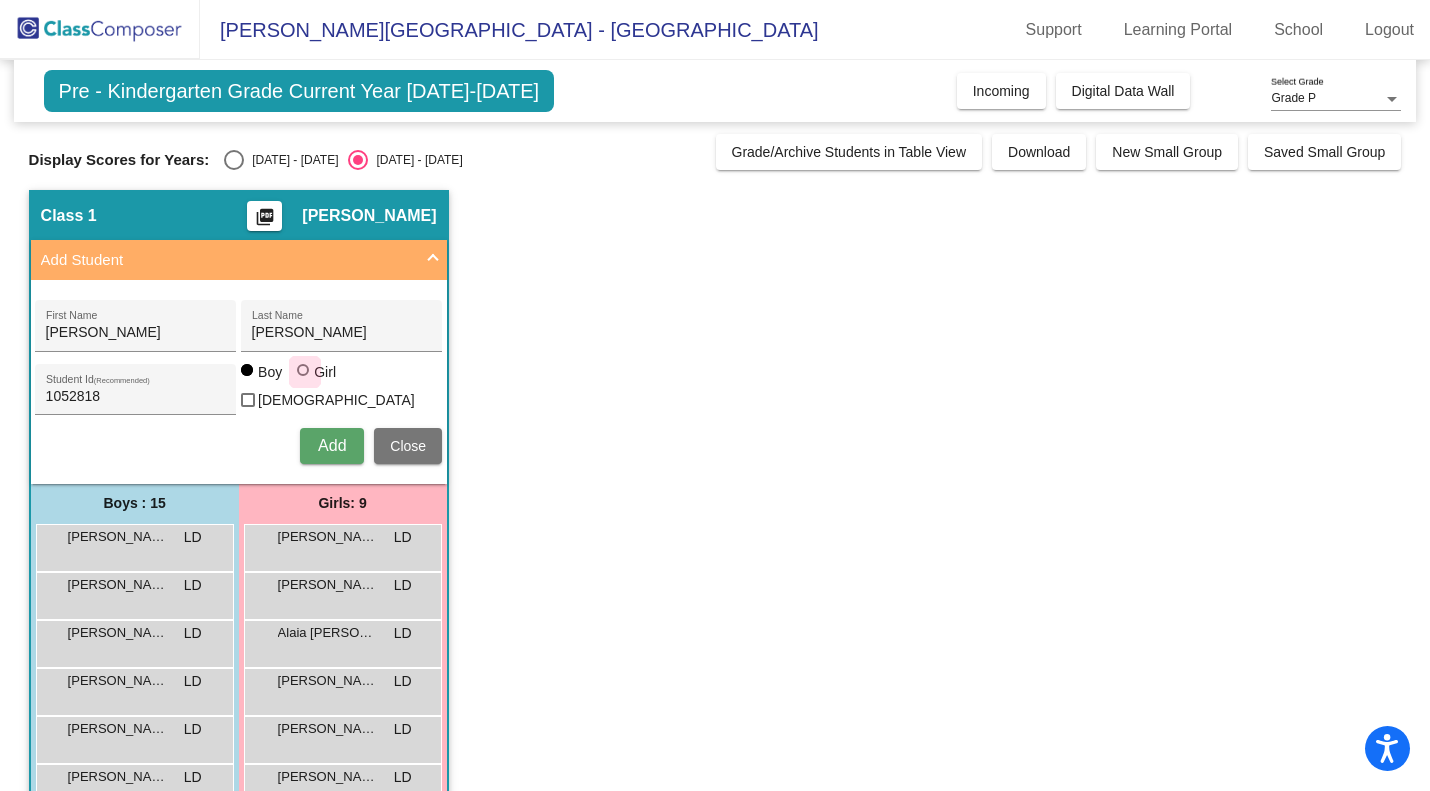 click at bounding box center [303, 370] 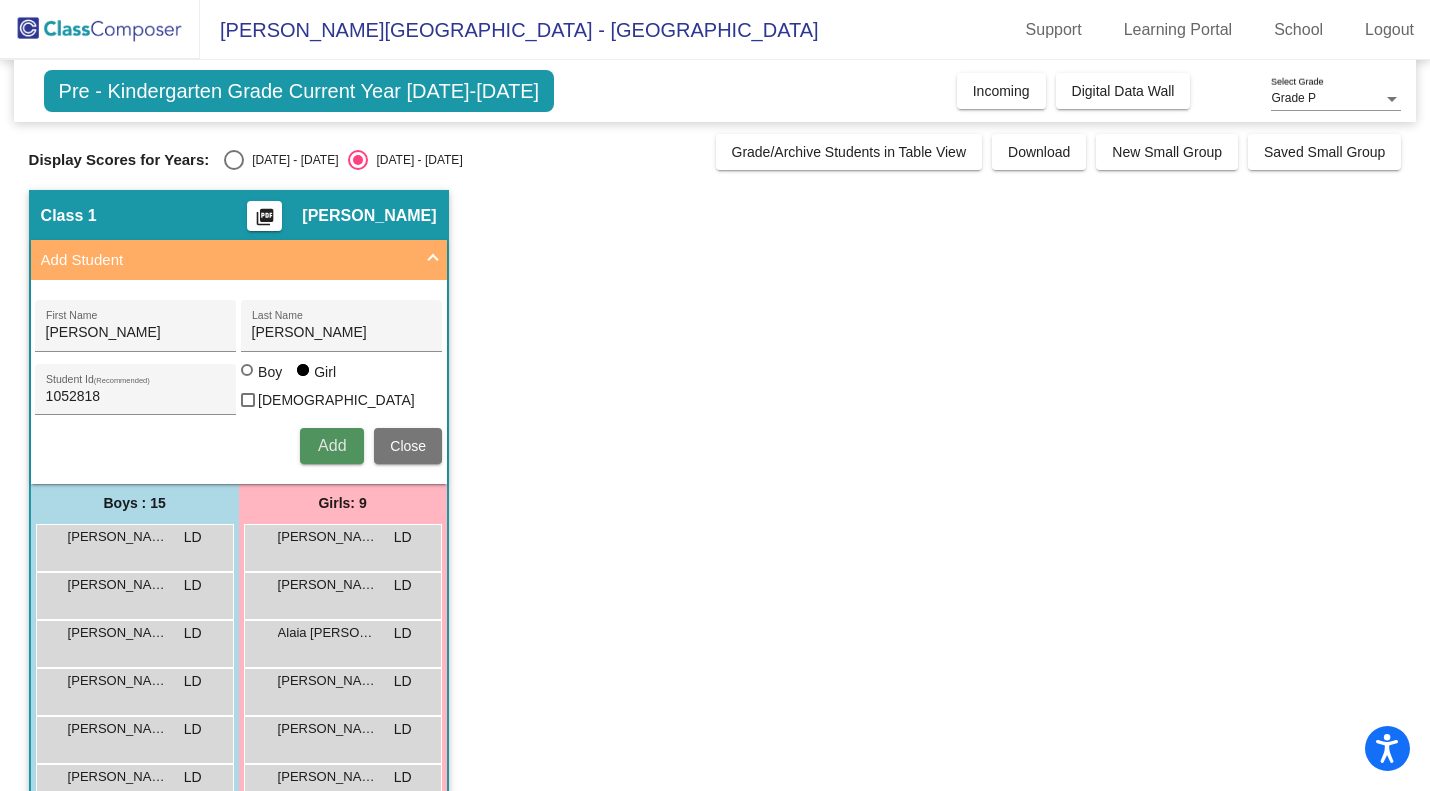 click on "Add" at bounding box center (332, 445) 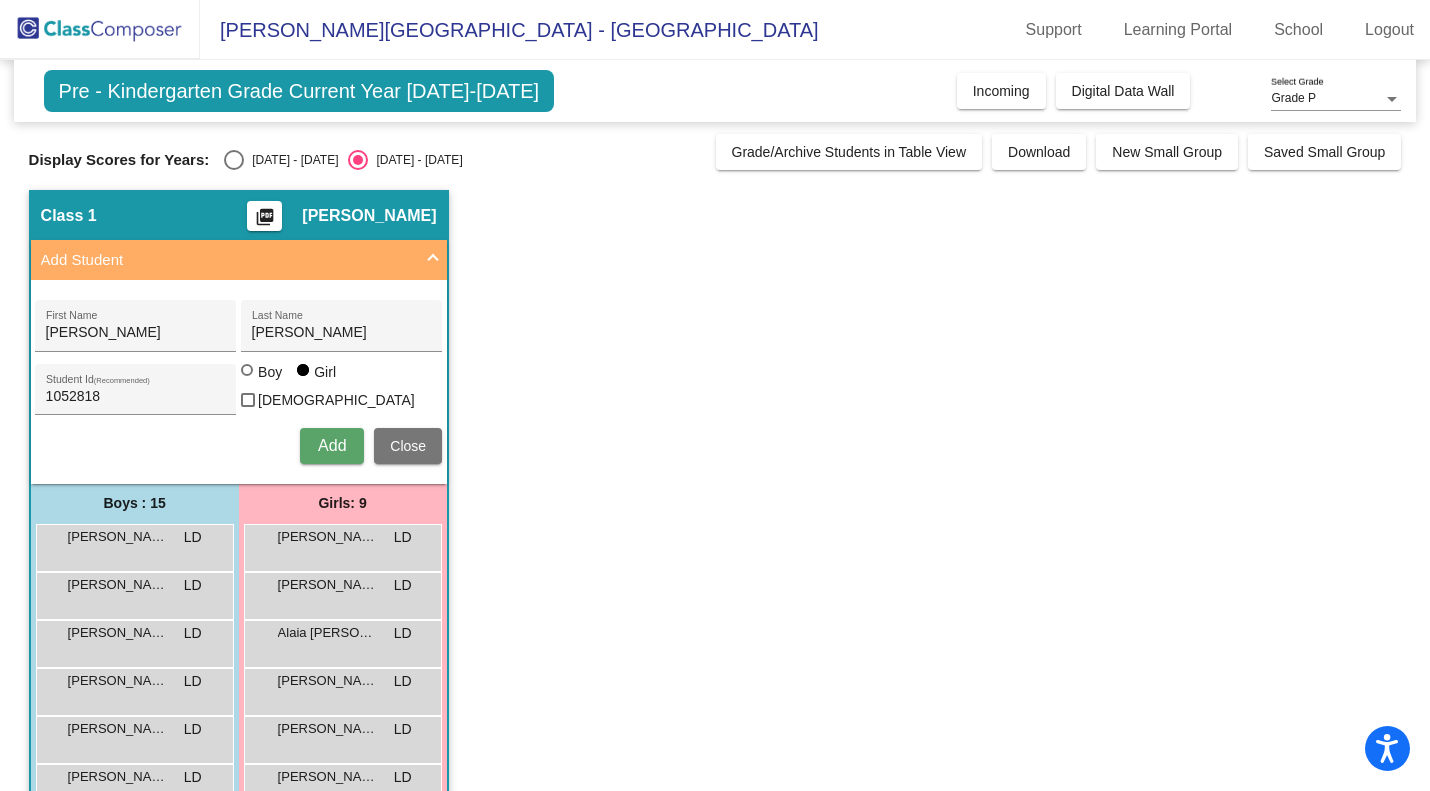 type 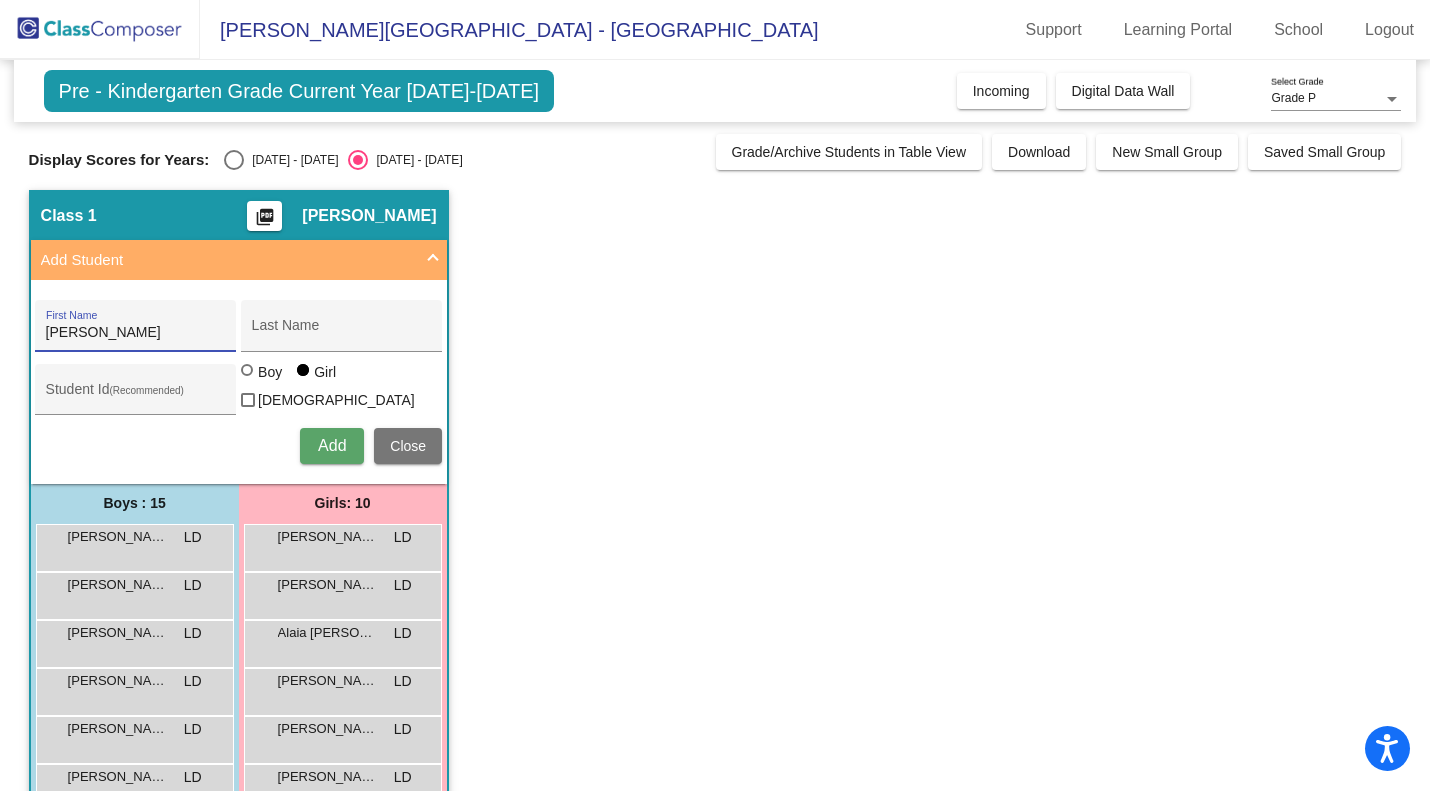 type on "Ekamjot" 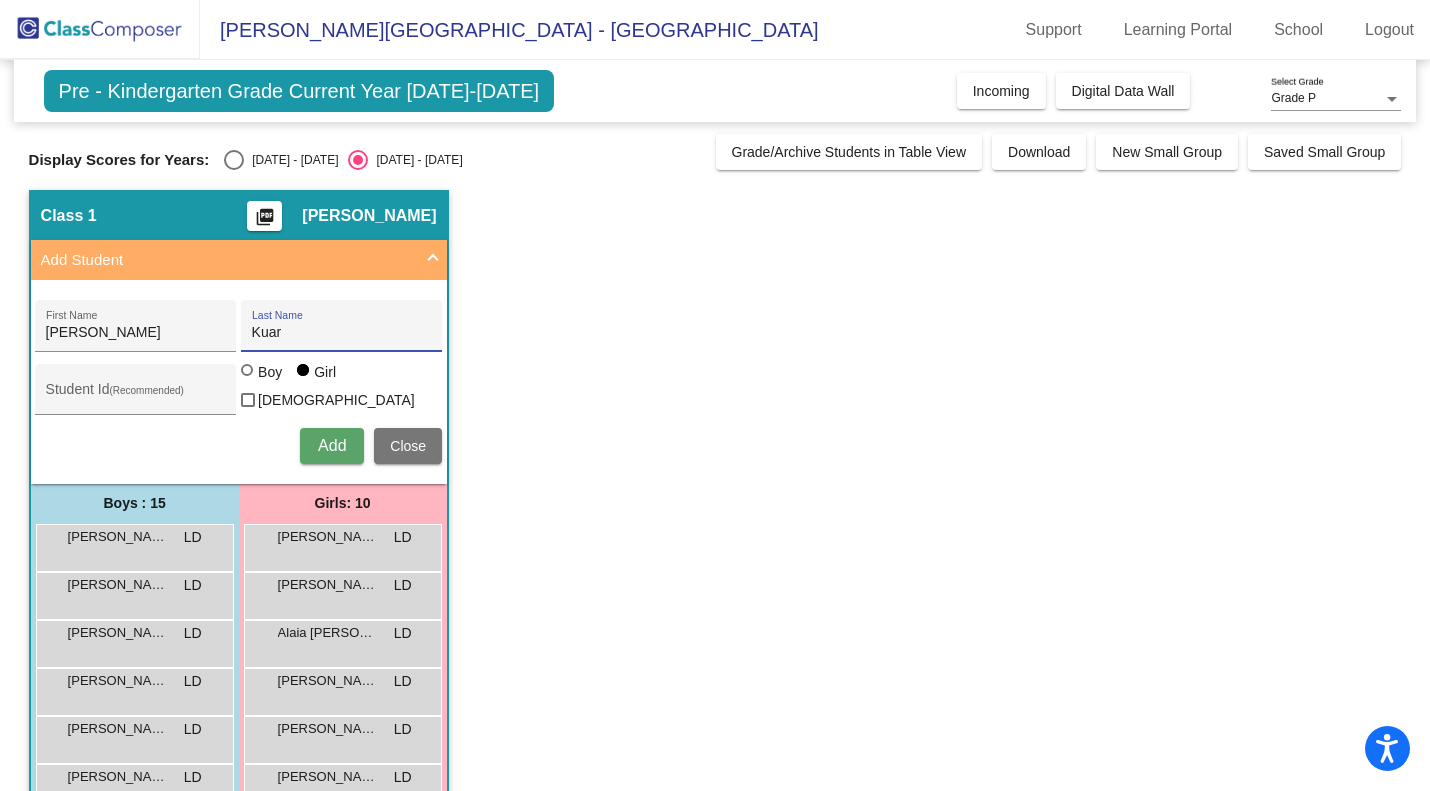 type on "Kuar" 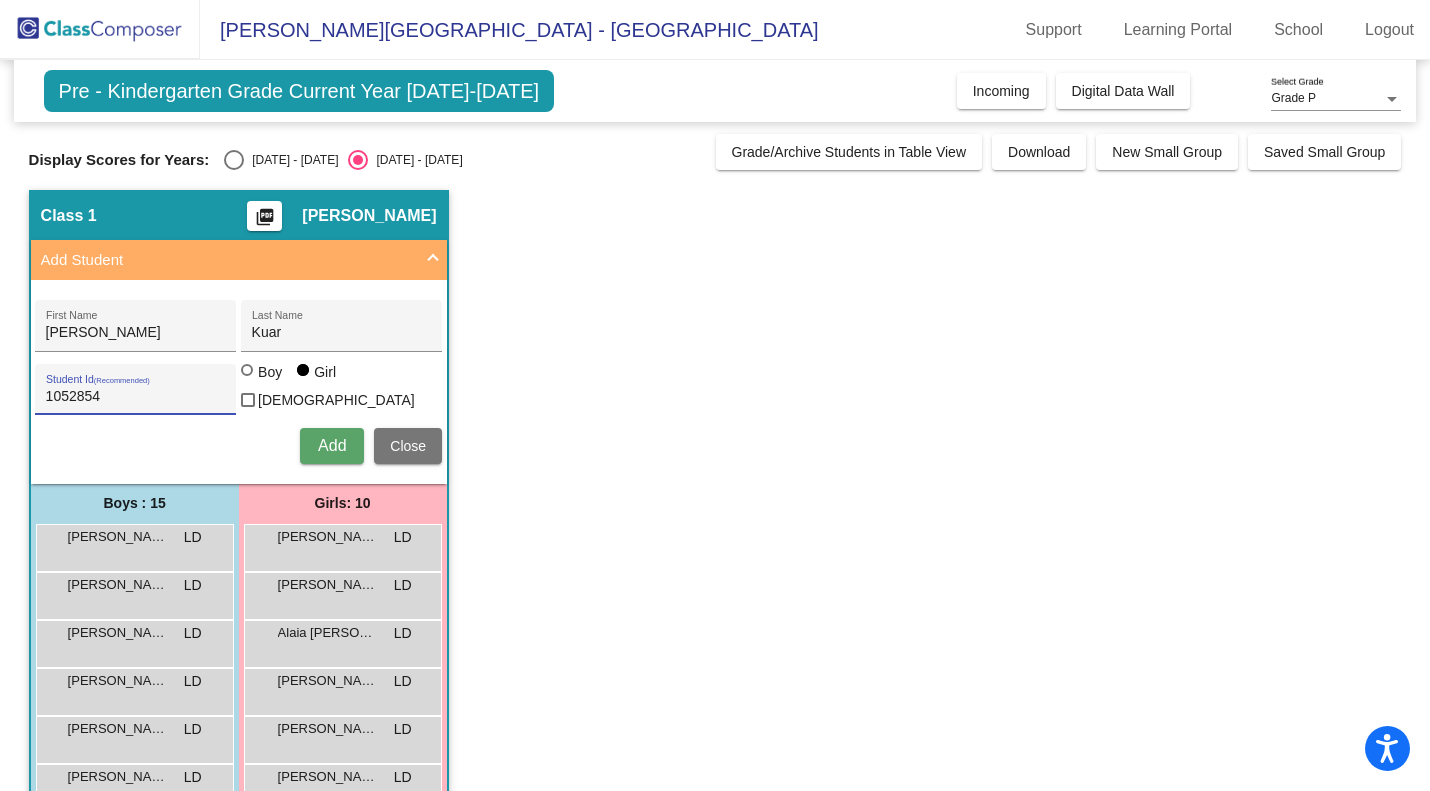 type on "1052854" 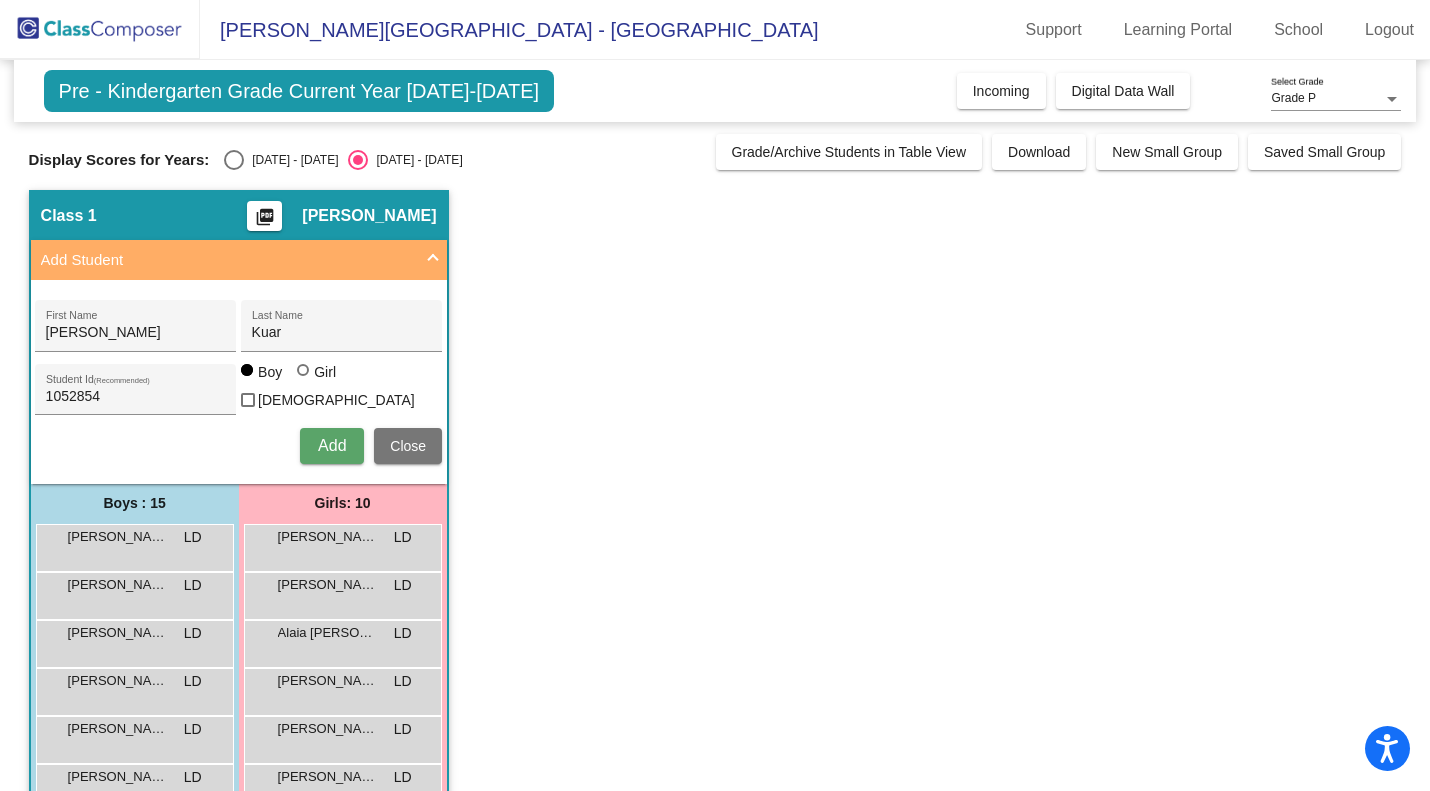 click on "Add" at bounding box center [332, 445] 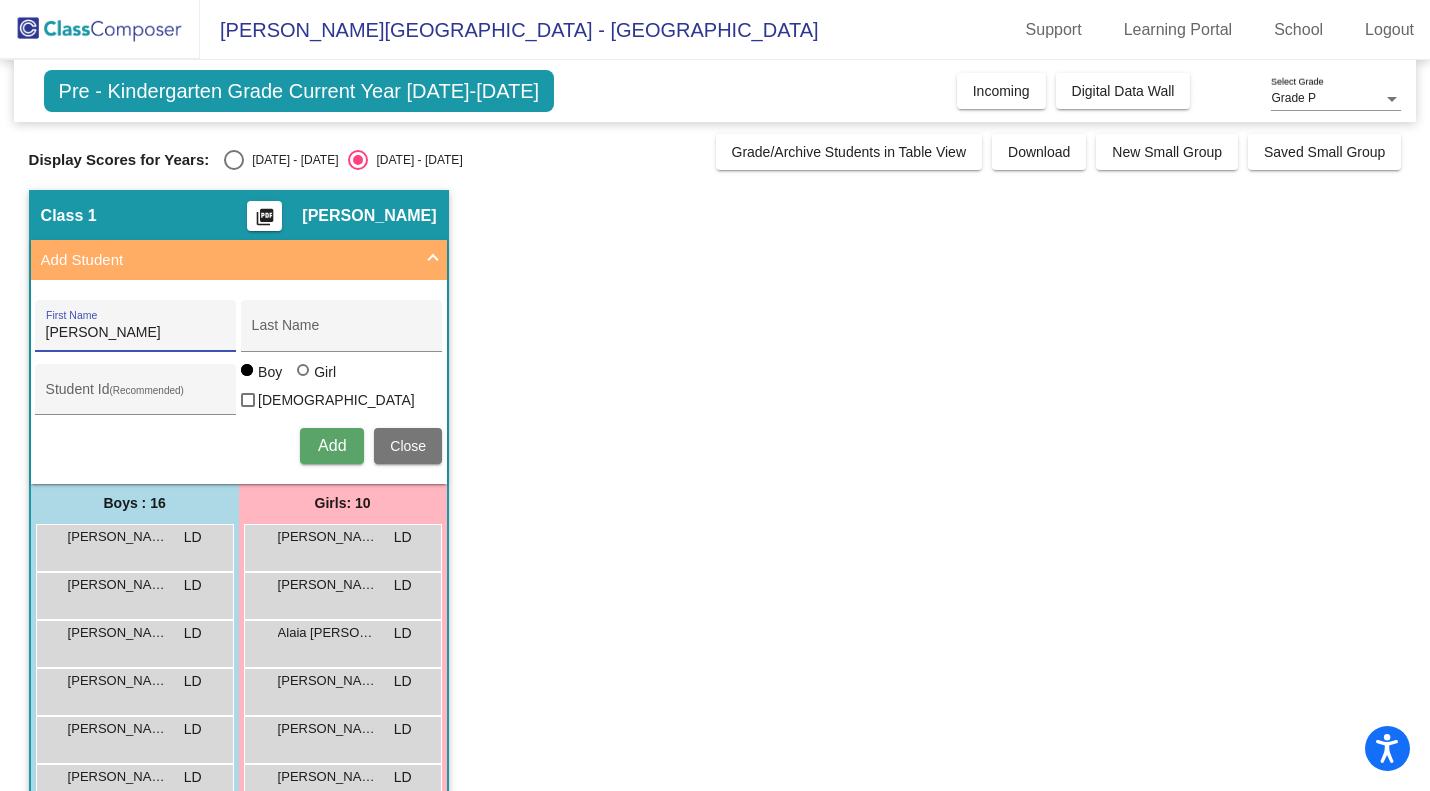 type on "Luna" 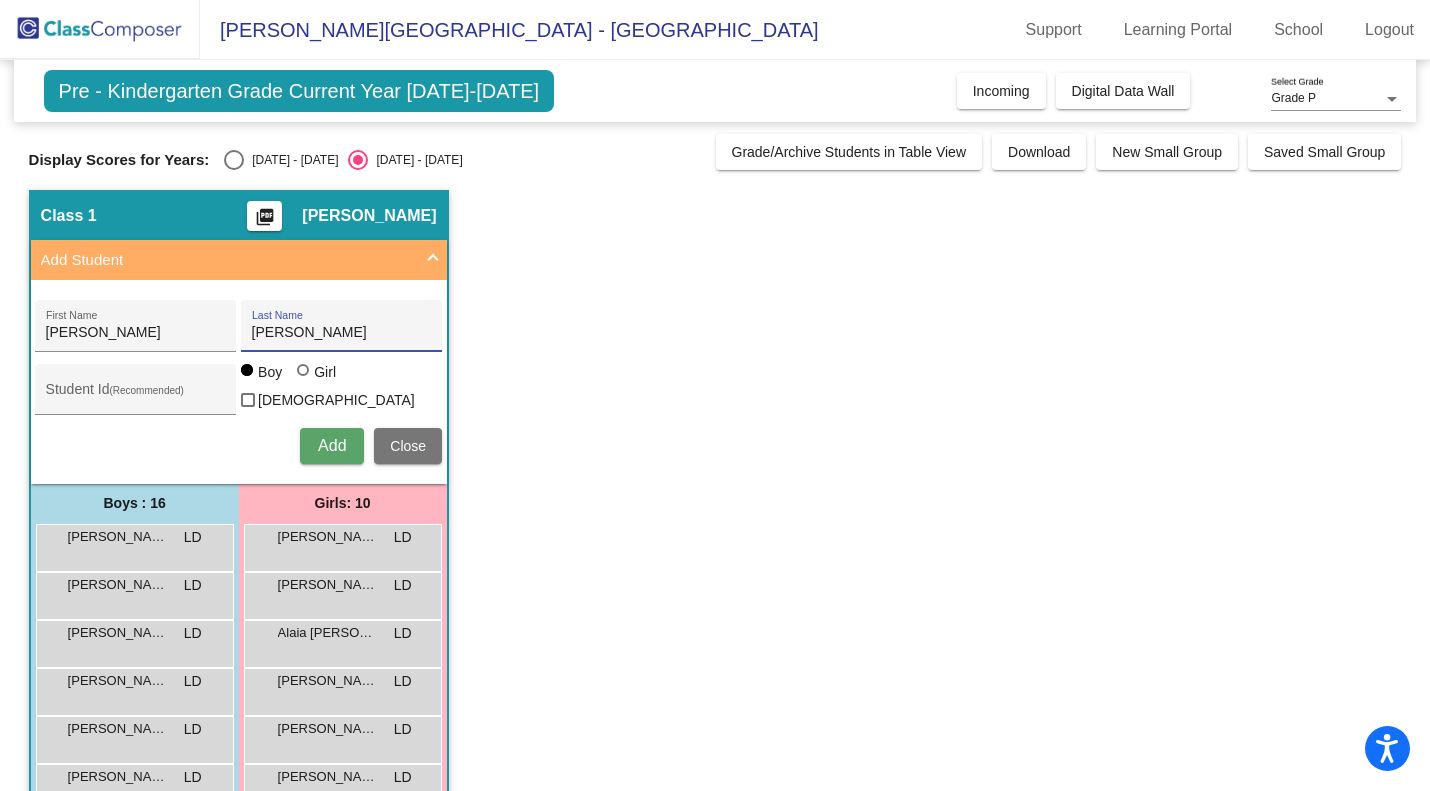 type on "Torrez" 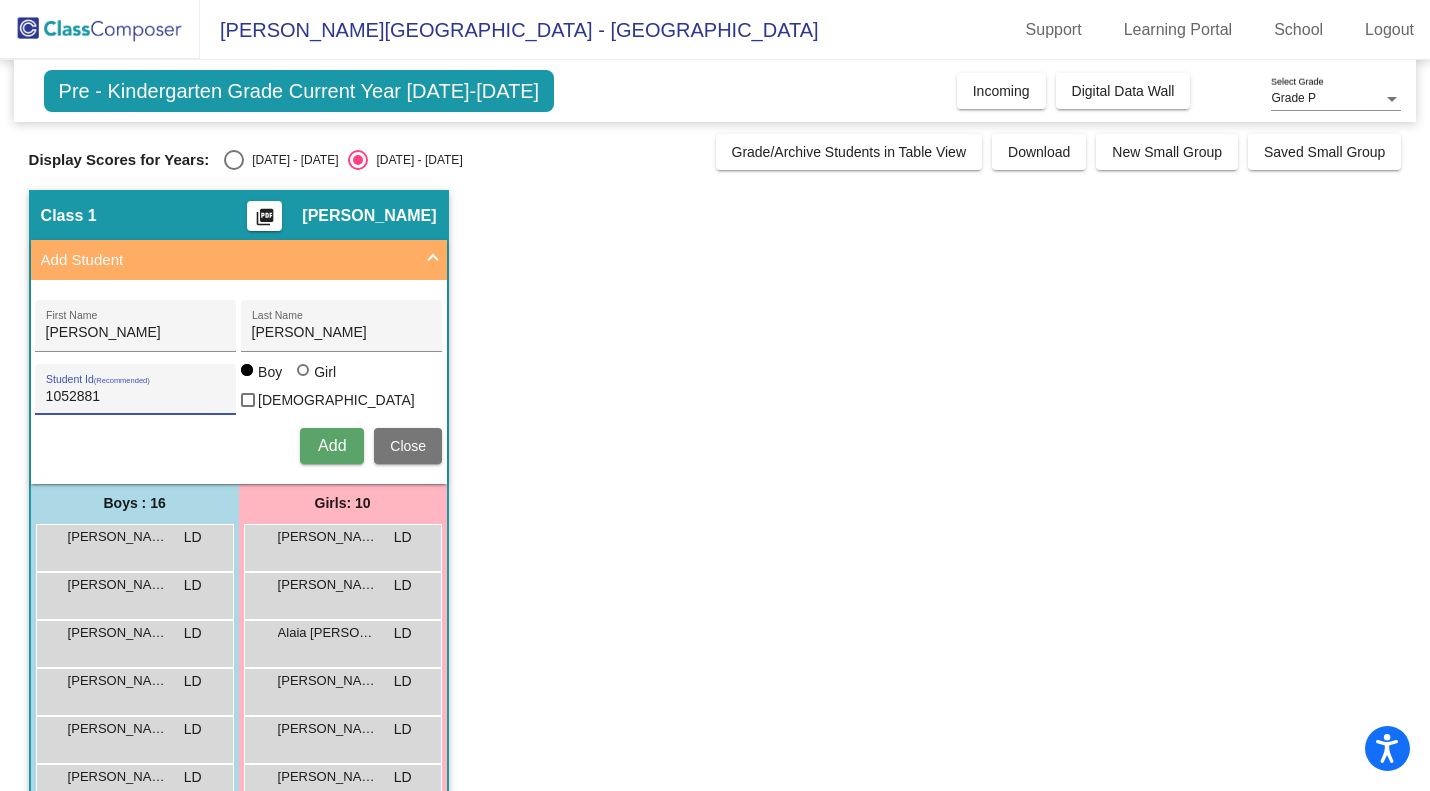 type on "1052881" 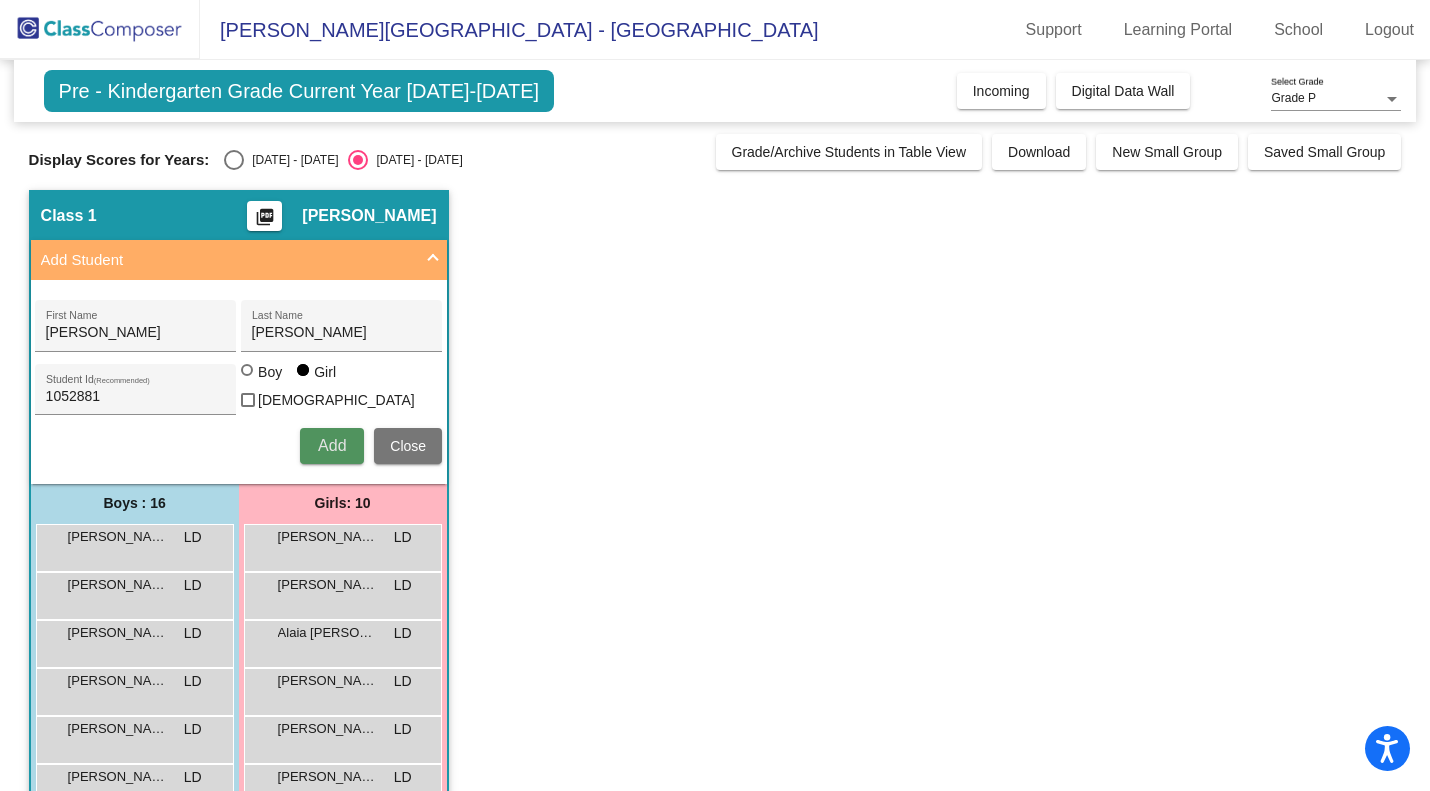 click on "Add" at bounding box center (332, 445) 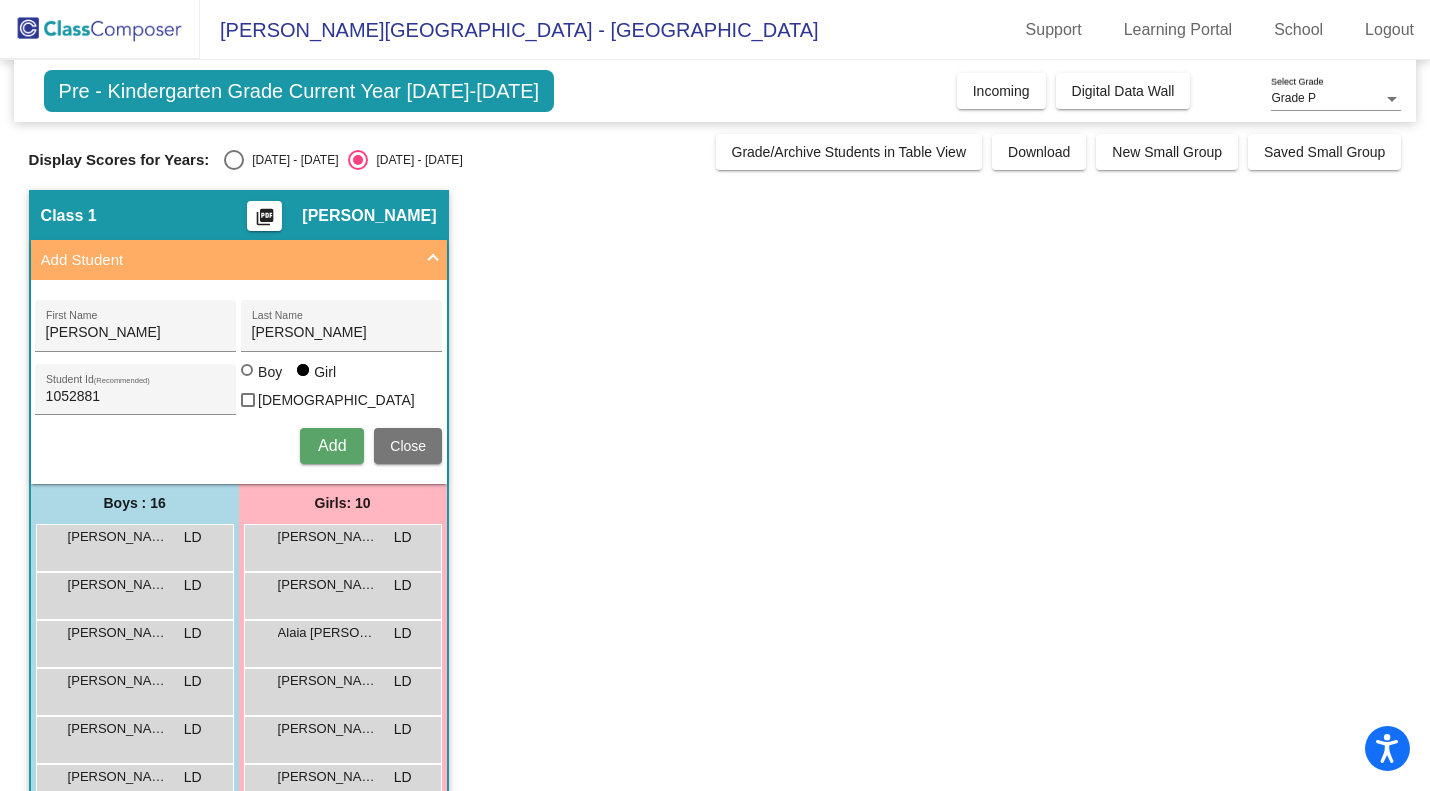 type 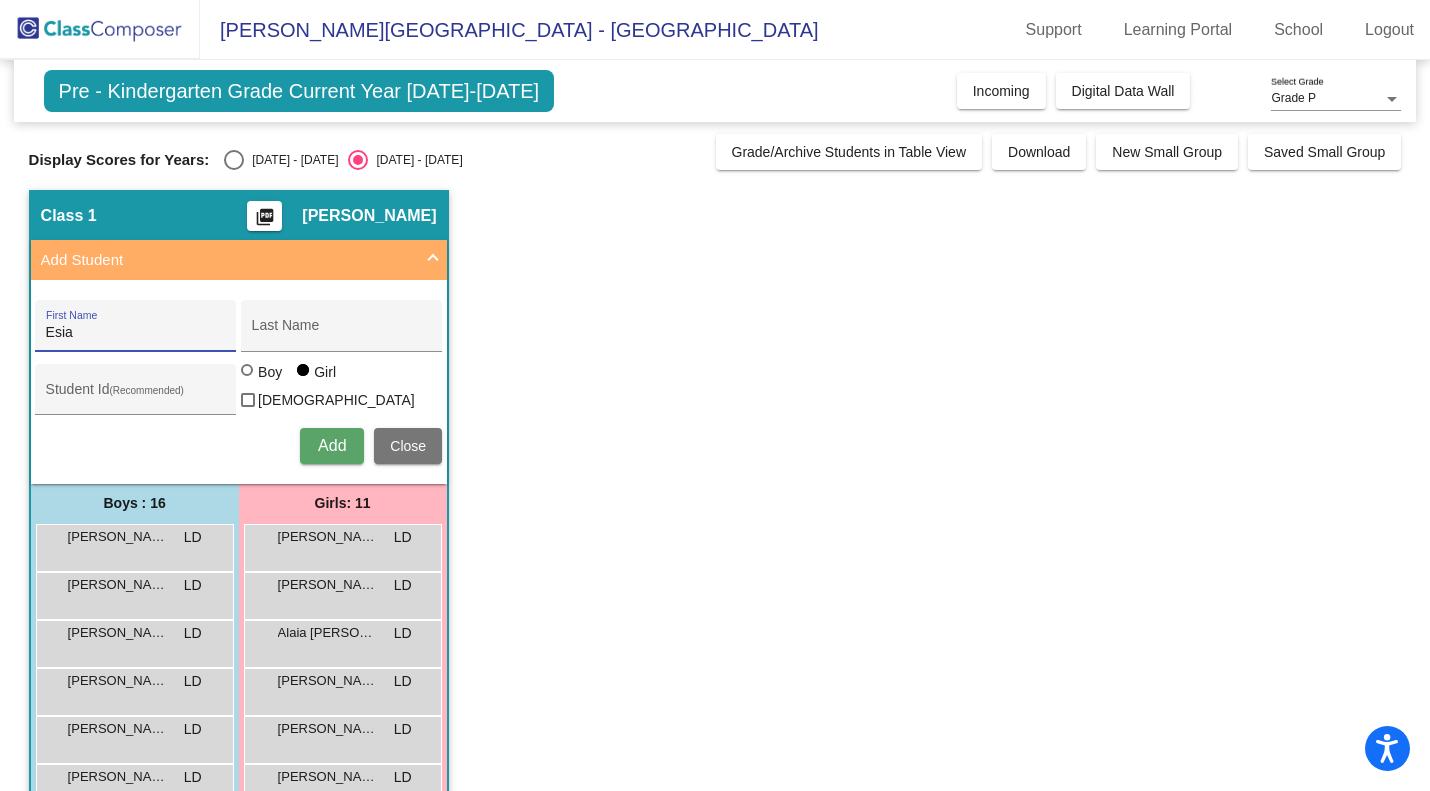 type on "Esia" 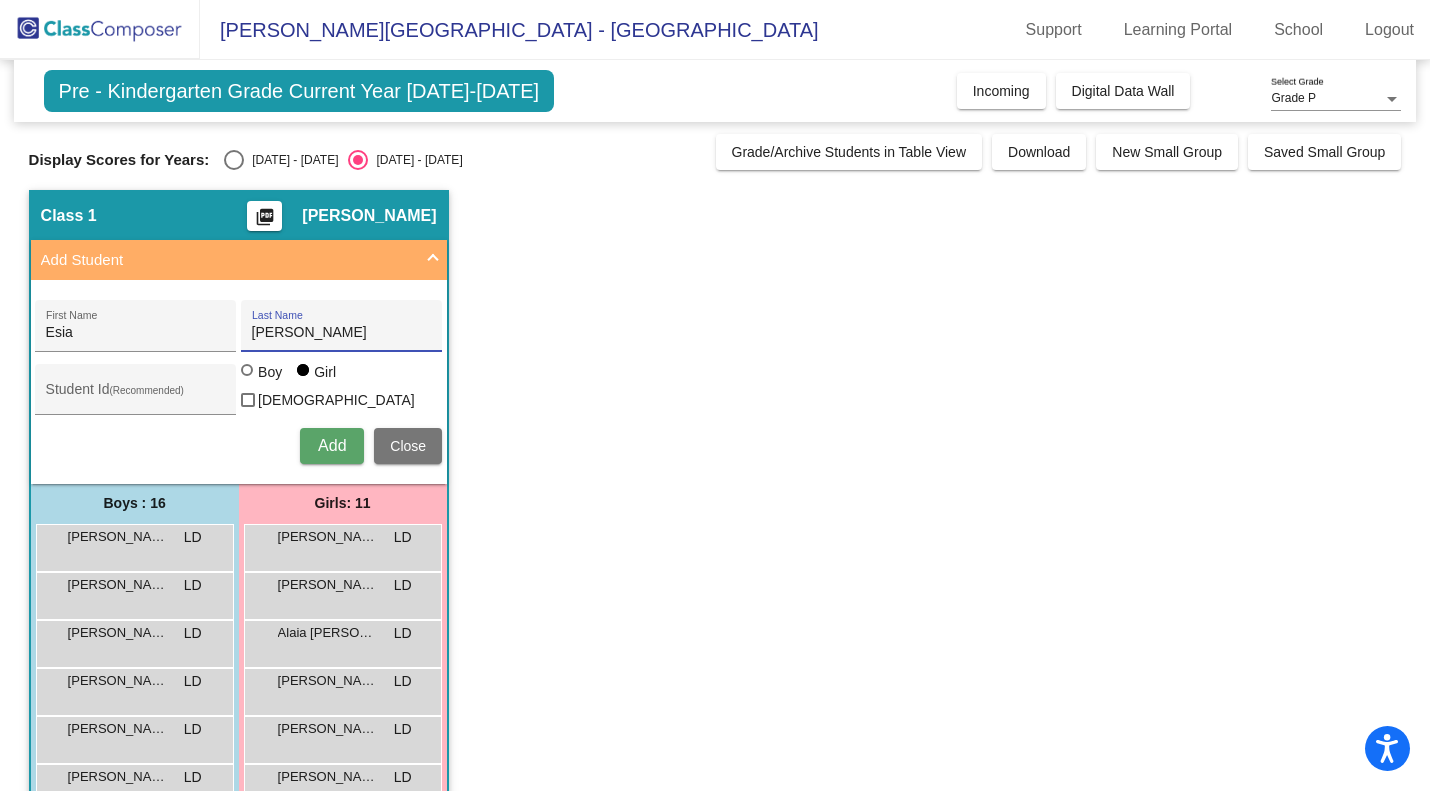 type on "Morales" 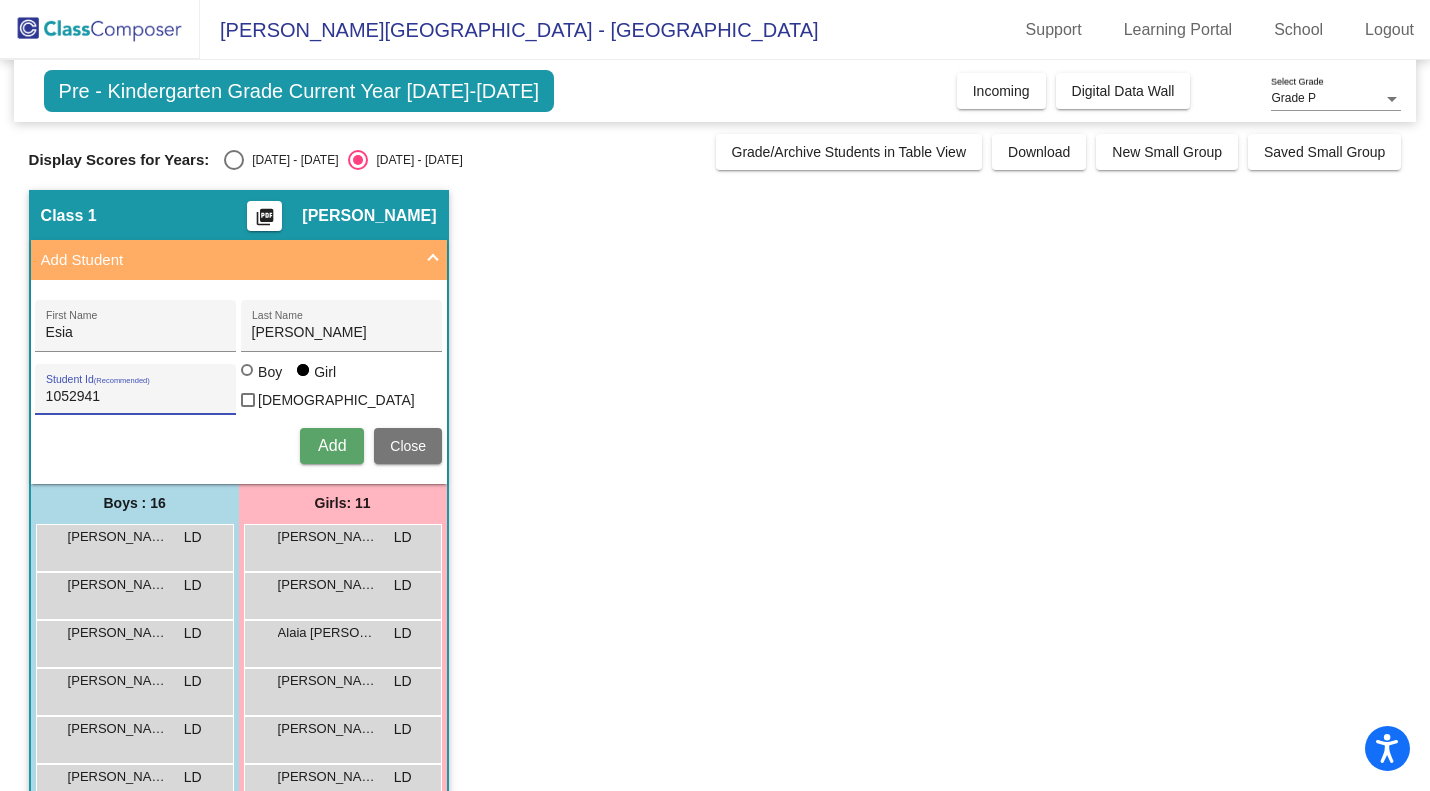 type on "1052941" 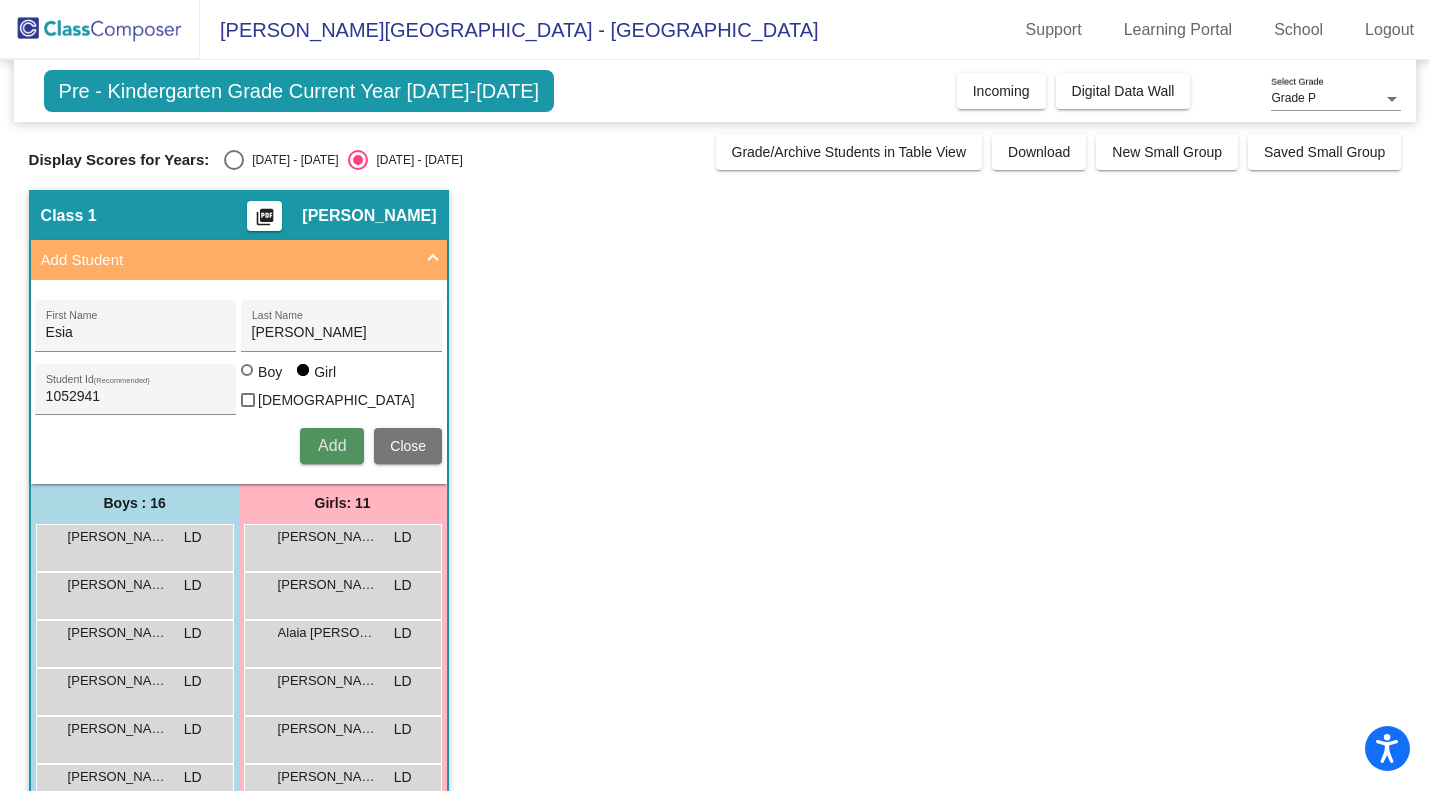 type 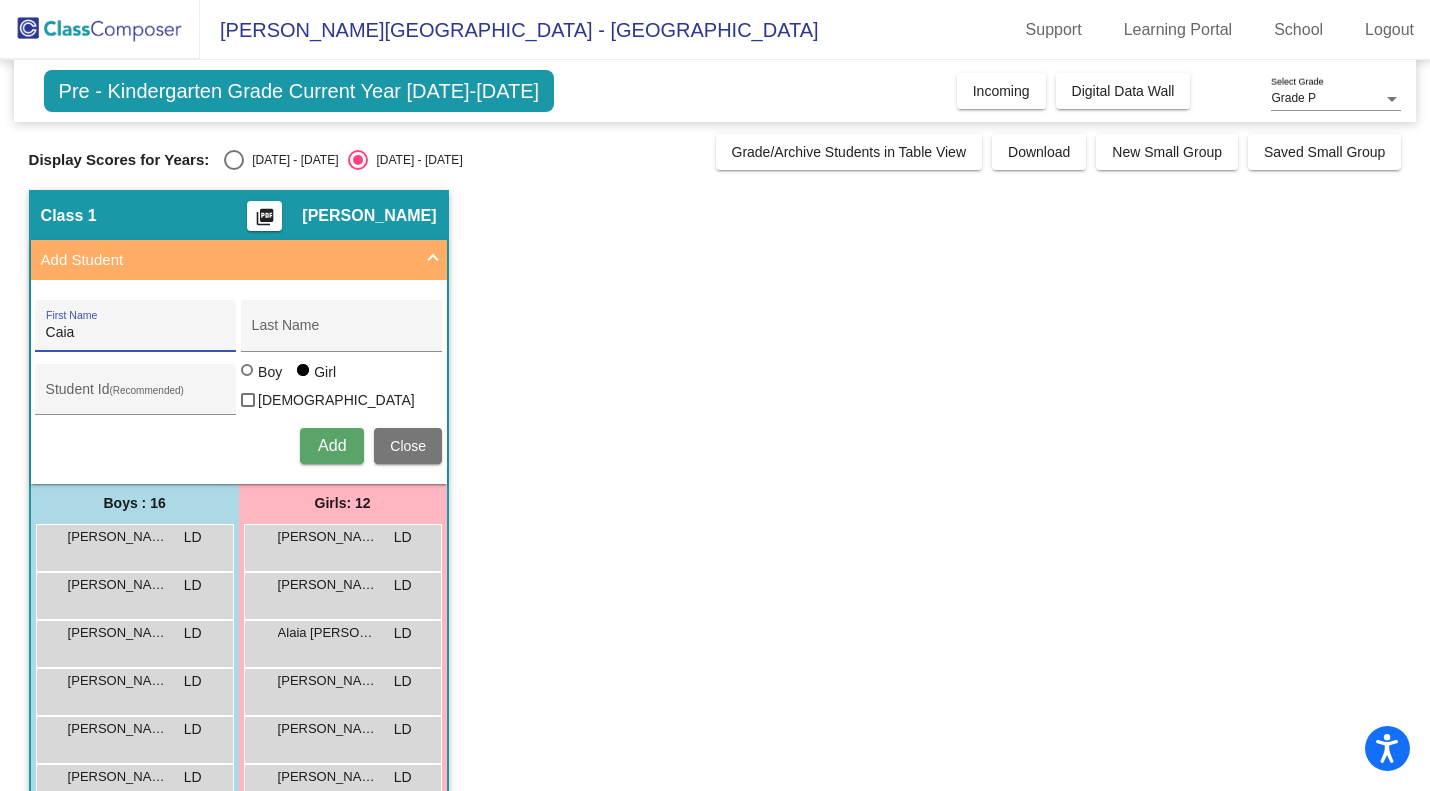 type on "Caia" 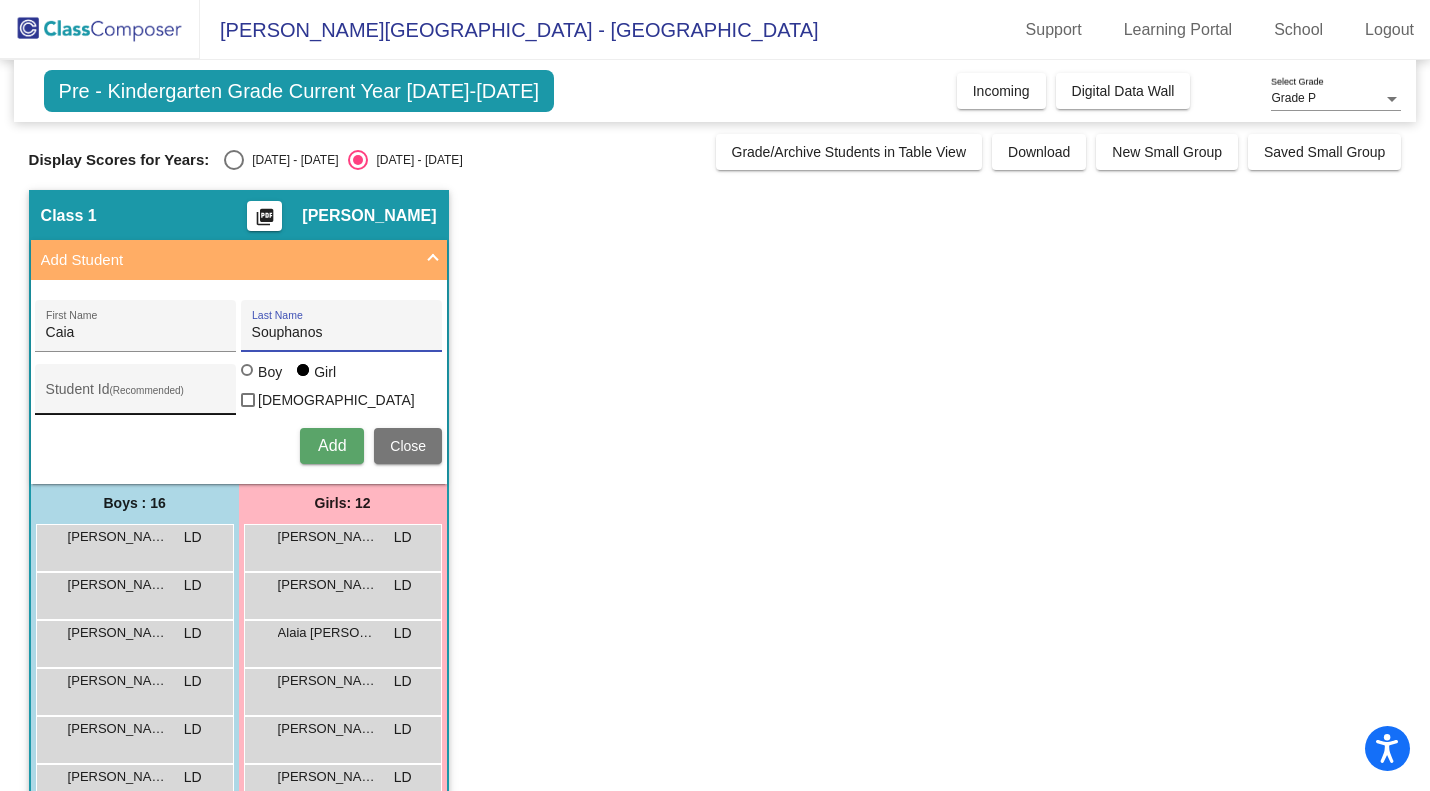 type on "Souphanos" 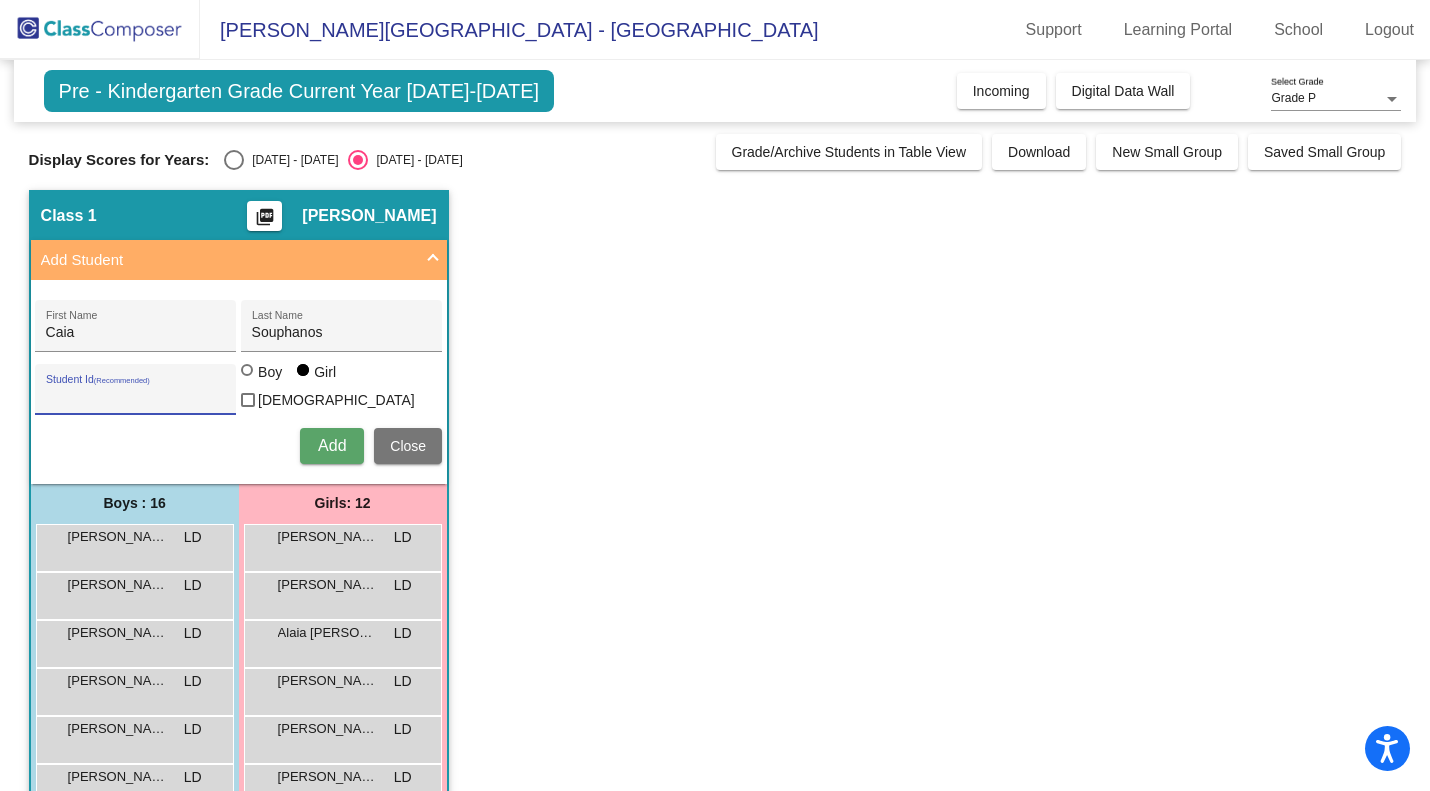 click on "Student Id  (Recommended)" at bounding box center (136, 397) 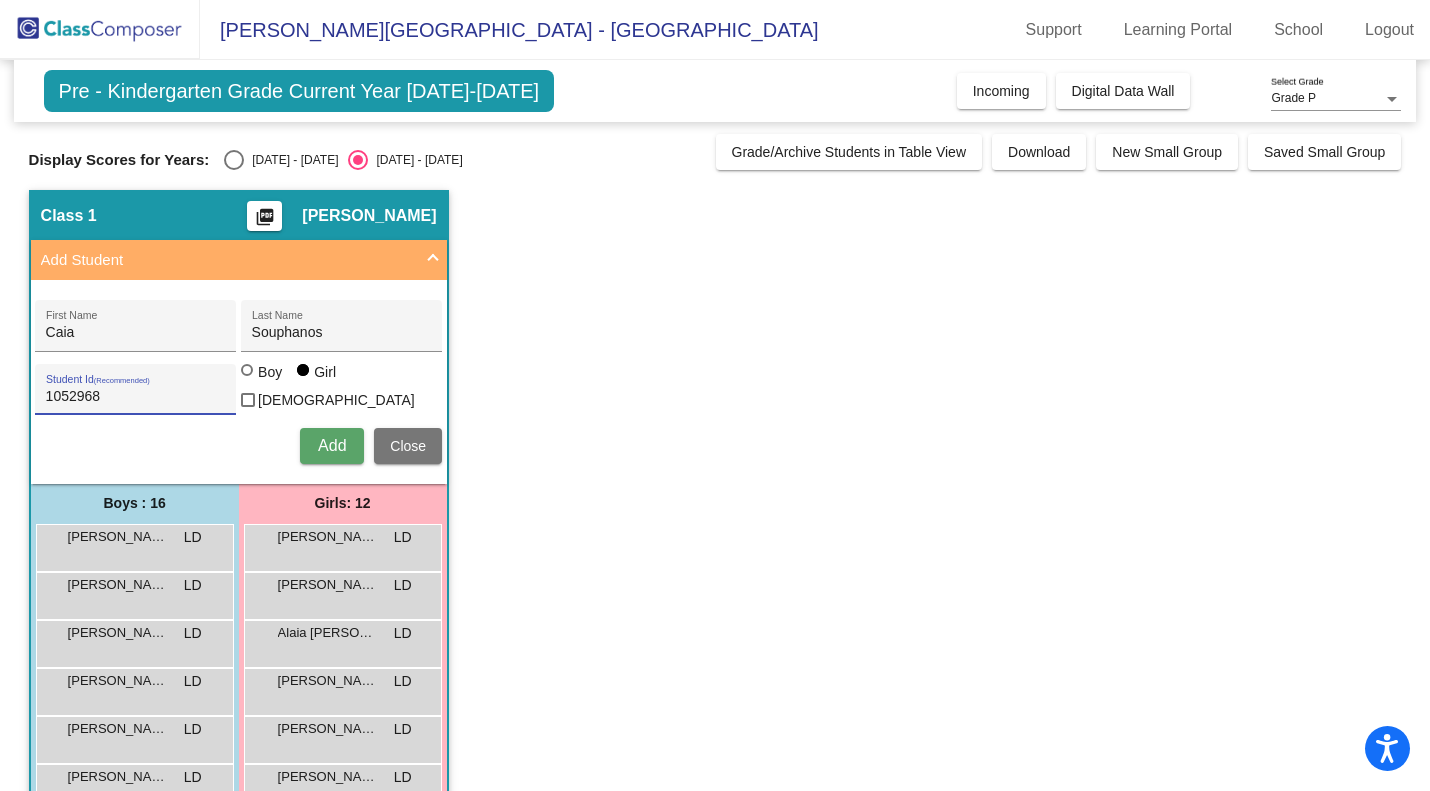 type on "1052968" 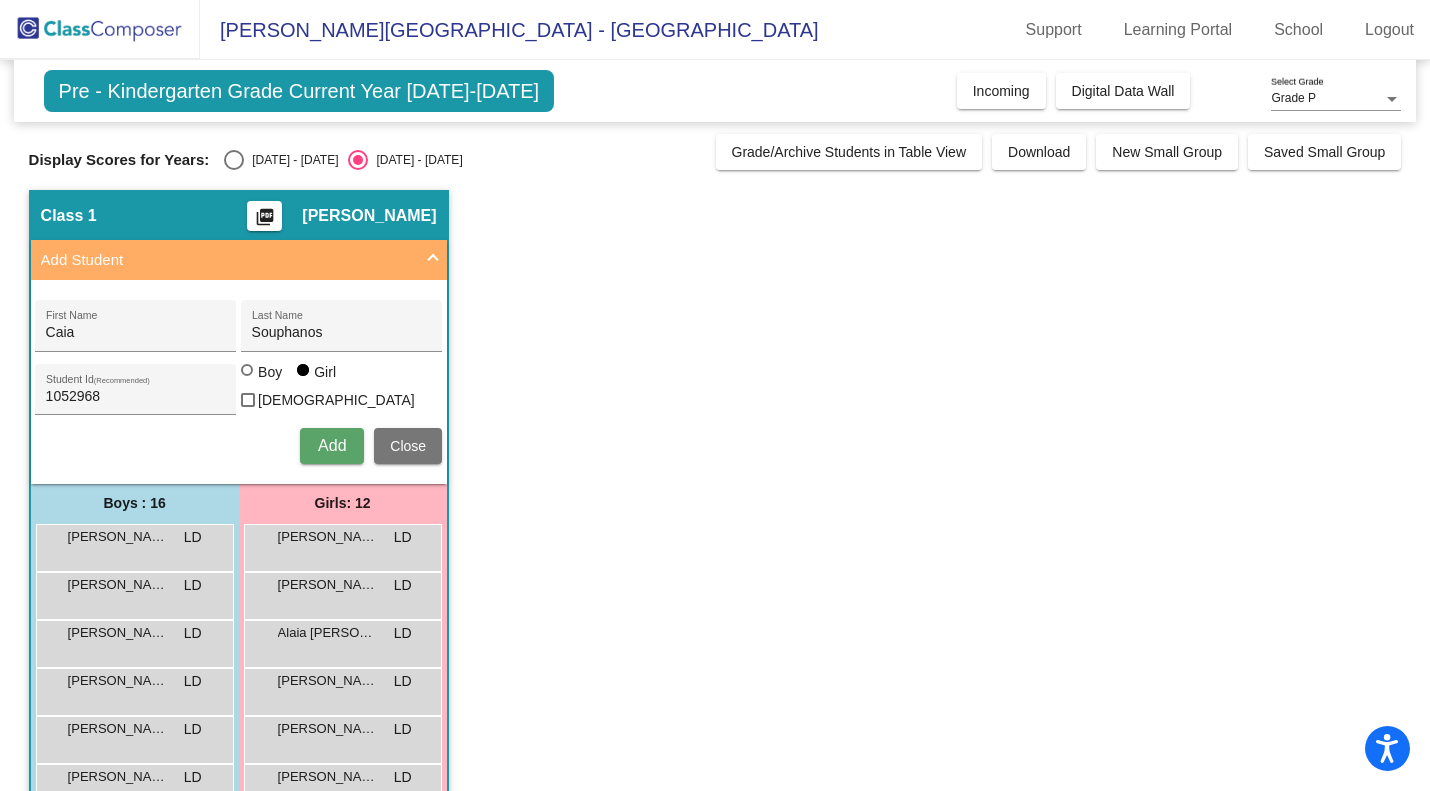 type 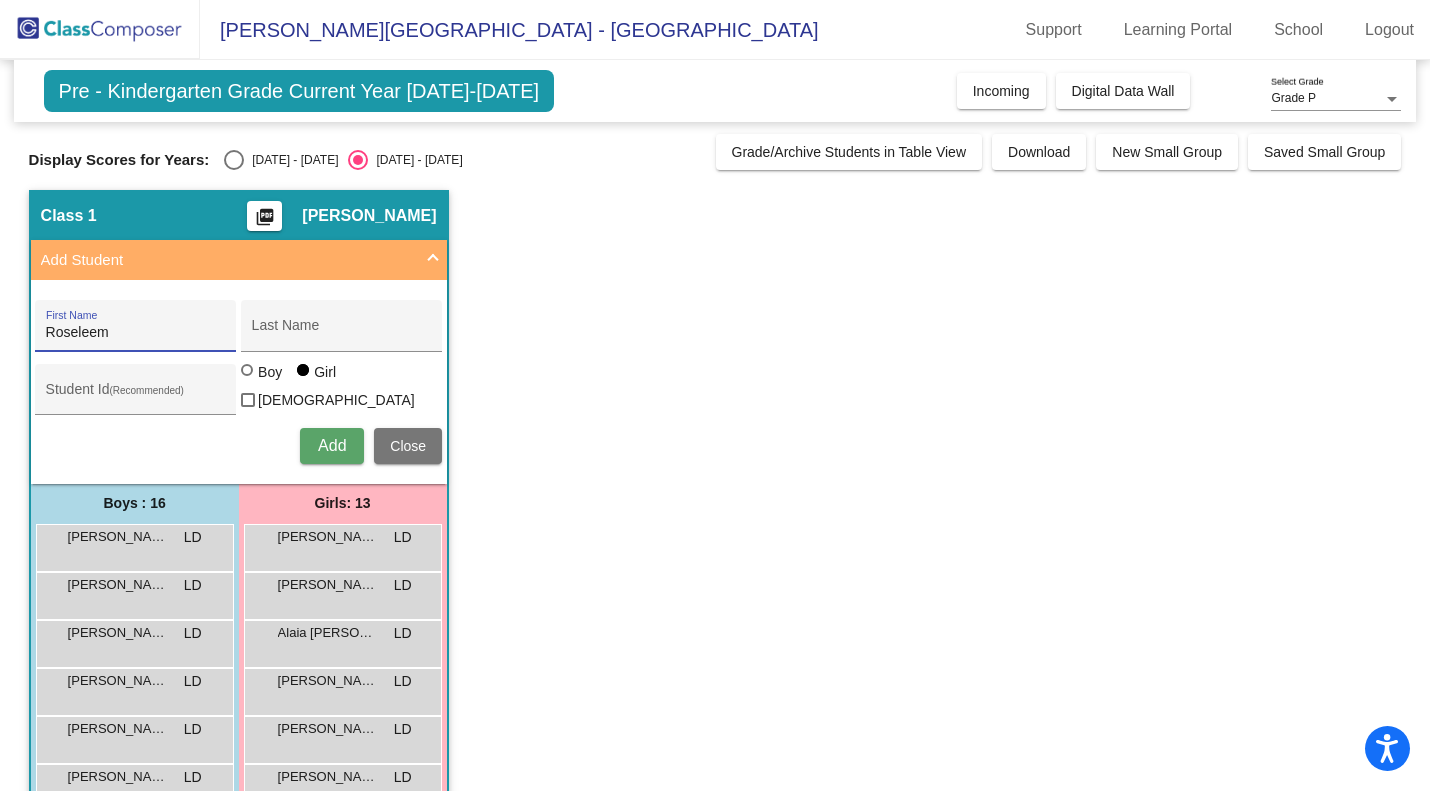 type on "Roseleem" 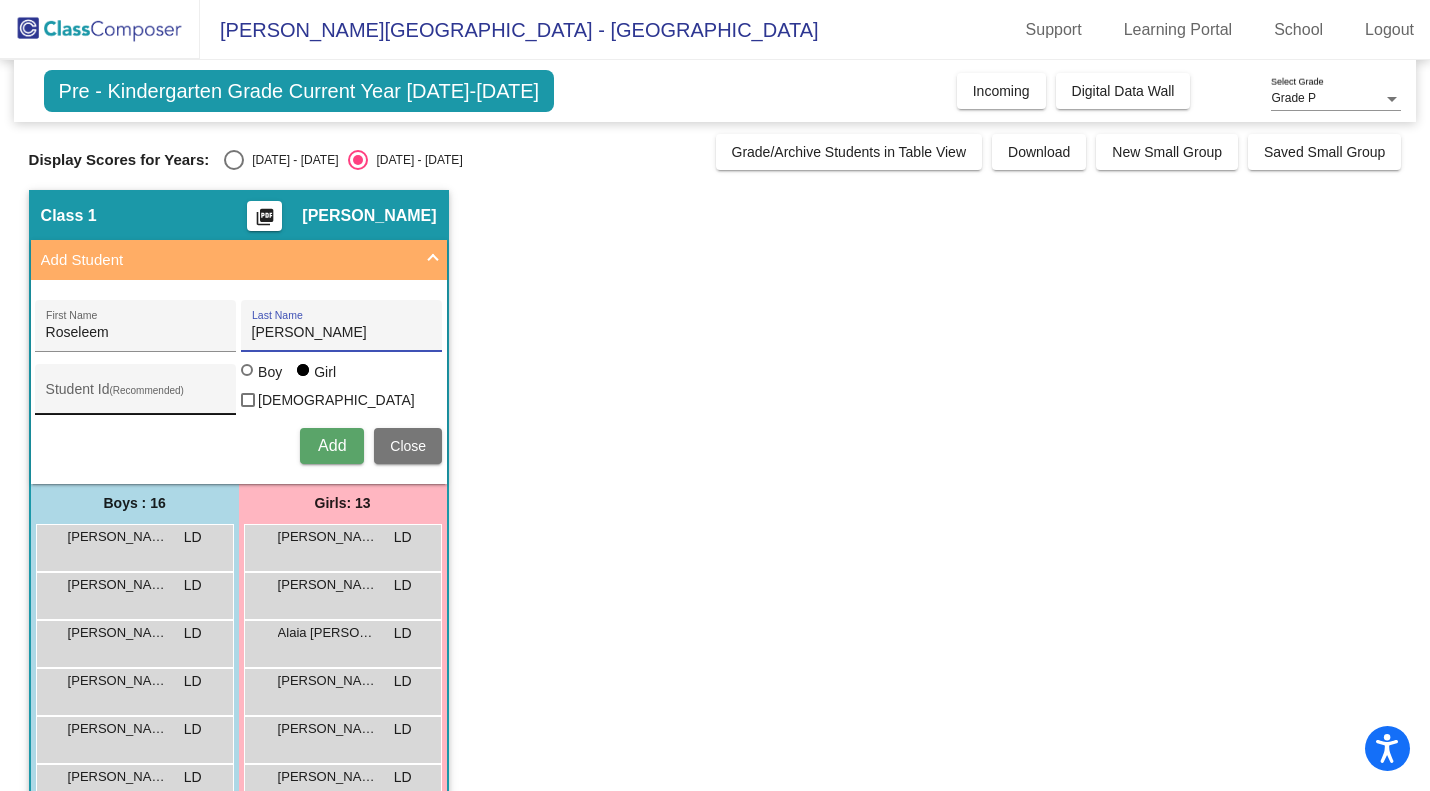 type on "Martinez" 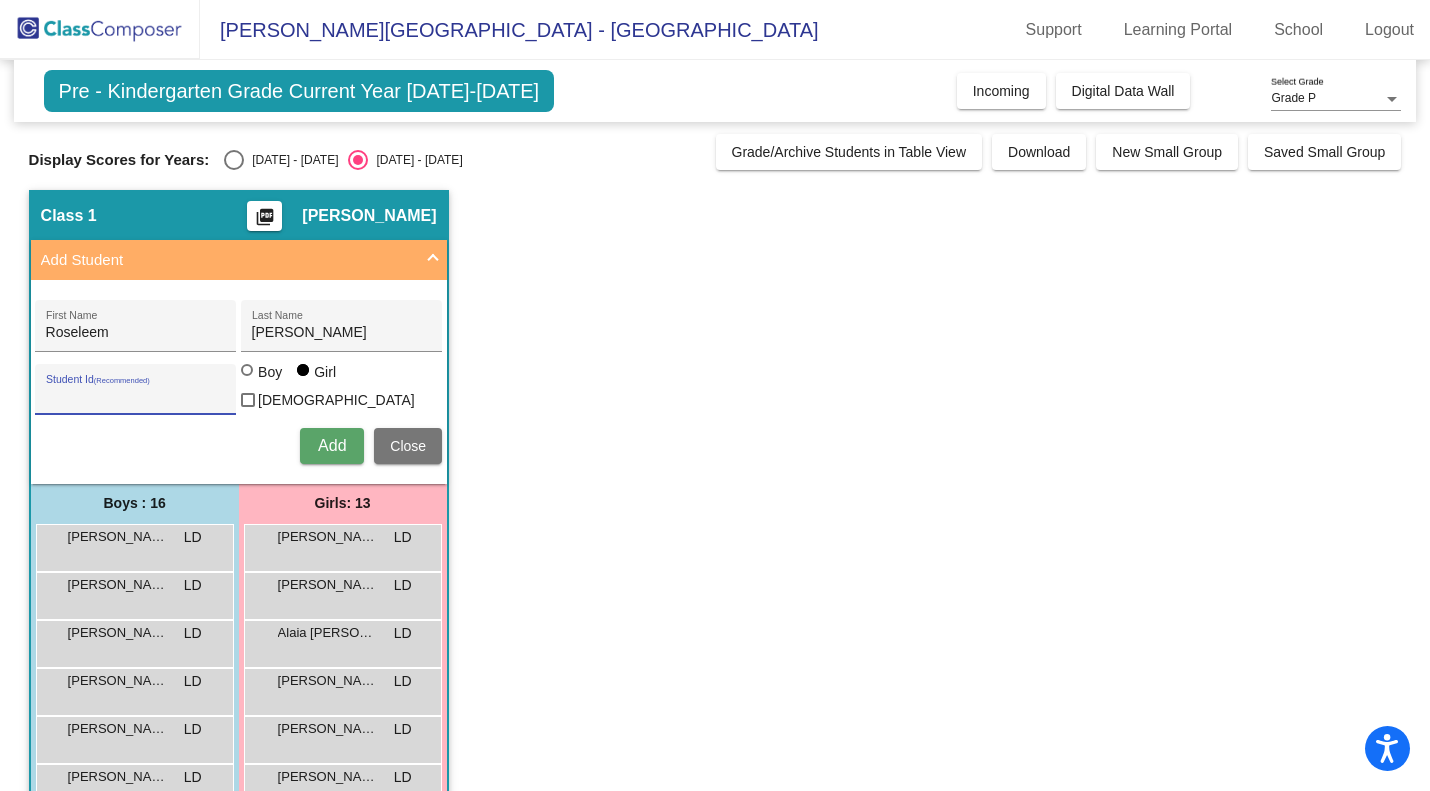 click on "Student Id  (Recommended)" at bounding box center (136, 397) 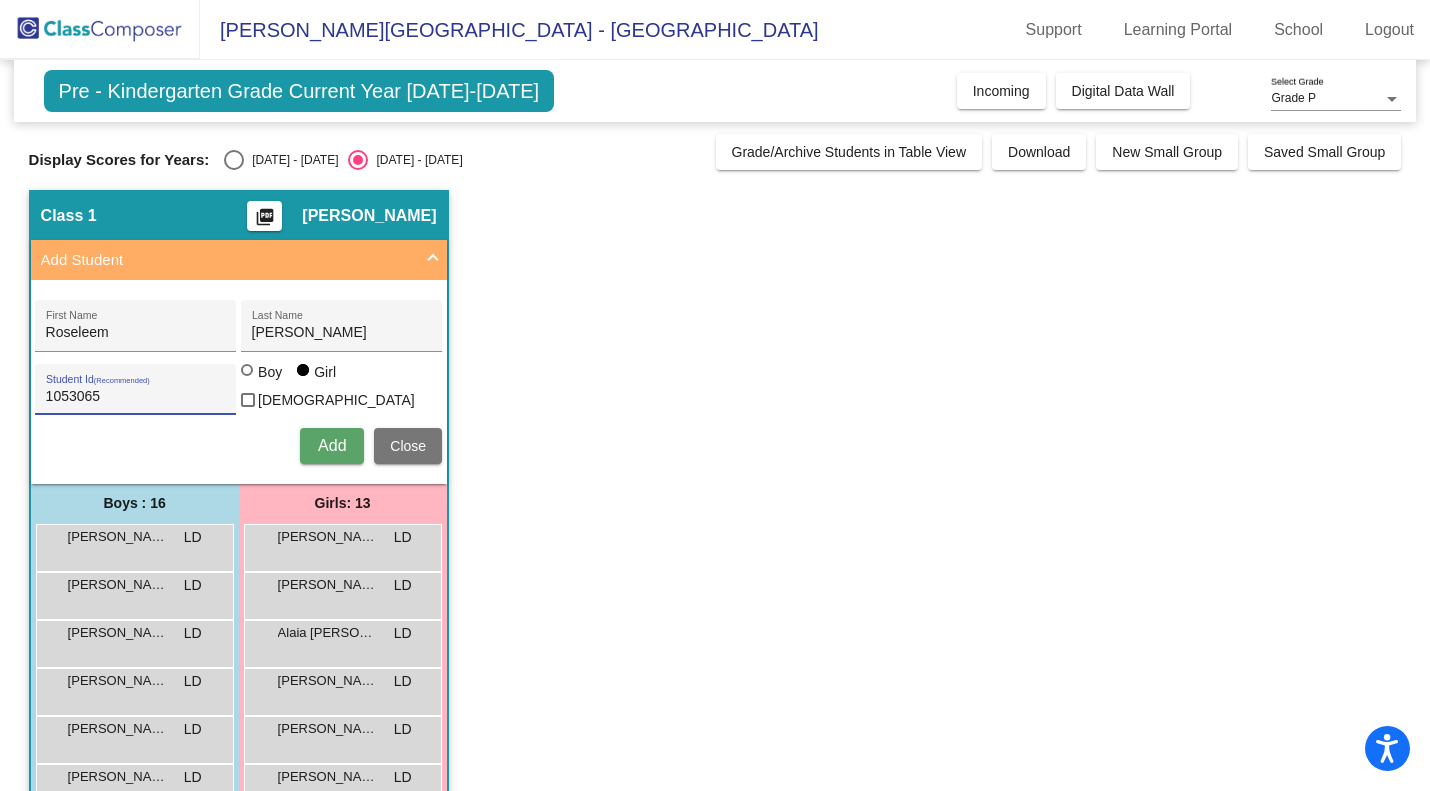 type on "1053065" 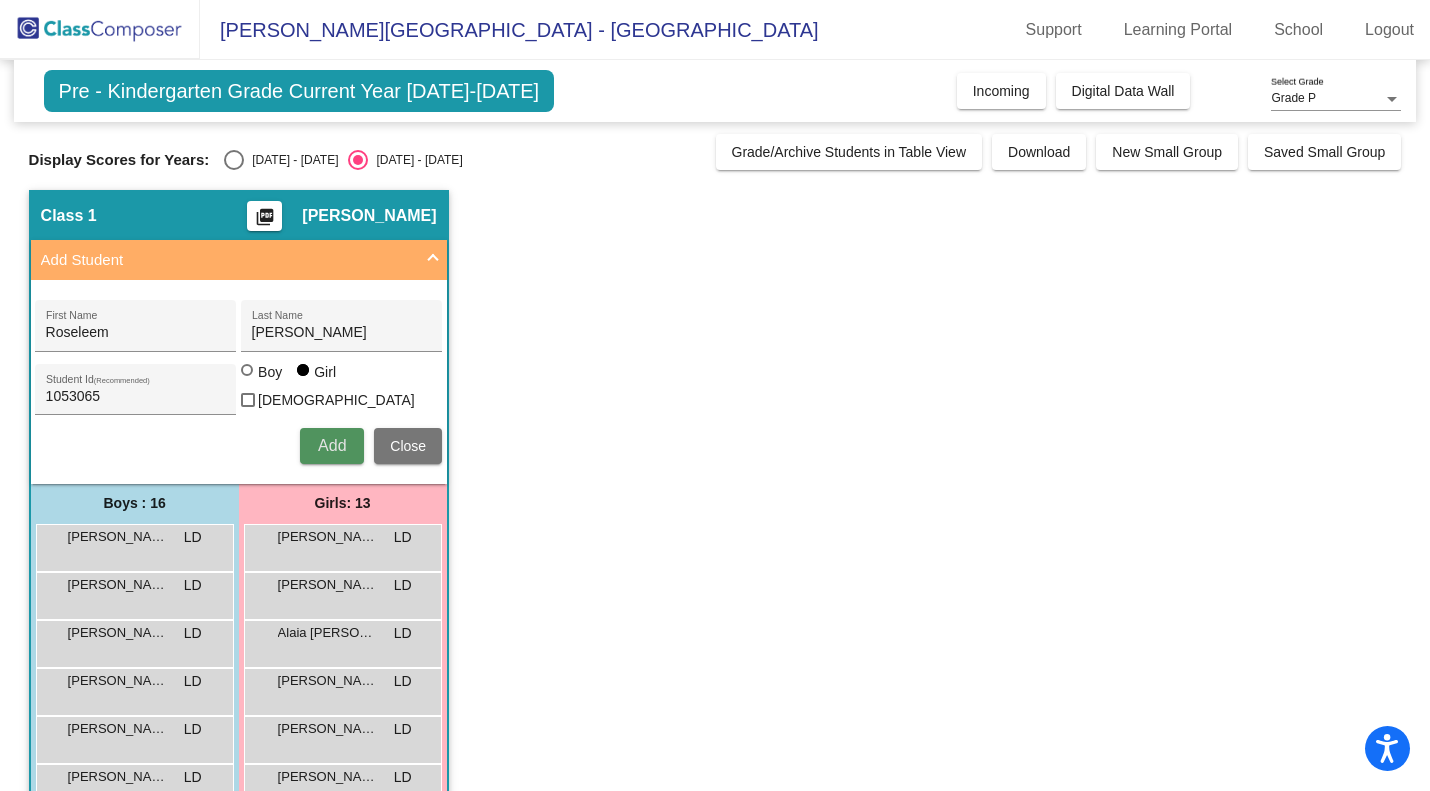 click on "Add" at bounding box center (332, 445) 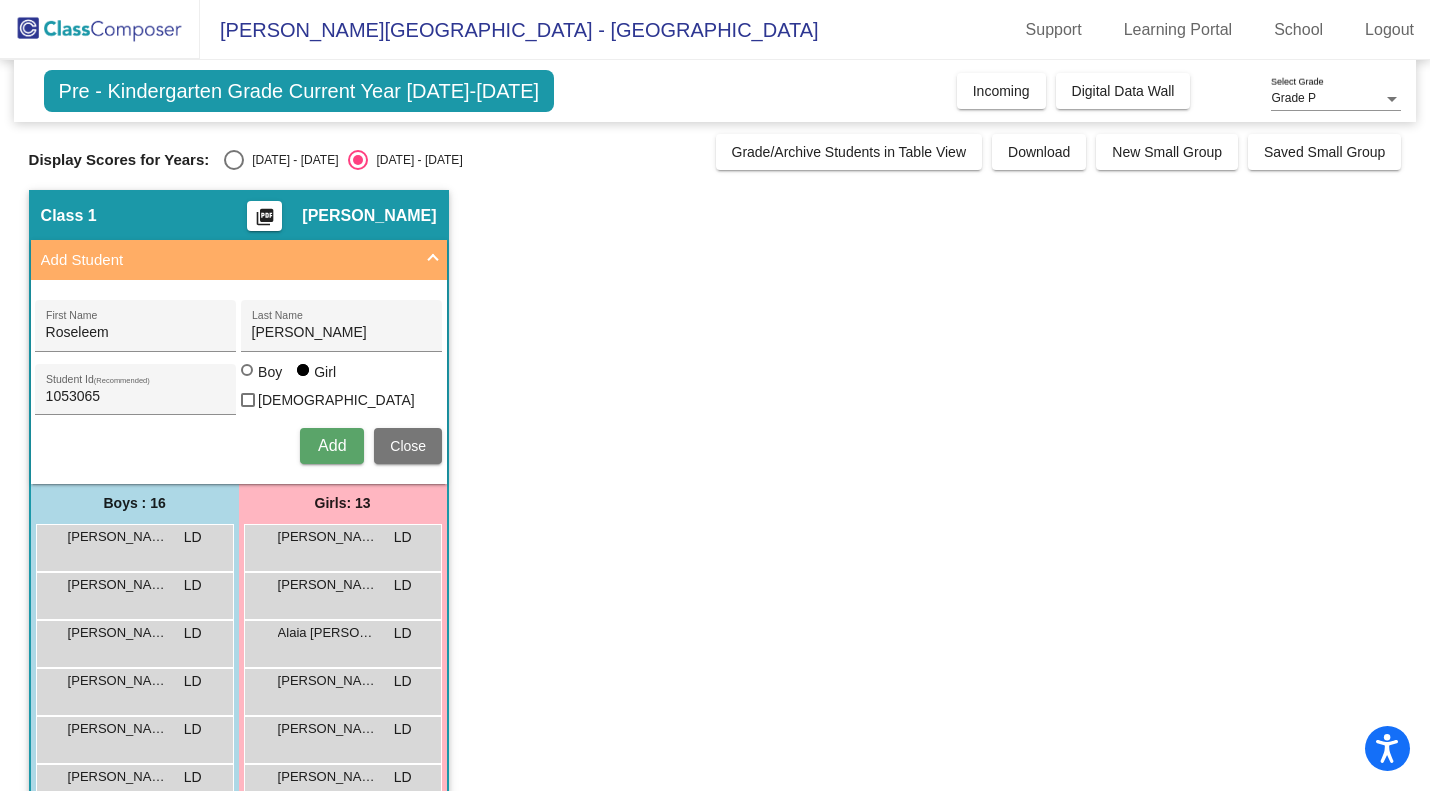 type 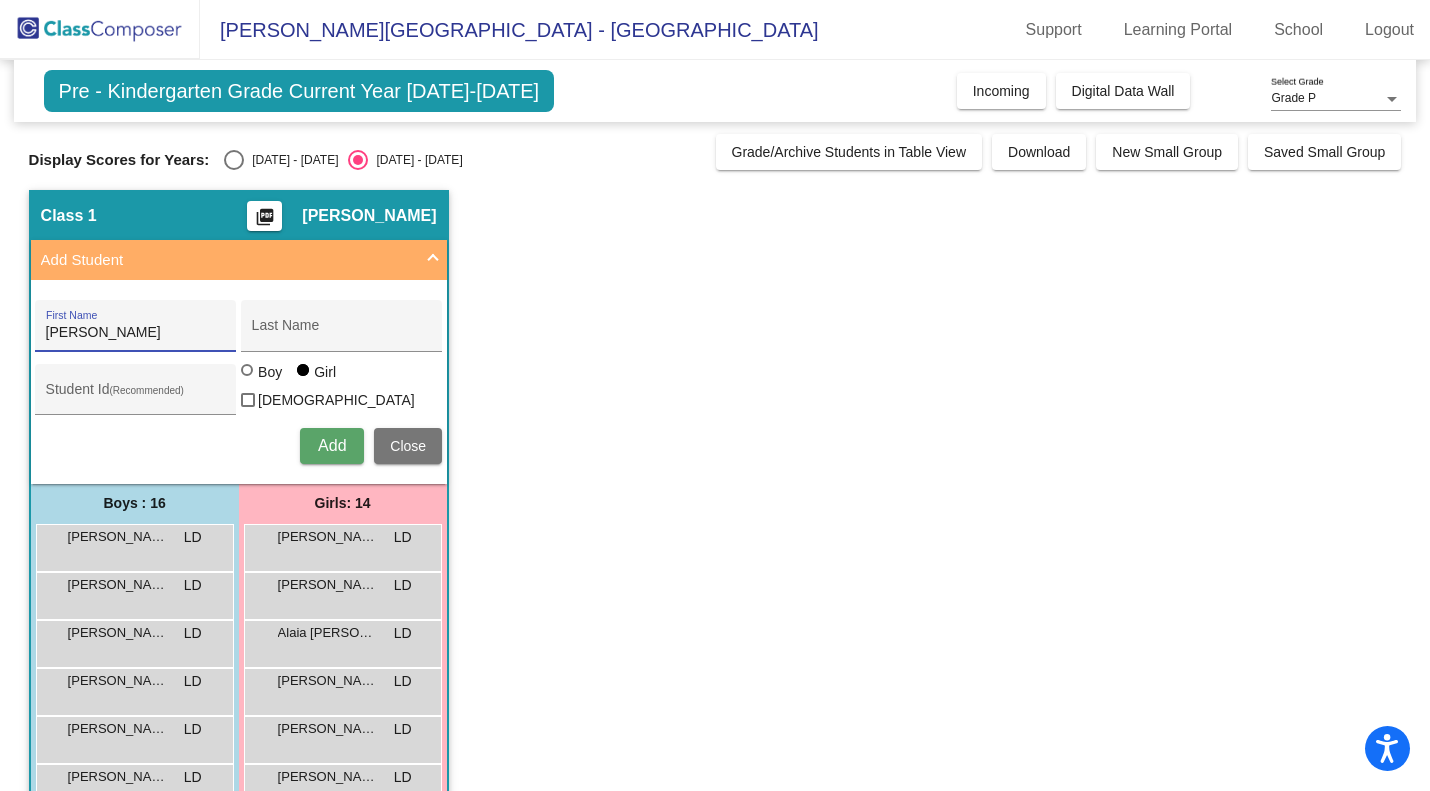 type on "Cruz" 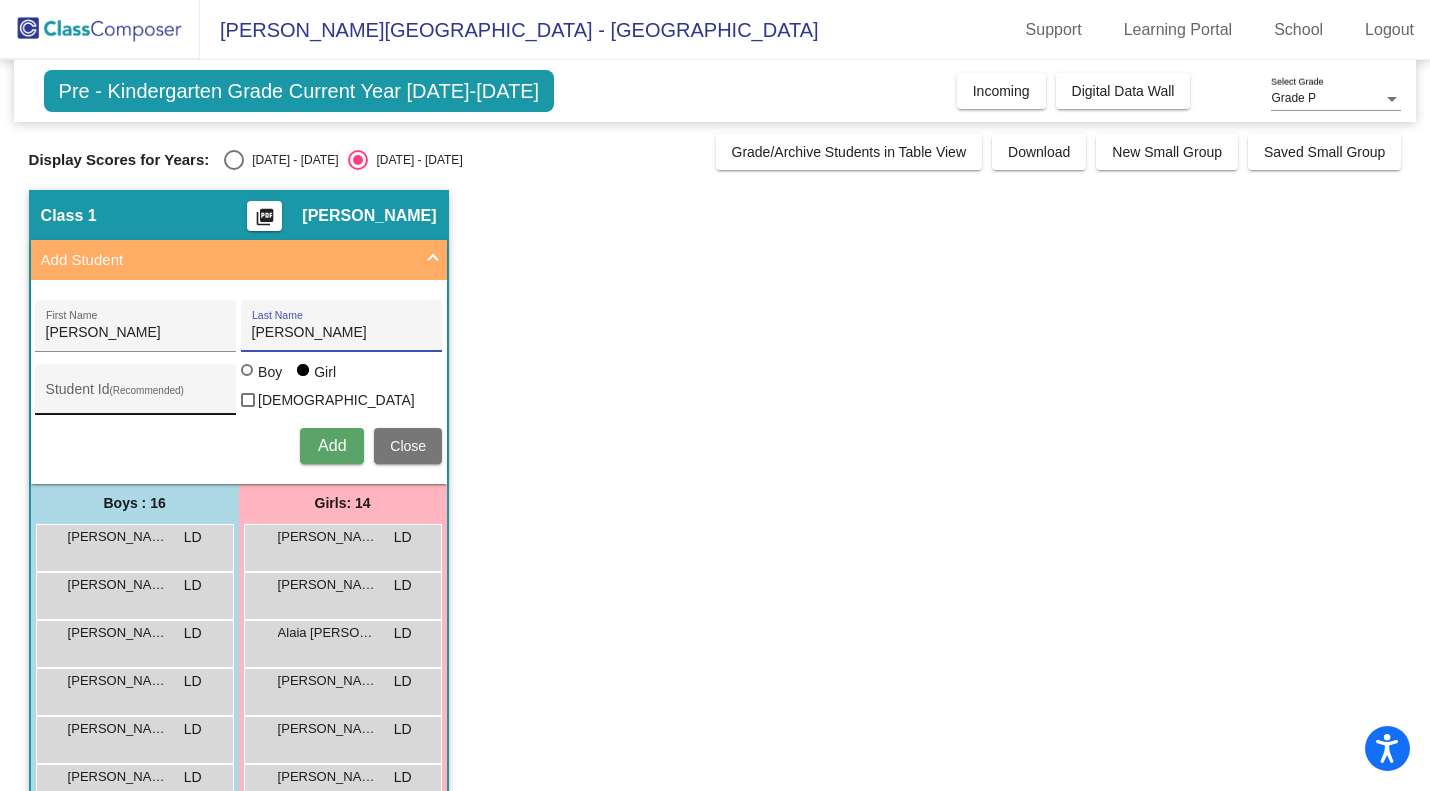 type on "Estrada" 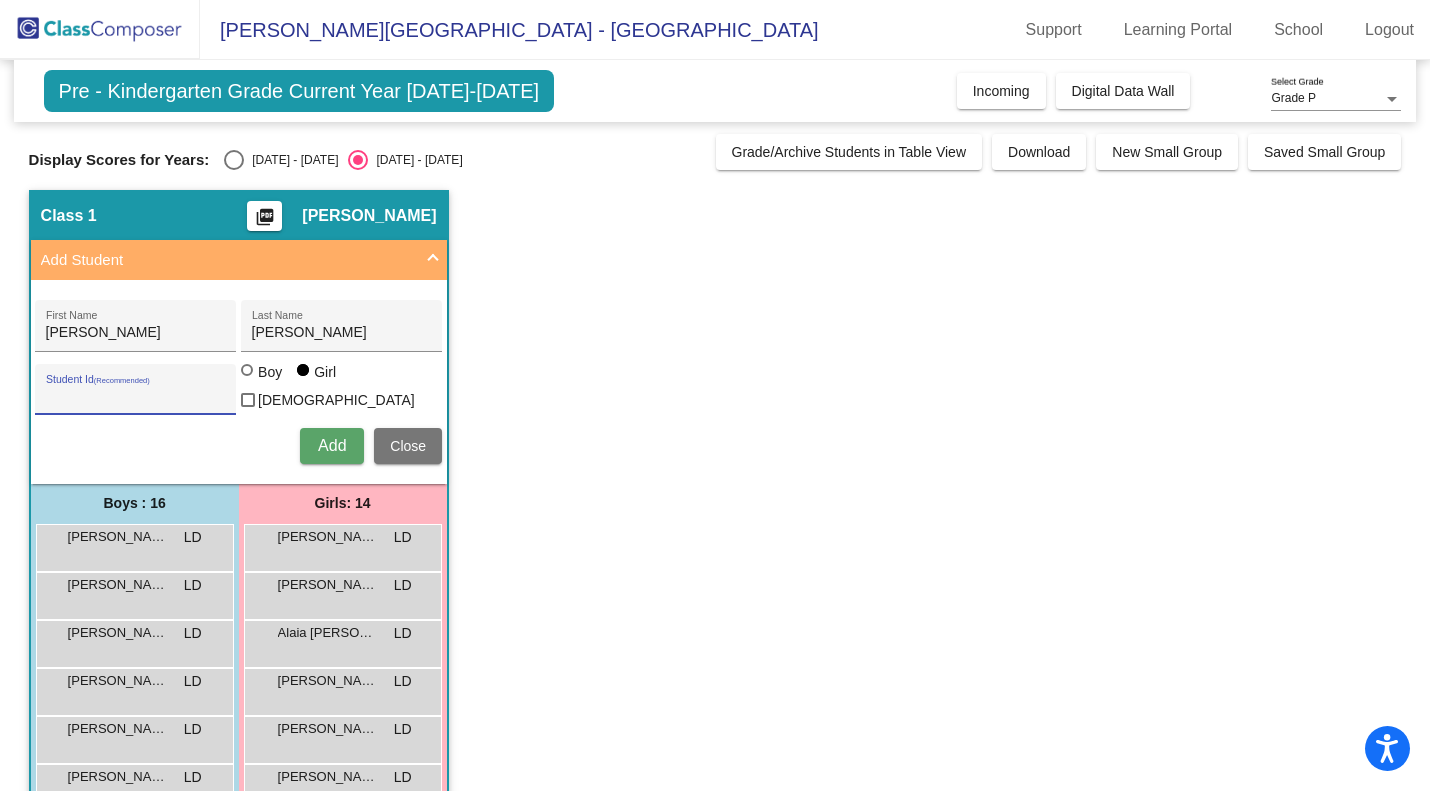 click on "Student Id  (Recommended)" at bounding box center (136, 397) 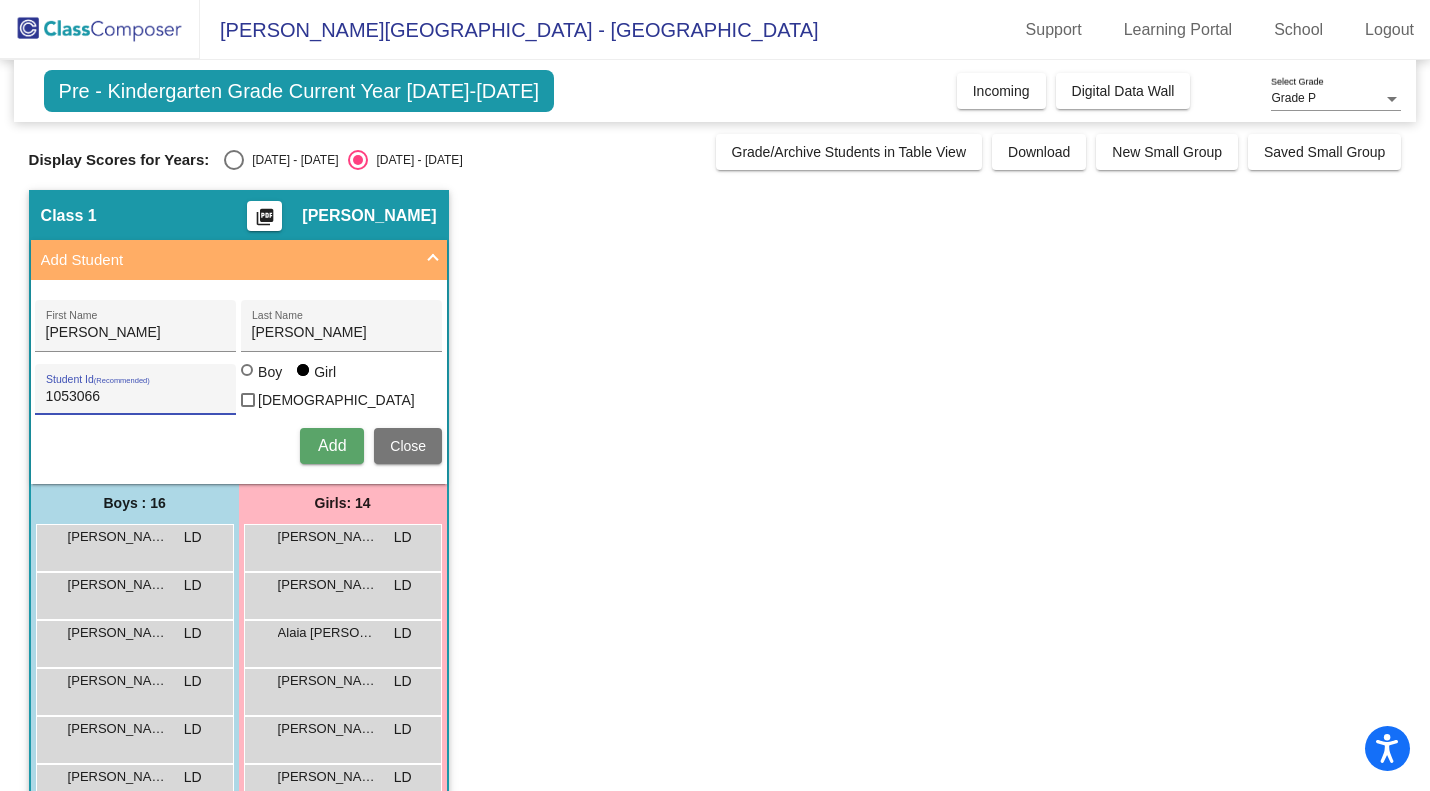 type on "1053066" 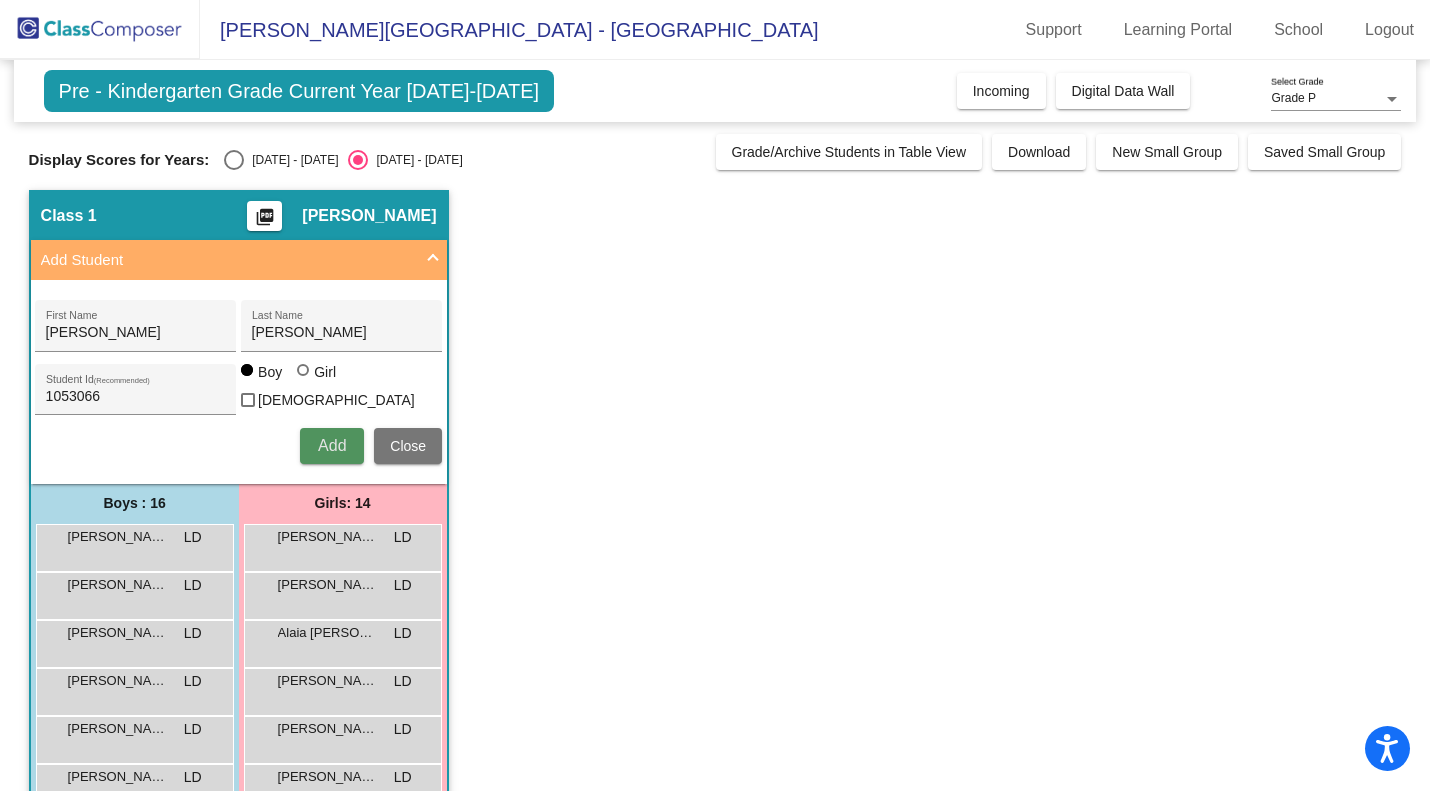click on "Add" at bounding box center (332, 445) 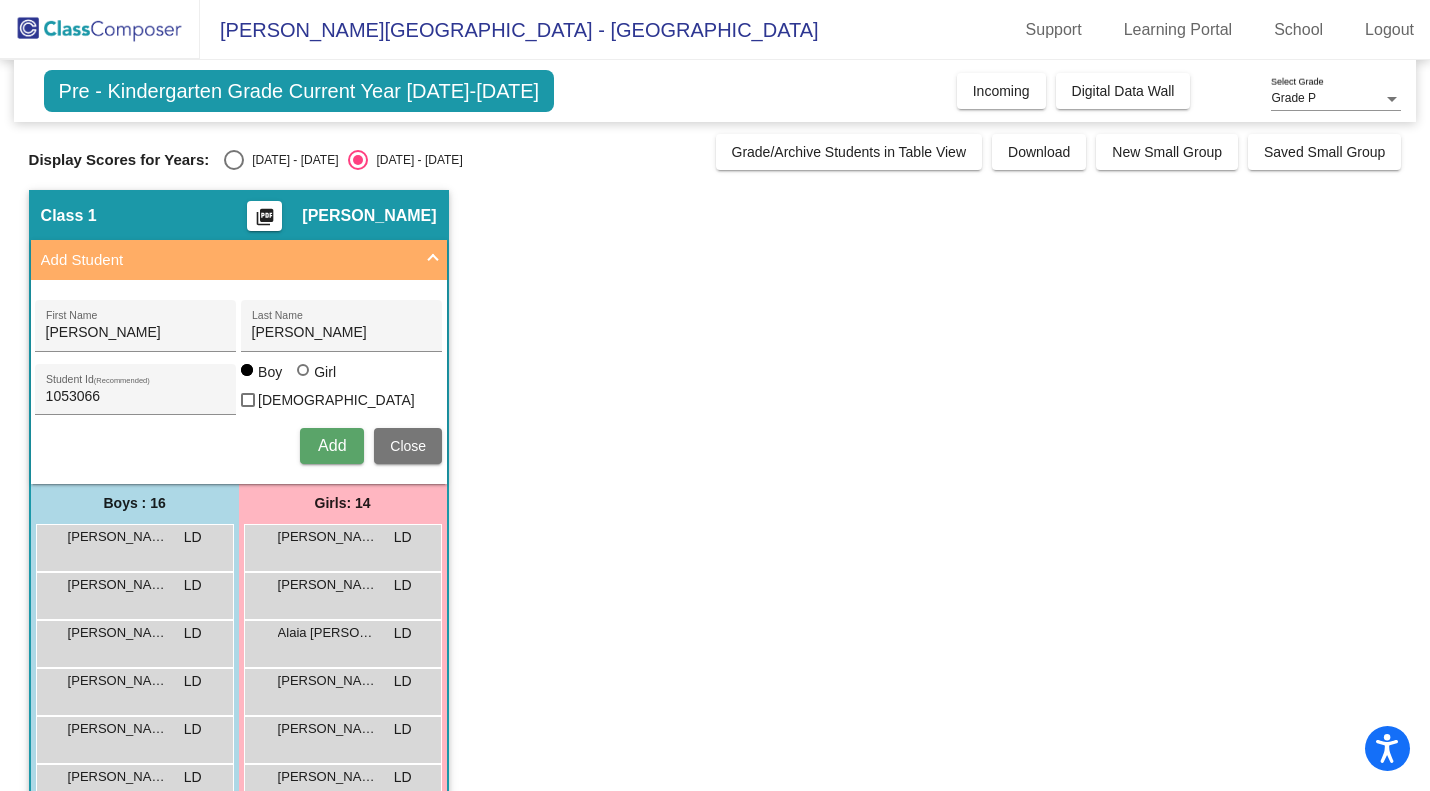 type 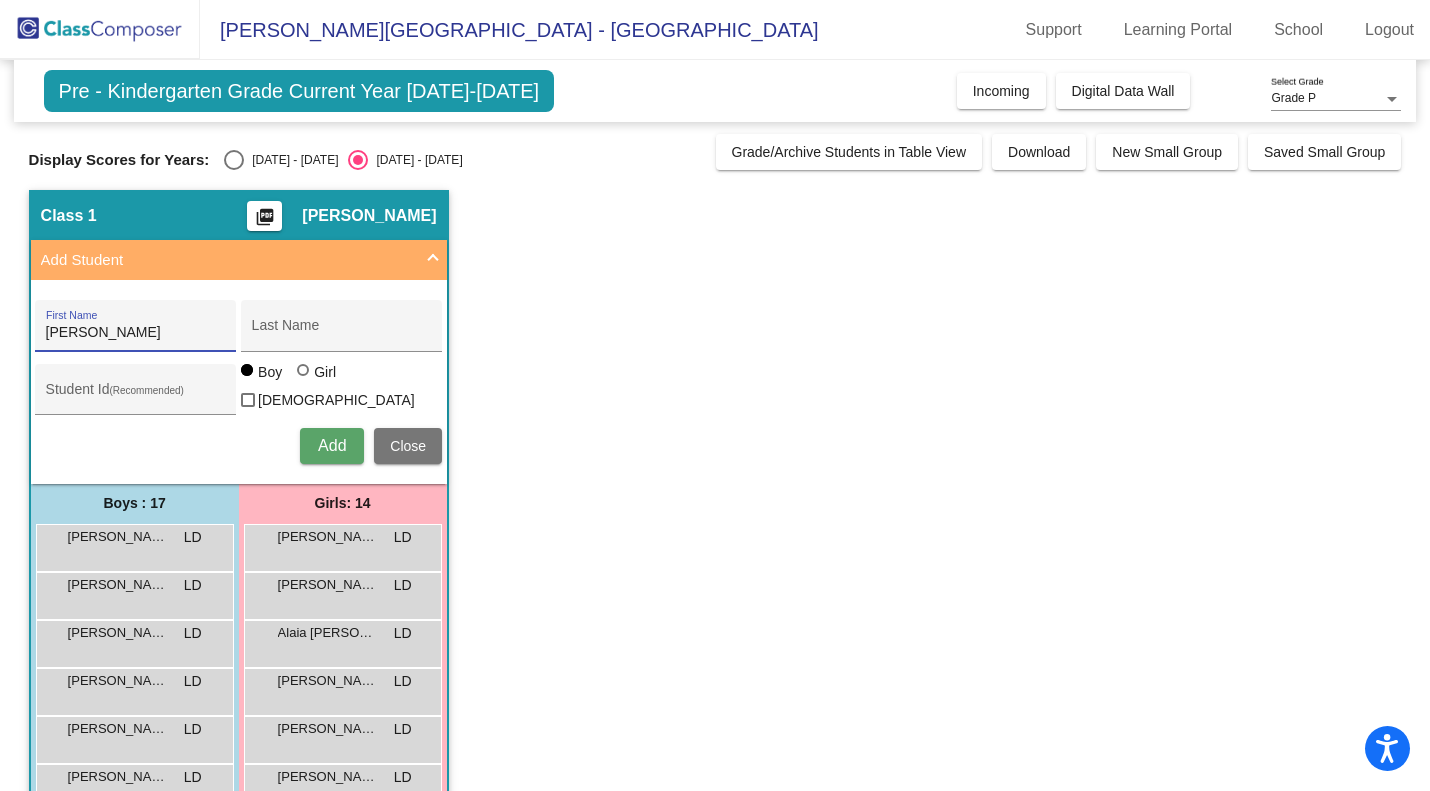 type on "Noel" 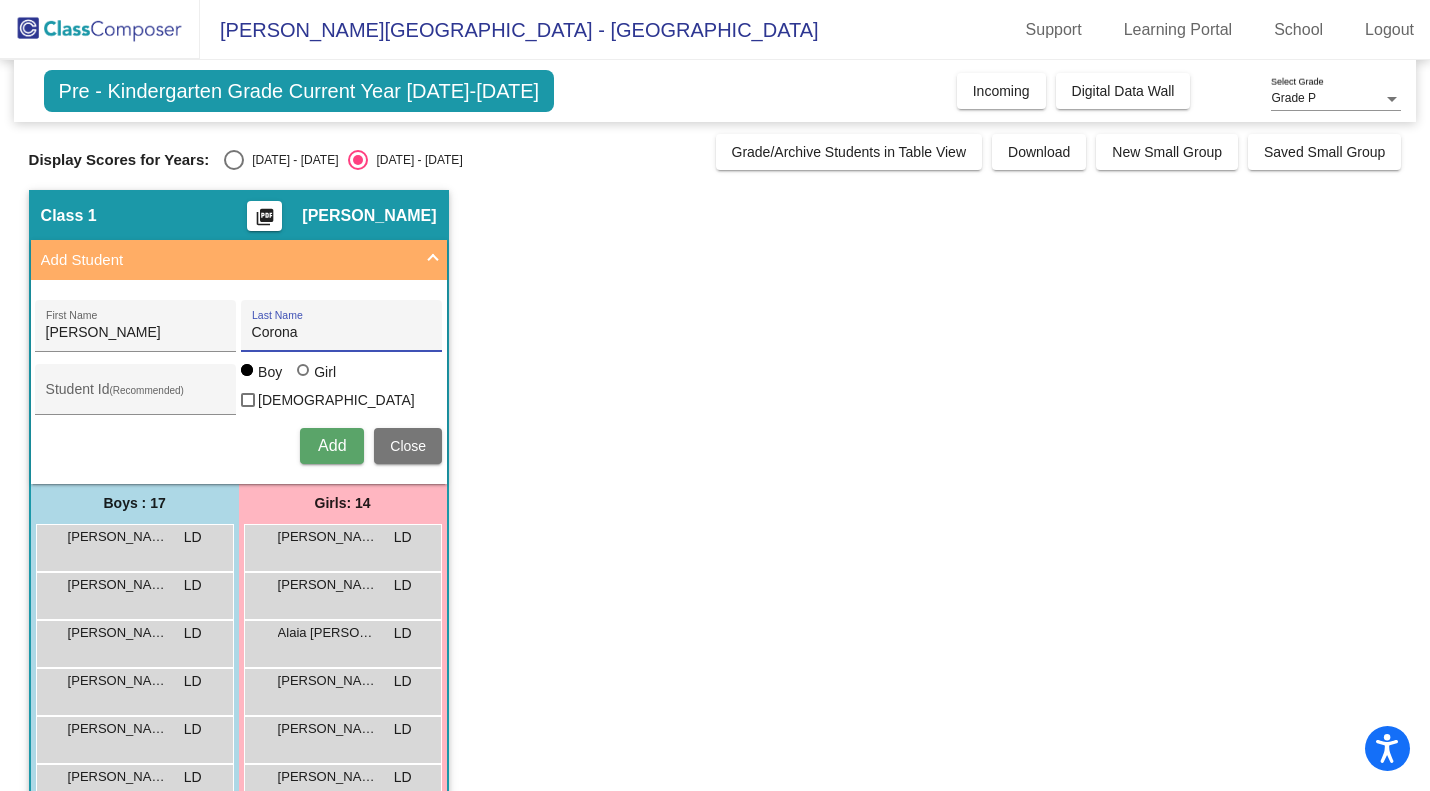 type on "Corona" 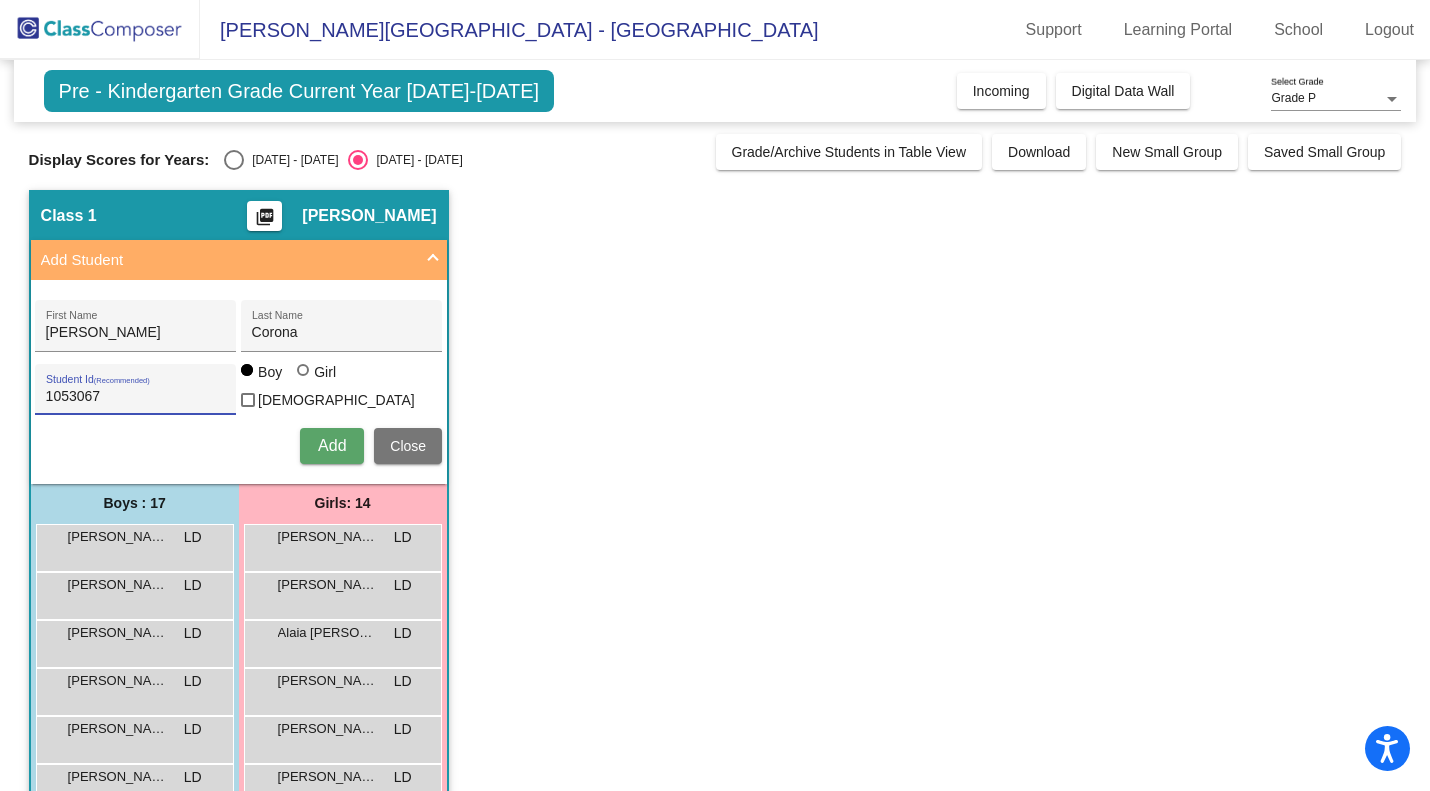 type on "1053067" 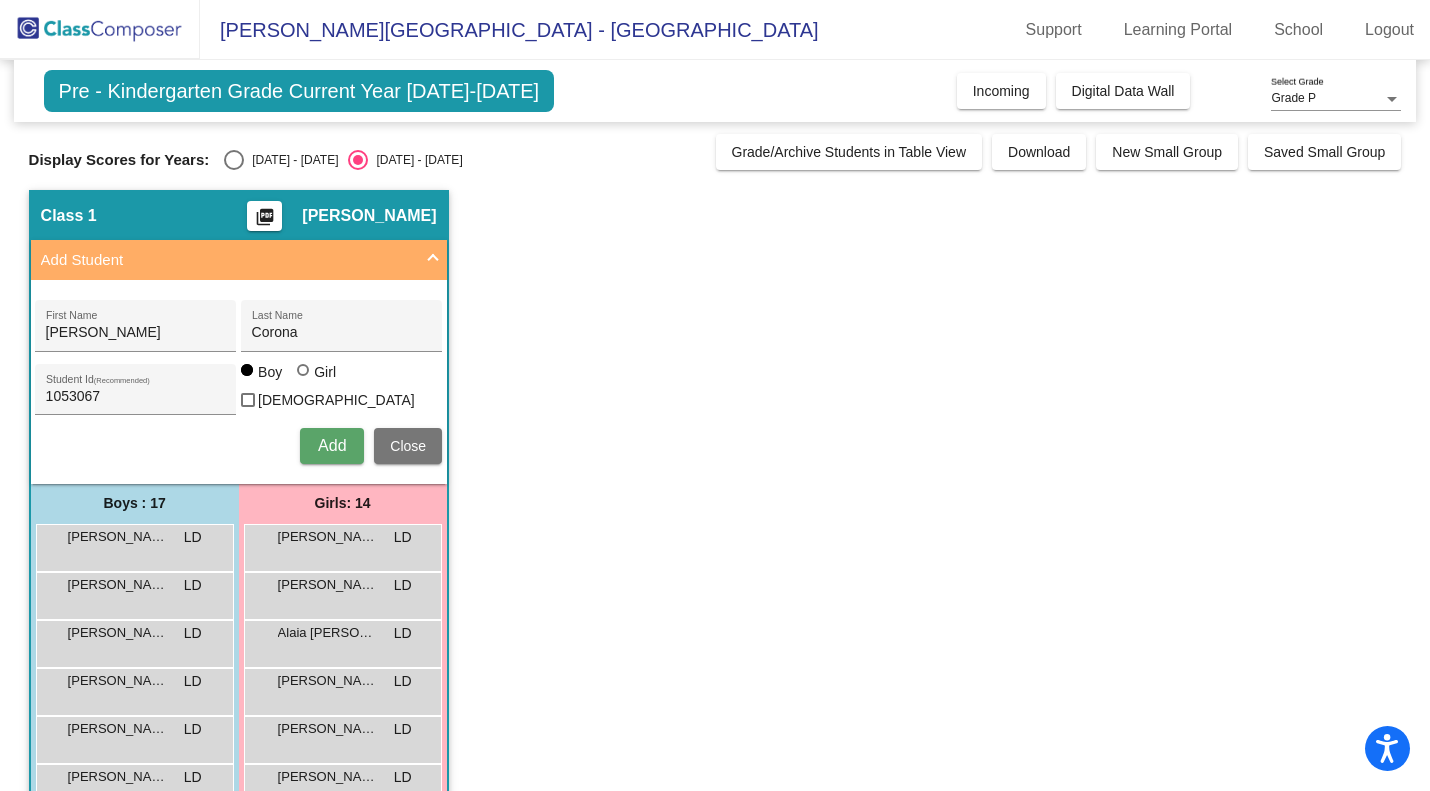 type 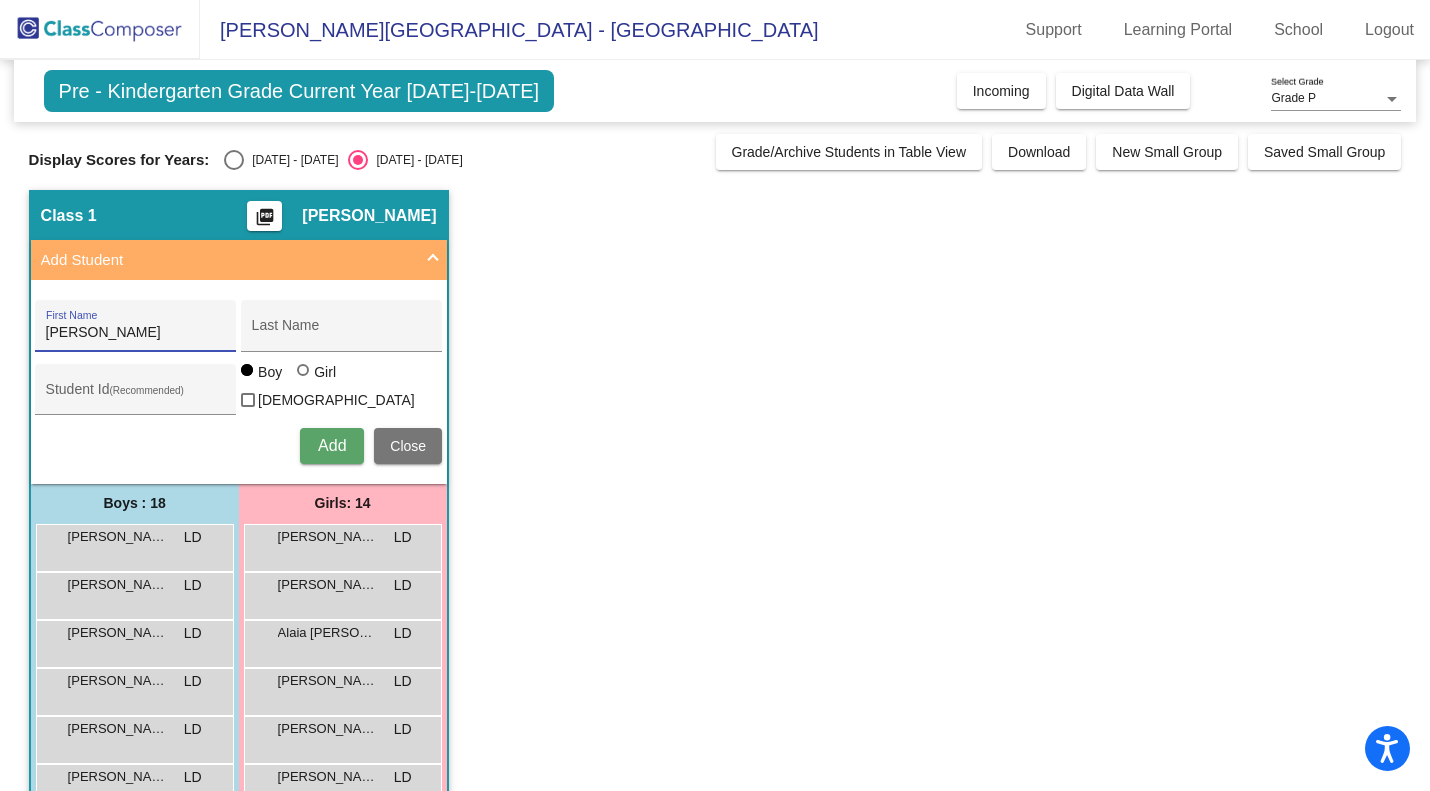 type on "Natalie" 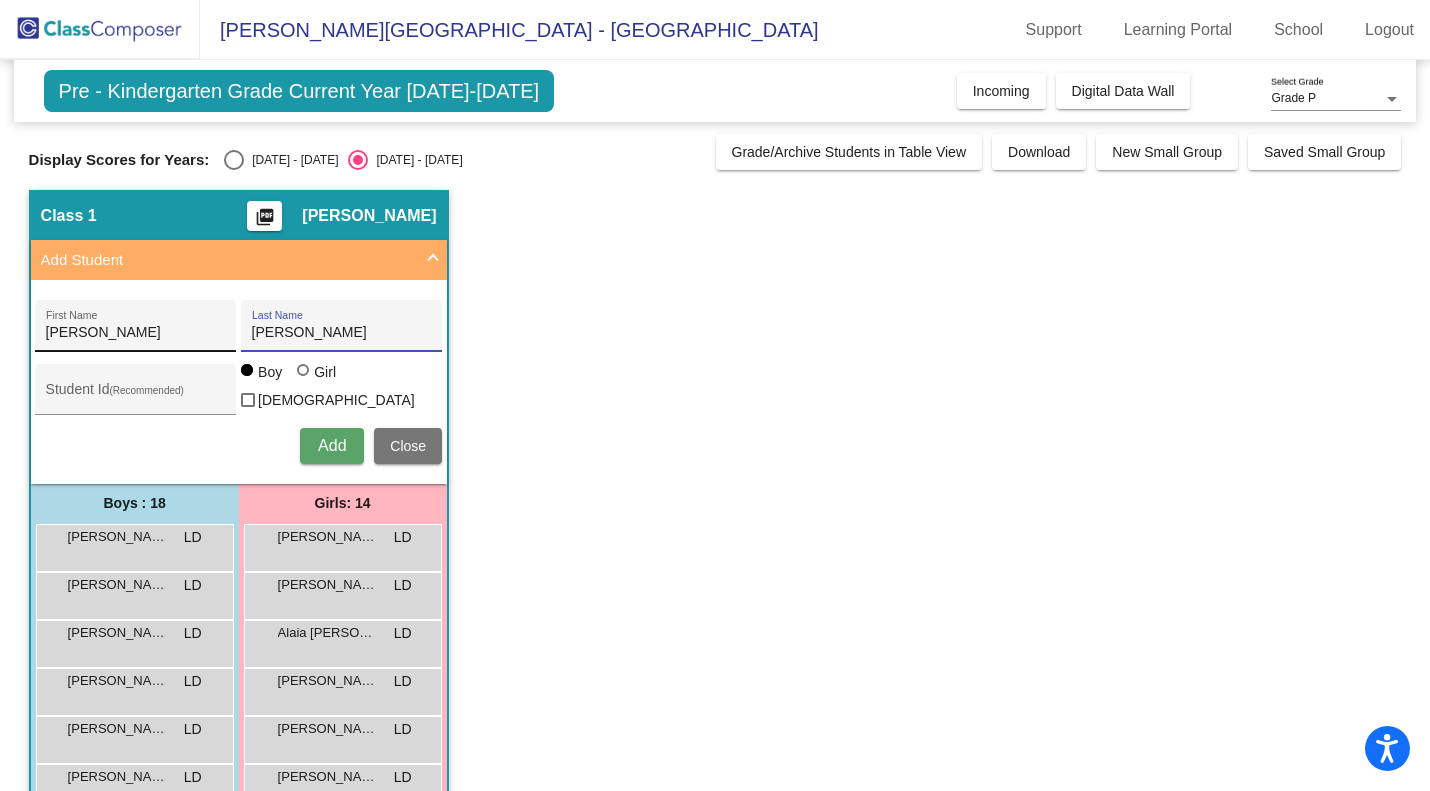 type on "Cardenas" 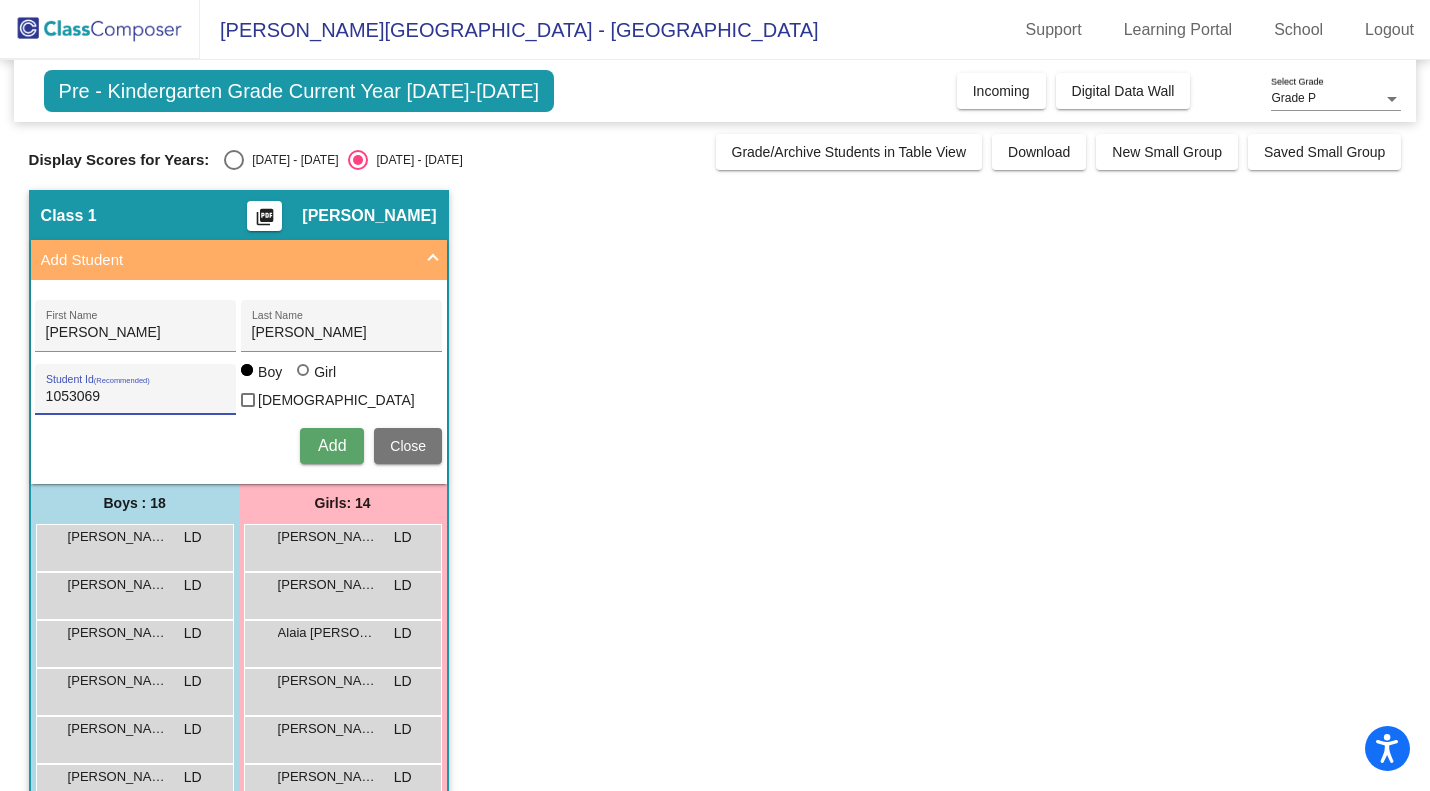 type on "1053069" 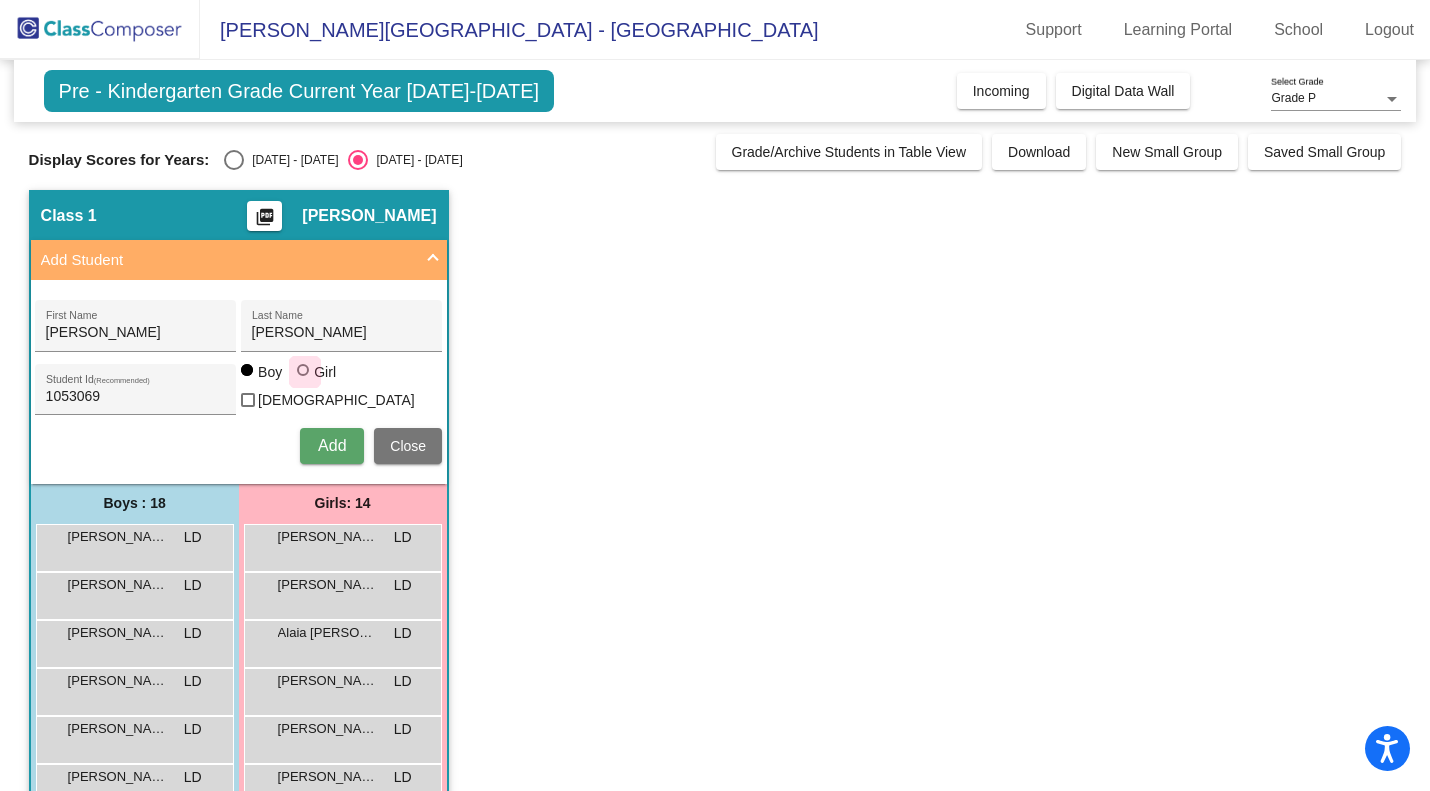 click at bounding box center [303, 370] 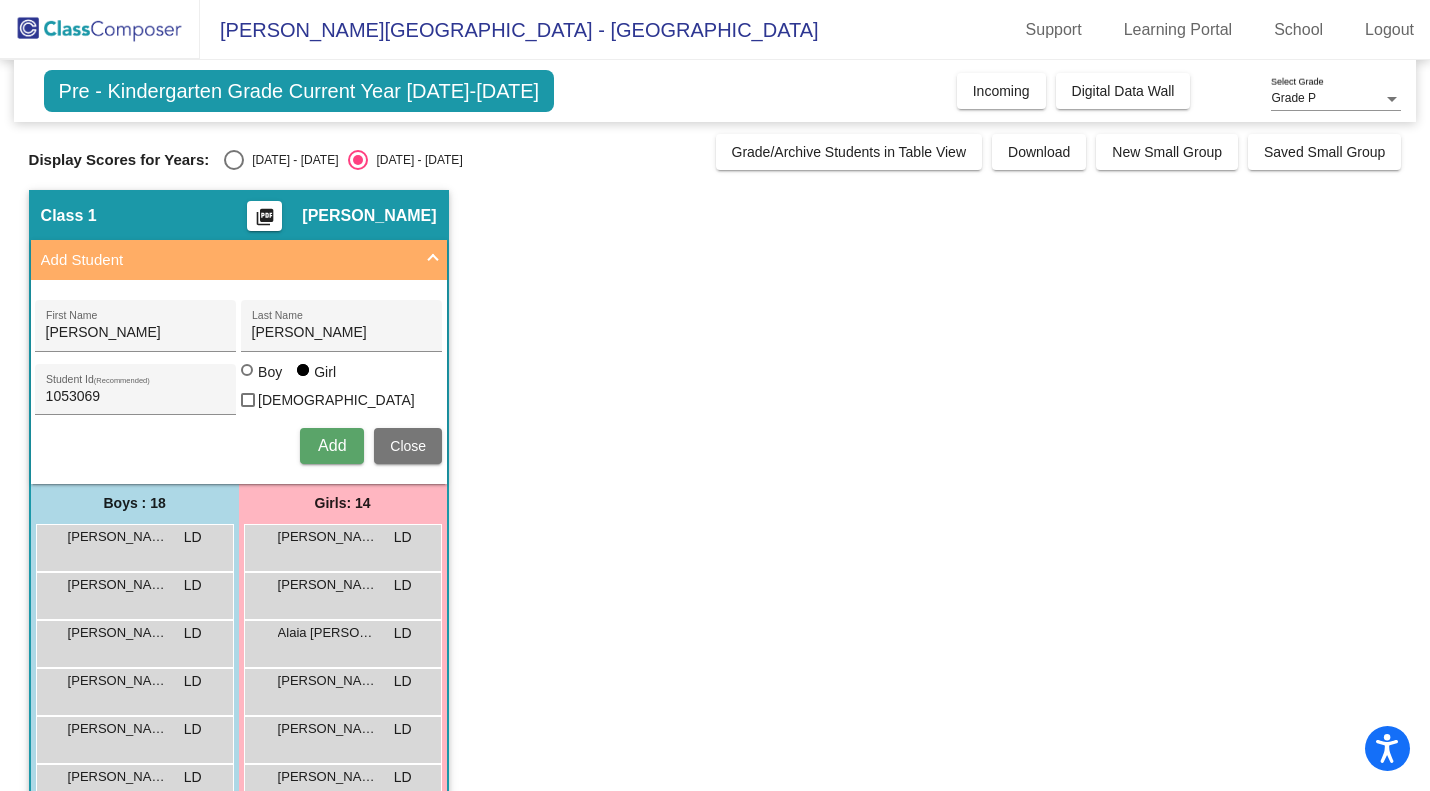 click on "Add" at bounding box center (332, 445) 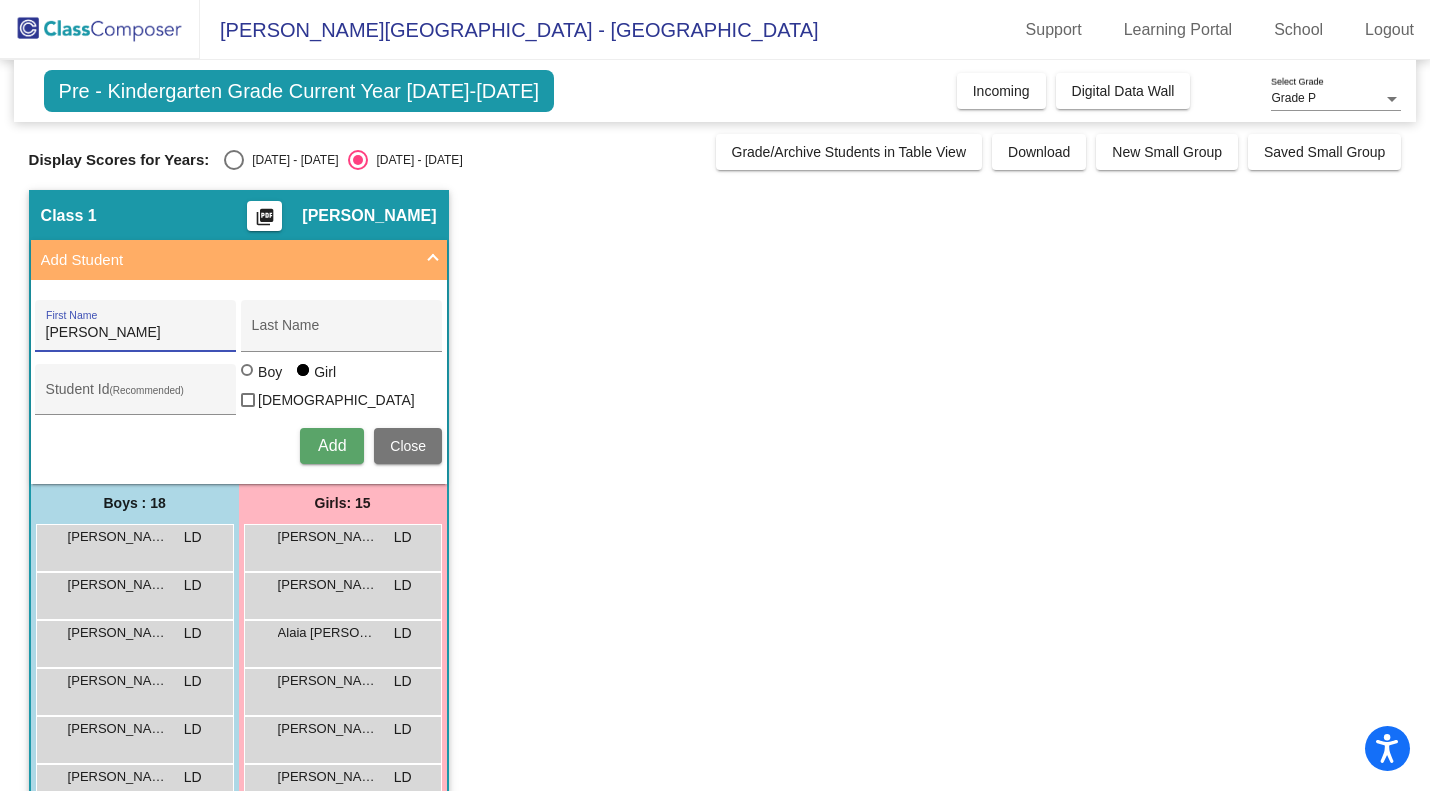 type on "Valentina" 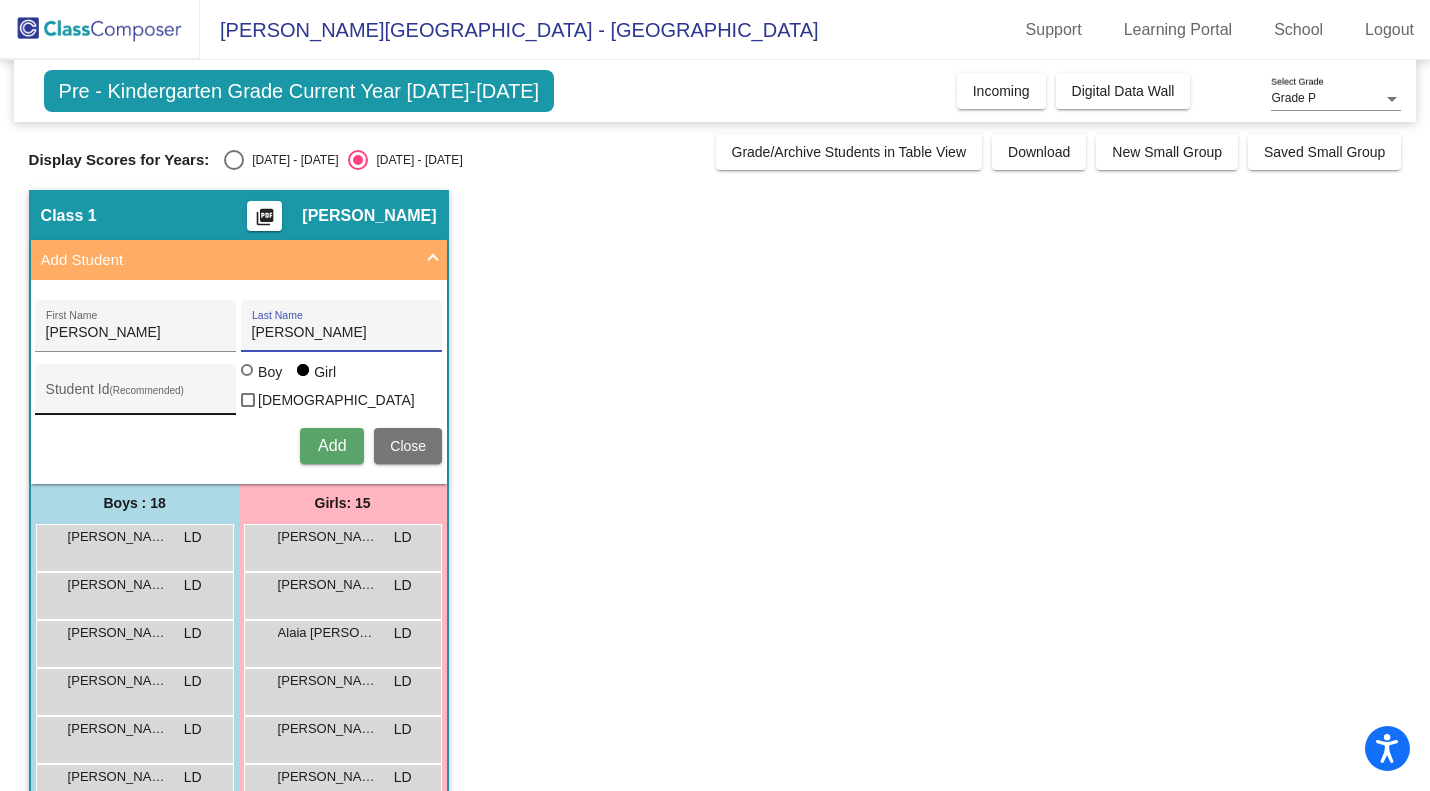 type on "Villasenor" 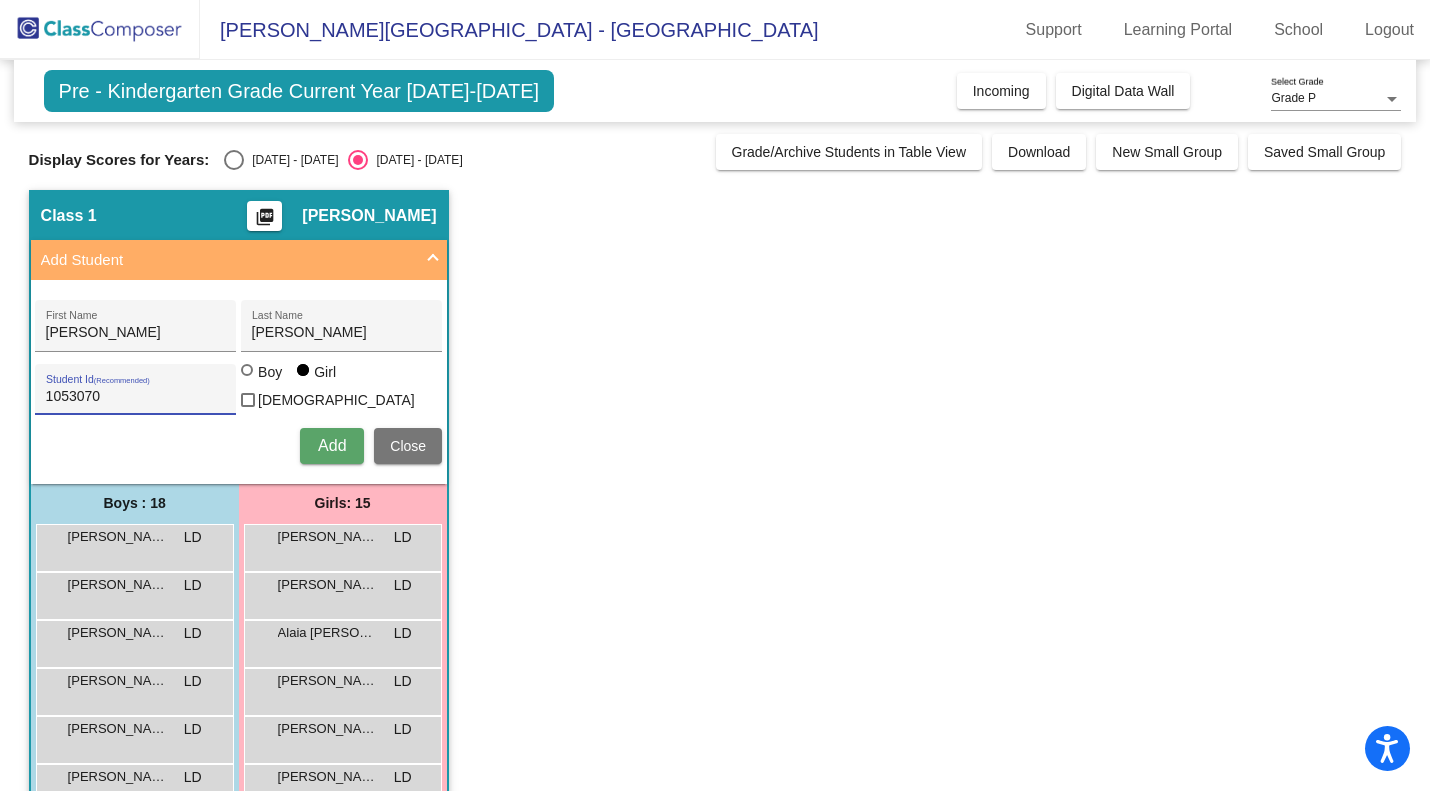 type on "1053070" 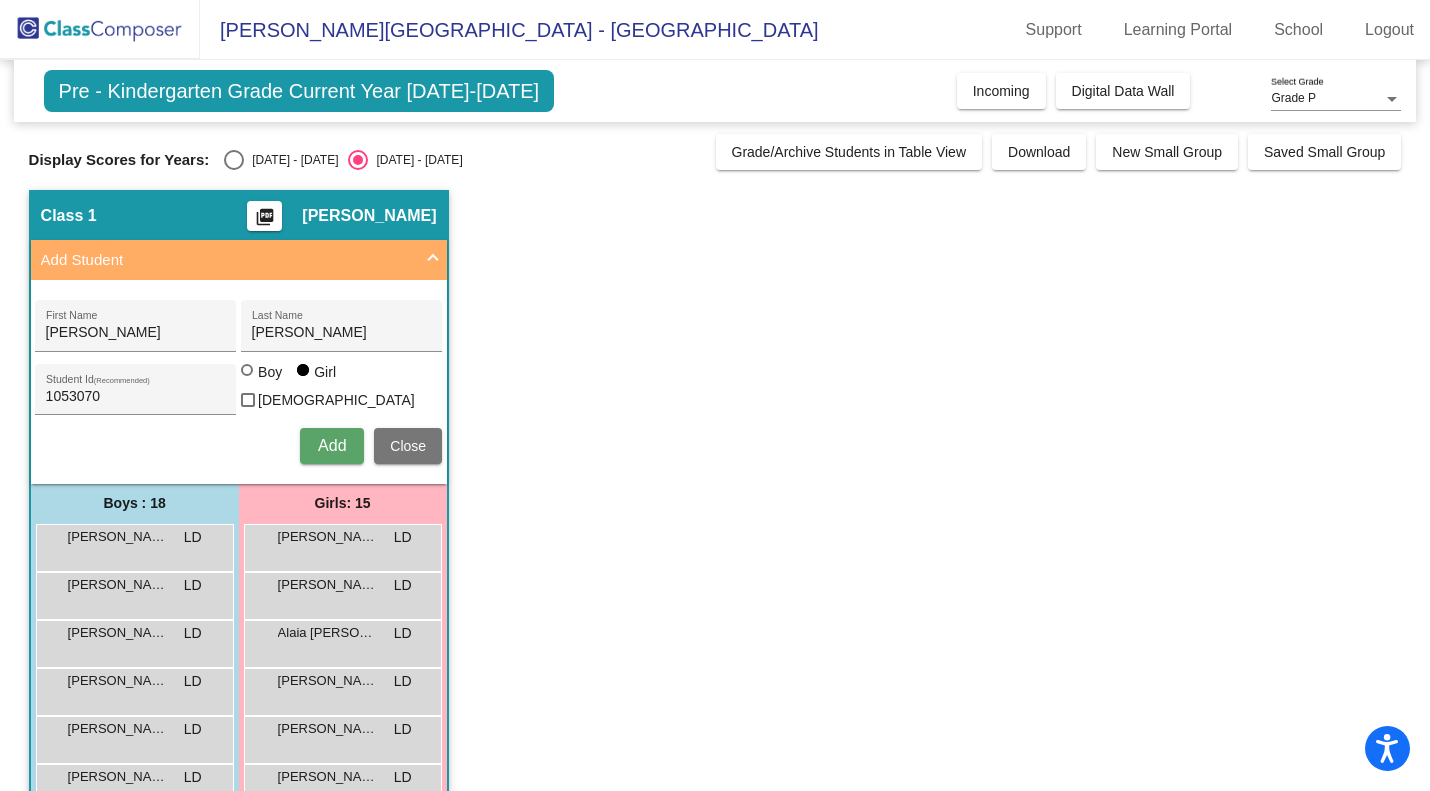 type 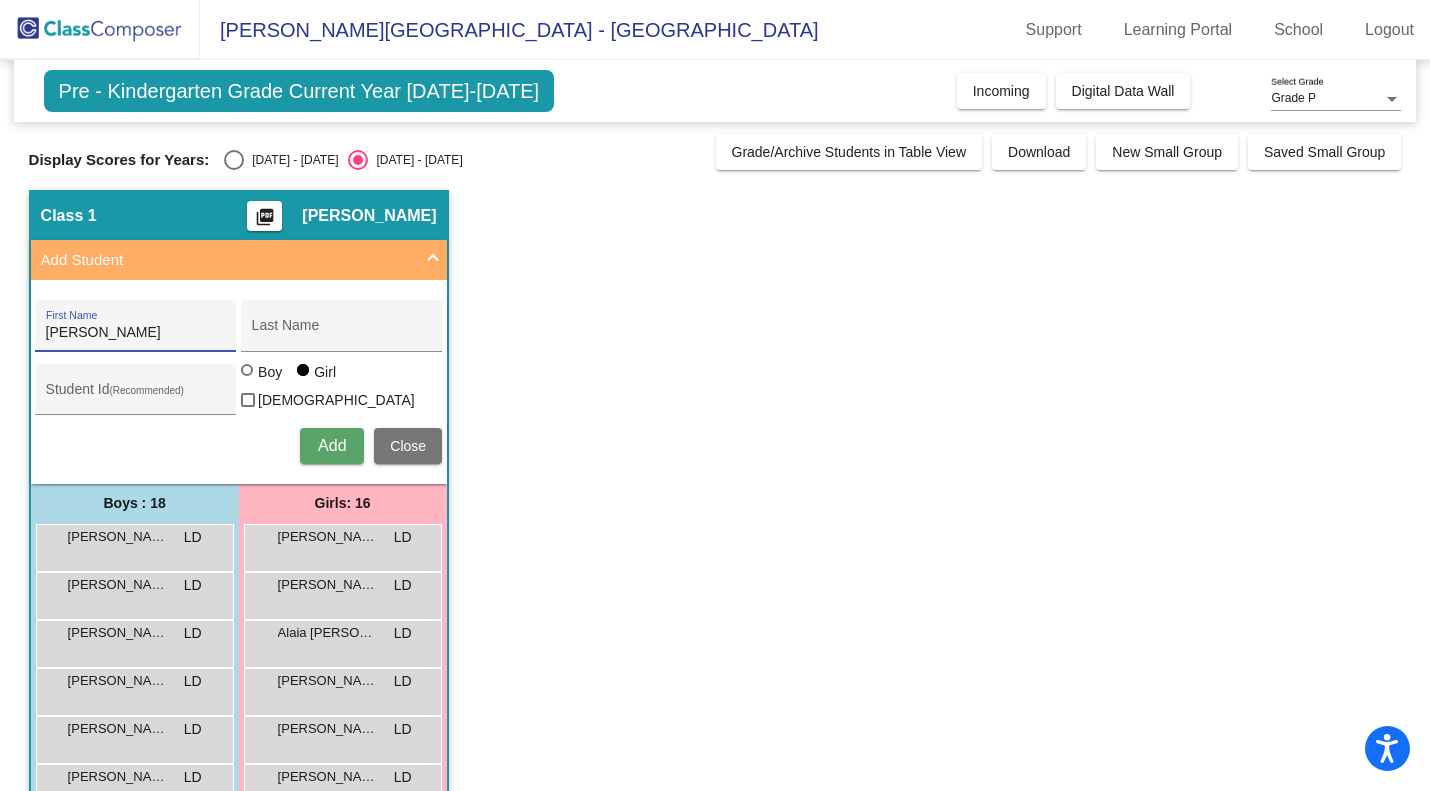 type on "Natalie" 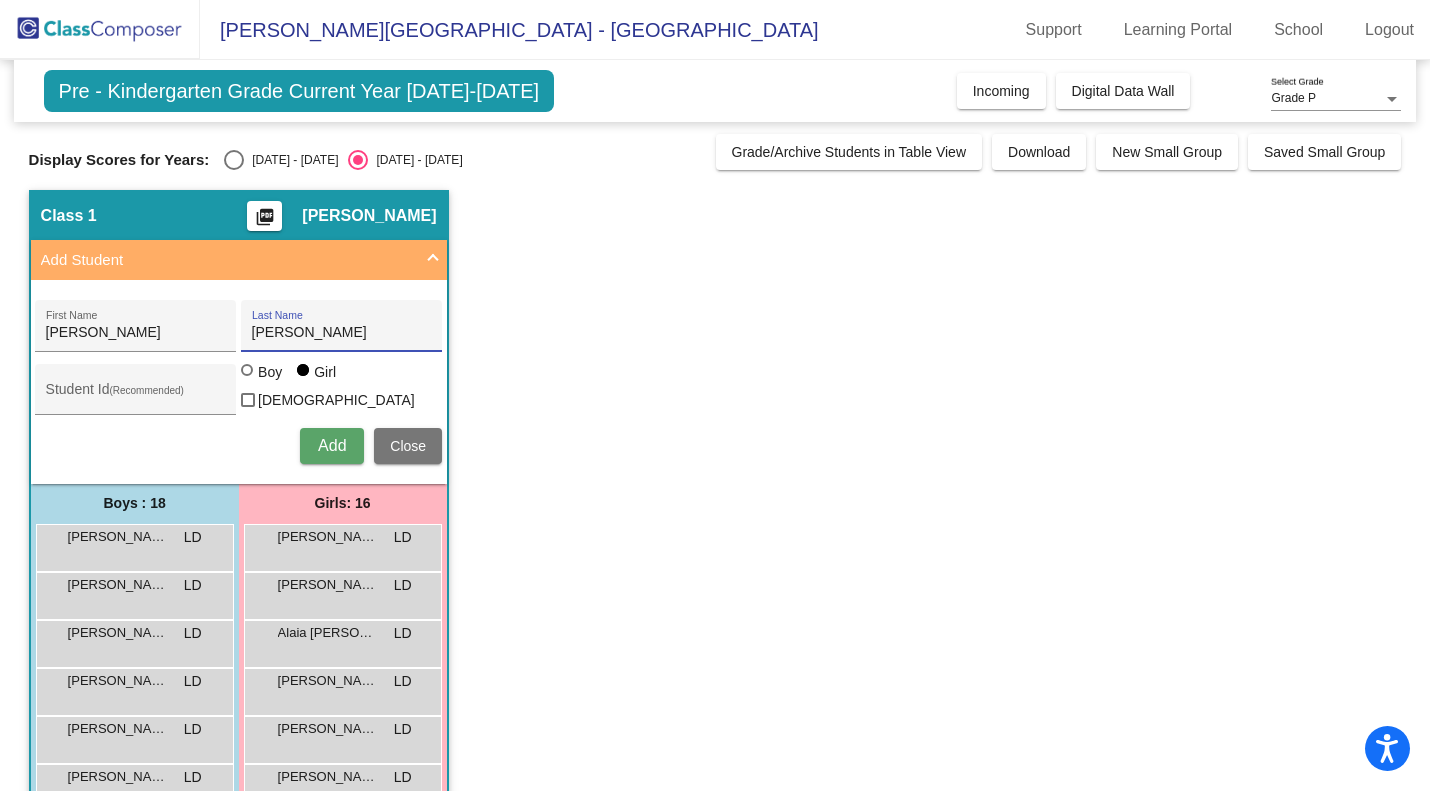 type on "Wu" 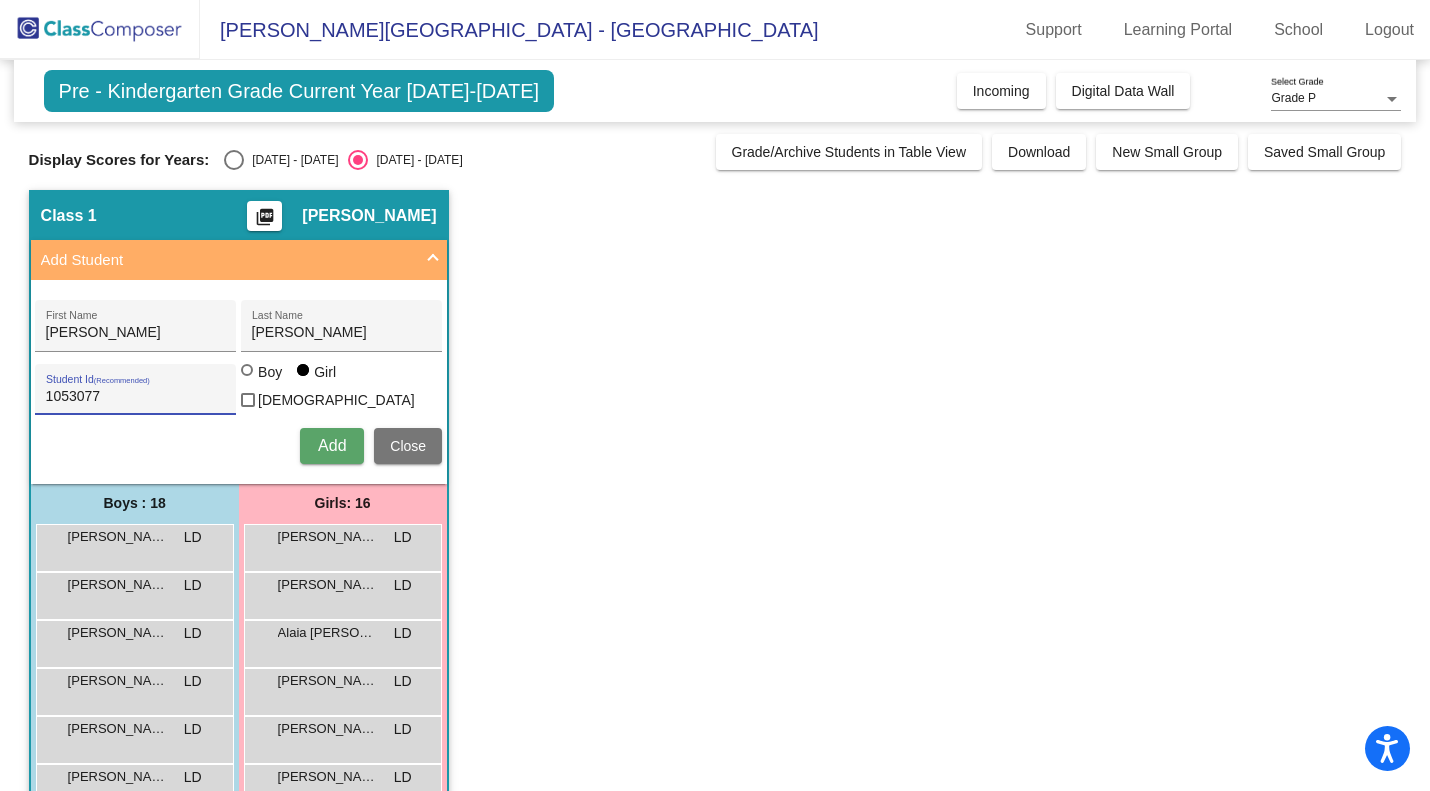 type on "1053077" 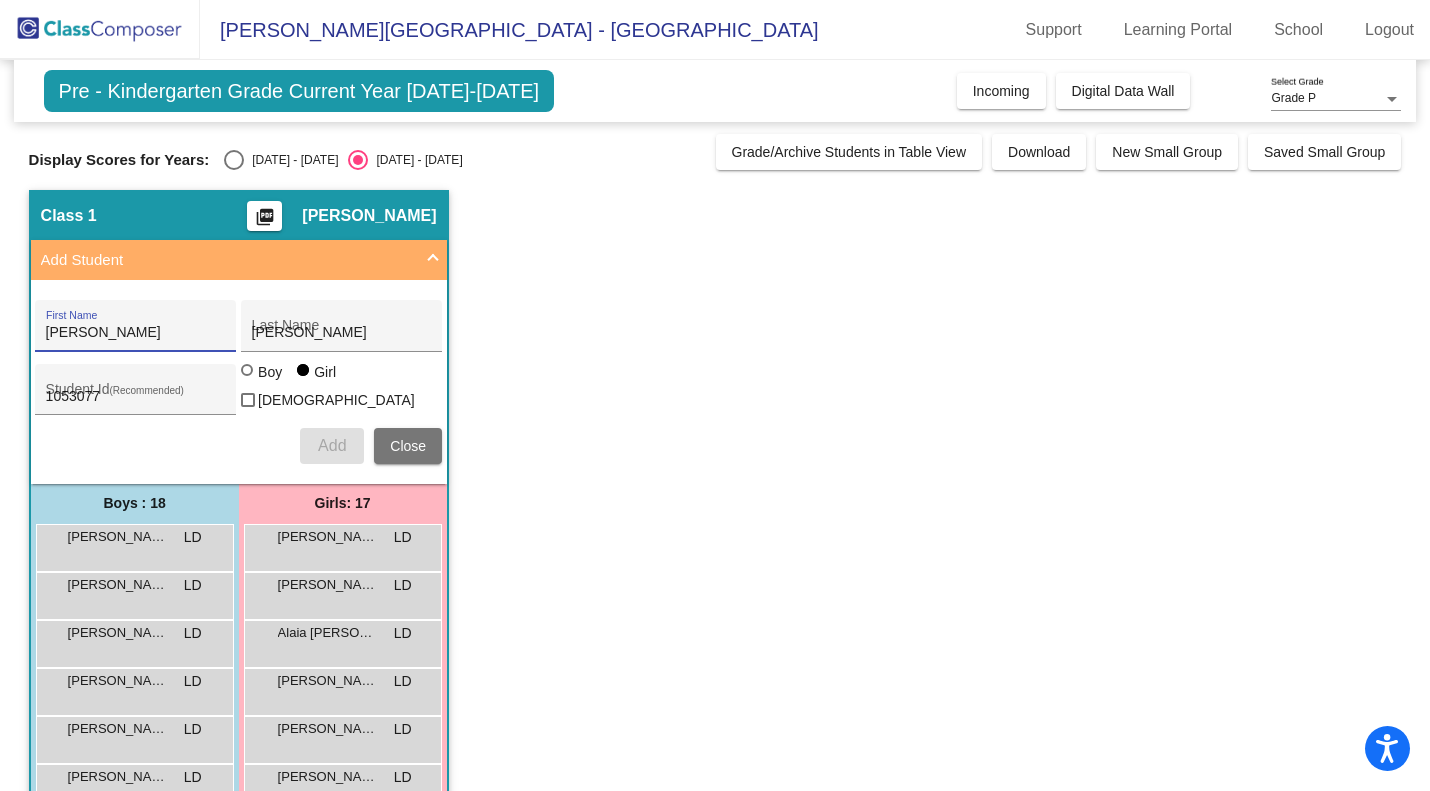 type 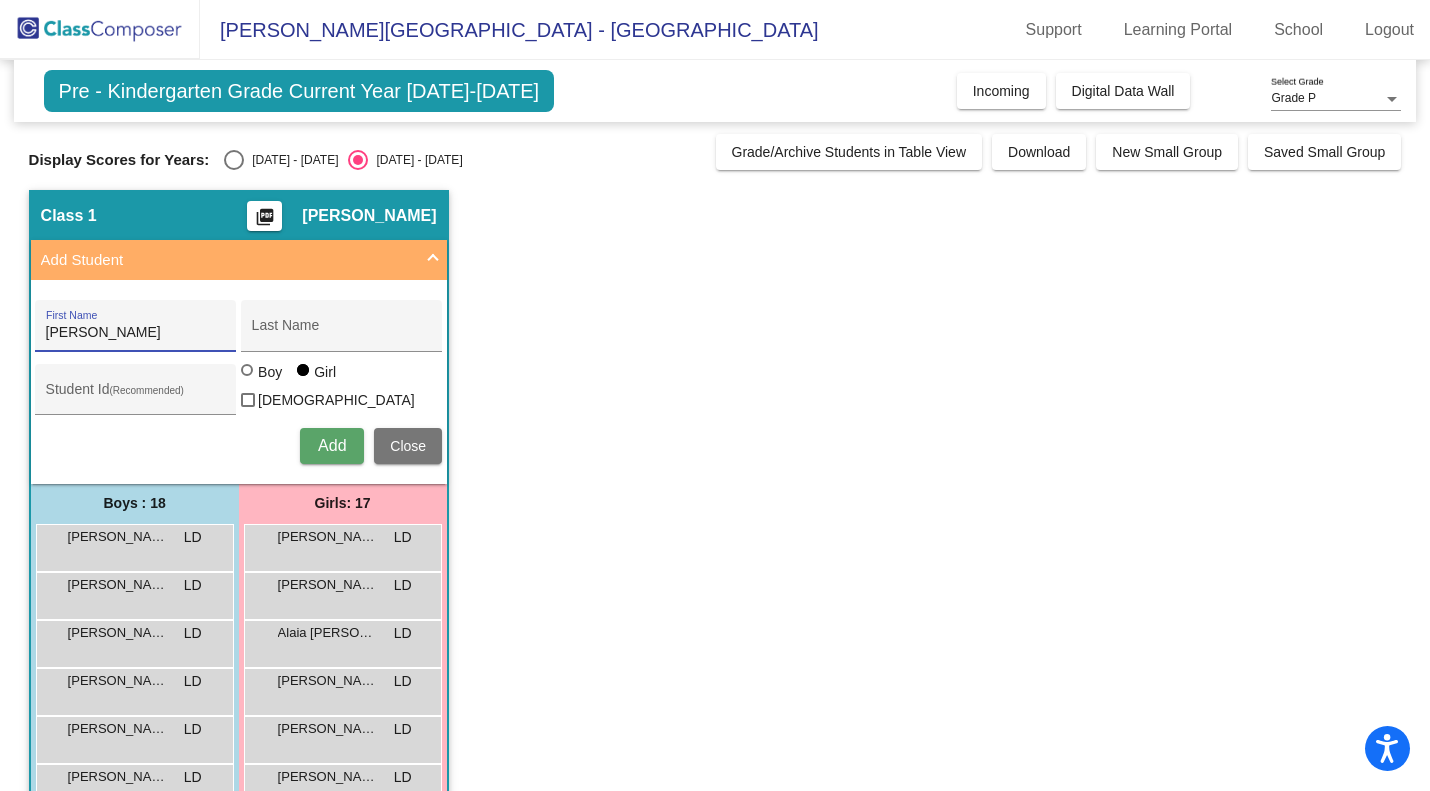type on "[PERSON_NAME]" 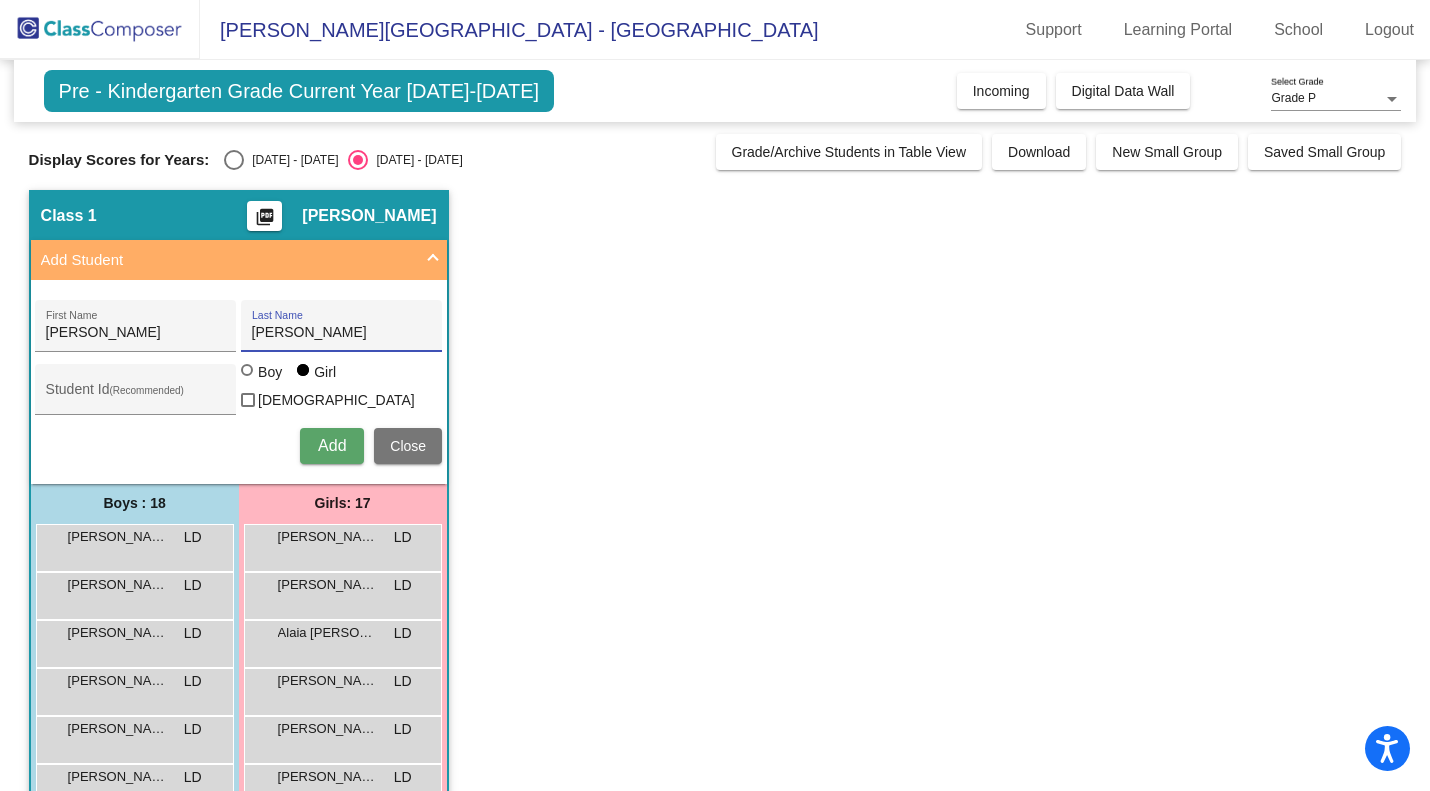 type on "Souza" 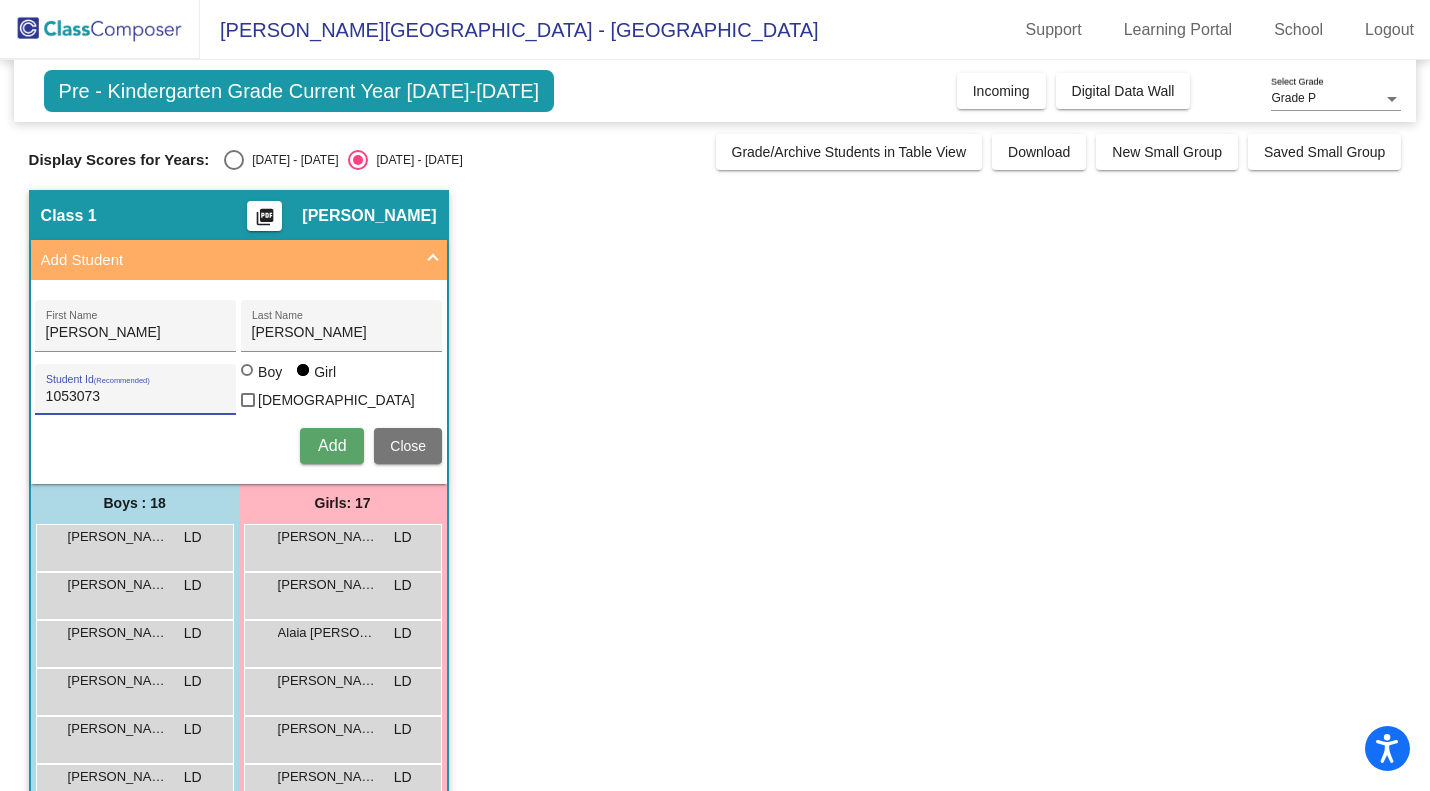 type on "1053073" 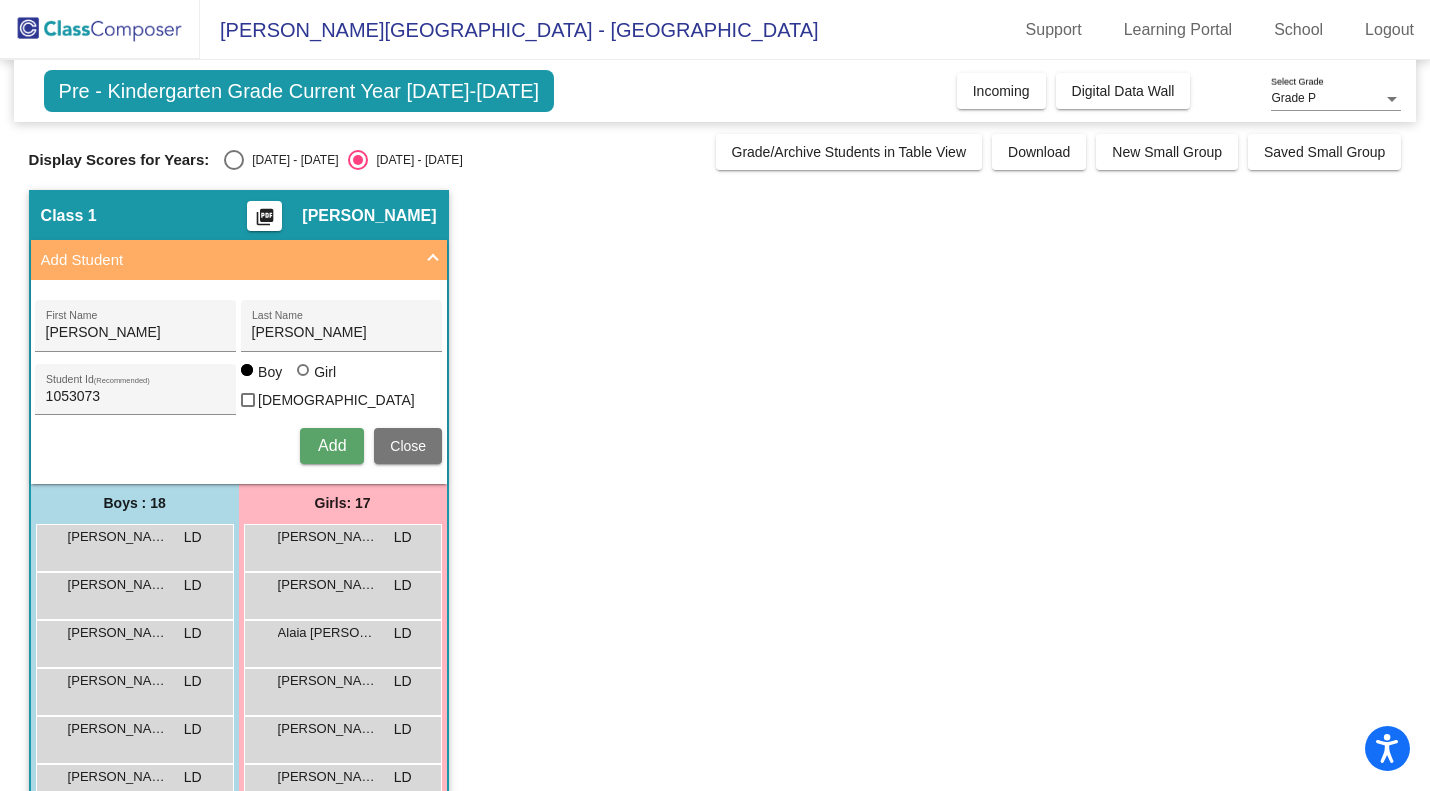 click on "Add" at bounding box center (332, 445) 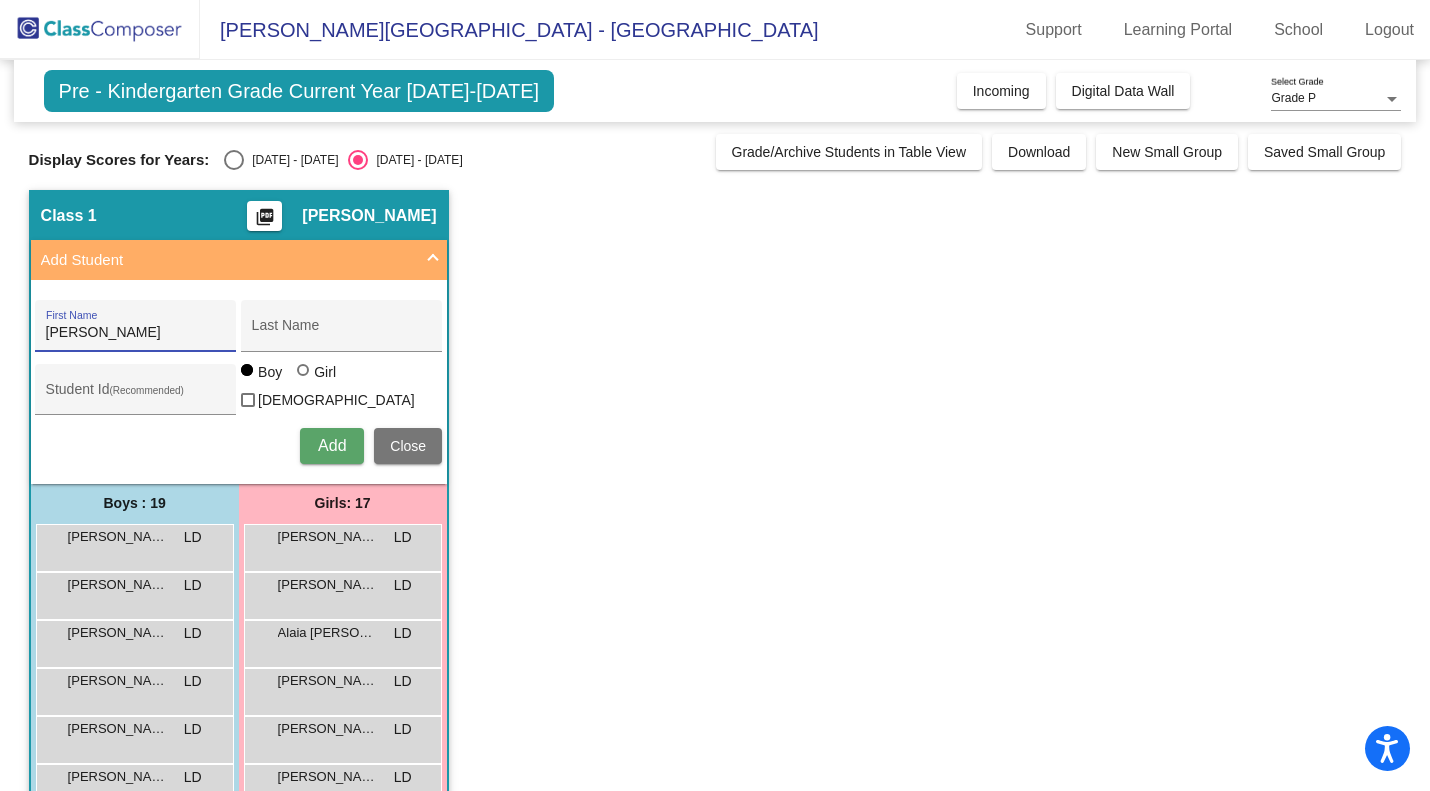 type on "Alberto" 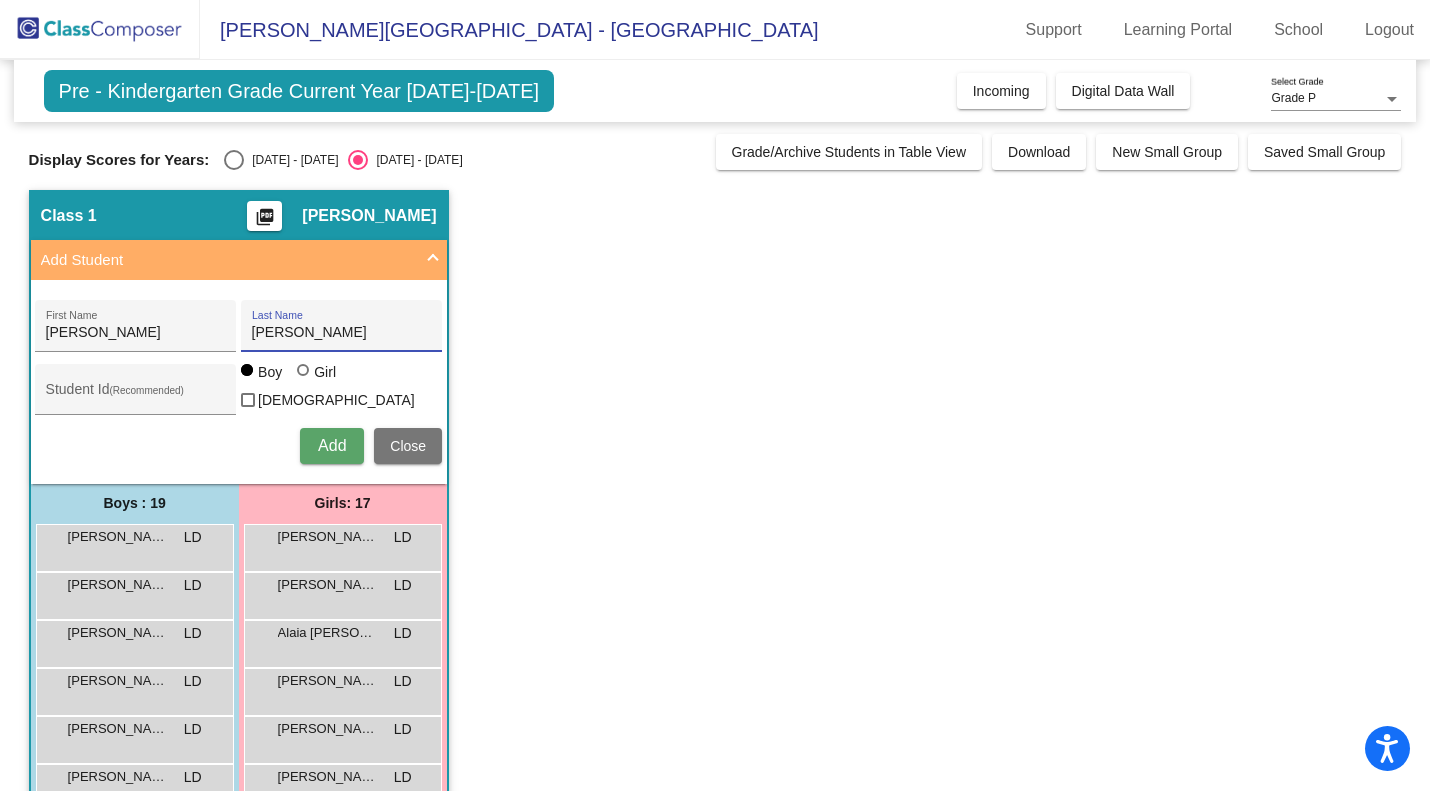 type on "Garcia Gon" 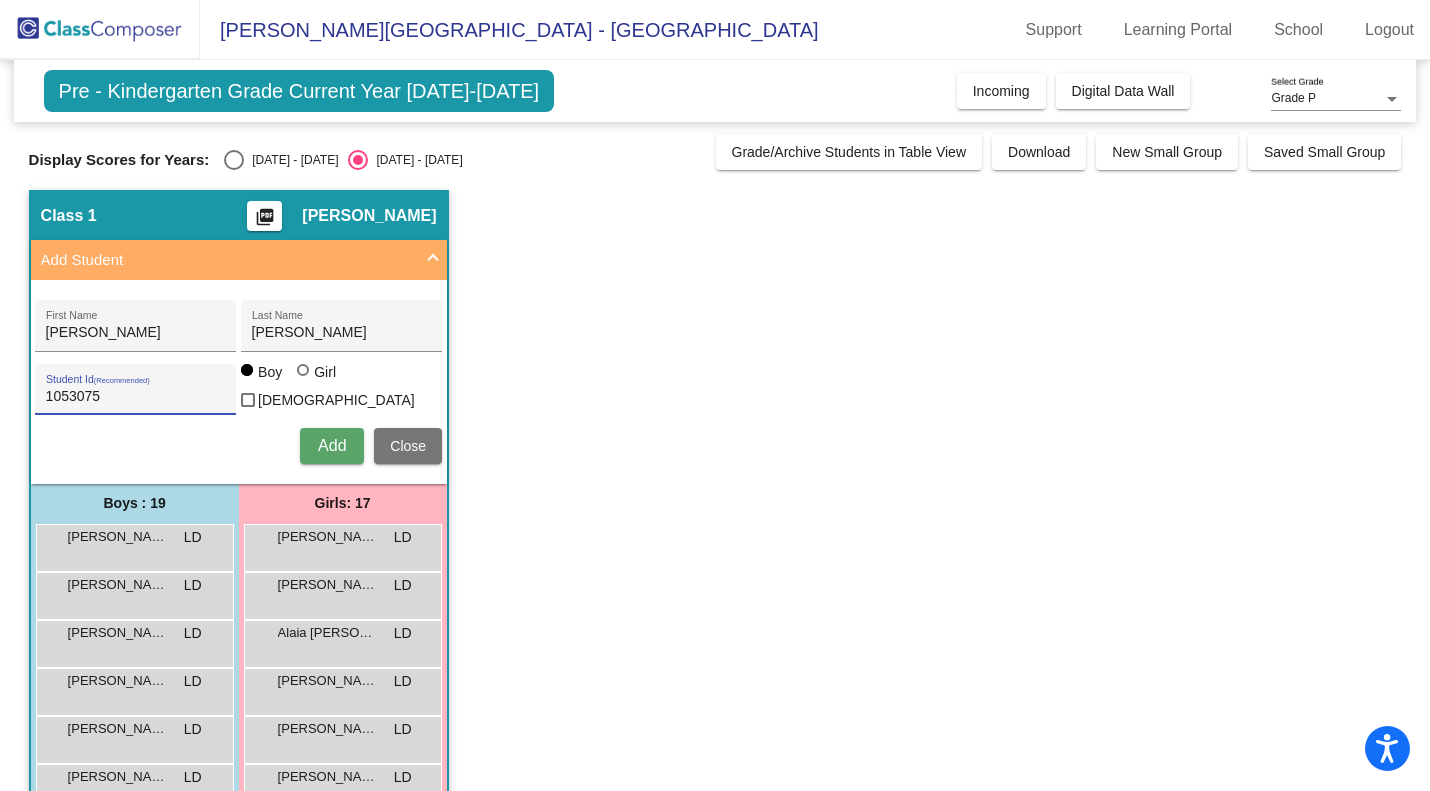 type on "1053075" 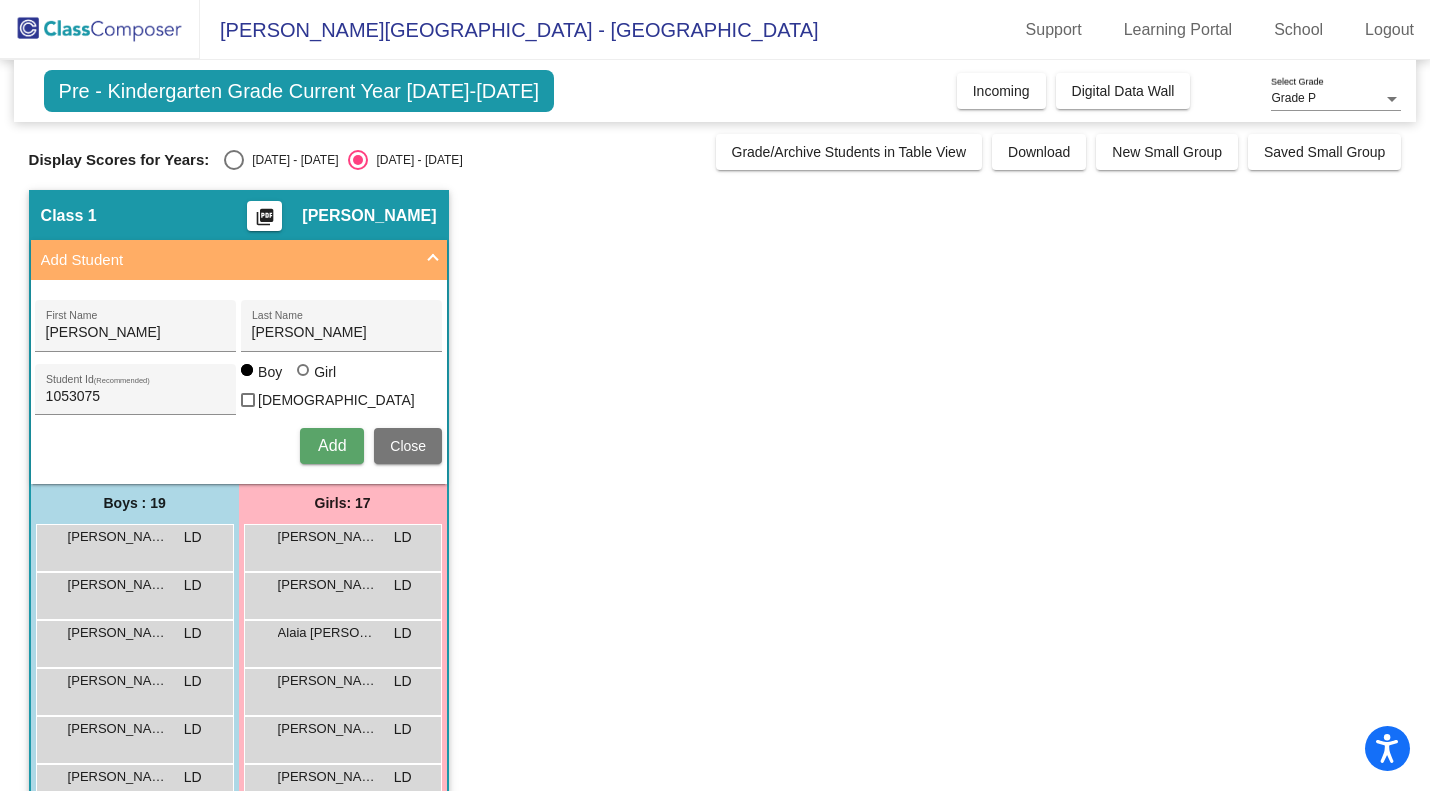 type 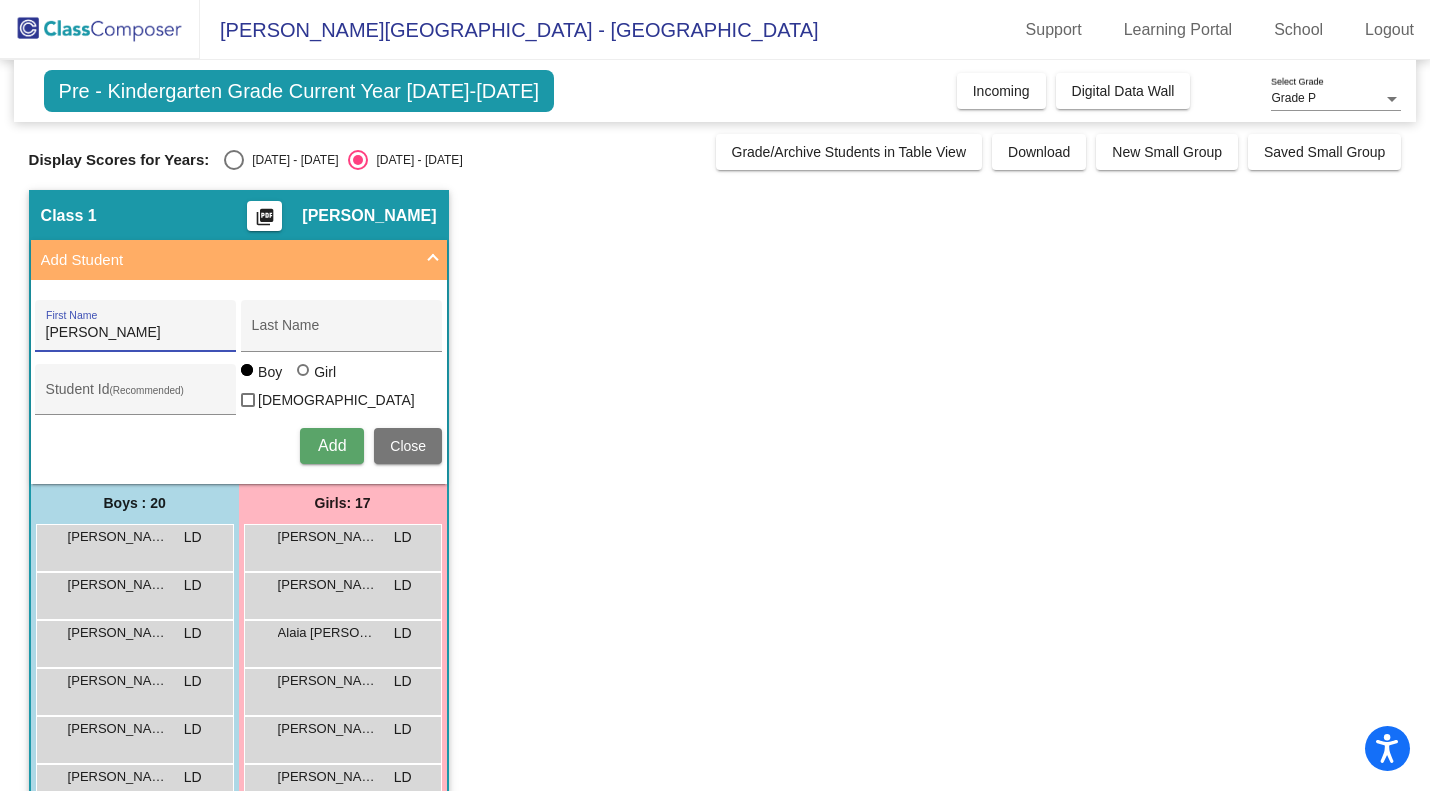 type on "Jaylann" 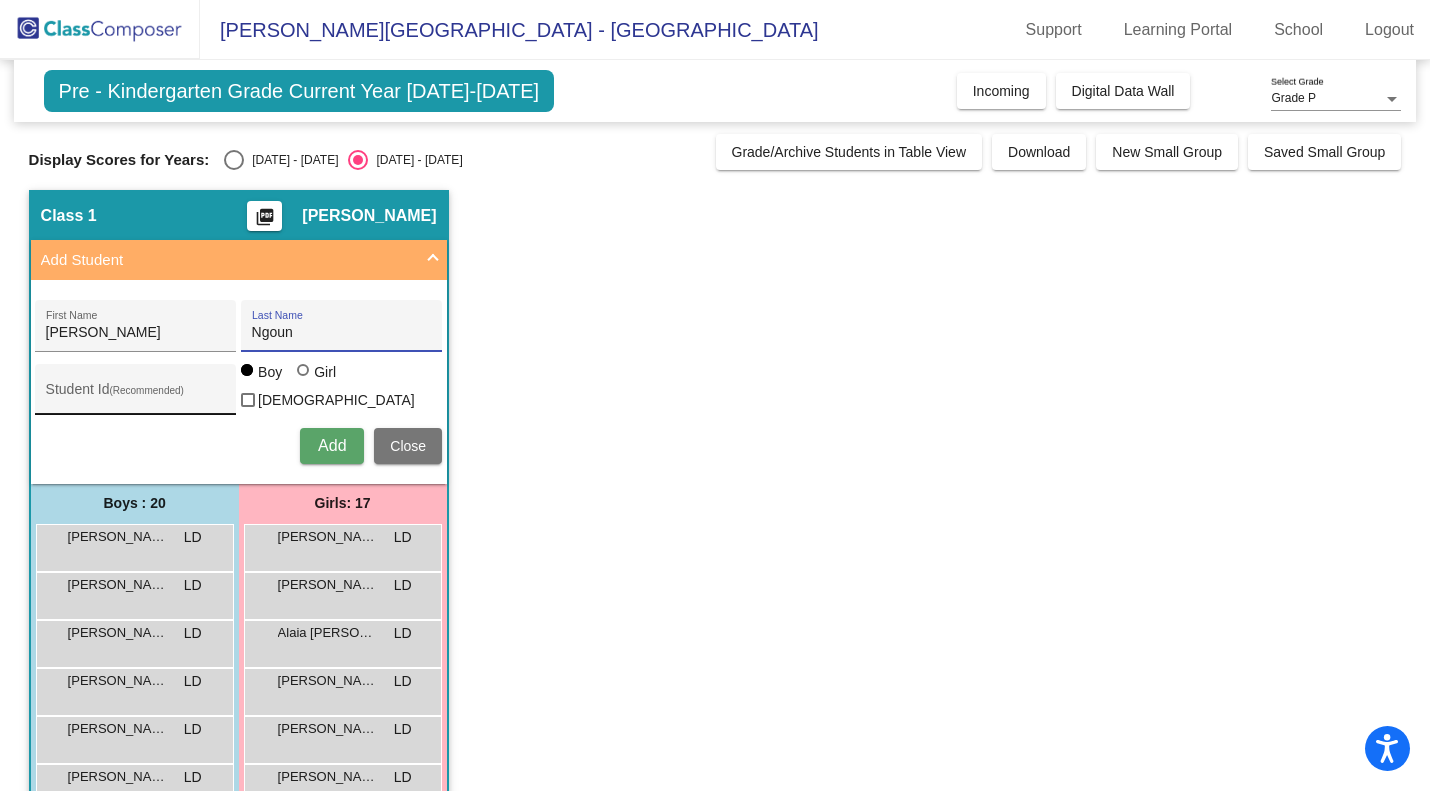 type on "Ngoun" 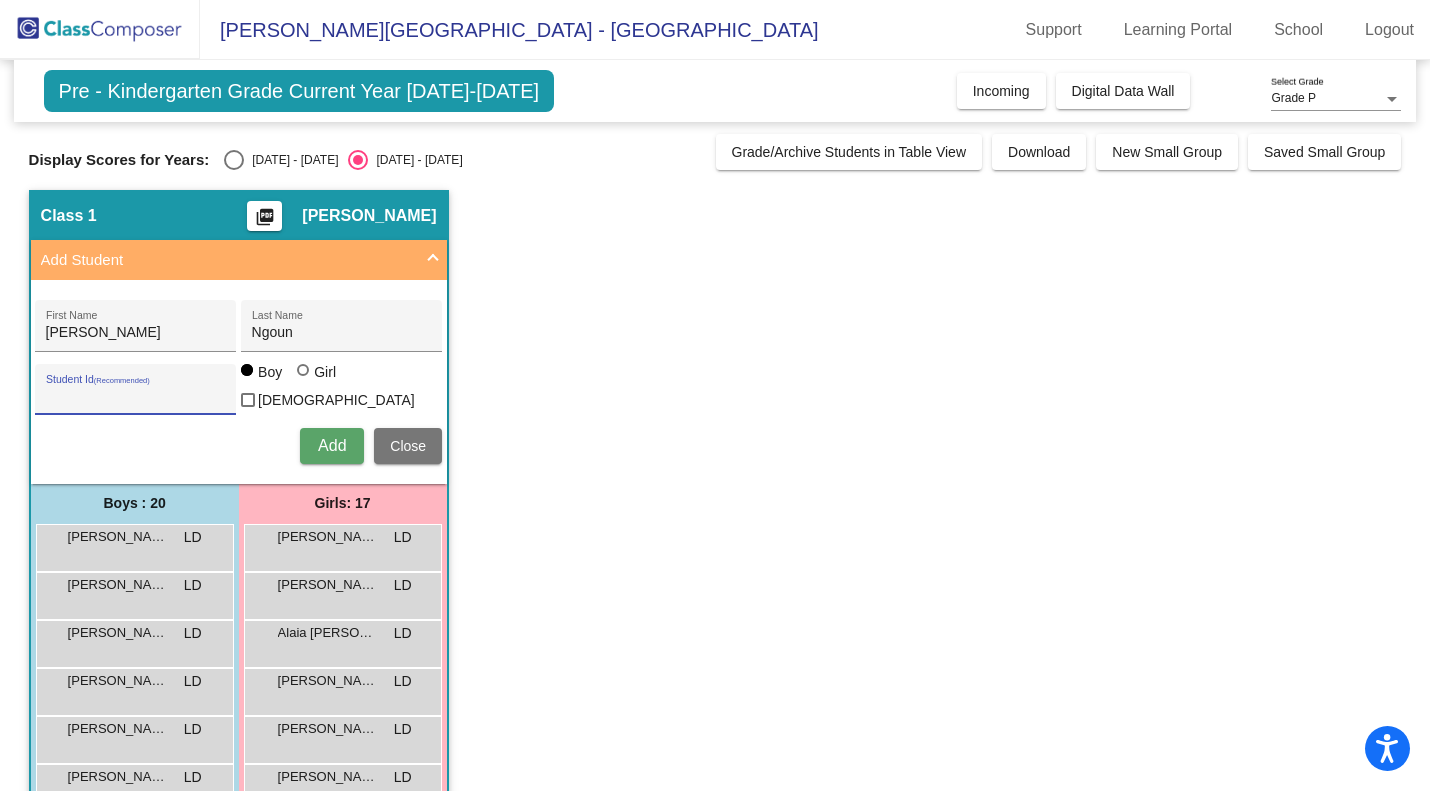click on "Student Id  (Recommended)" at bounding box center (136, 397) 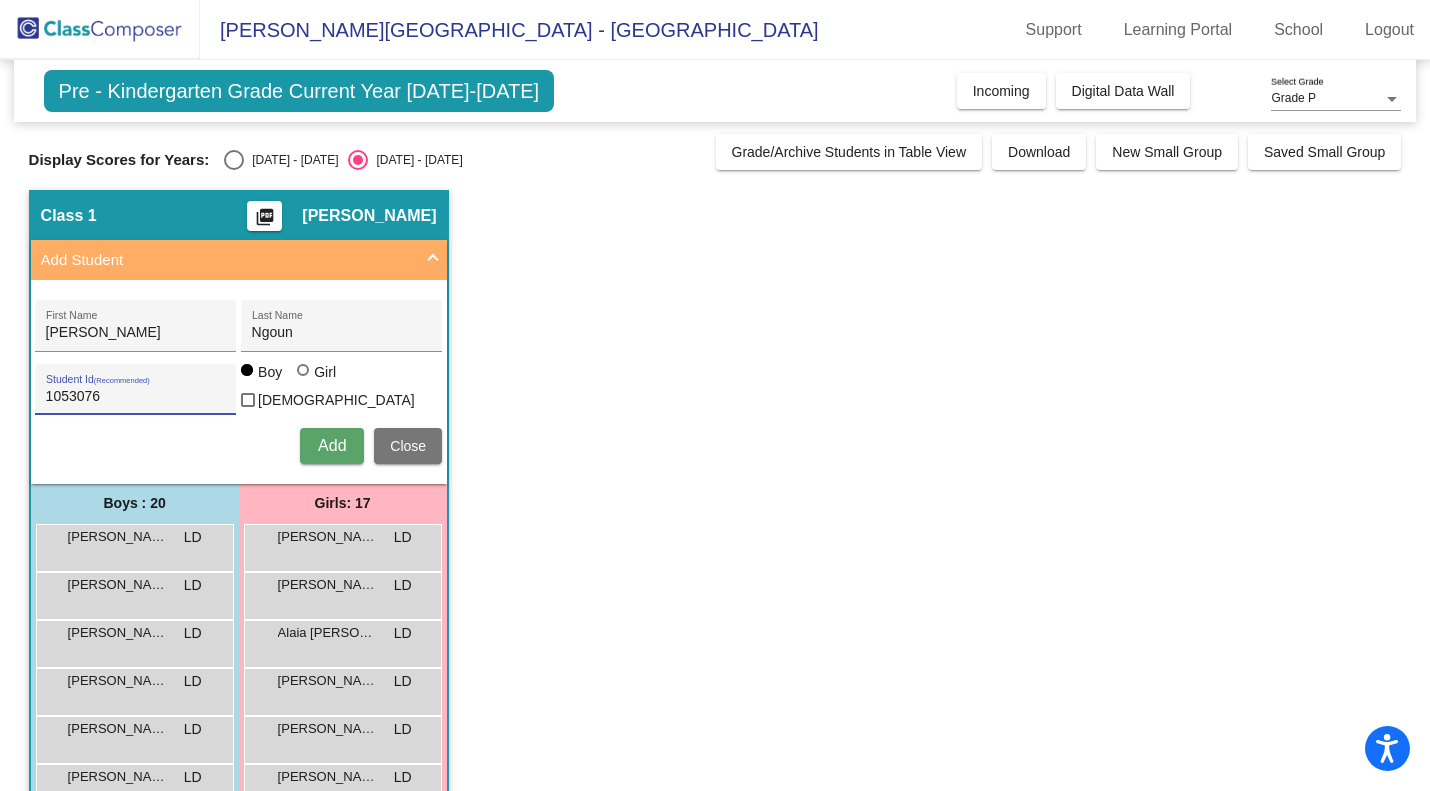 type on "1053076" 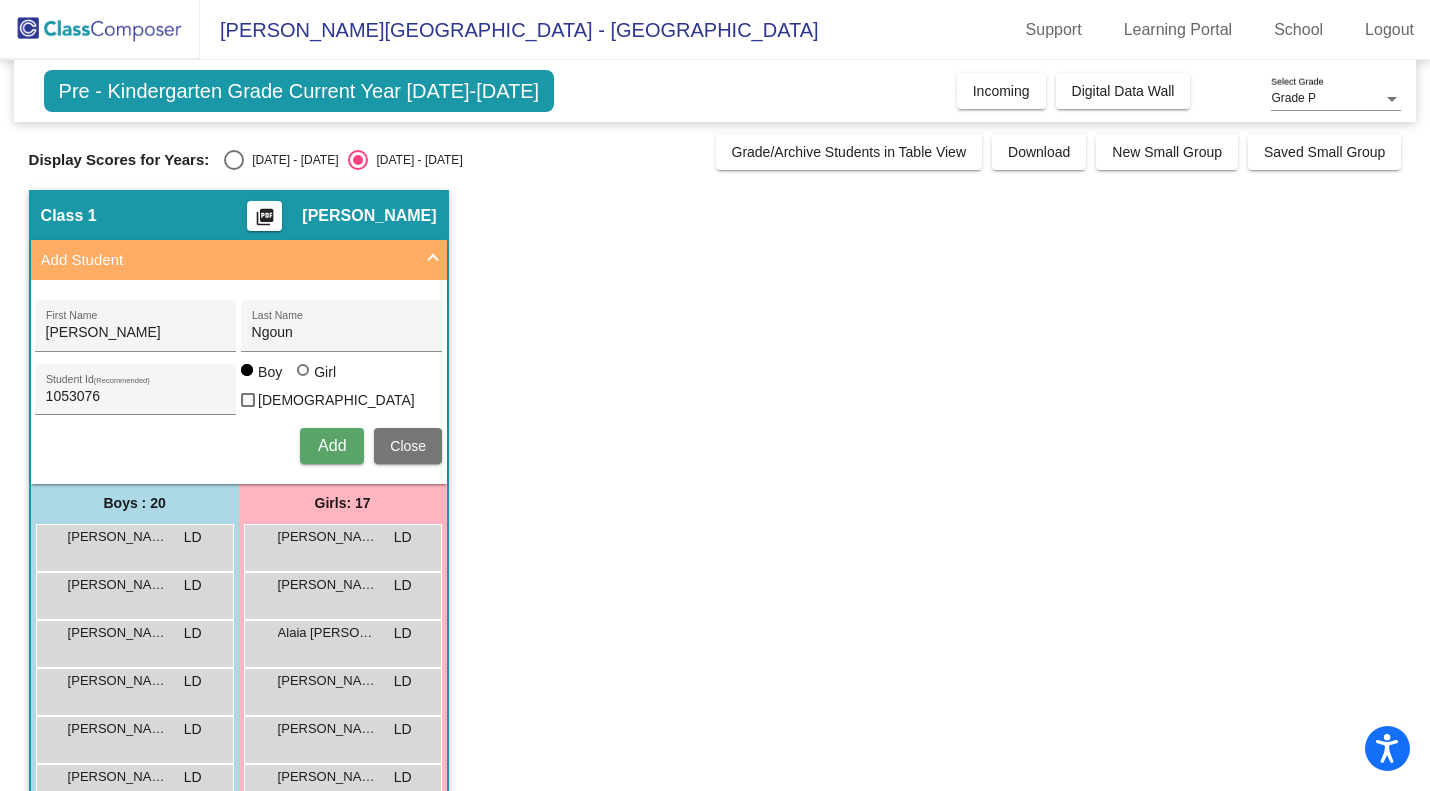 type 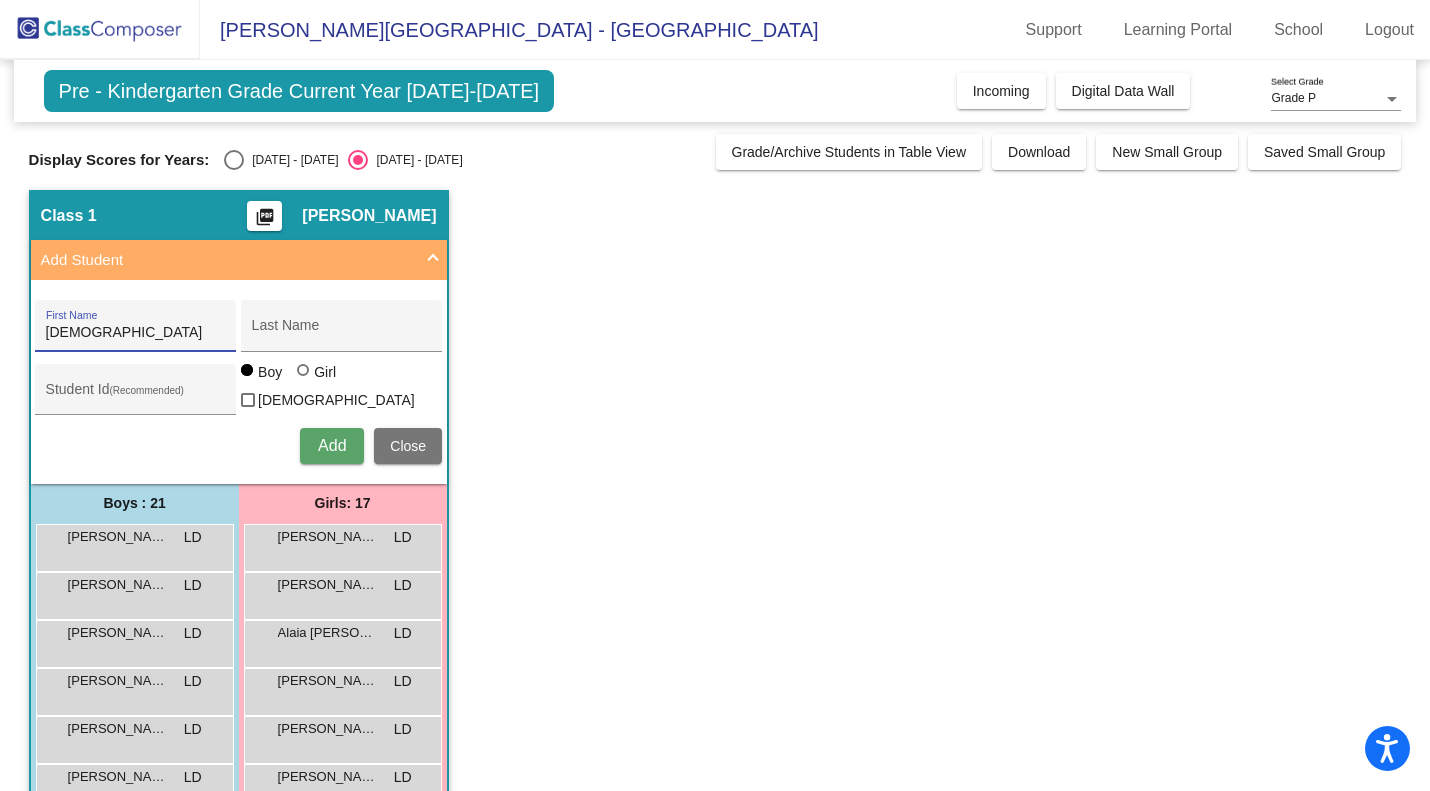 type on "Jesus" 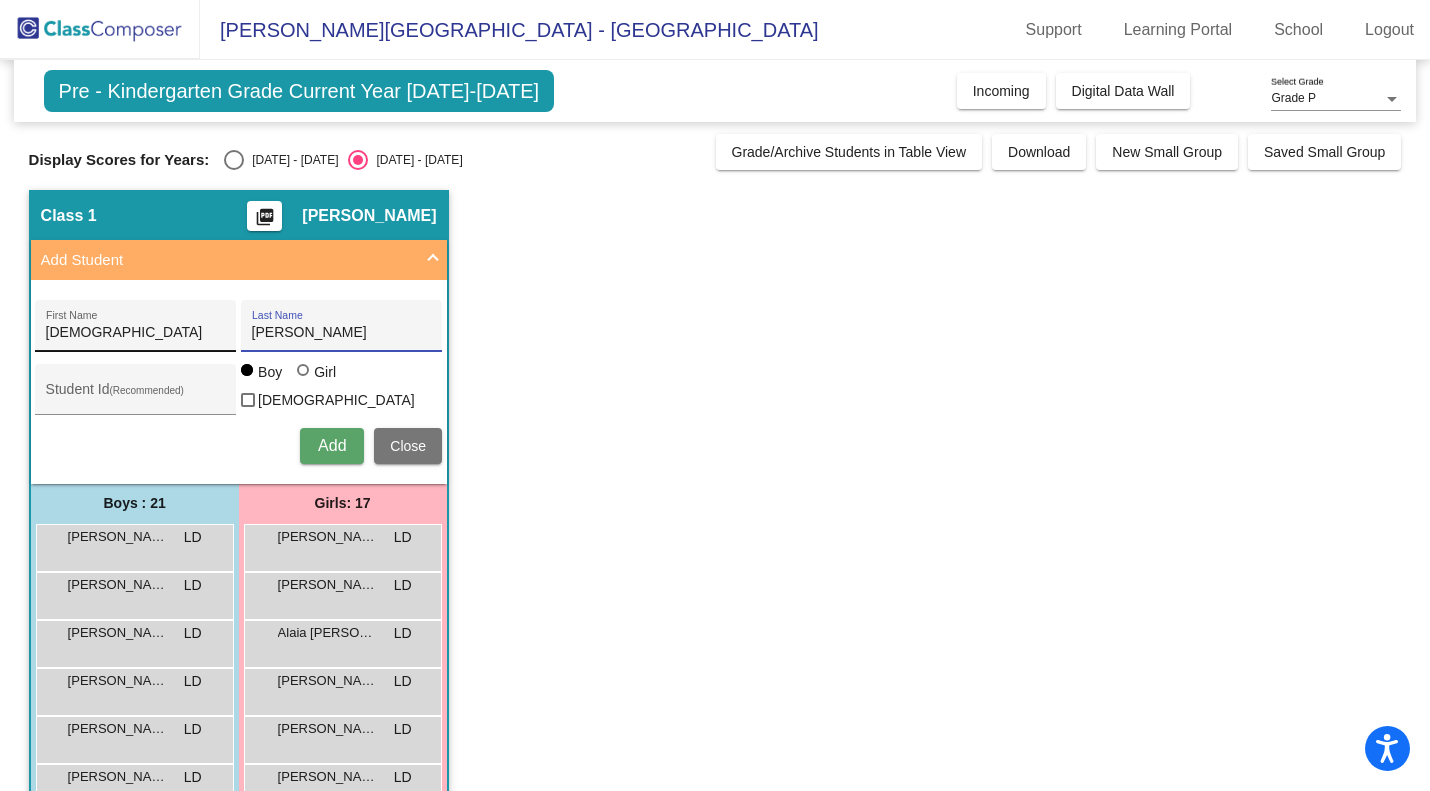 type on "Chavez Cej" 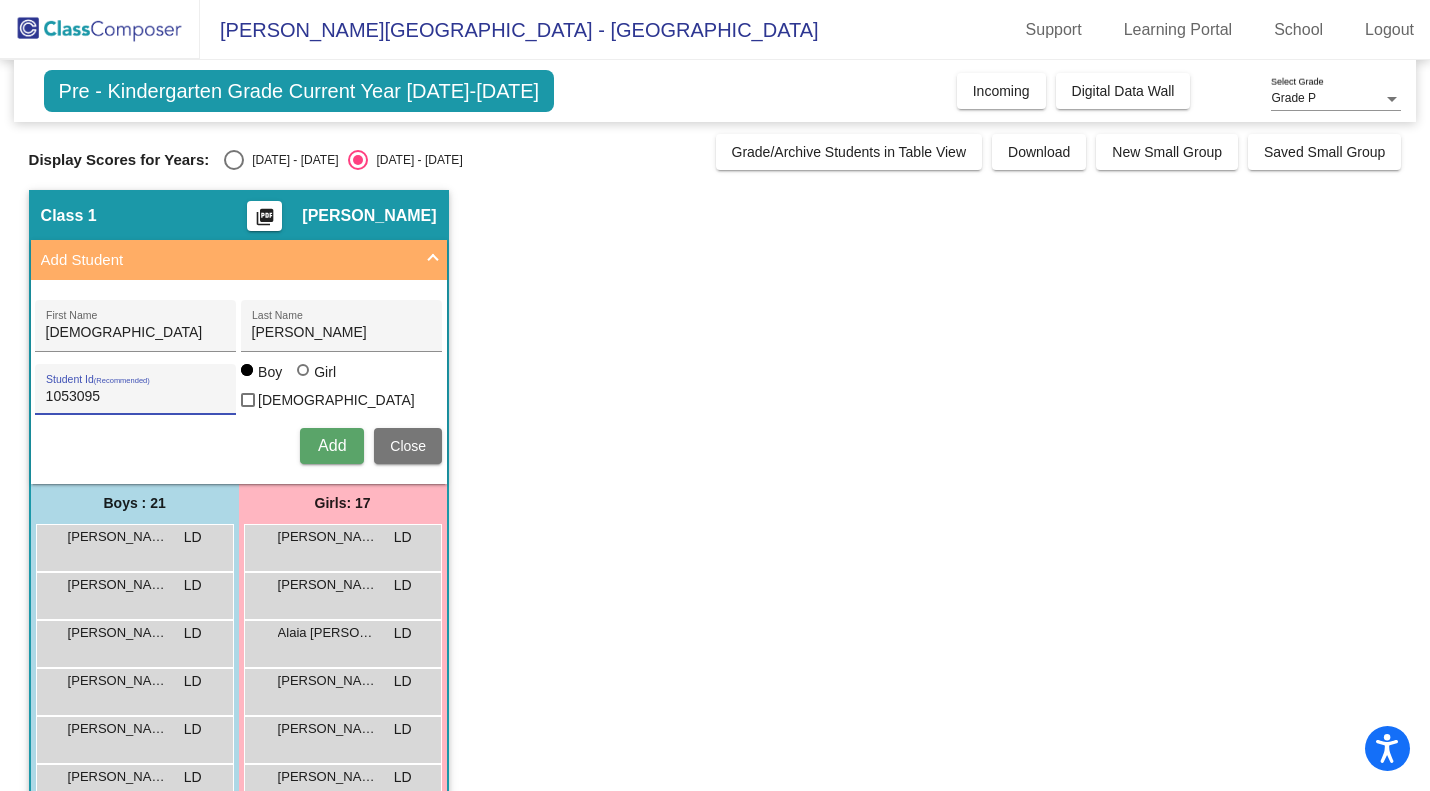 type on "1053095" 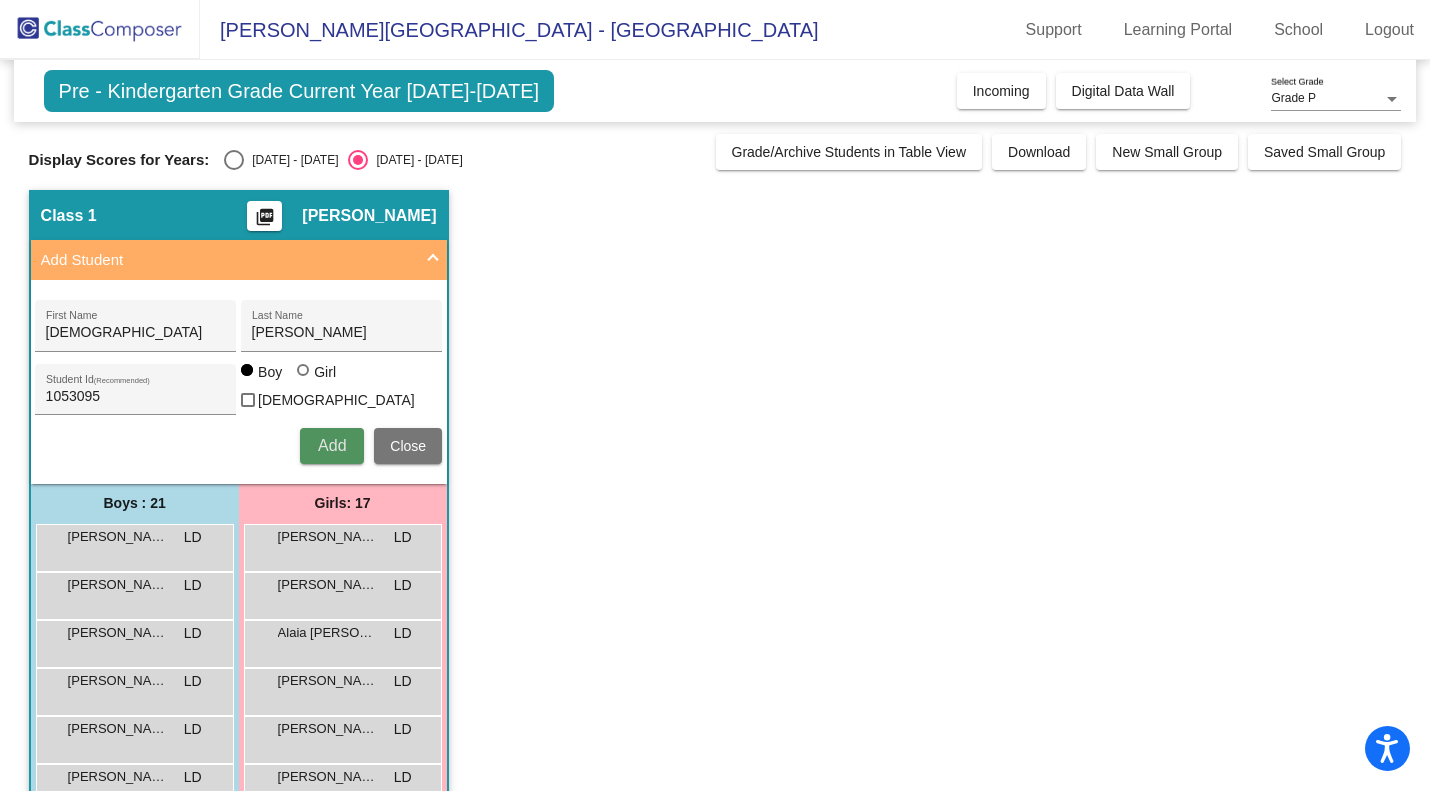 click on "Add" at bounding box center (332, 445) 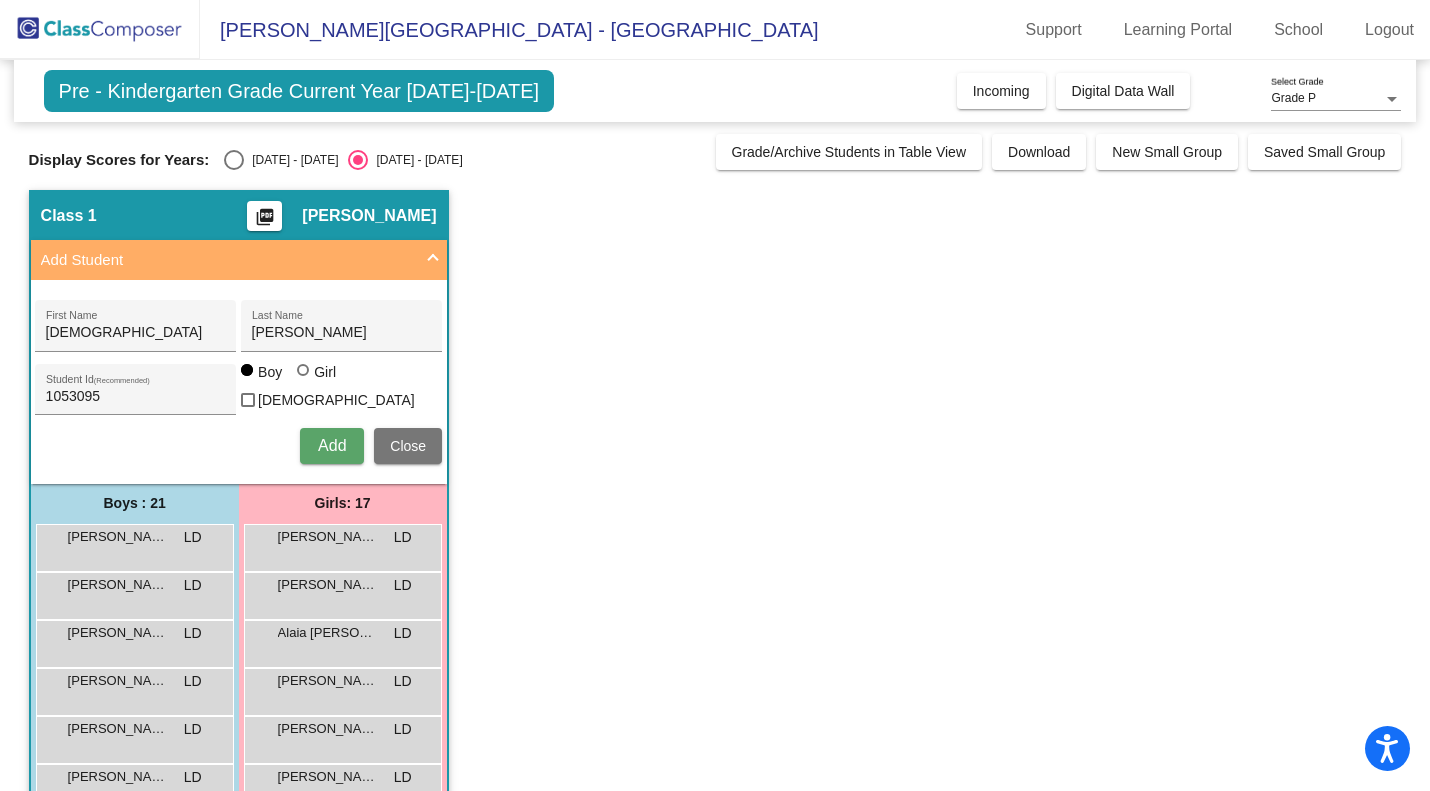 type 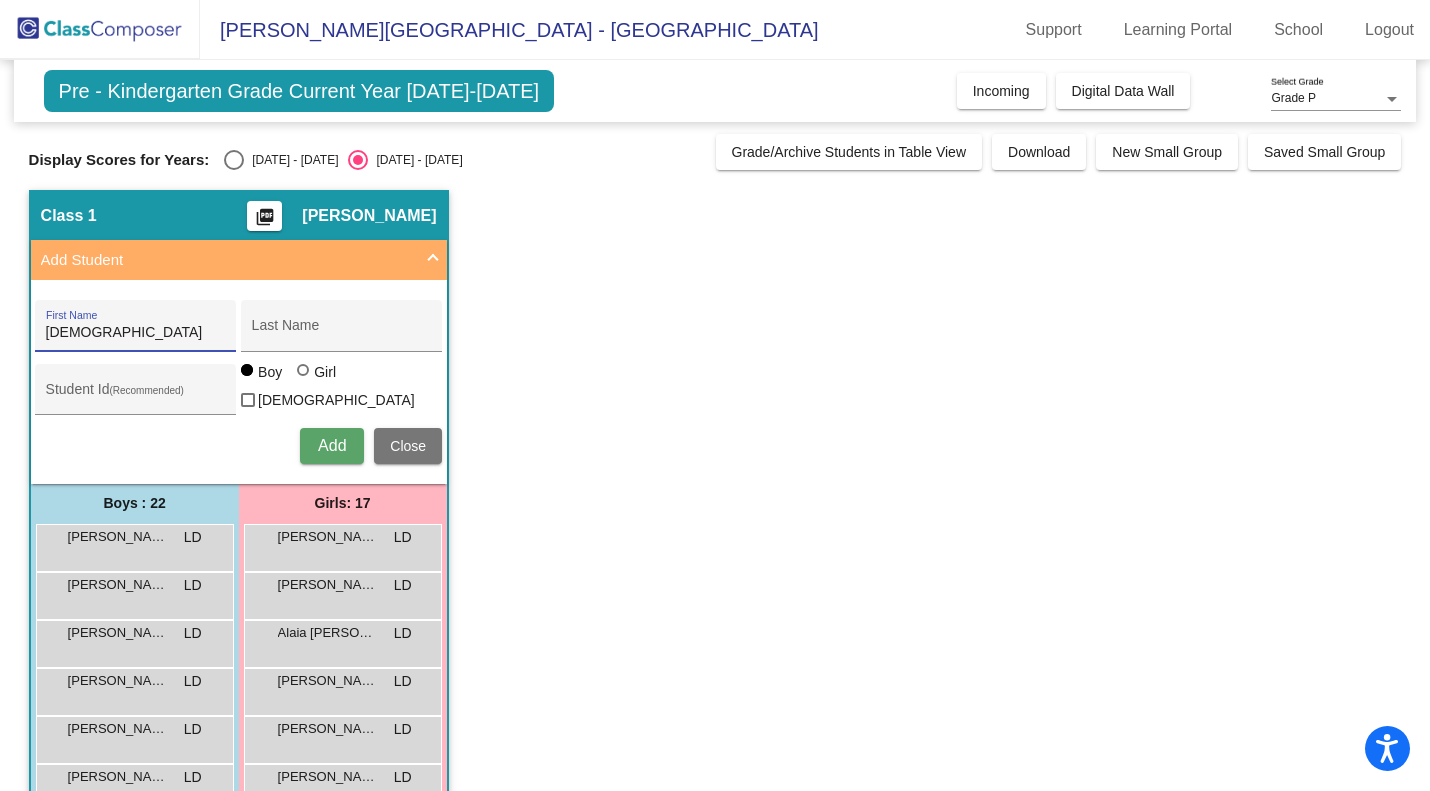 type on "Jesus" 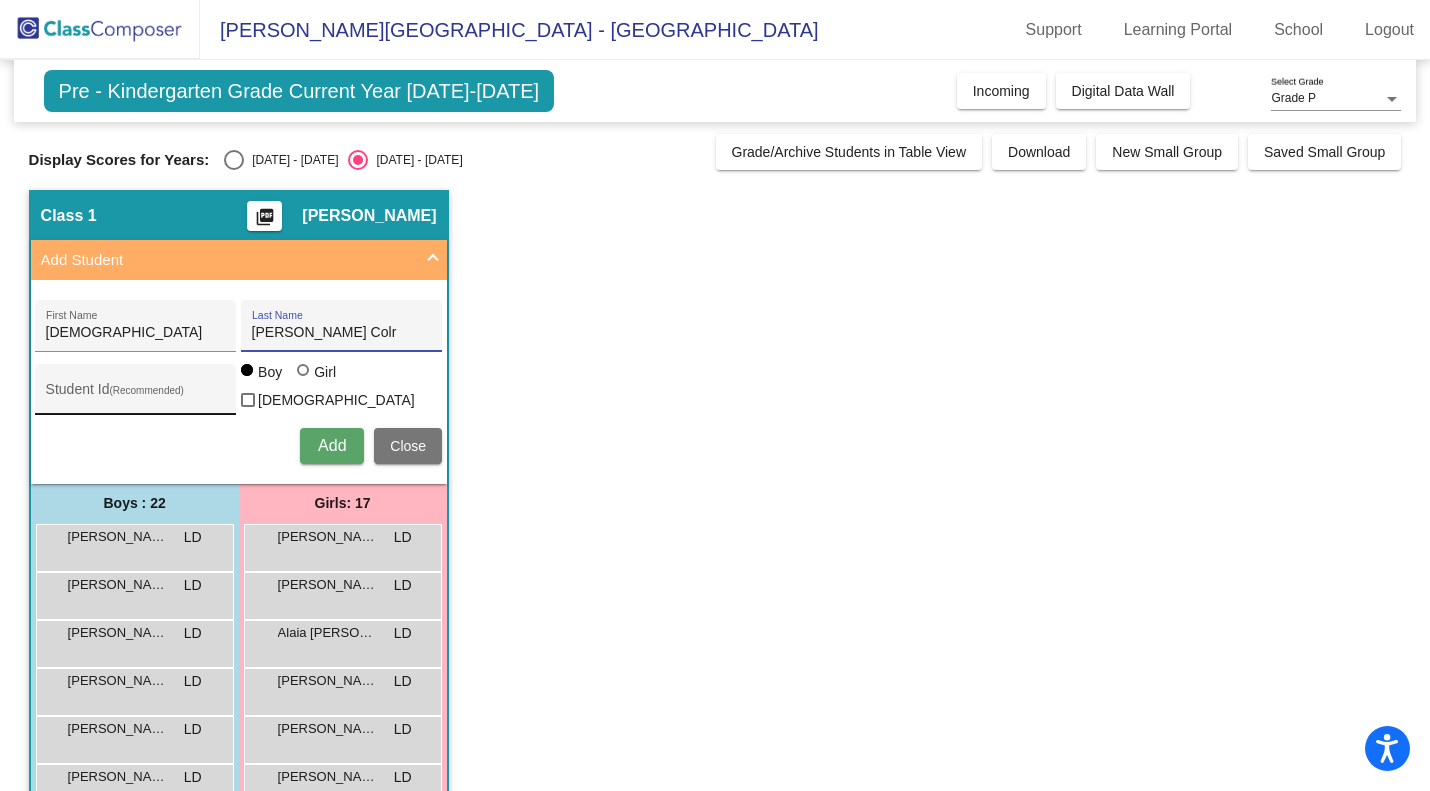 type on "Lemus Colr" 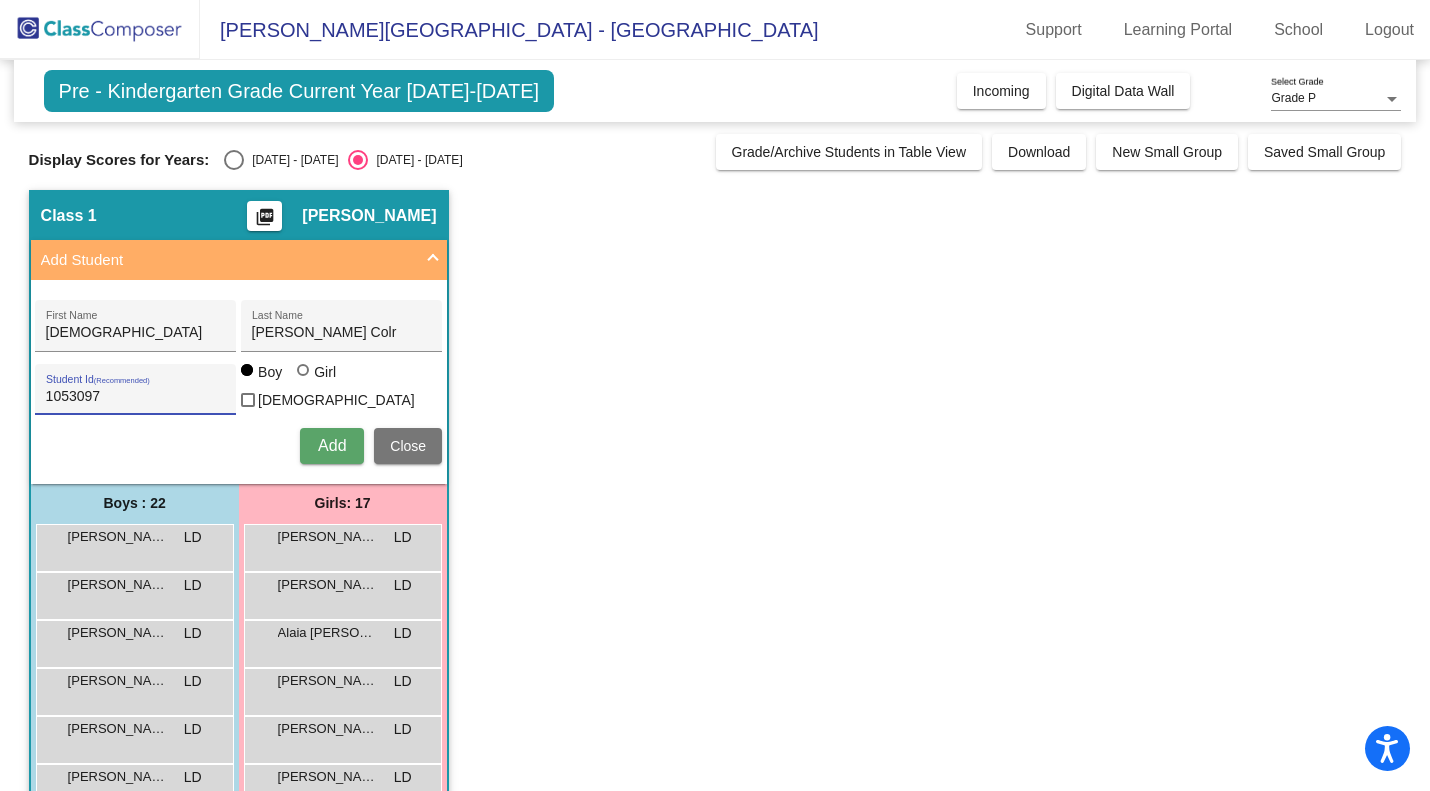 type on "1053097" 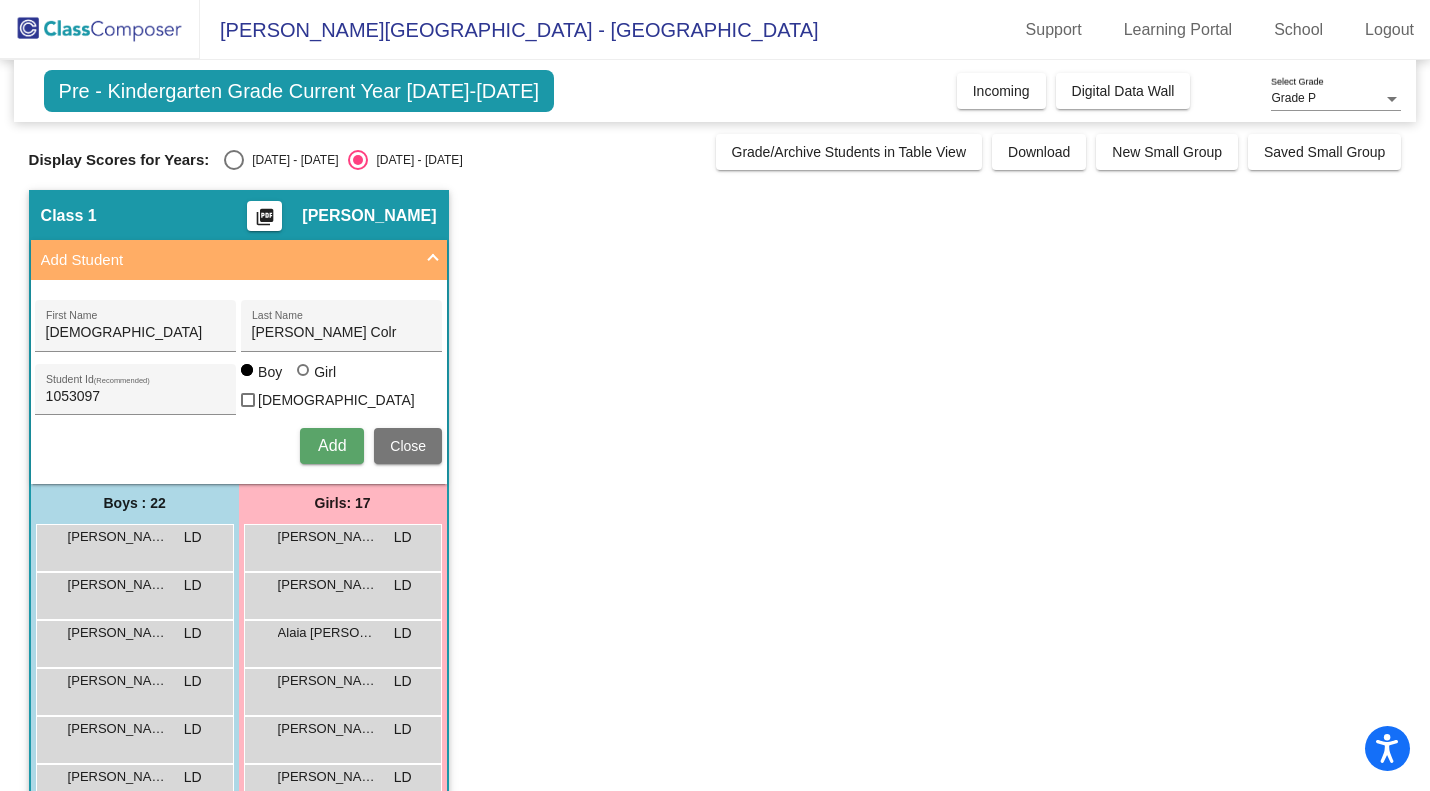 type 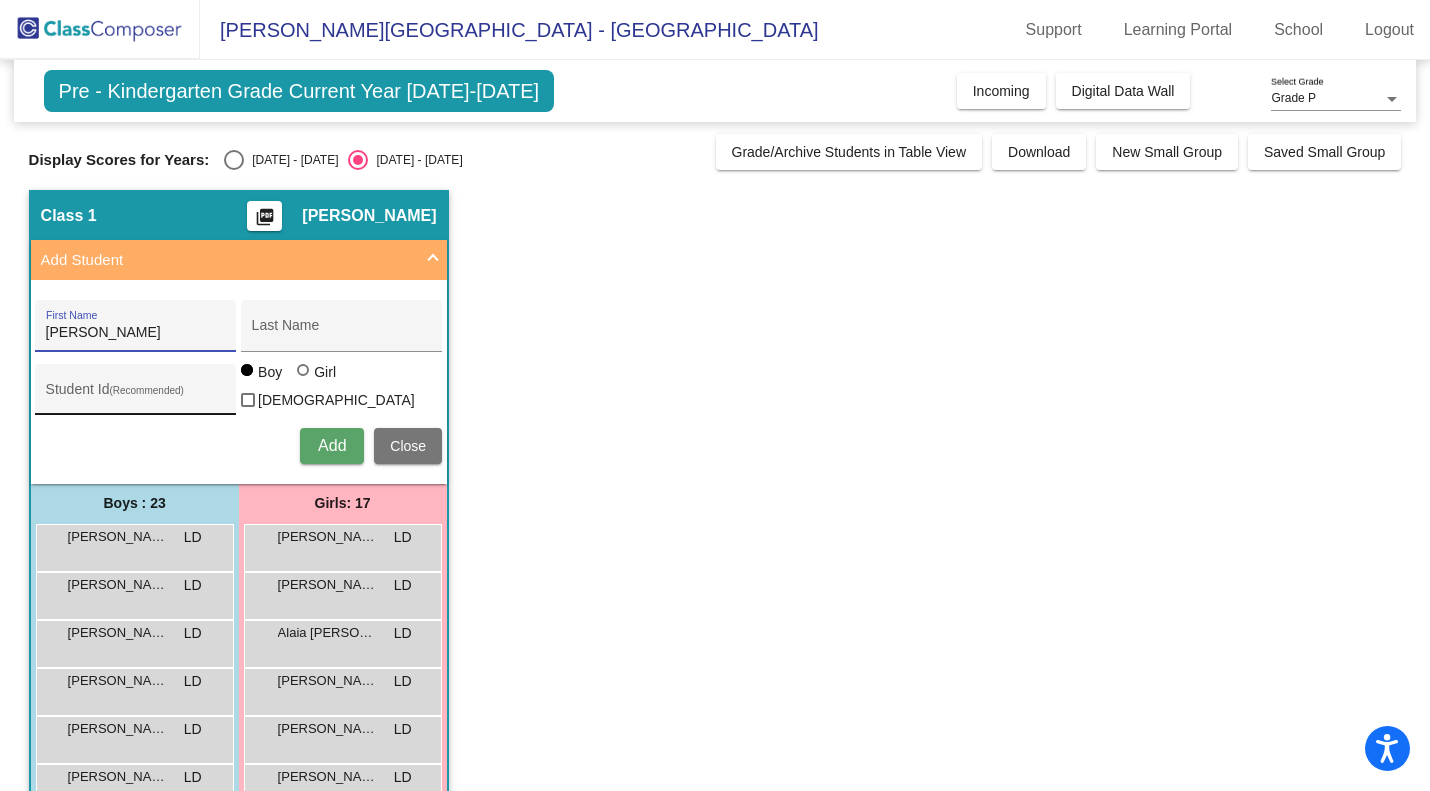 type on "Jose" 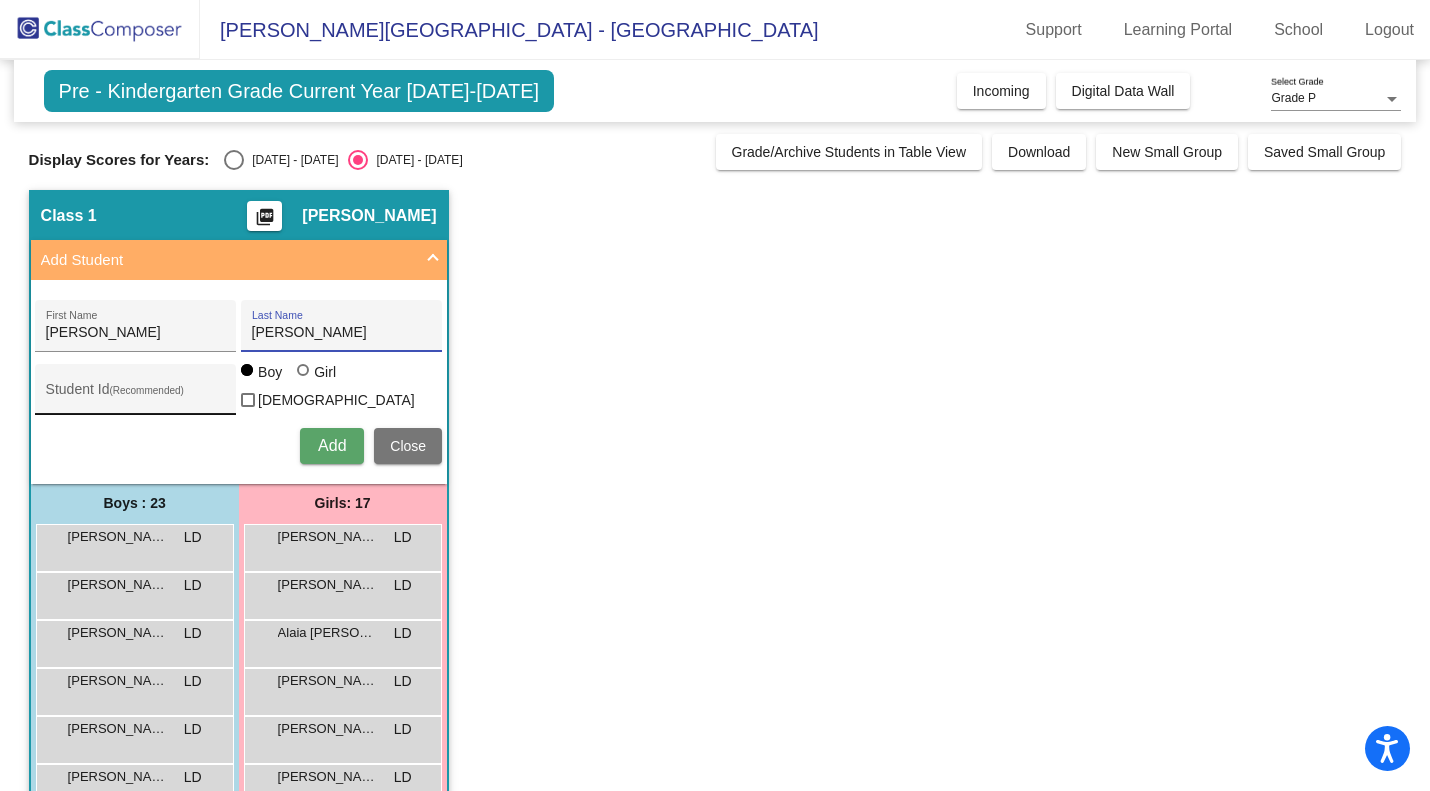 type on "Sanchez Al" 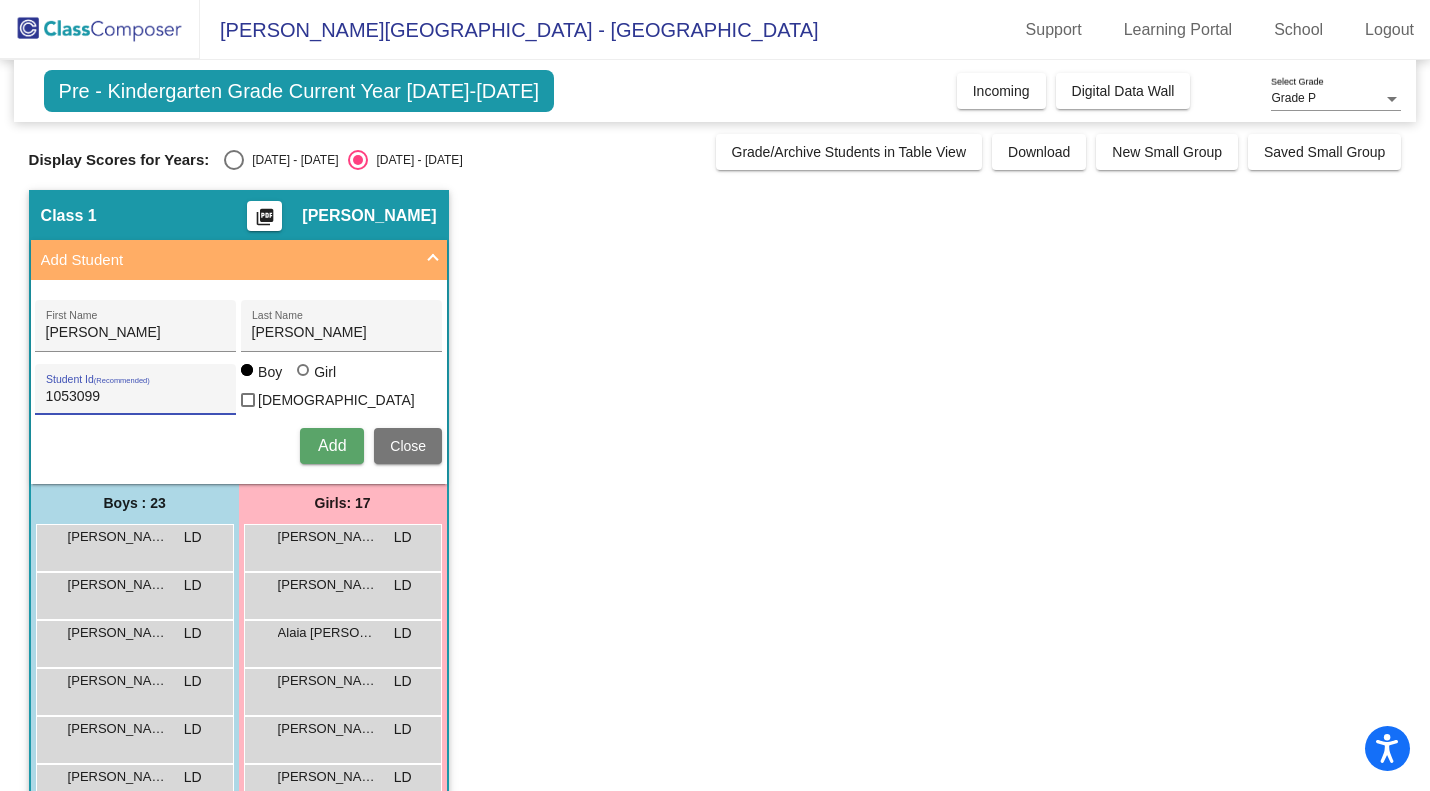 type on "1053099" 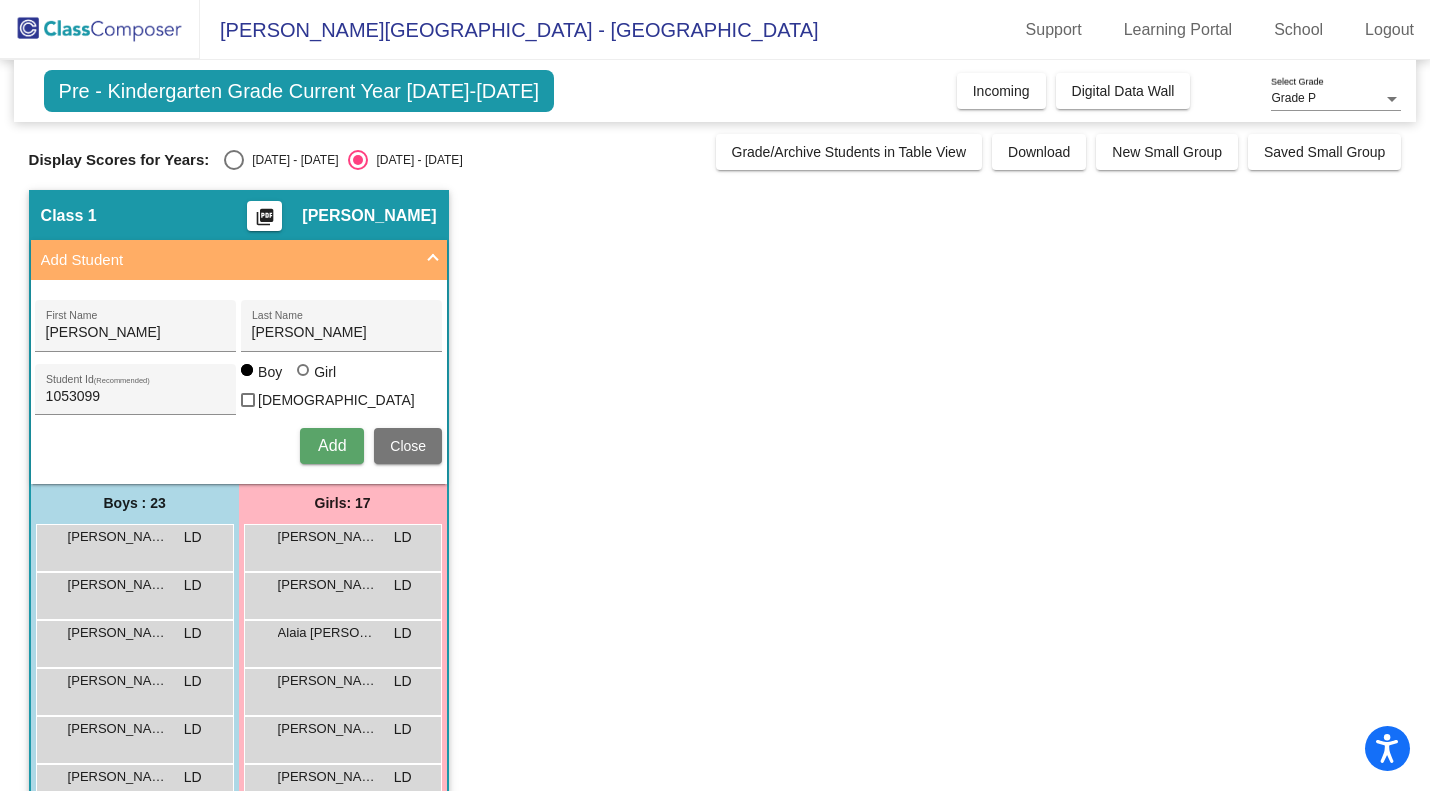 type 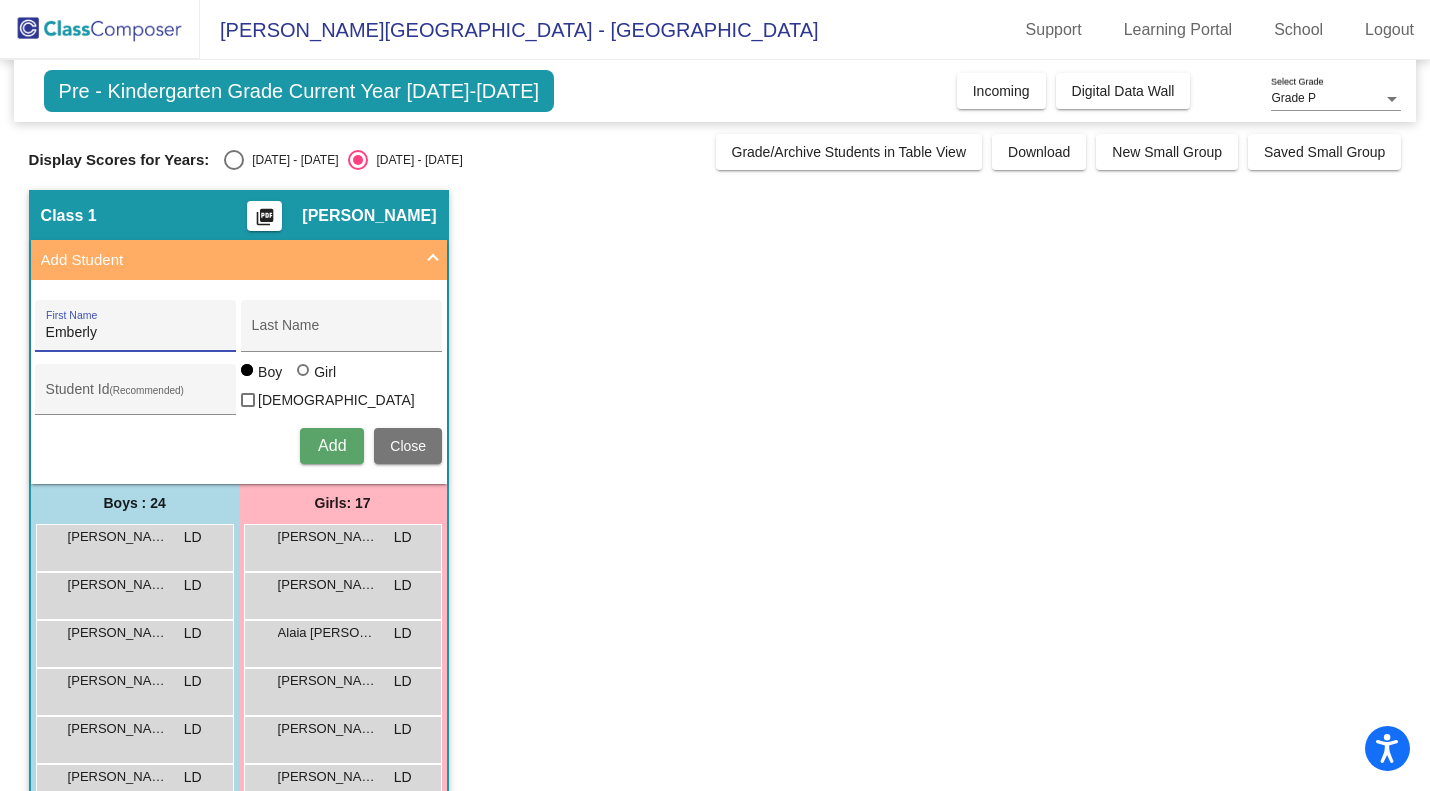 type on "Emberly" 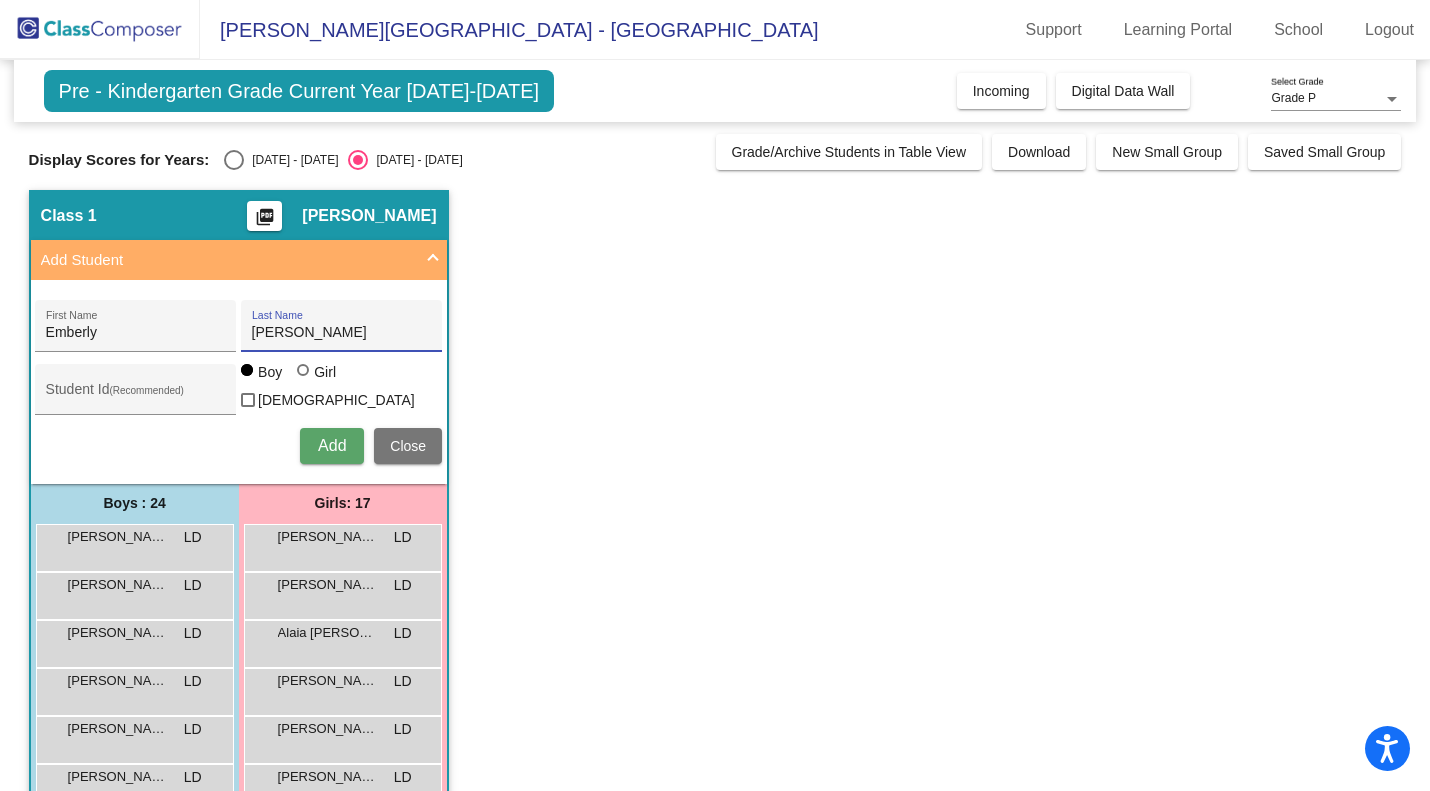 type on "Diaz-Rios" 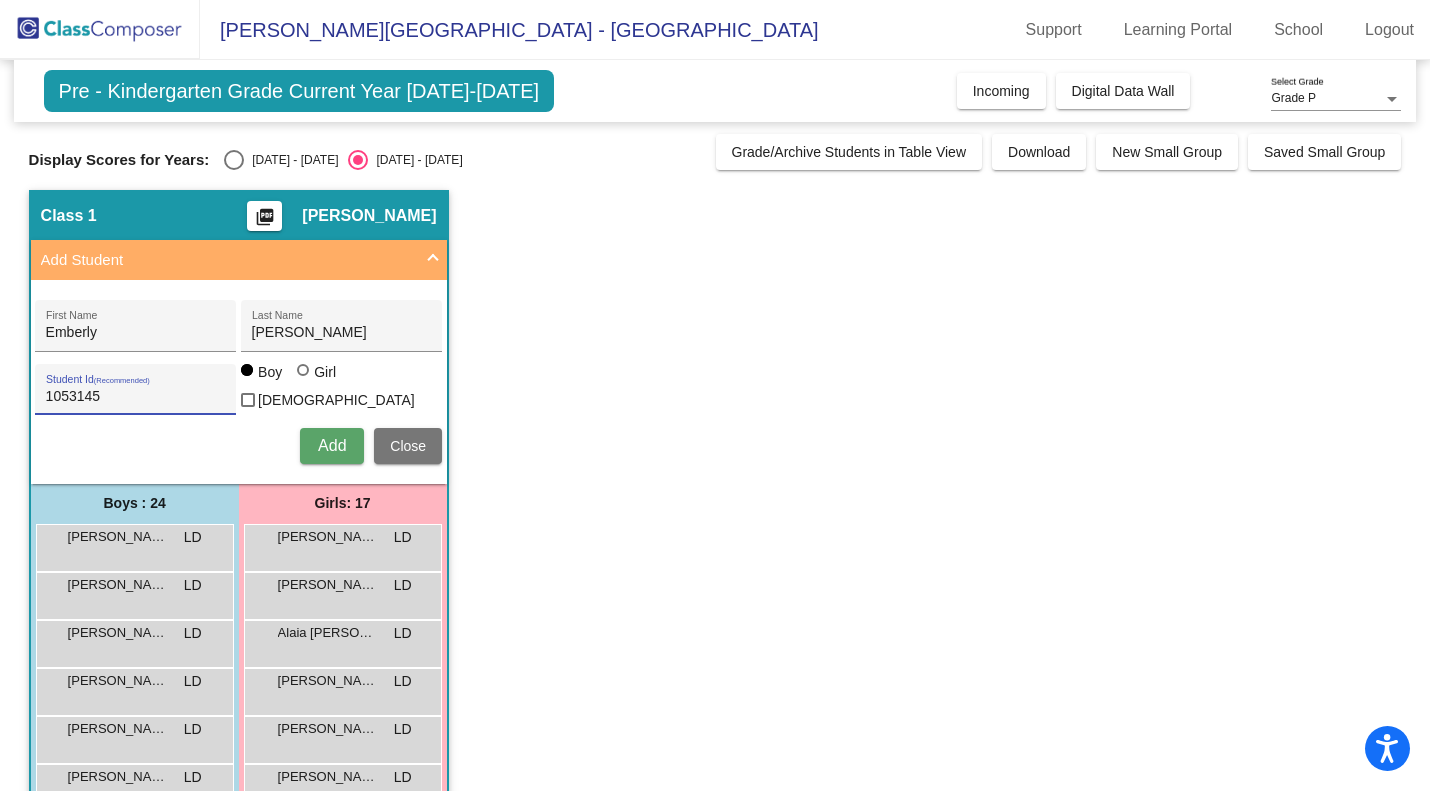 type on "1053145" 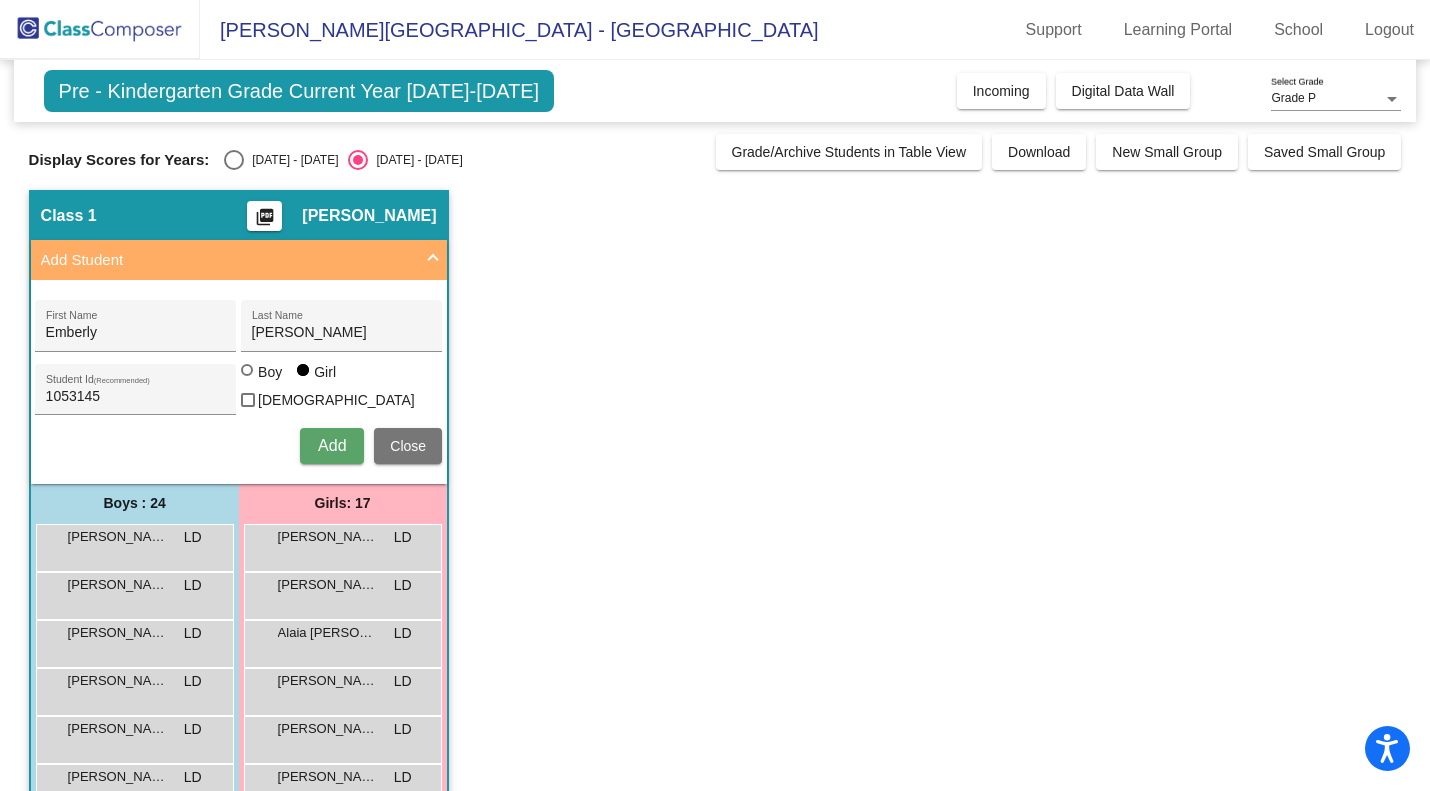 click on "Add" at bounding box center (332, 445) 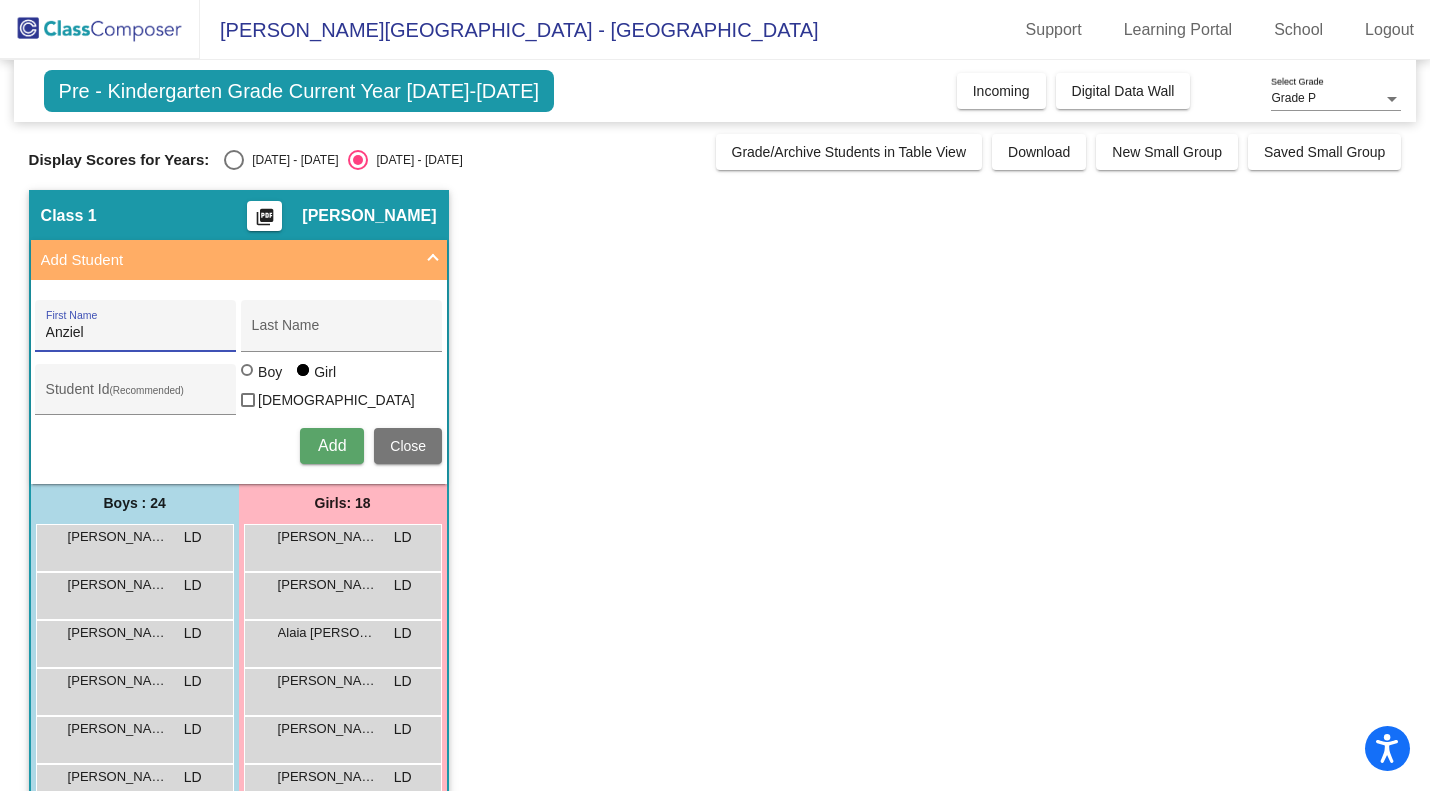 type on "Anziel" 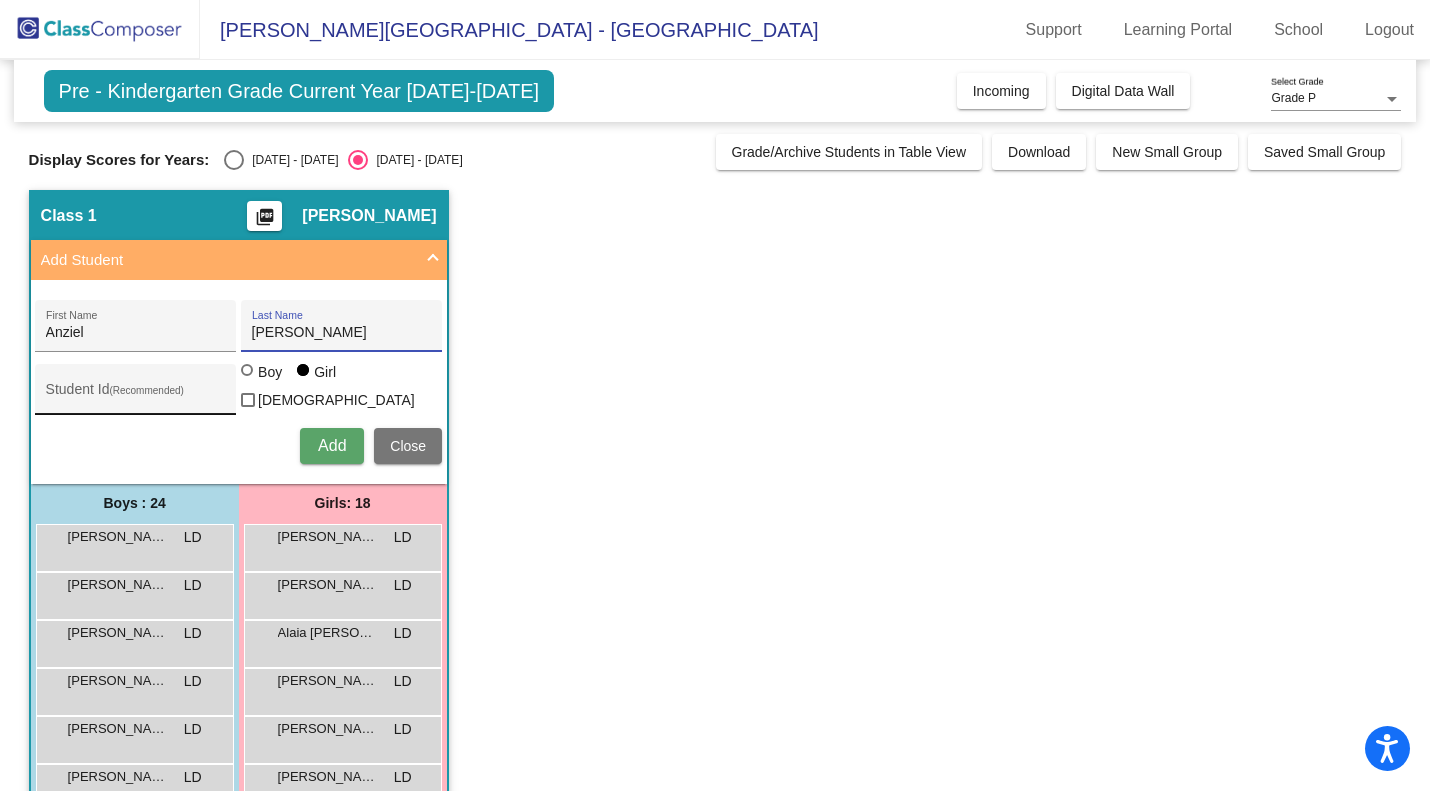type on "Sanchez" 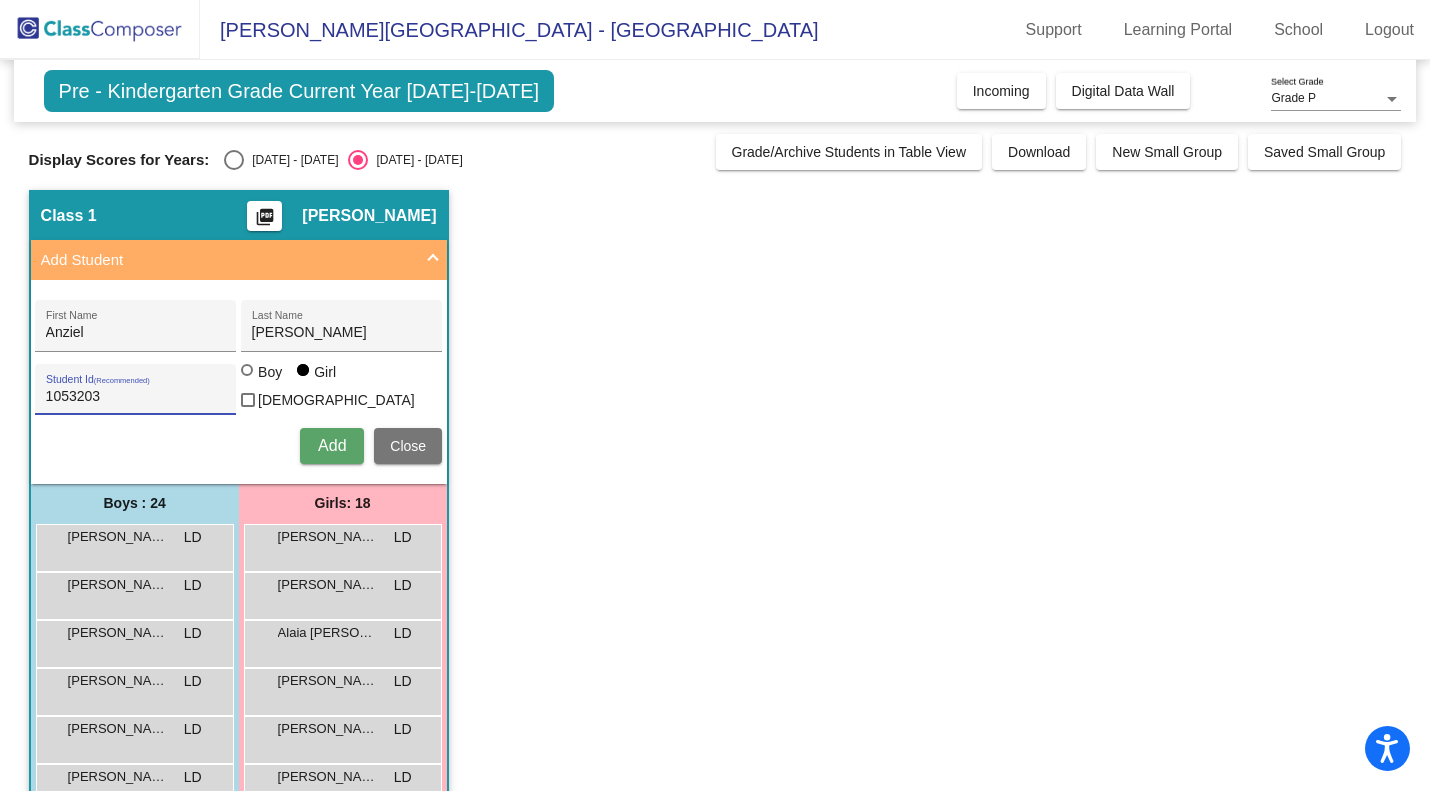 type on "1053203" 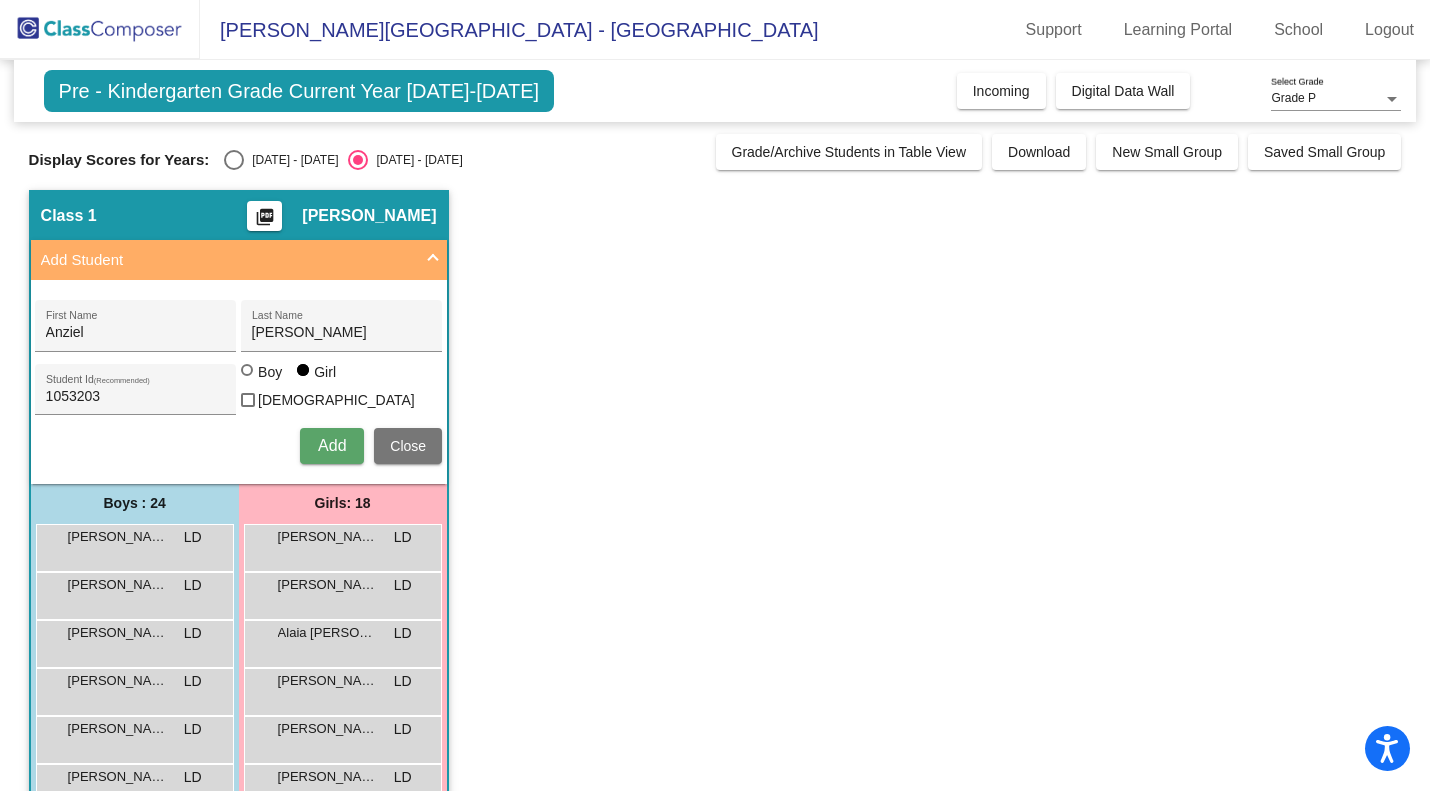 click at bounding box center [247, 370] 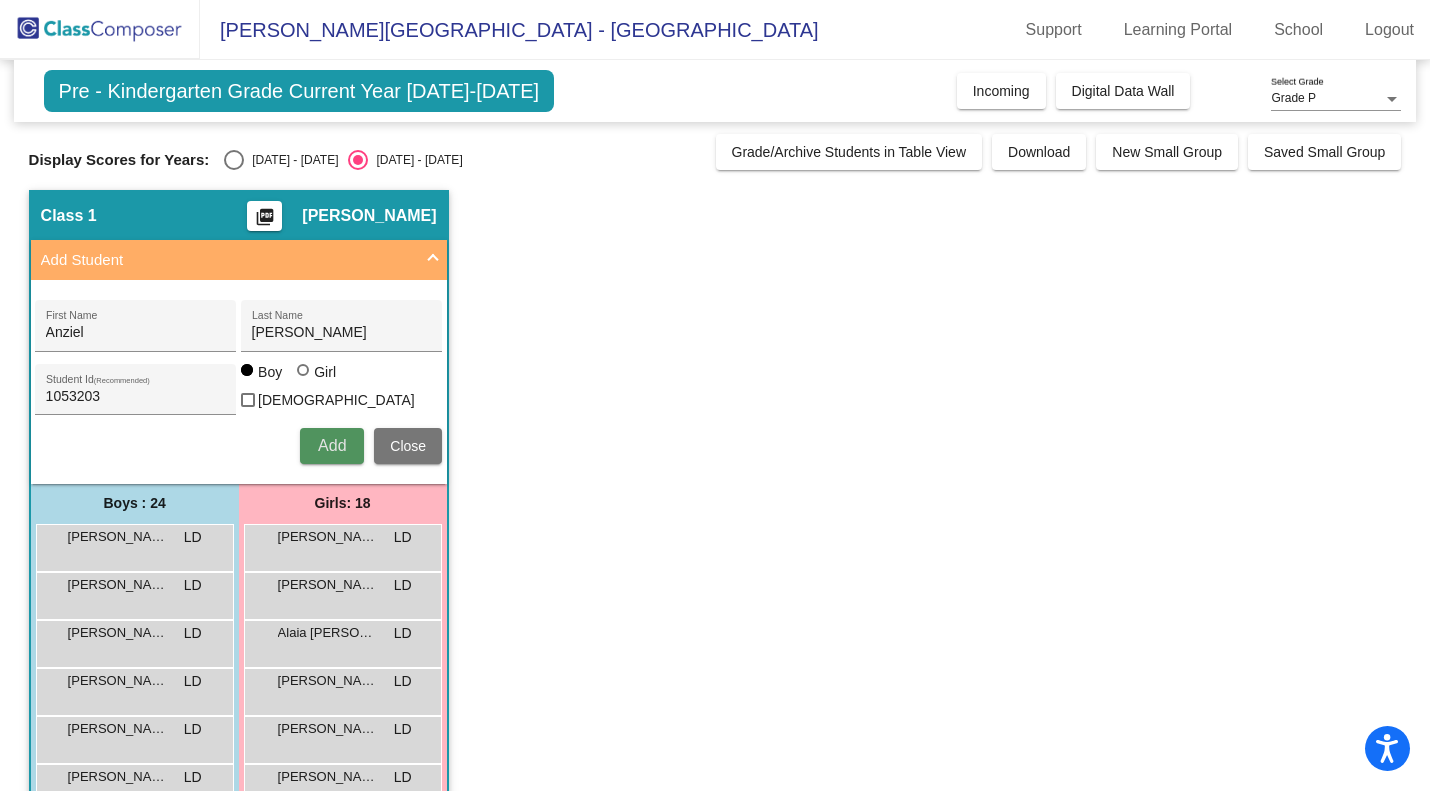 click on "Add" at bounding box center [332, 446] 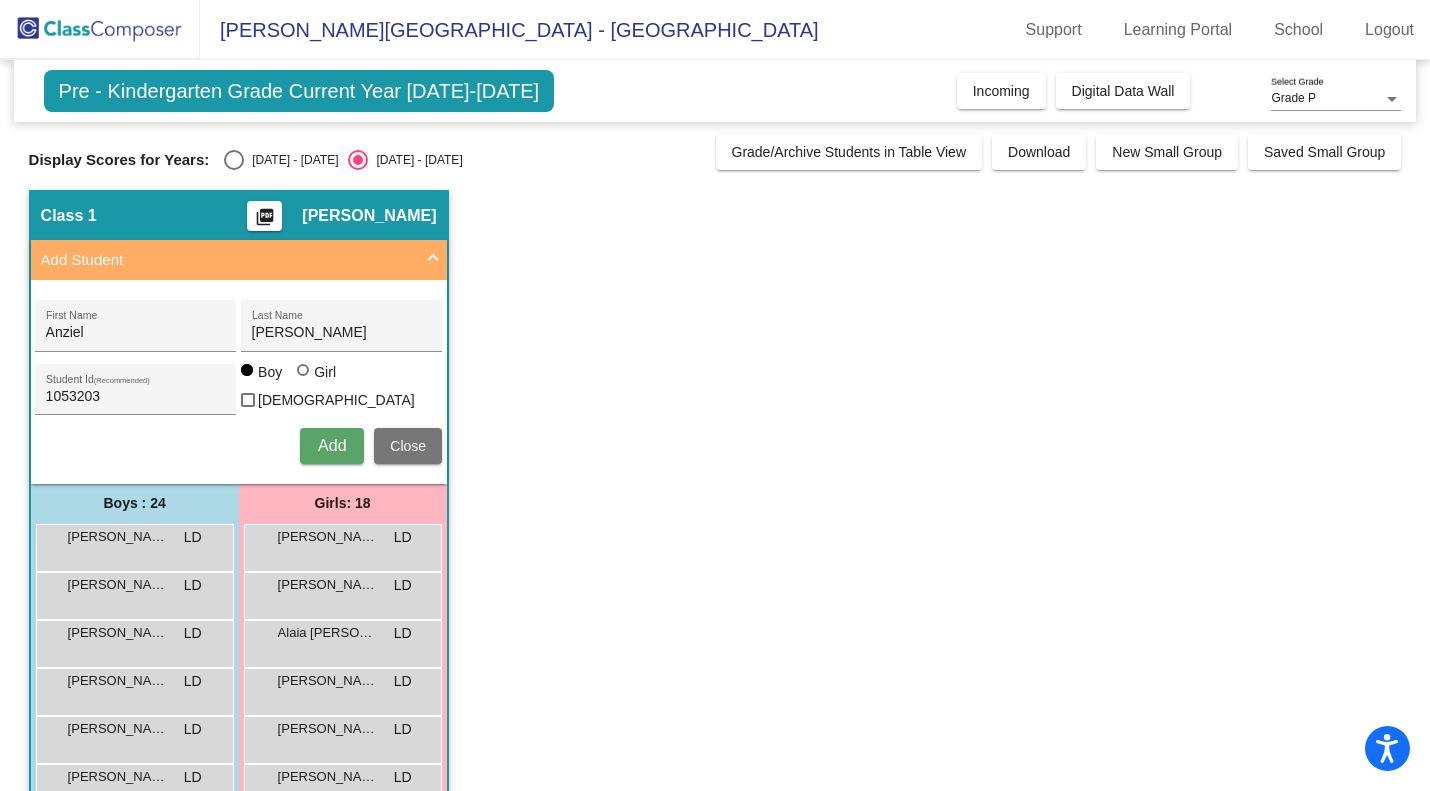 type 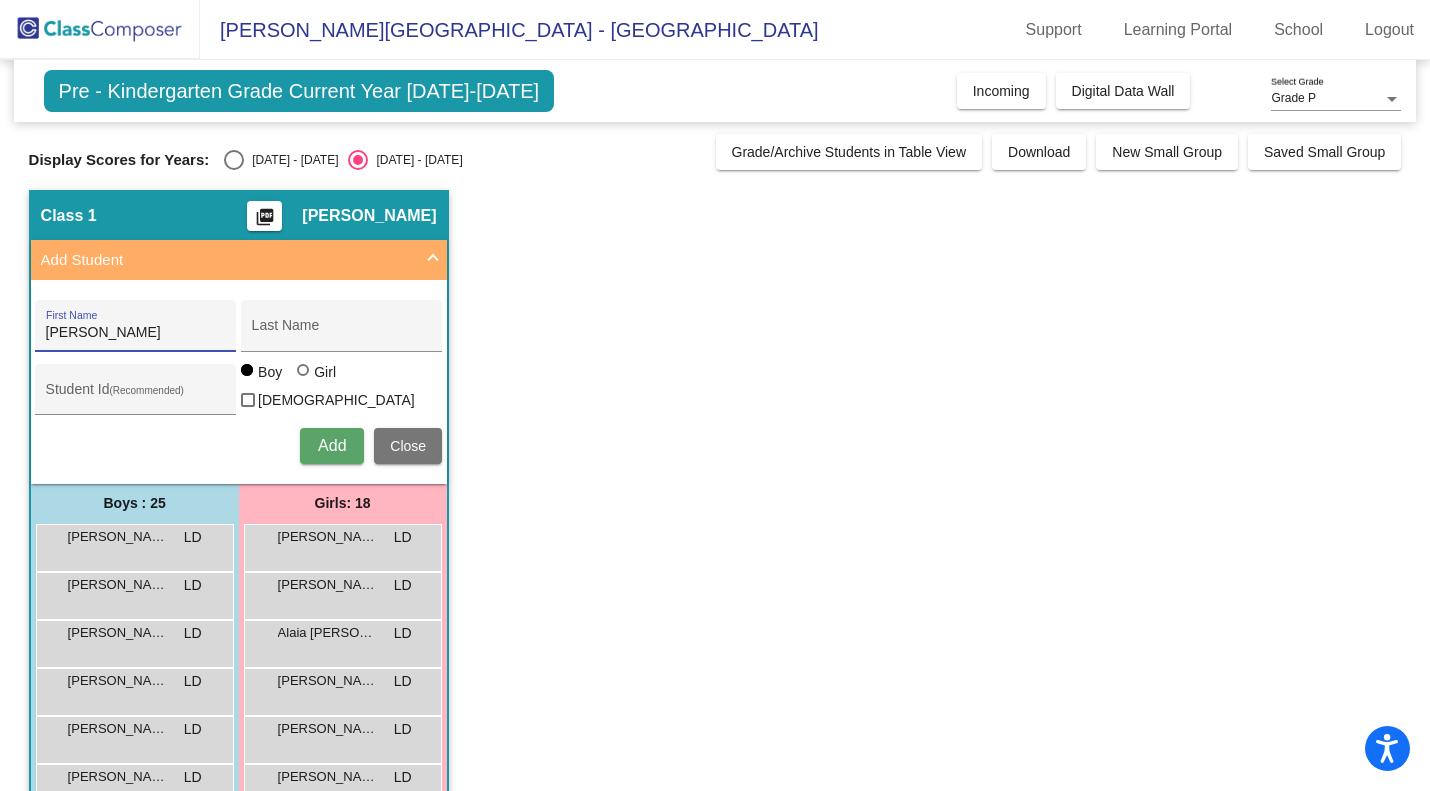 type on "Leonardo" 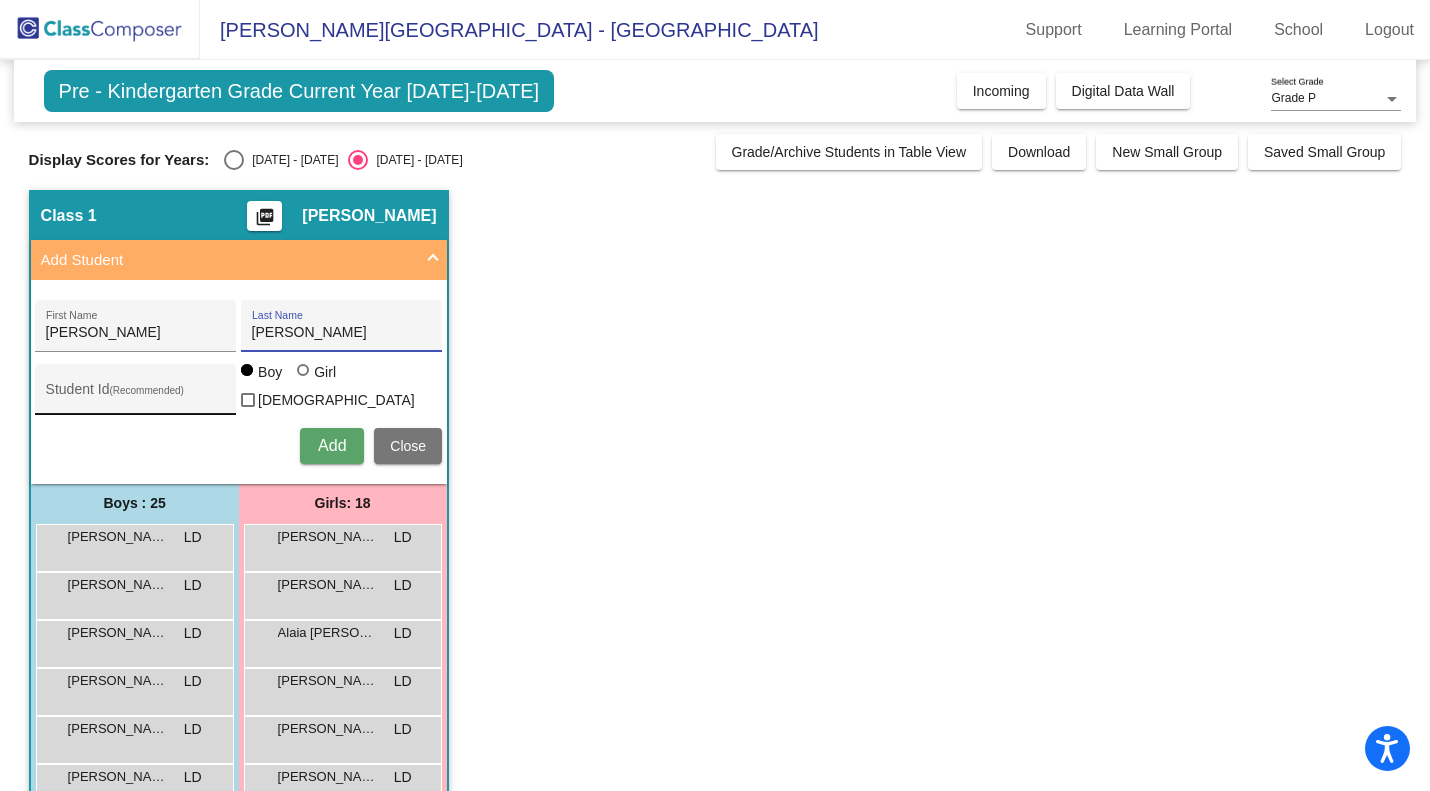 type on "Saldana" 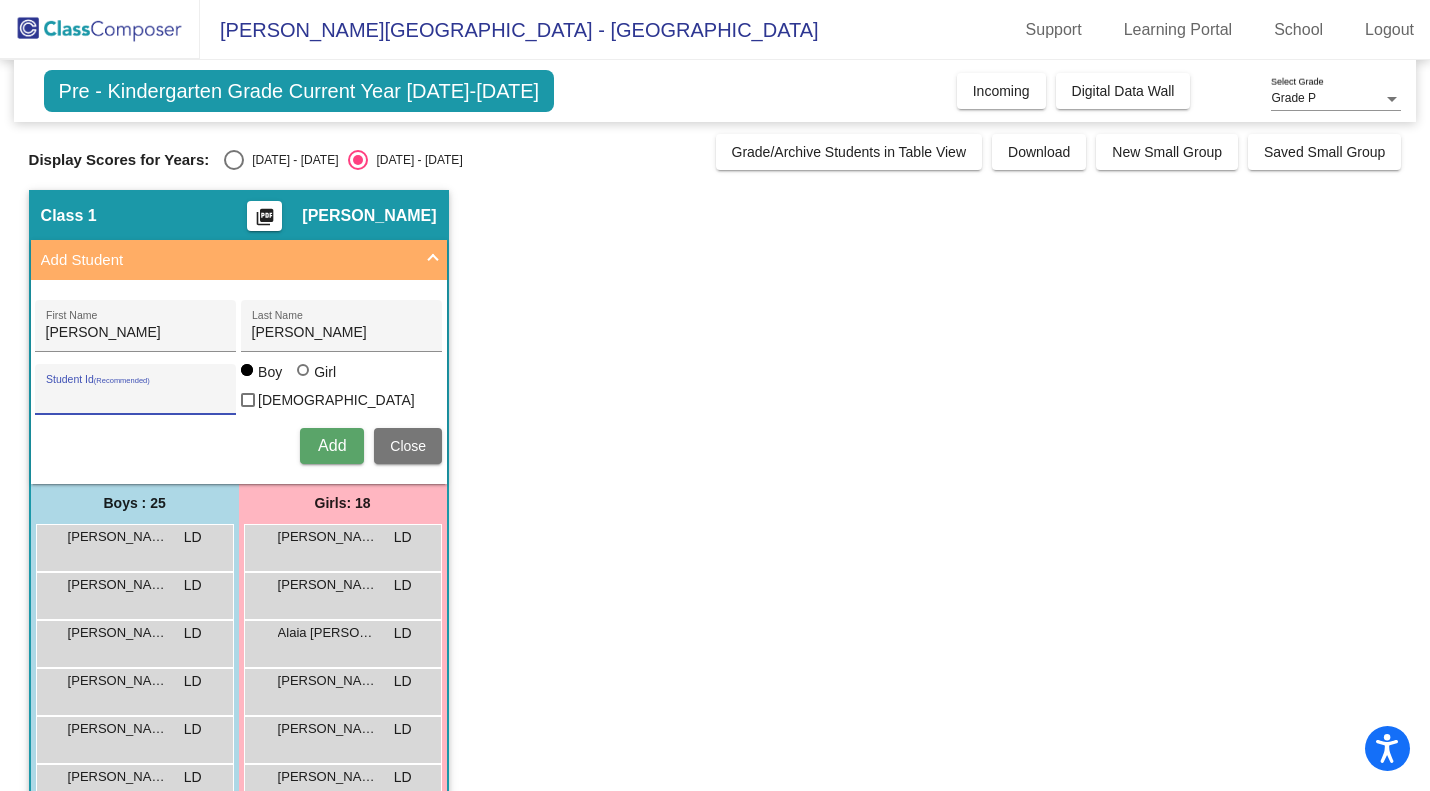 click on "Student Id  (Recommended)" at bounding box center (136, 397) 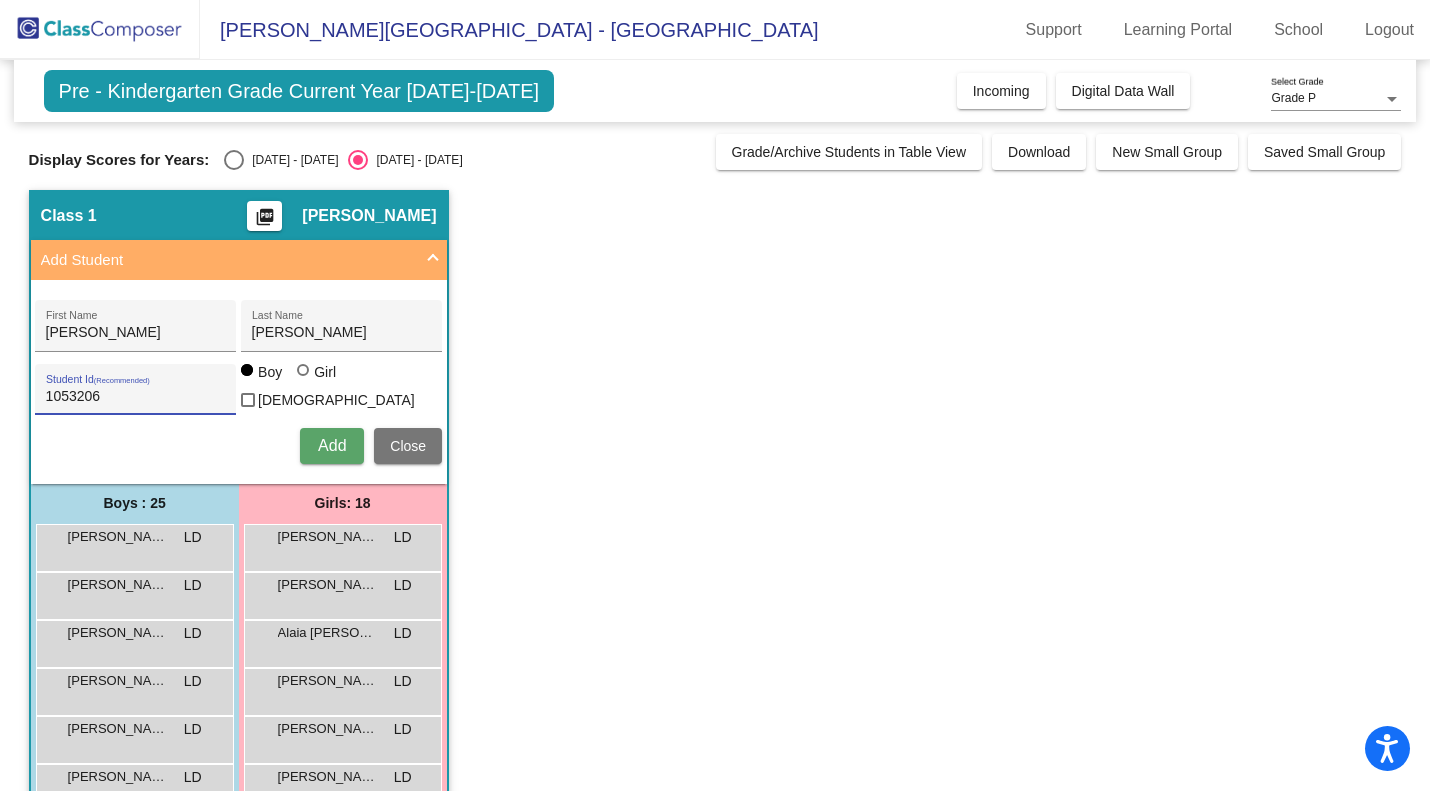type on "1053206" 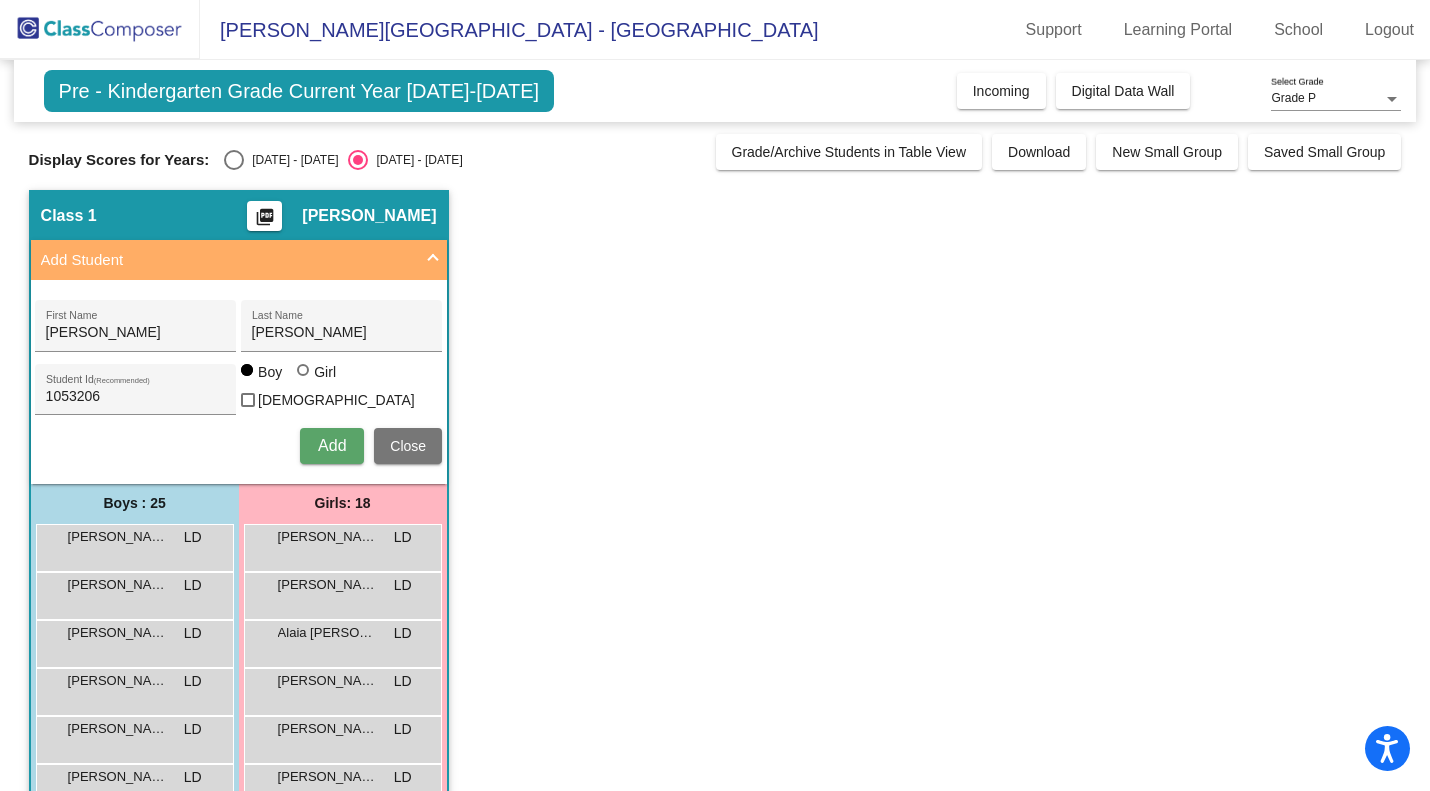 type 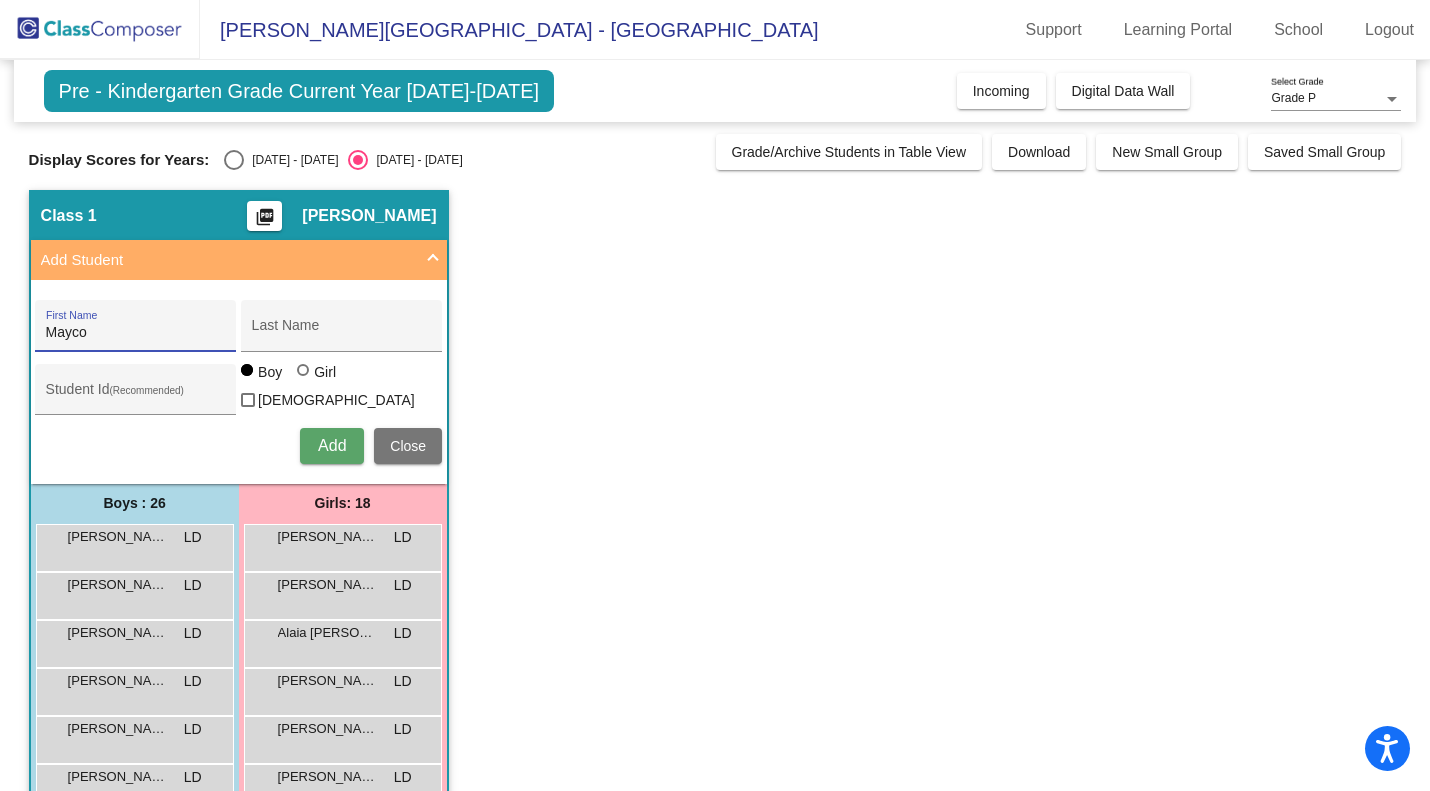 type on "Mayco" 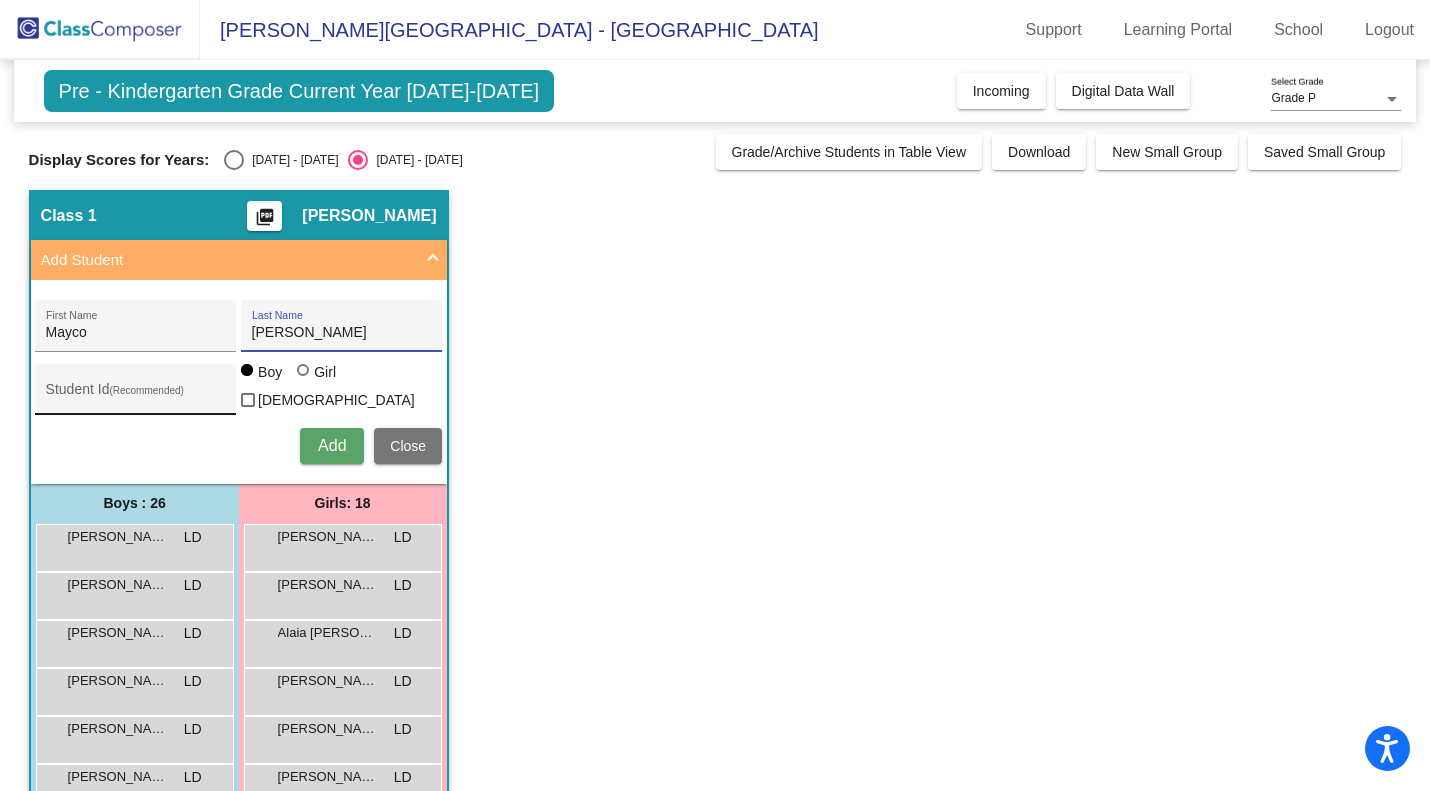 type on "Ordaz Pere" 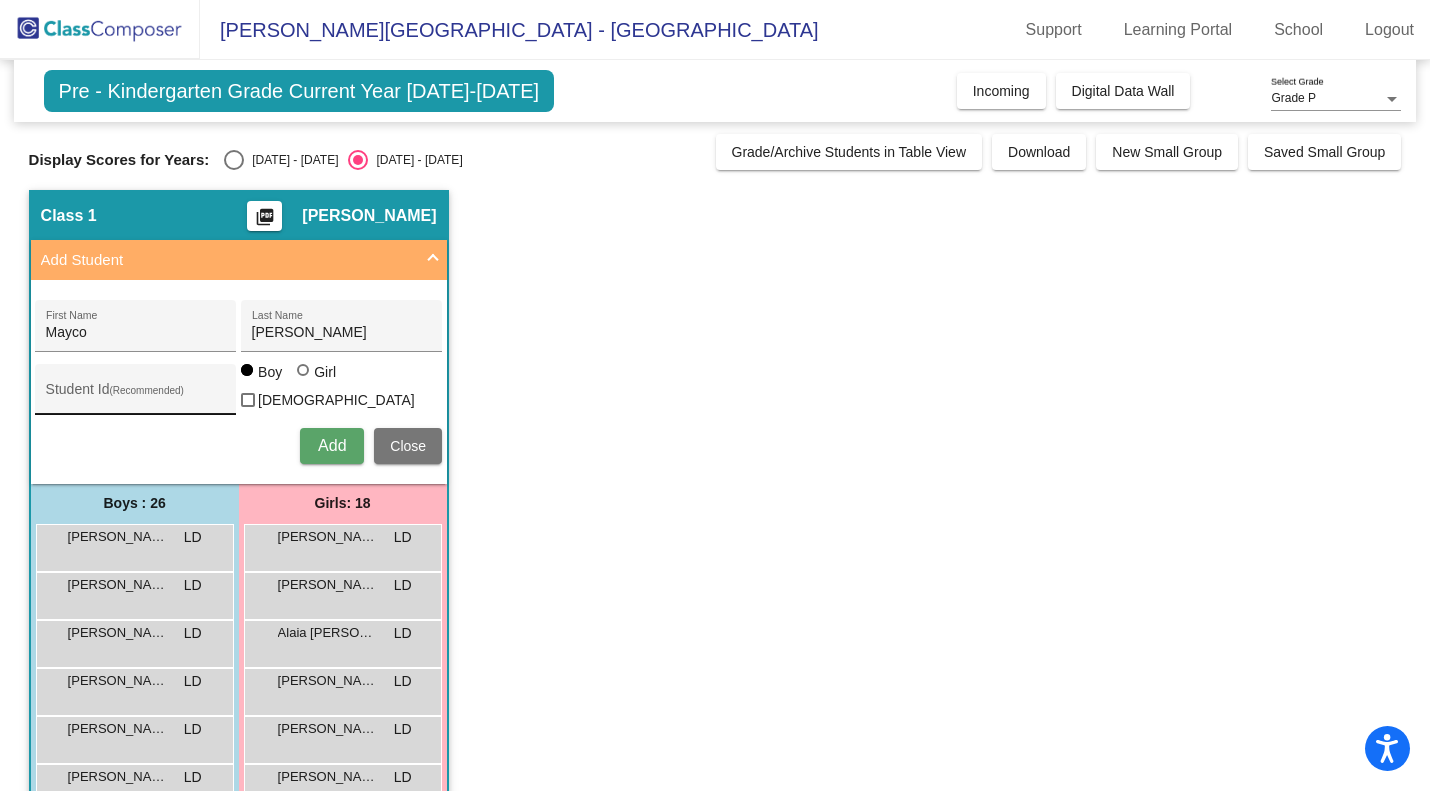 click on "Student Id  (Recommended)" at bounding box center [136, 394] 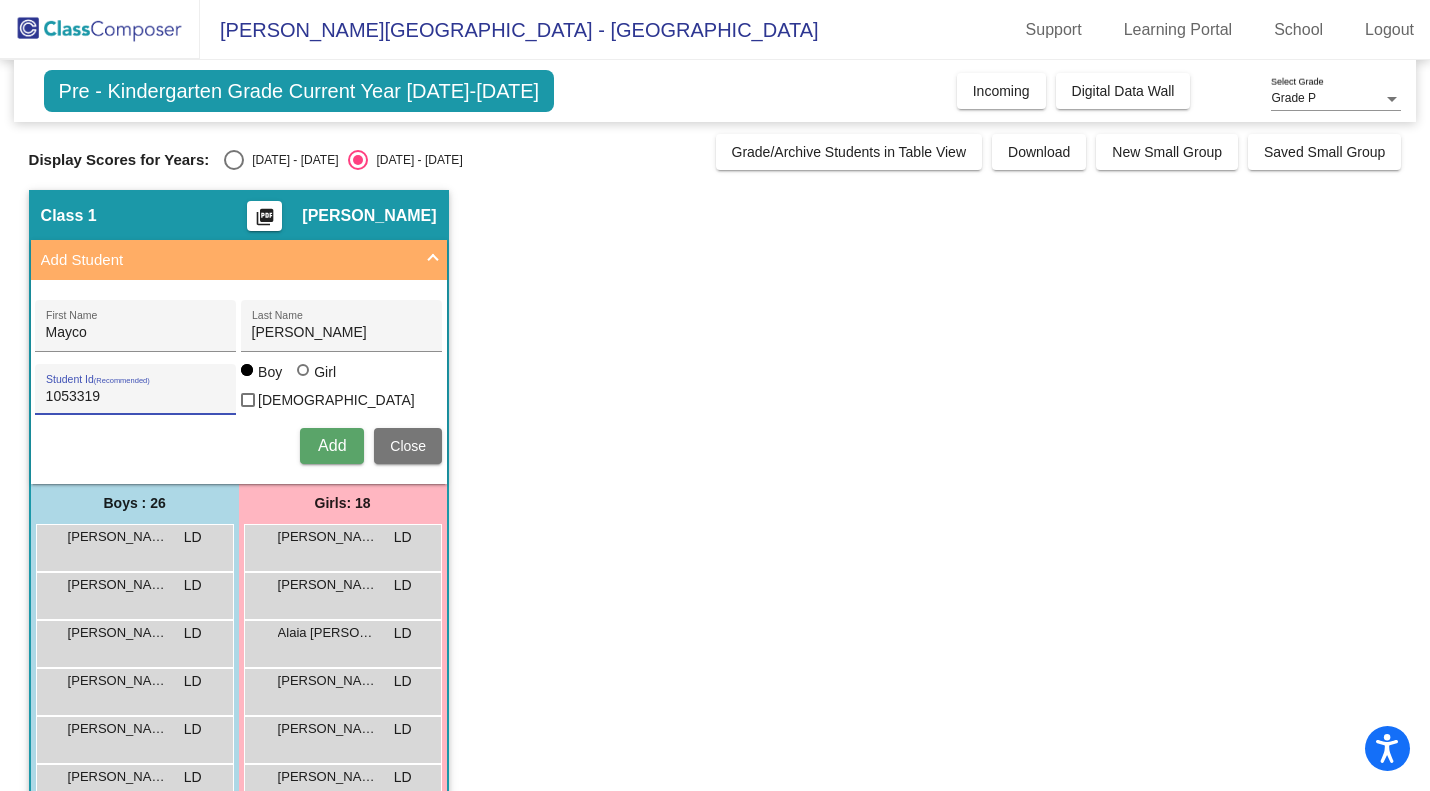 type on "1053319" 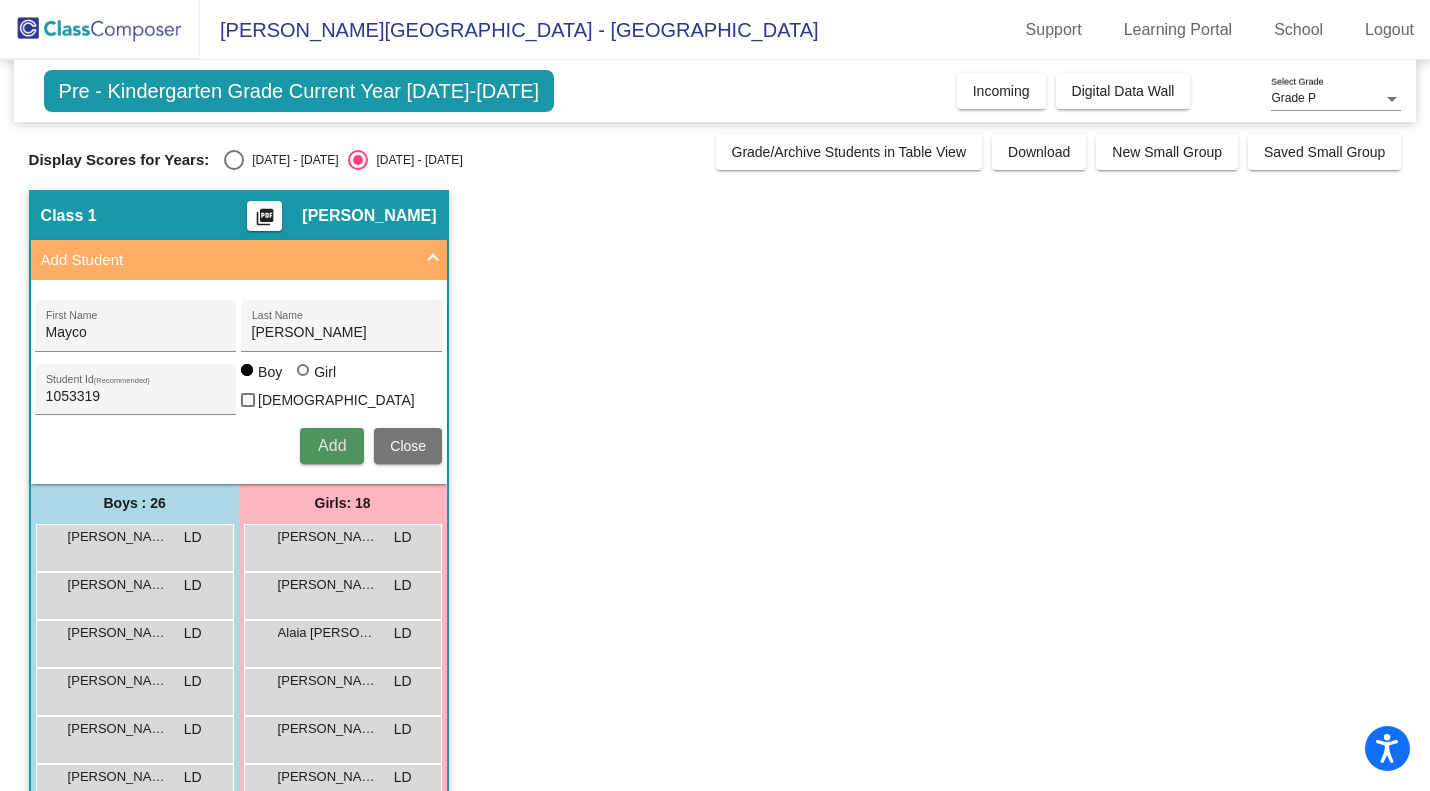 click on "Add" at bounding box center (332, 445) 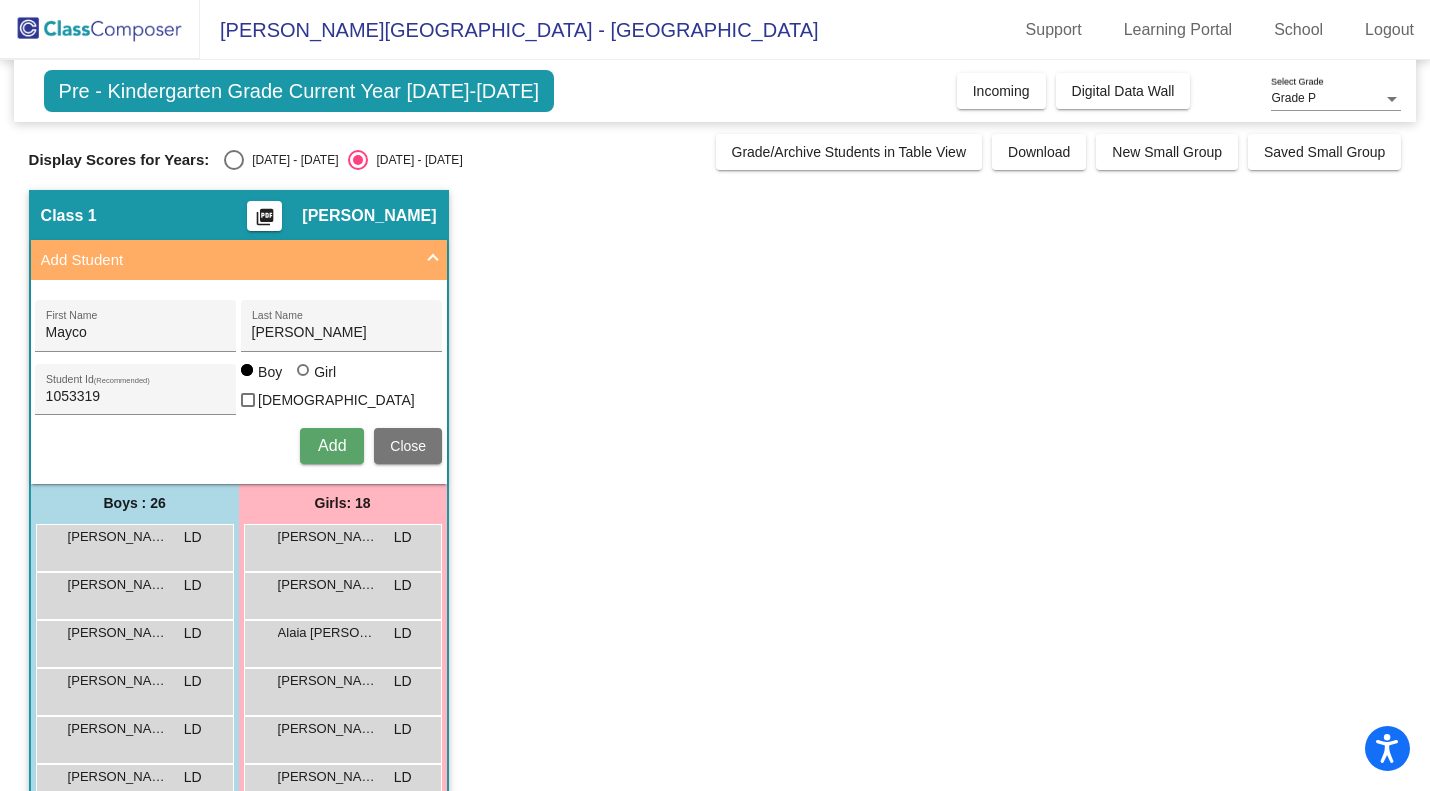type 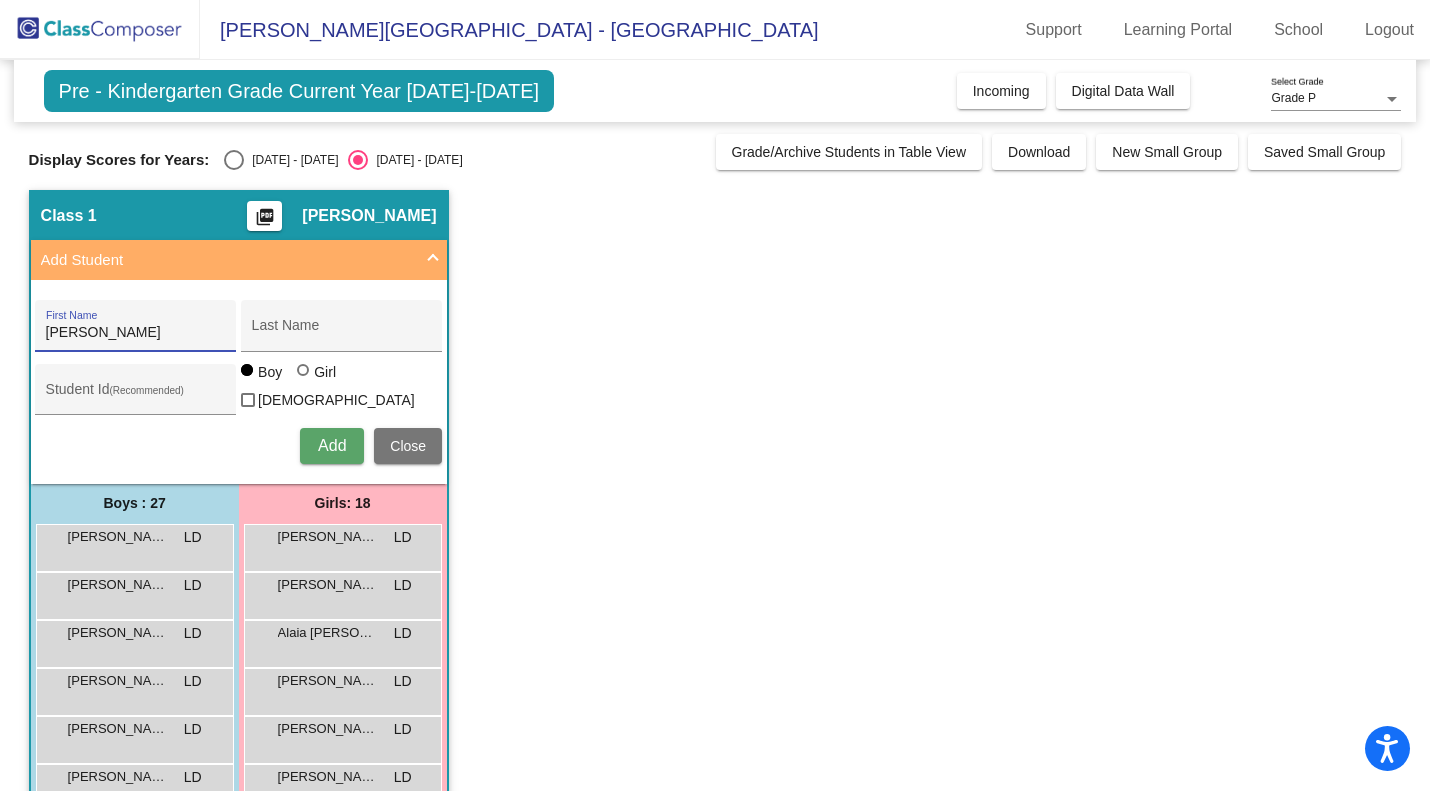 type on "Adrian" 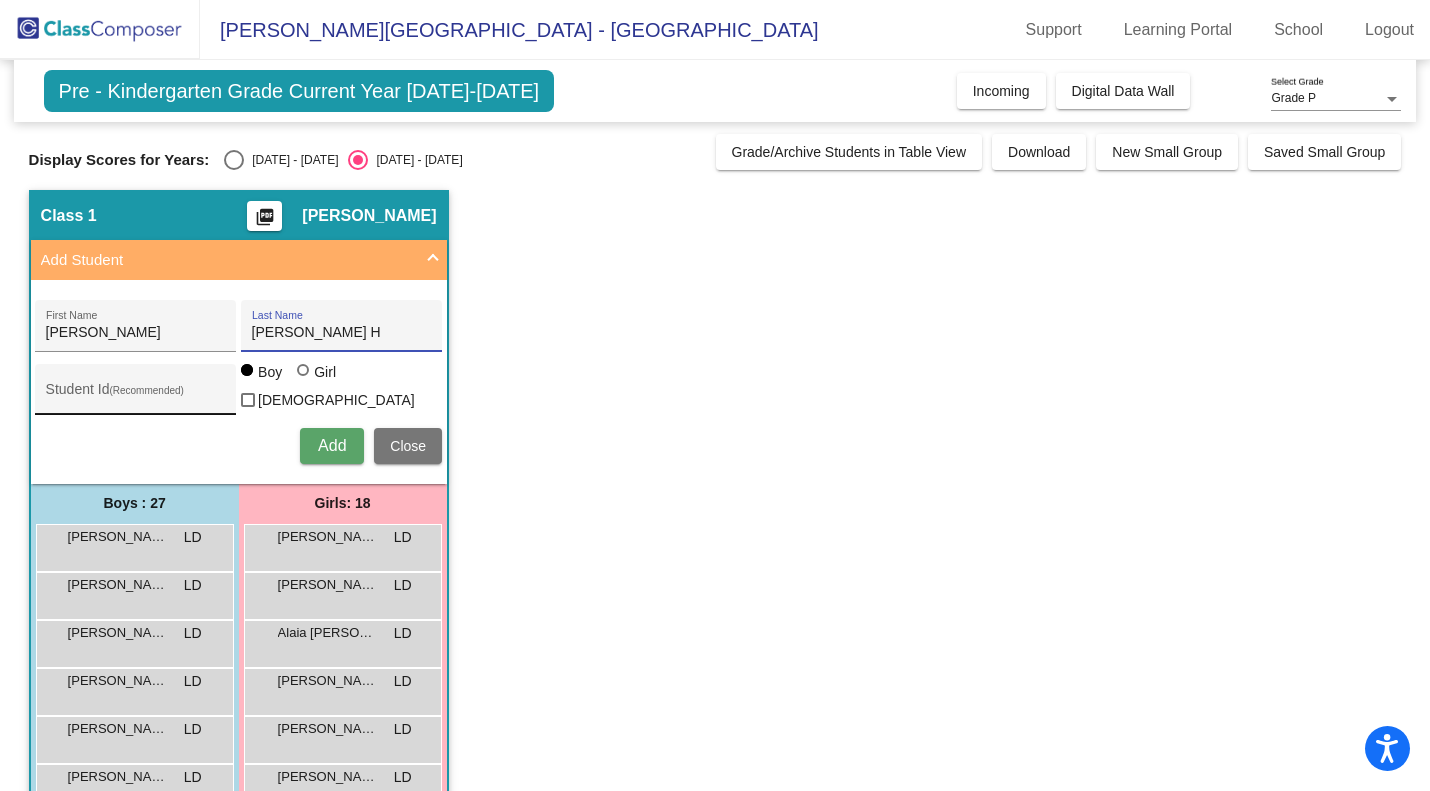 type on "Zaragoza H" 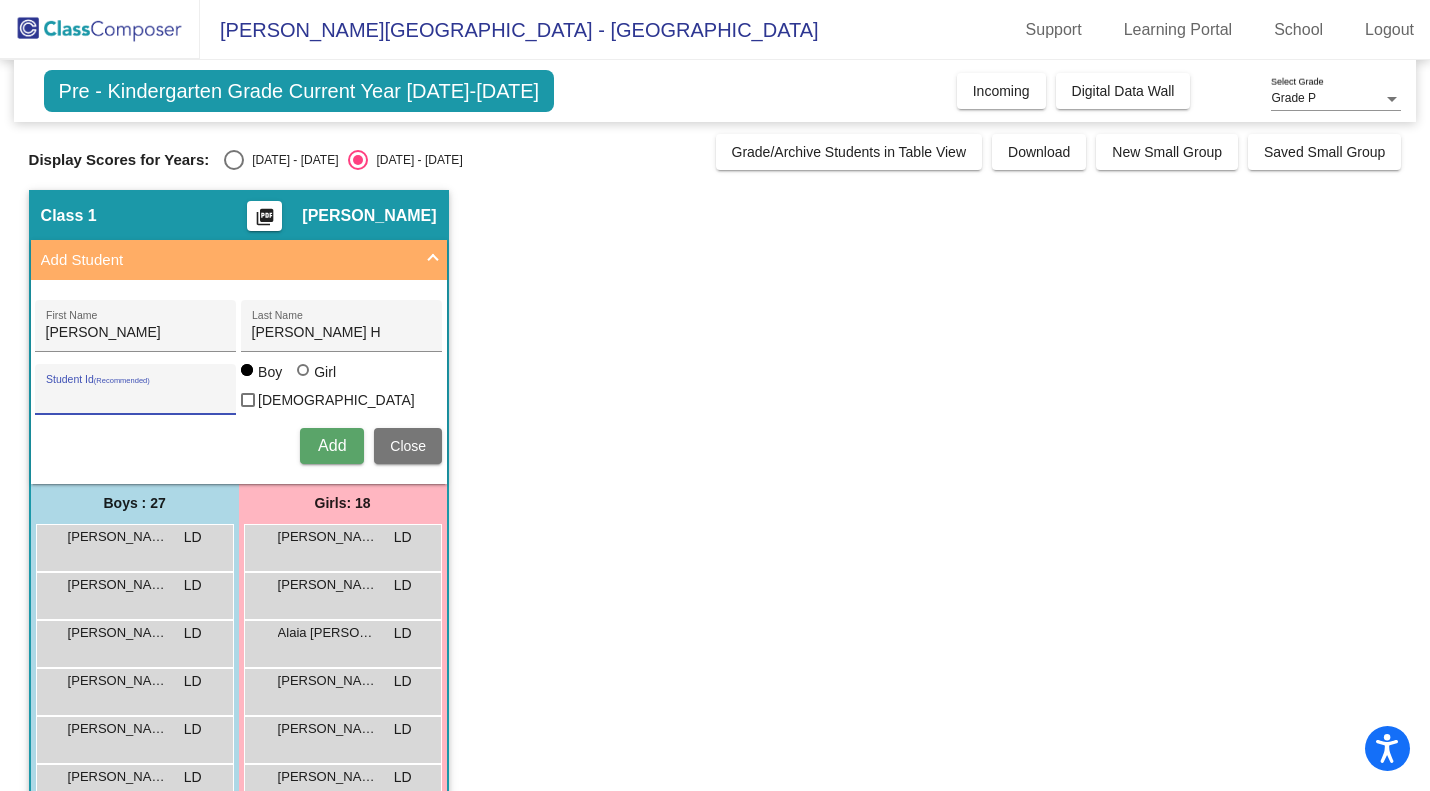 click on "Student Id  (Recommended)" at bounding box center (136, 397) 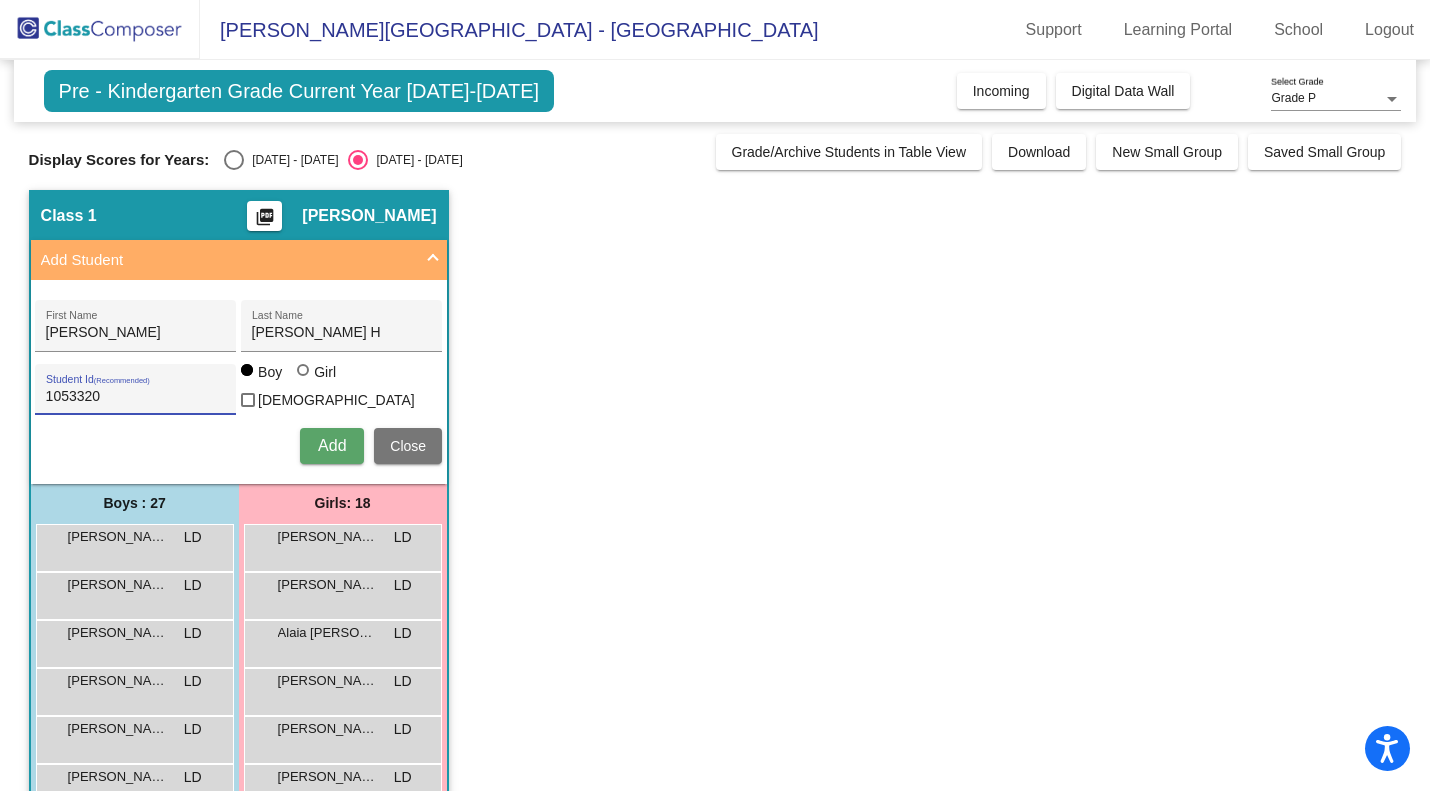 type on "1053320" 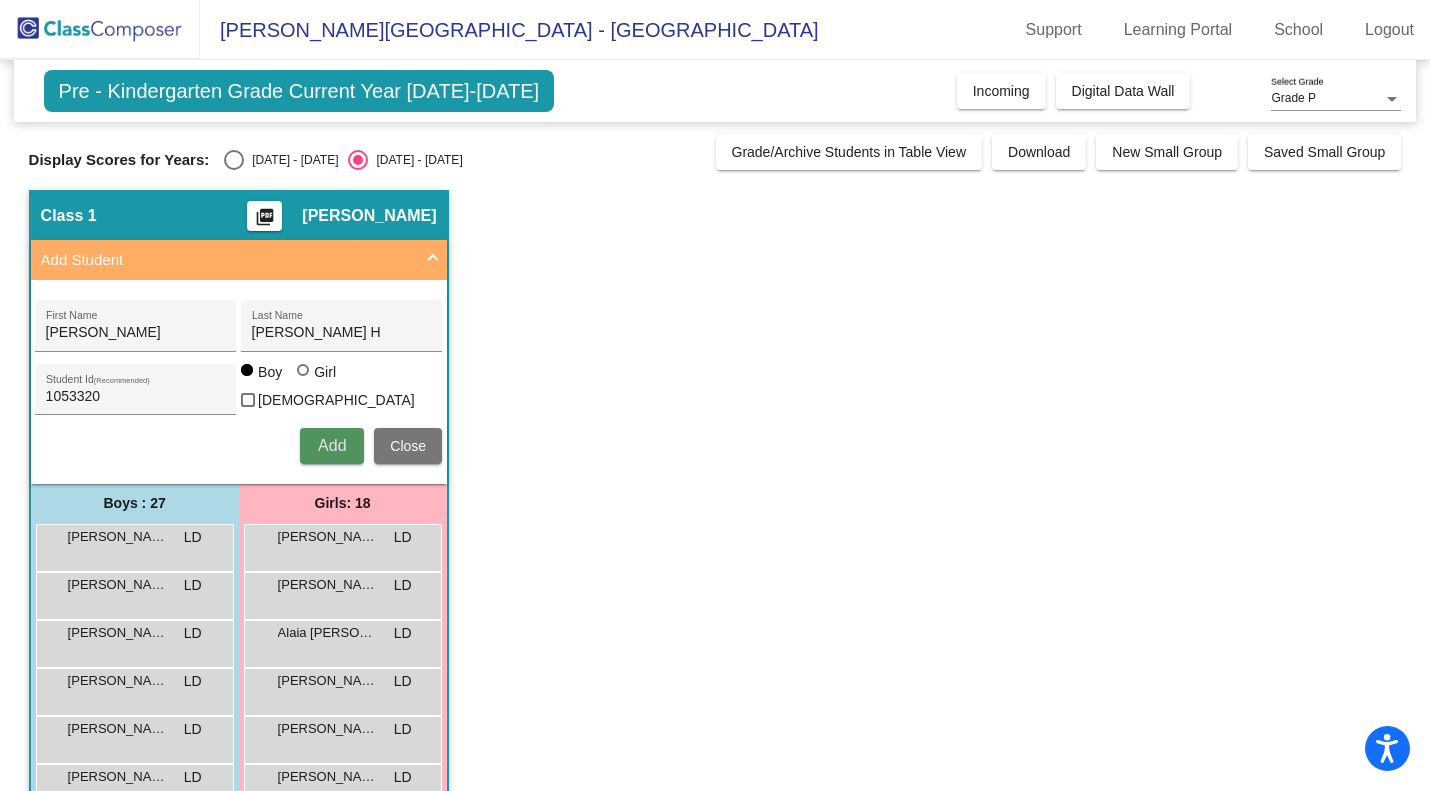 click on "Add" at bounding box center (332, 446) 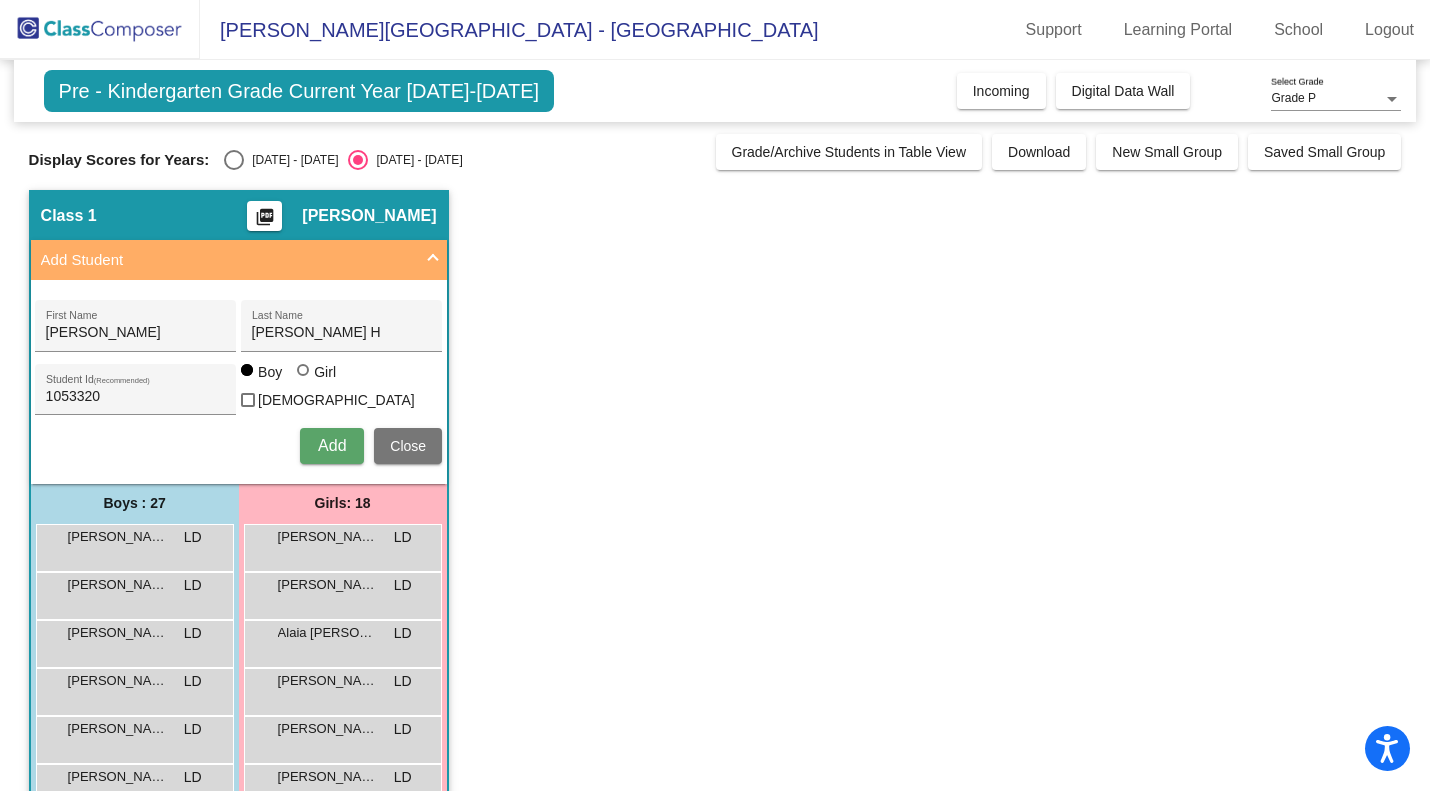 type 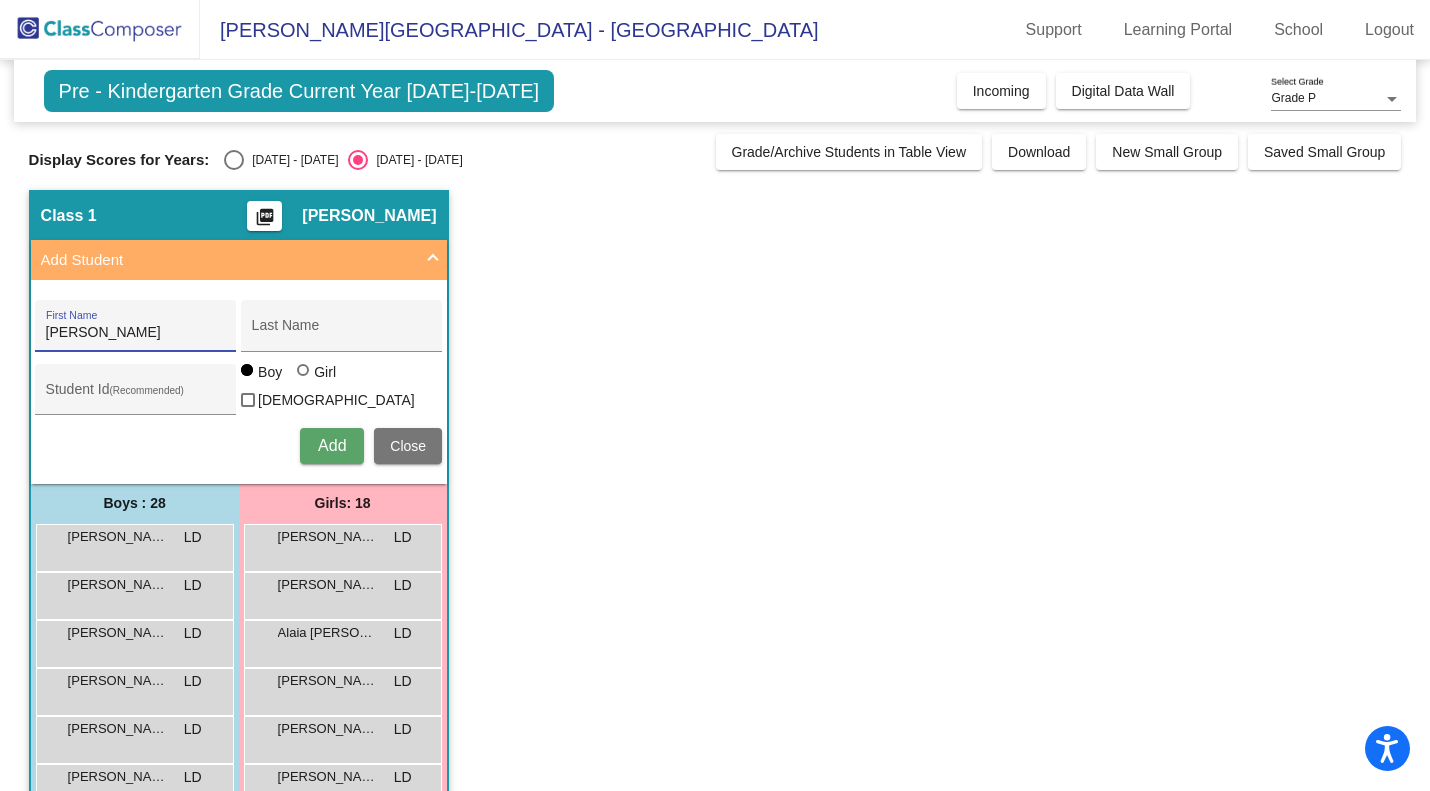 type on "Mateo" 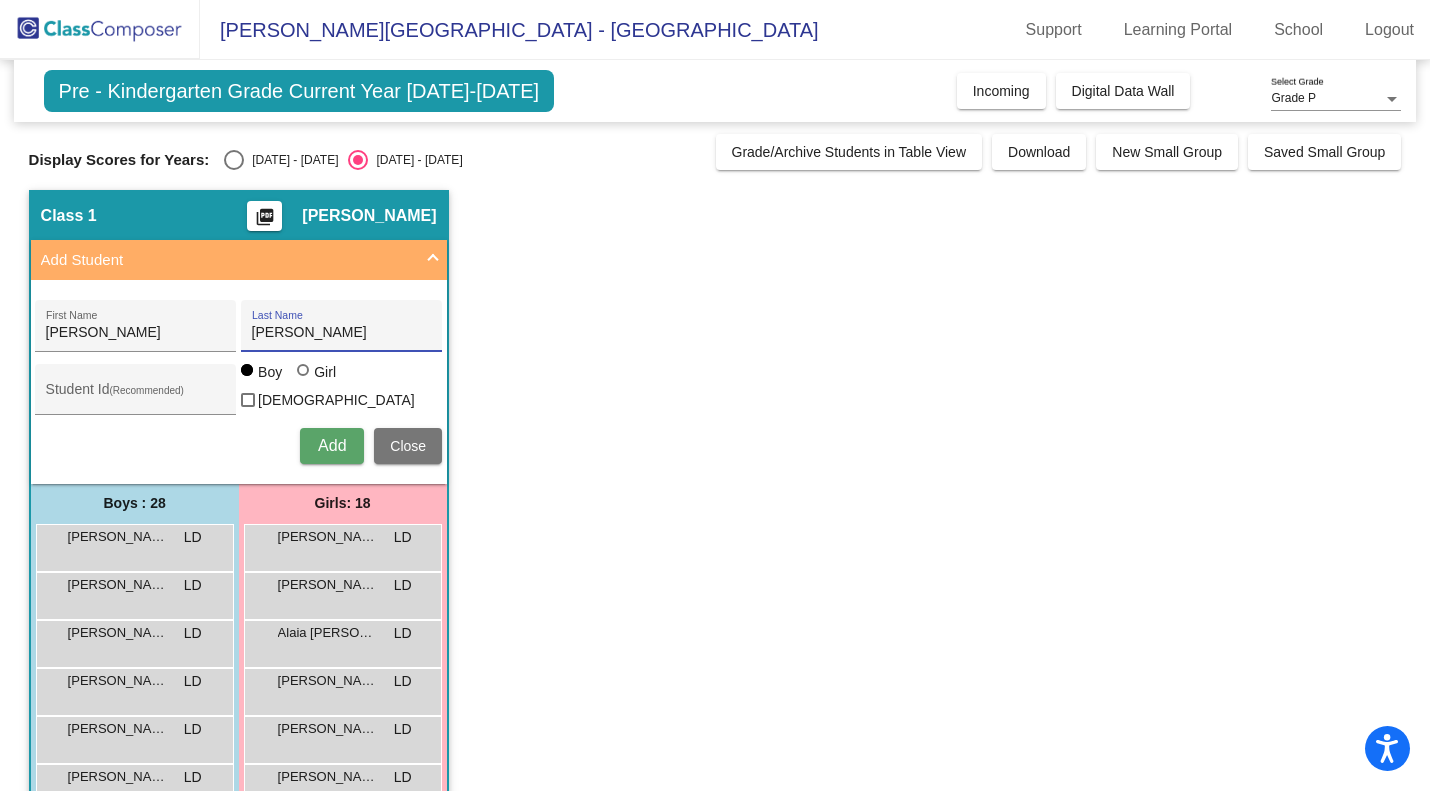 type on "Ortega" 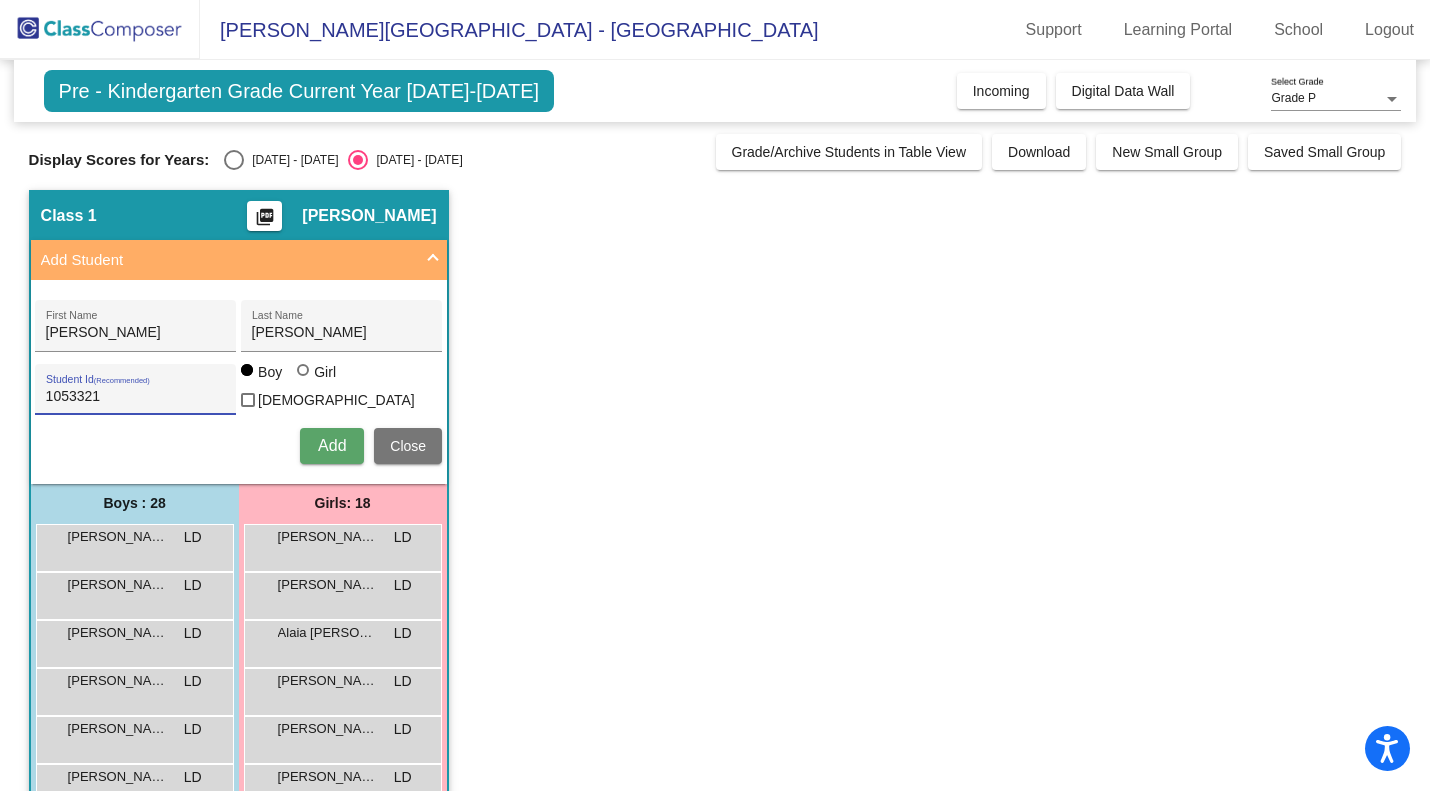 type on "1053321" 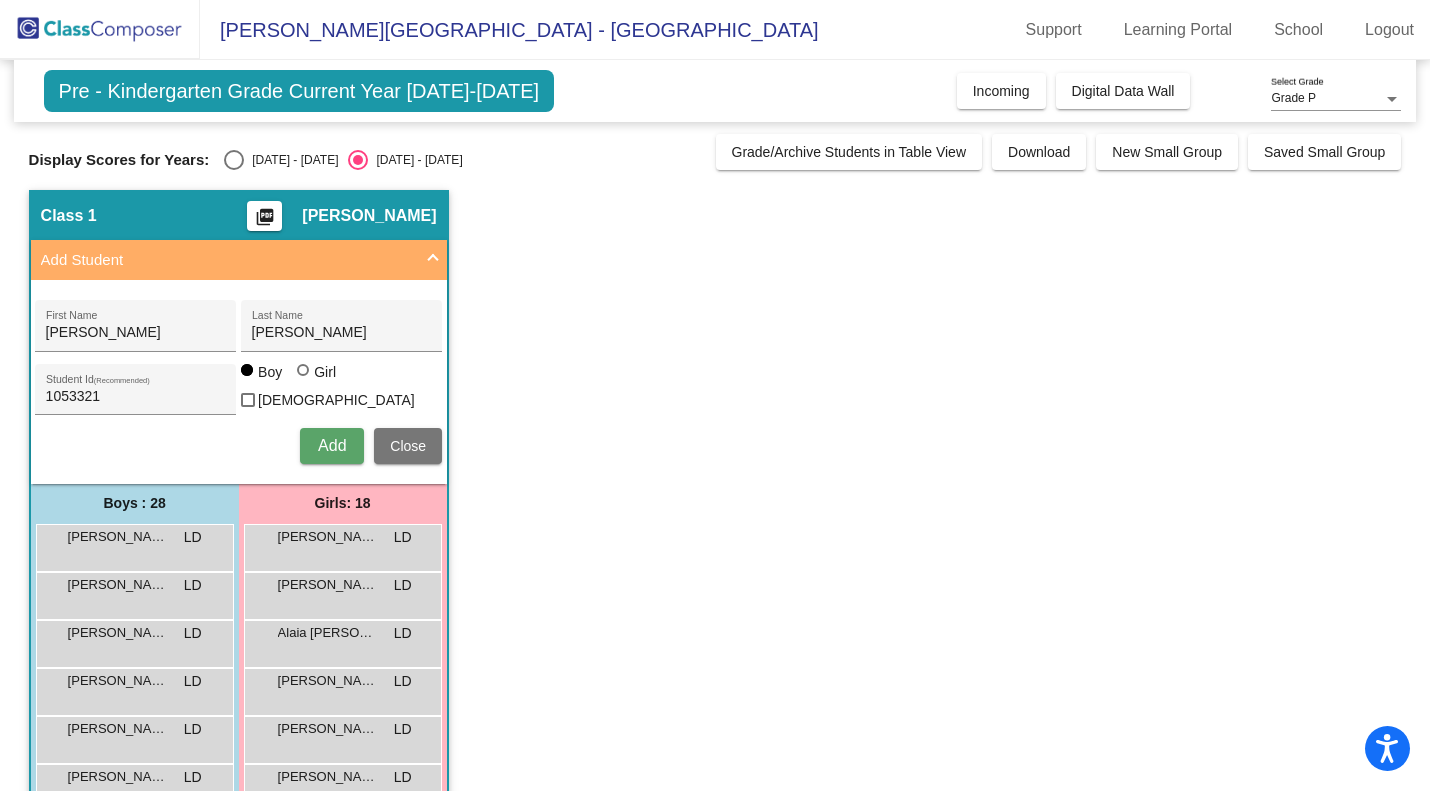 type 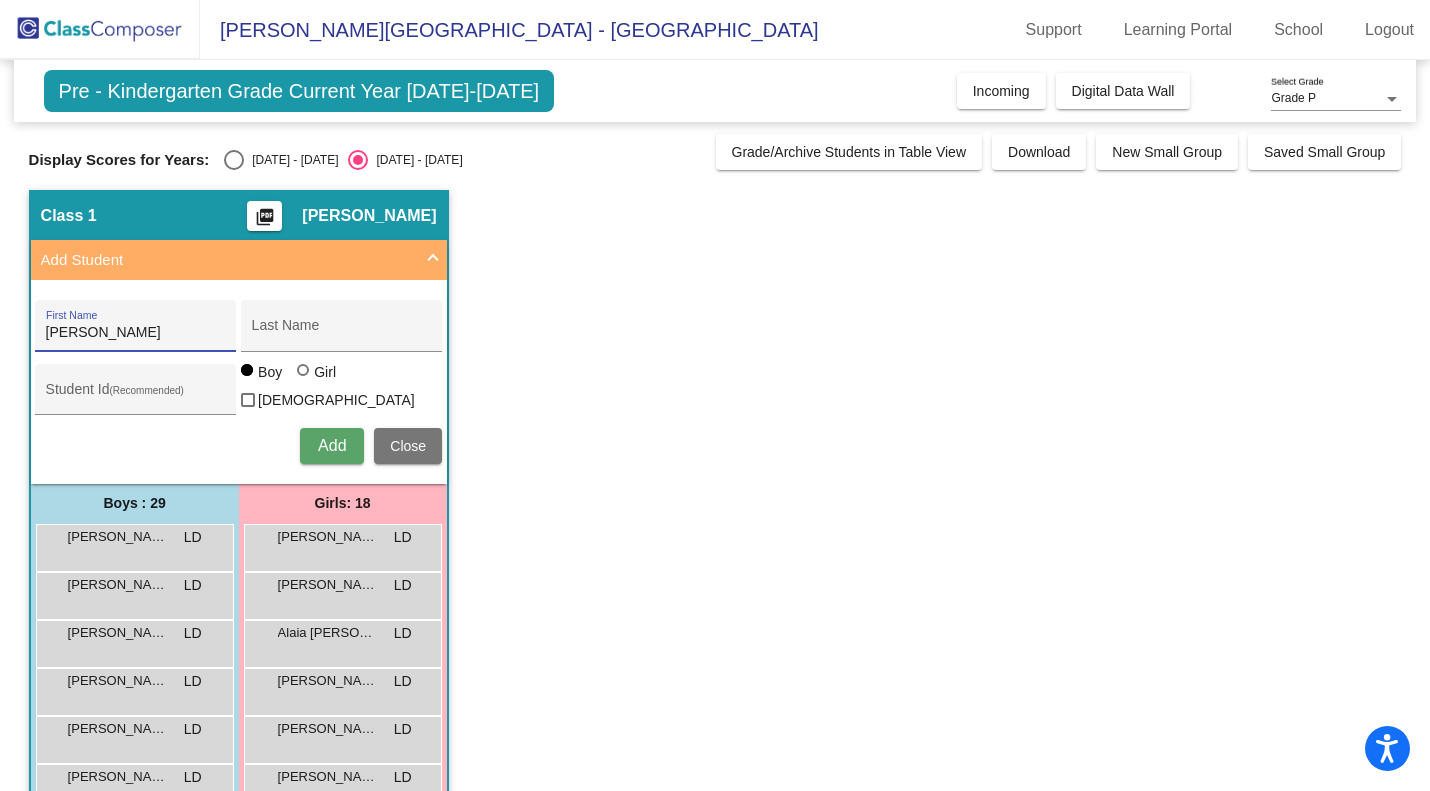 type on "Joesph" 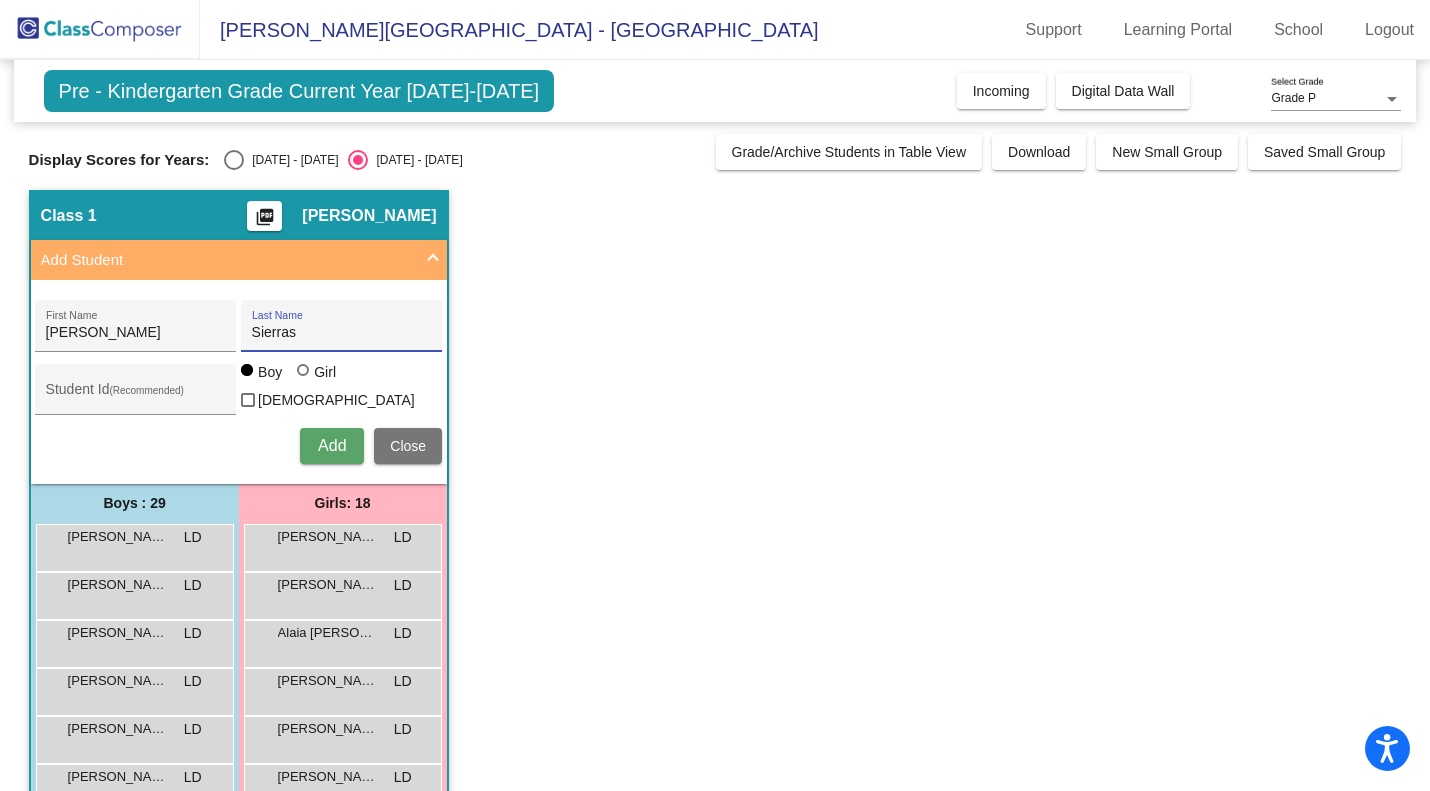 type on "Sierras" 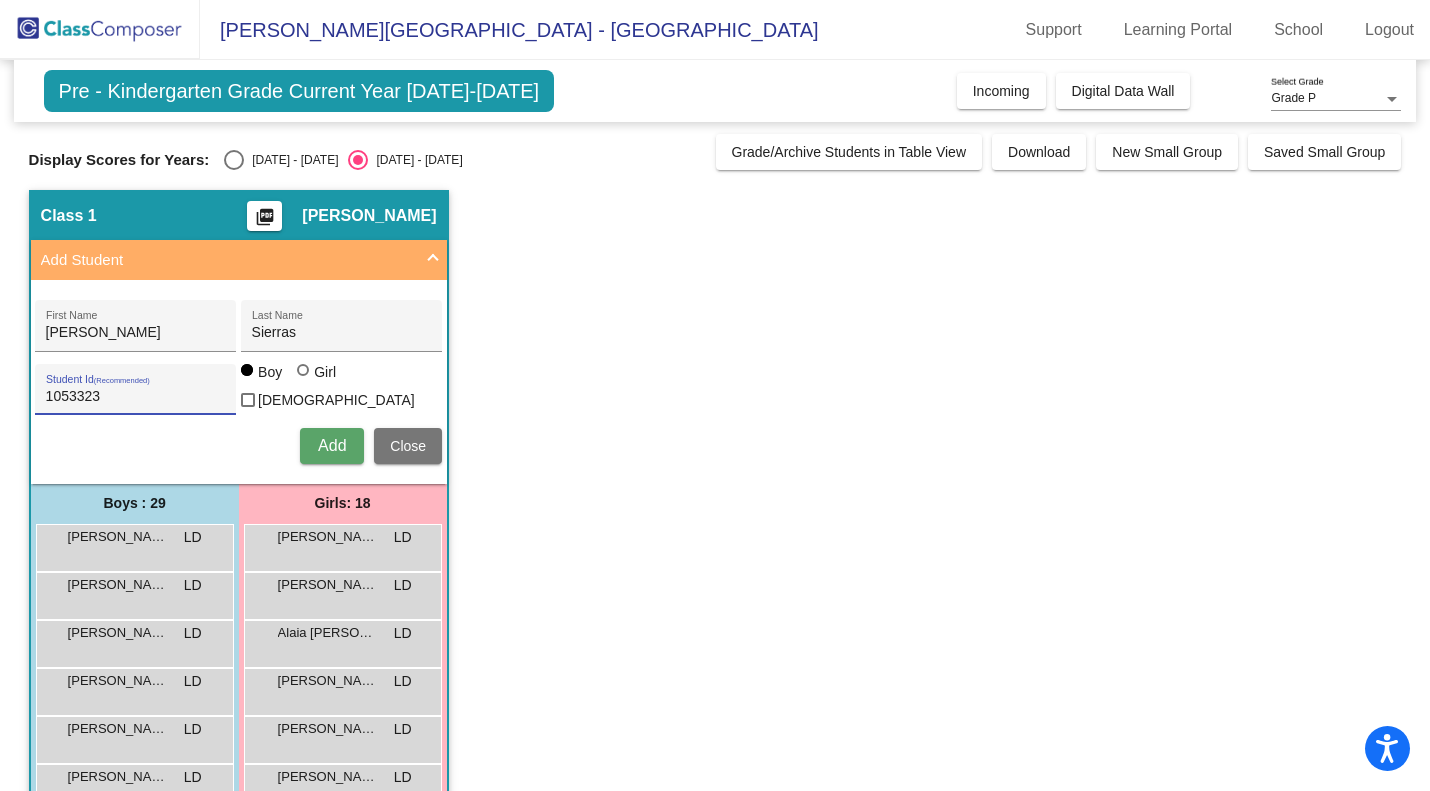type on "1053323" 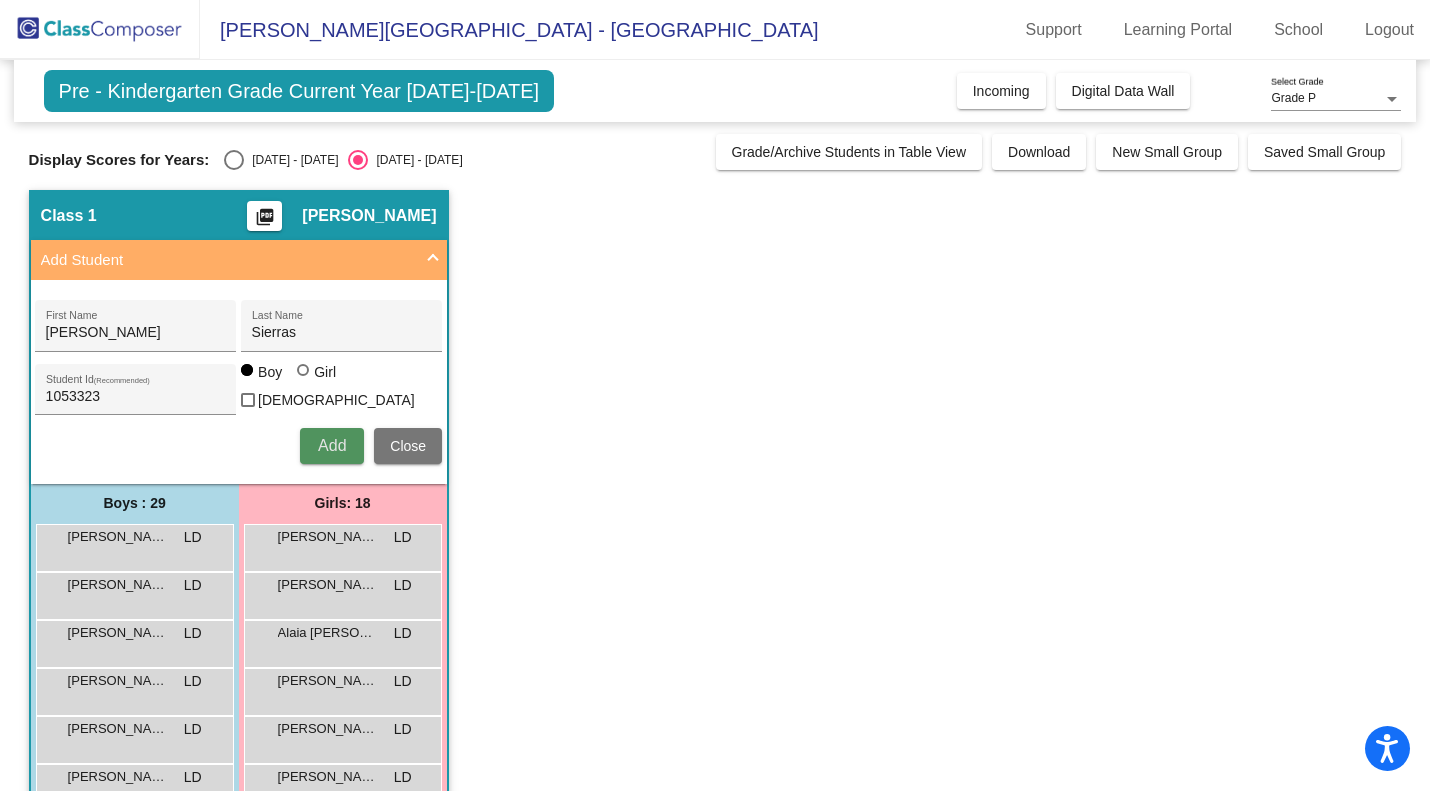 click on "Add" at bounding box center (332, 445) 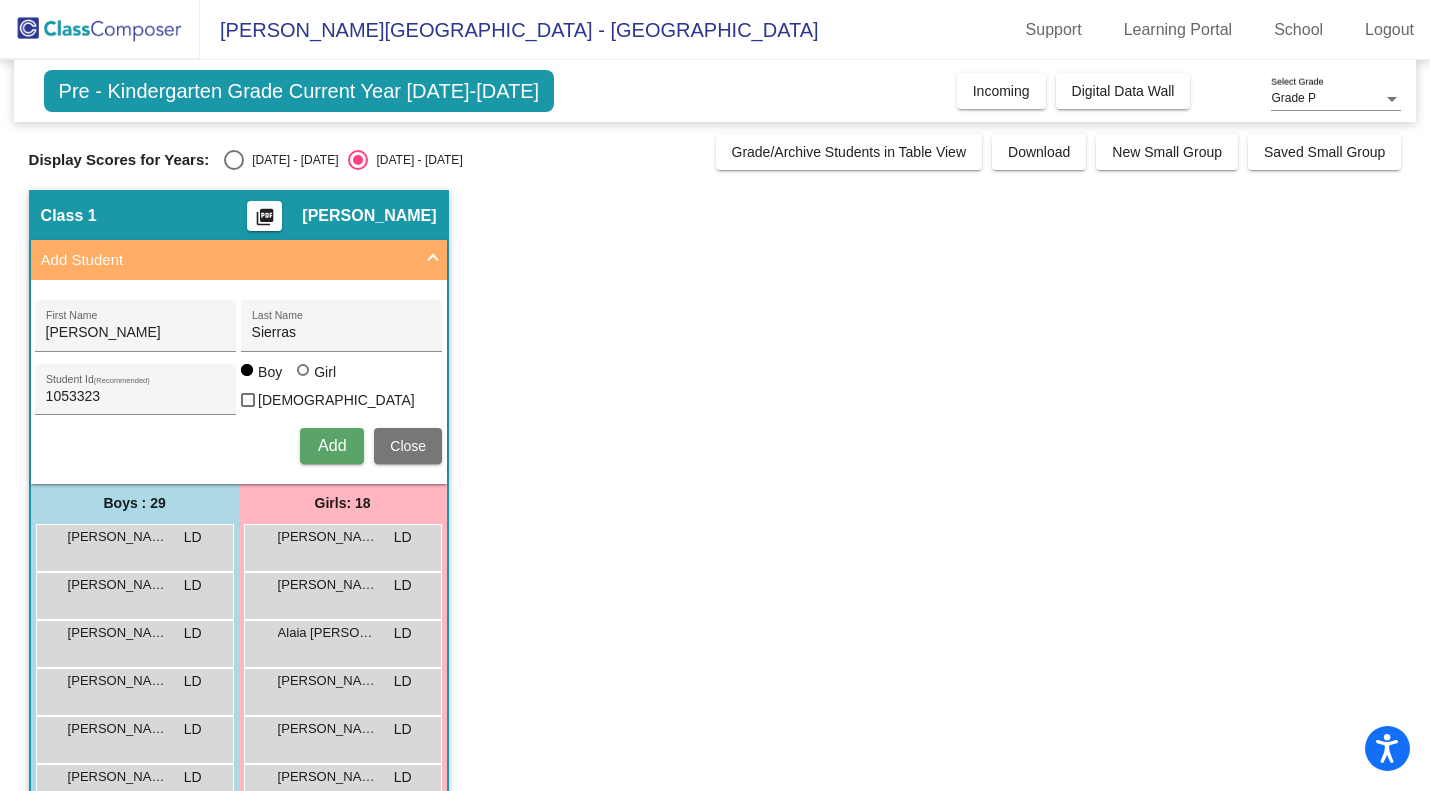 type 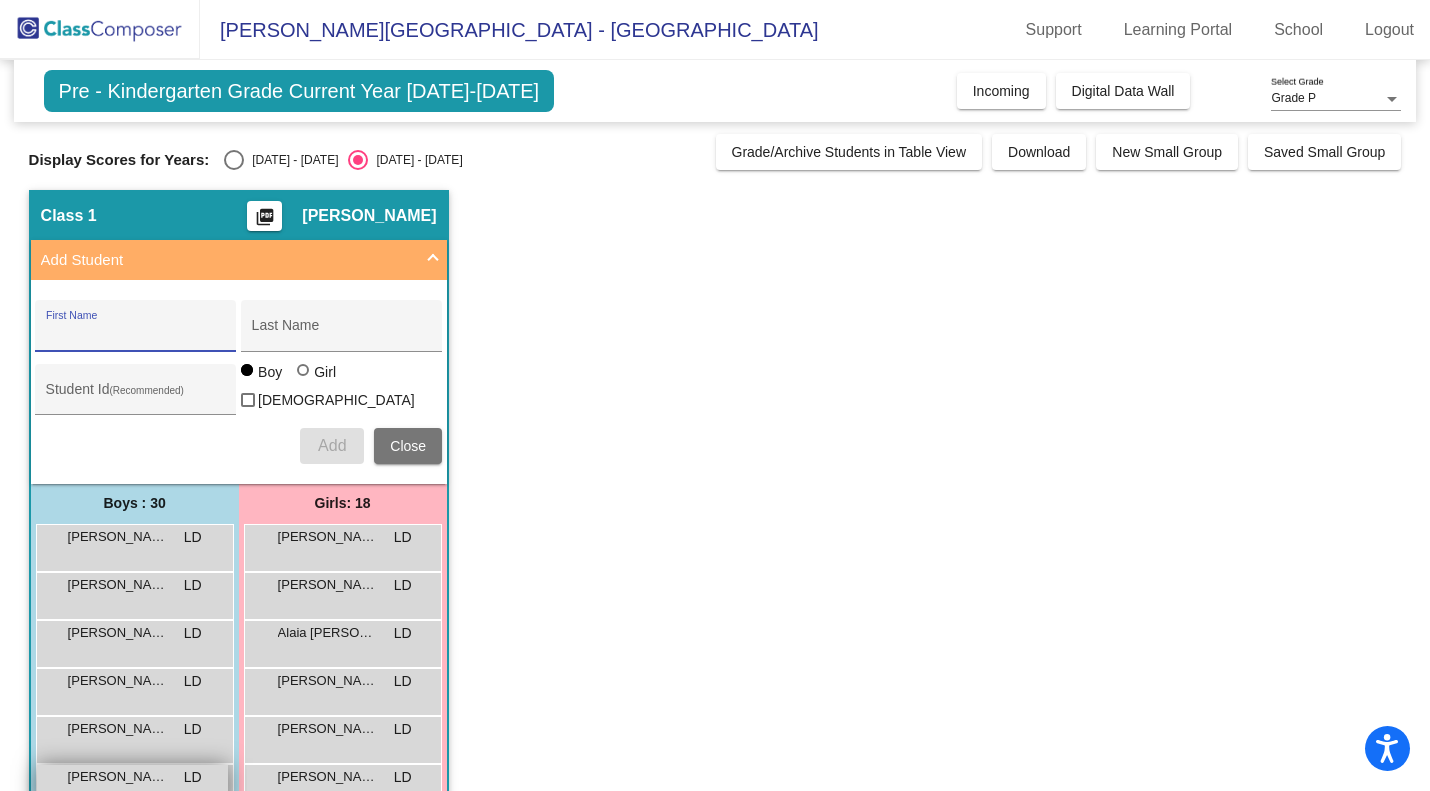 click on "Aziel Carranza LD lock do_not_disturb_alt" at bounding box center (132, 785) 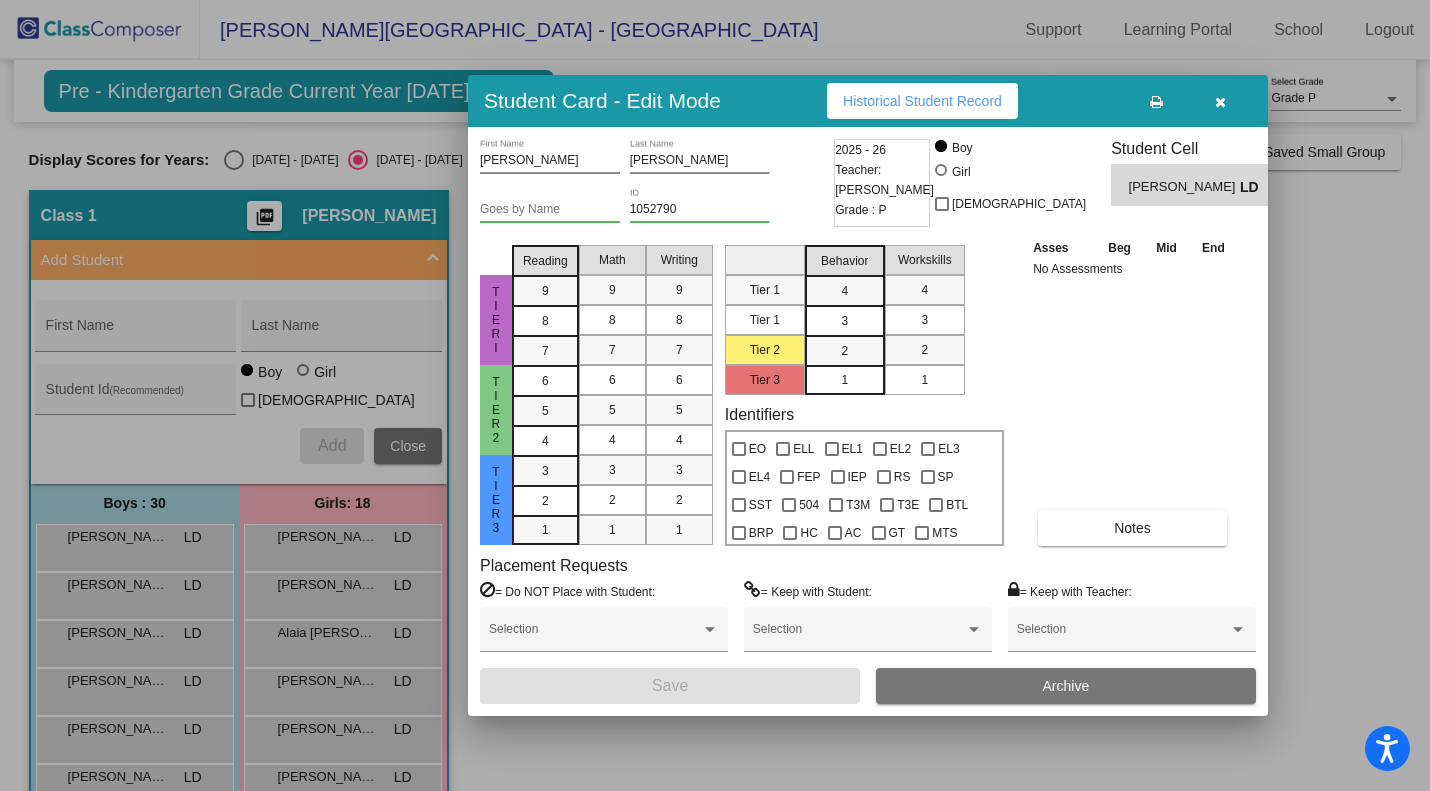 click at bounding box center (715, 395) 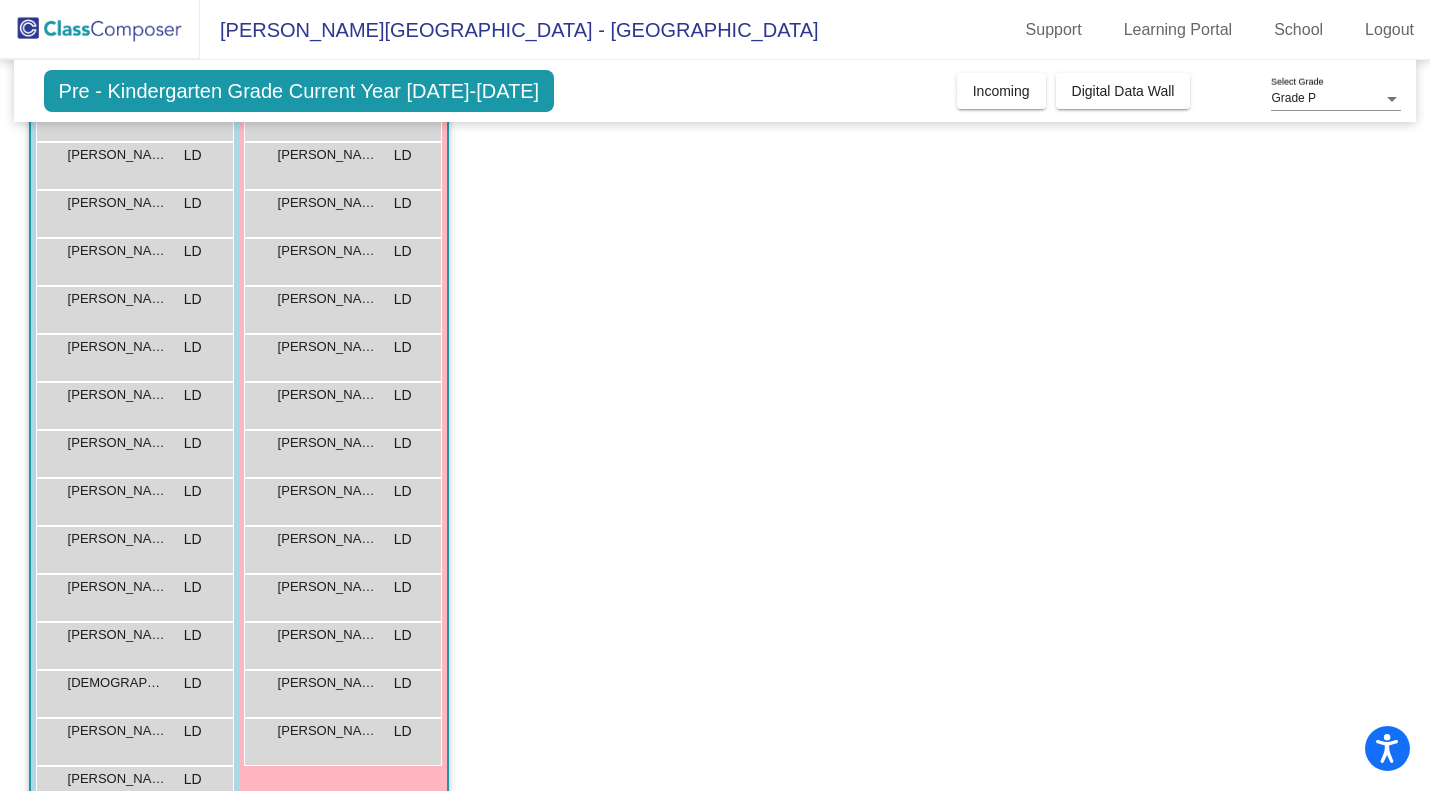 scroll, scrollTop: 662, scrollLeft: 0, axis: vertical 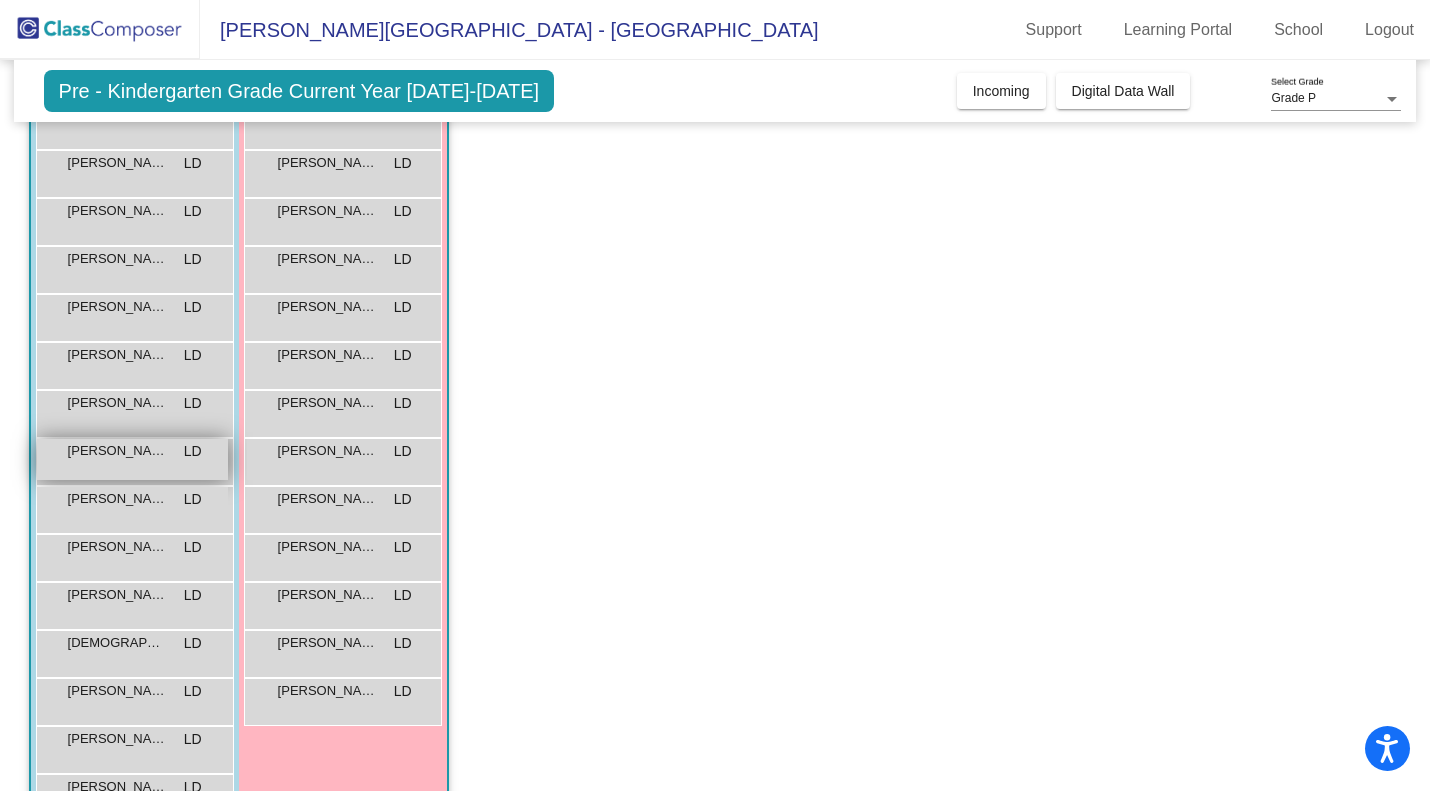 click on "Ekamjot Kuar LD lock do_not_disturb_alt" at bounding box center [132, 459] 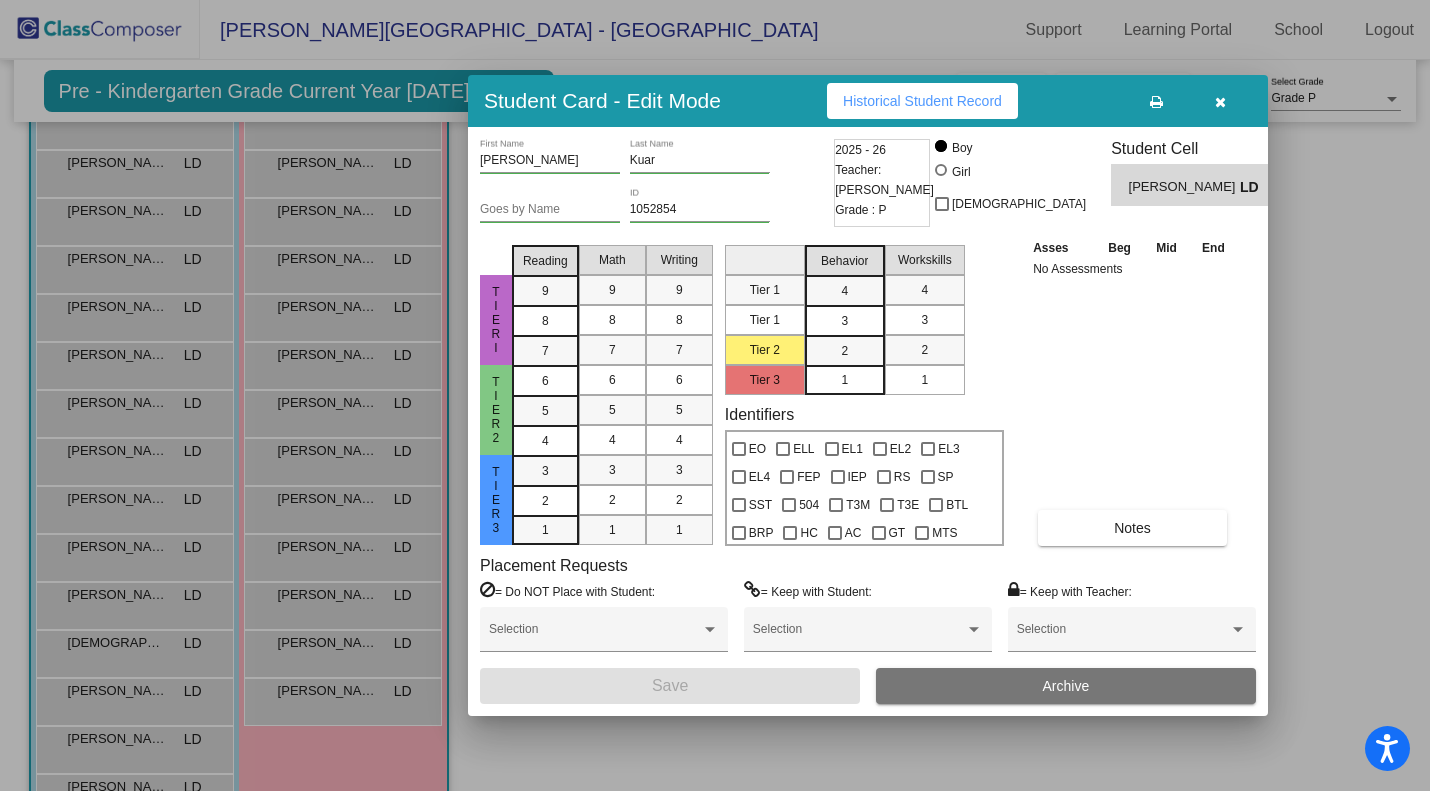 click at bounding box center [941, 170] 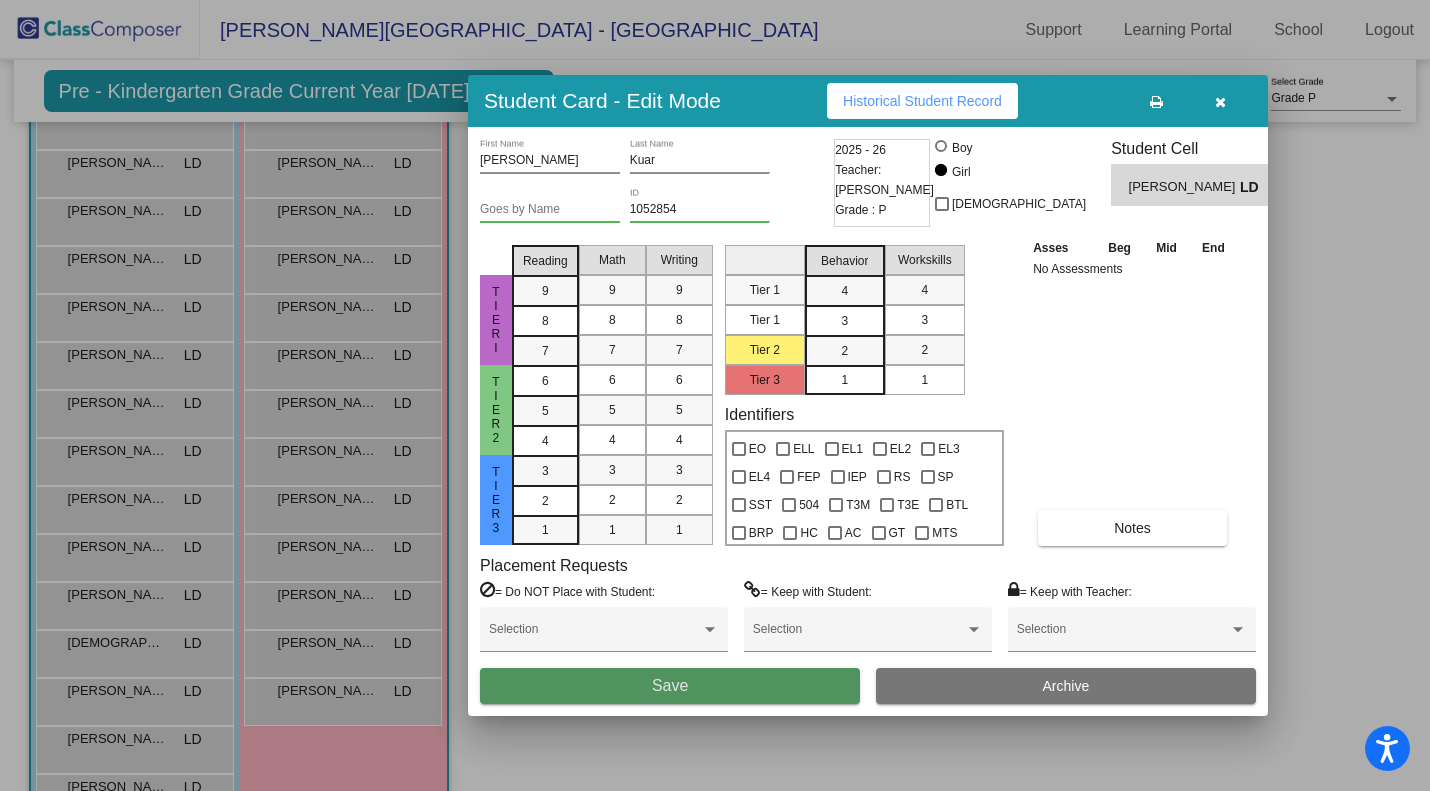 click on "Save" at bounding box center (670, 686) 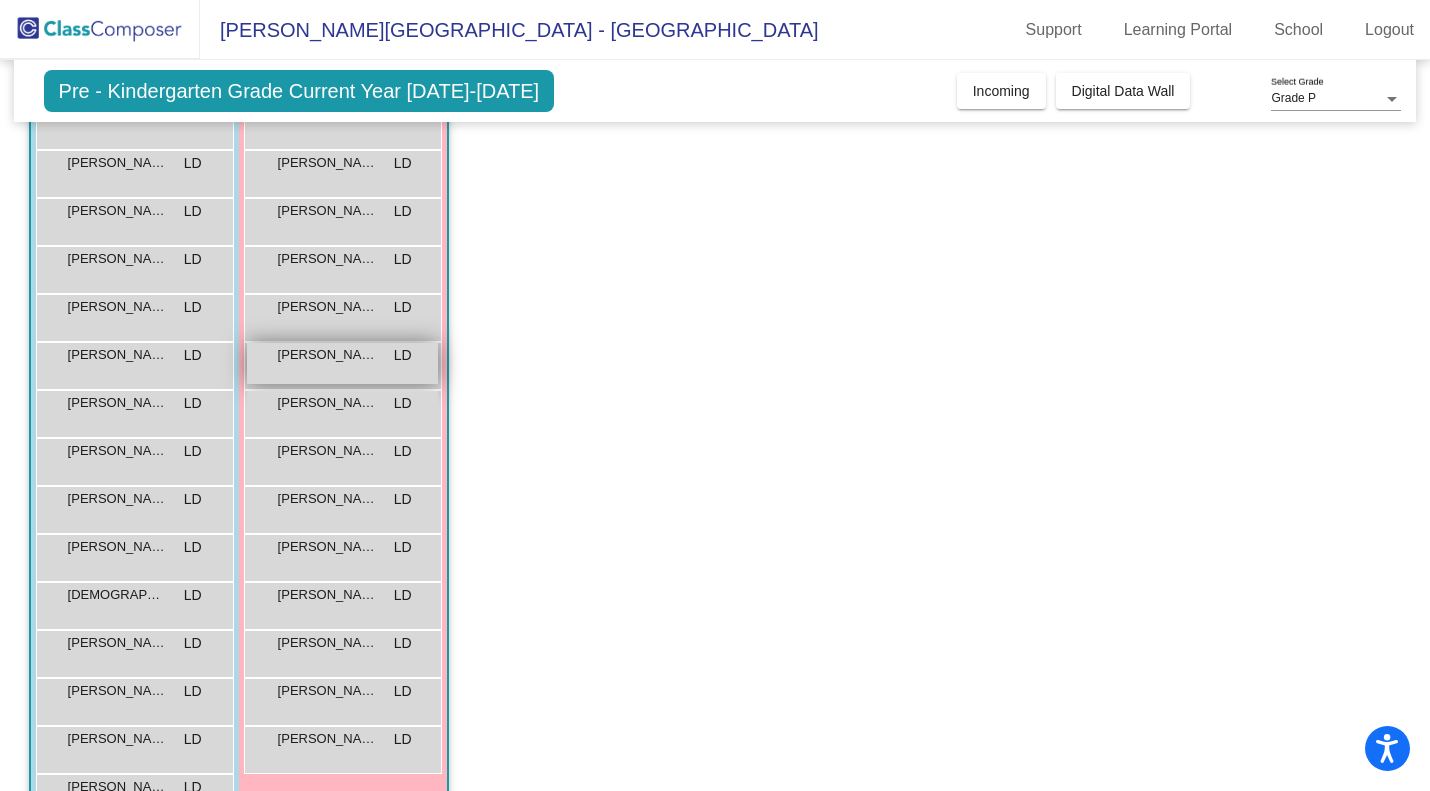 click on "Esia Morales LD lock do_not_disturb_alt" at bounding box center (342, 363) 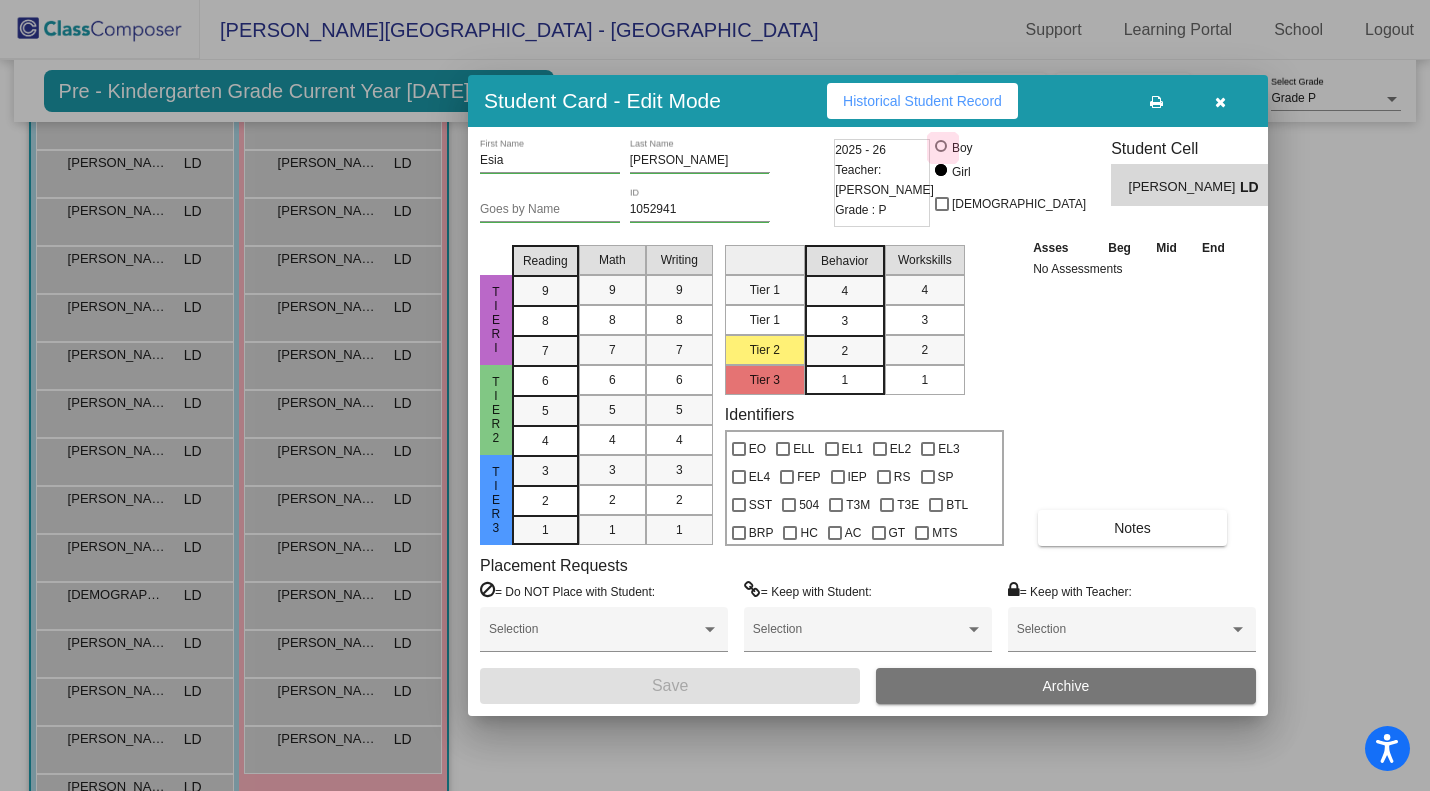 click at bounding box center [941, 146] 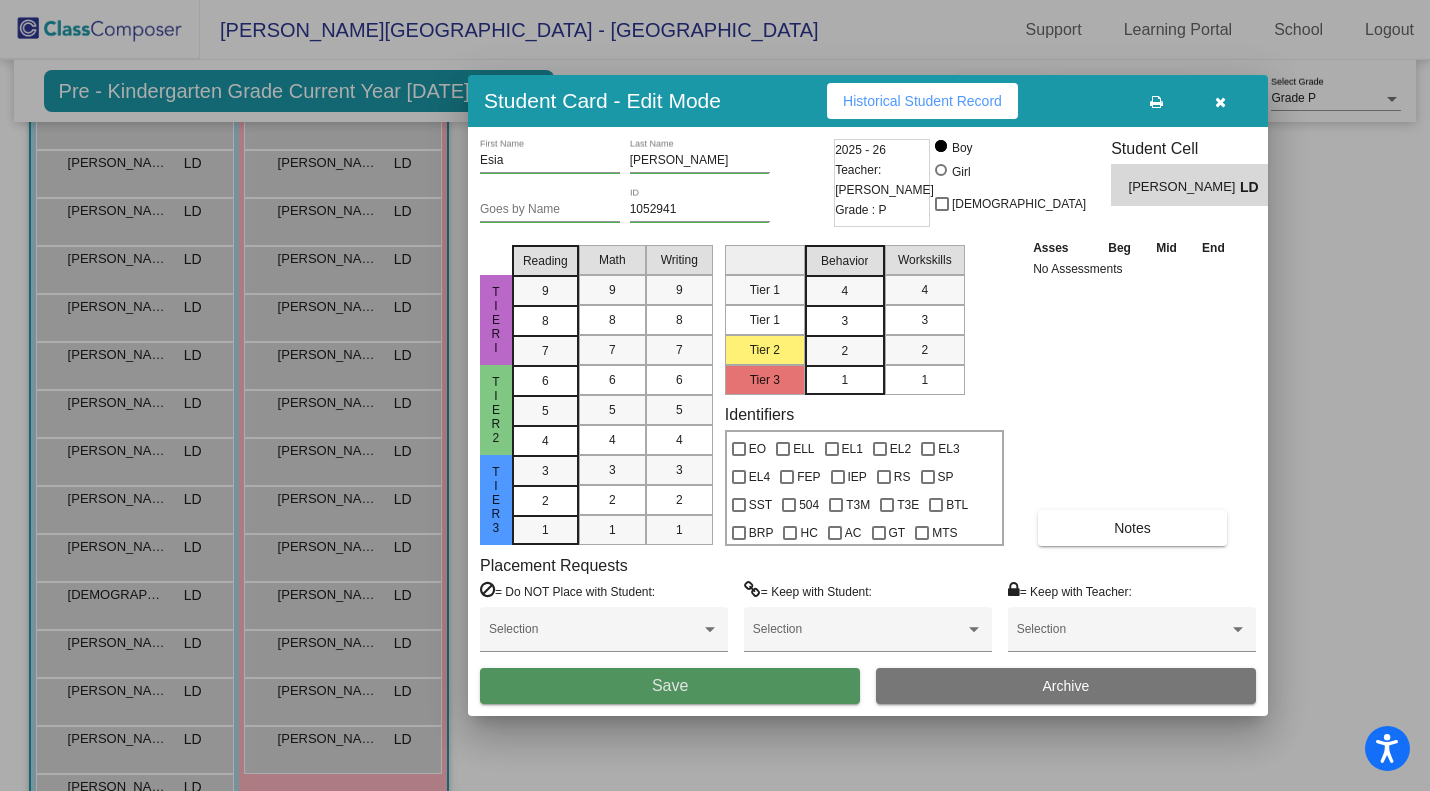 click on "Save" at bounding box center [670, 686] 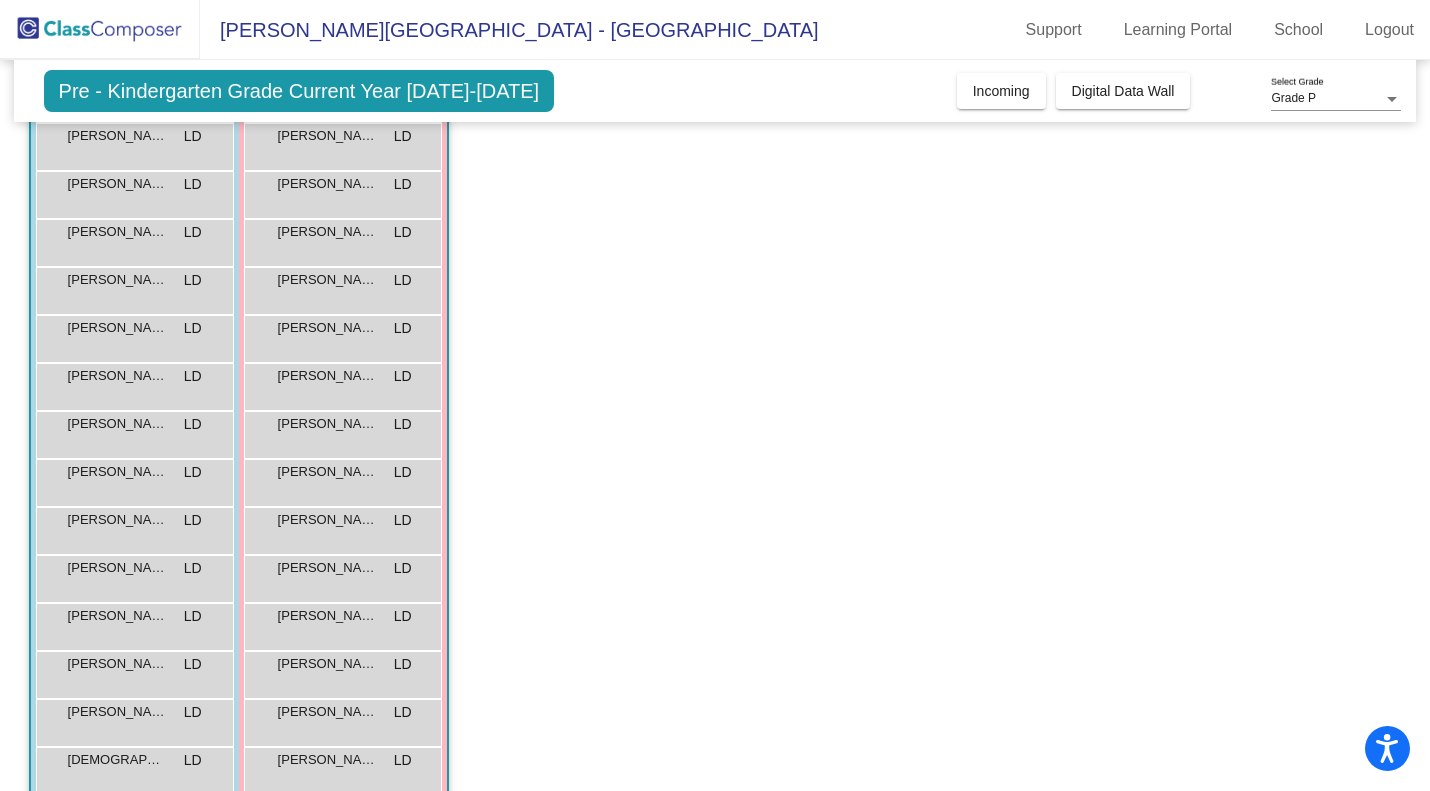 scroll, scrollTop: 546, scrollLeft: 0, axis: vertical 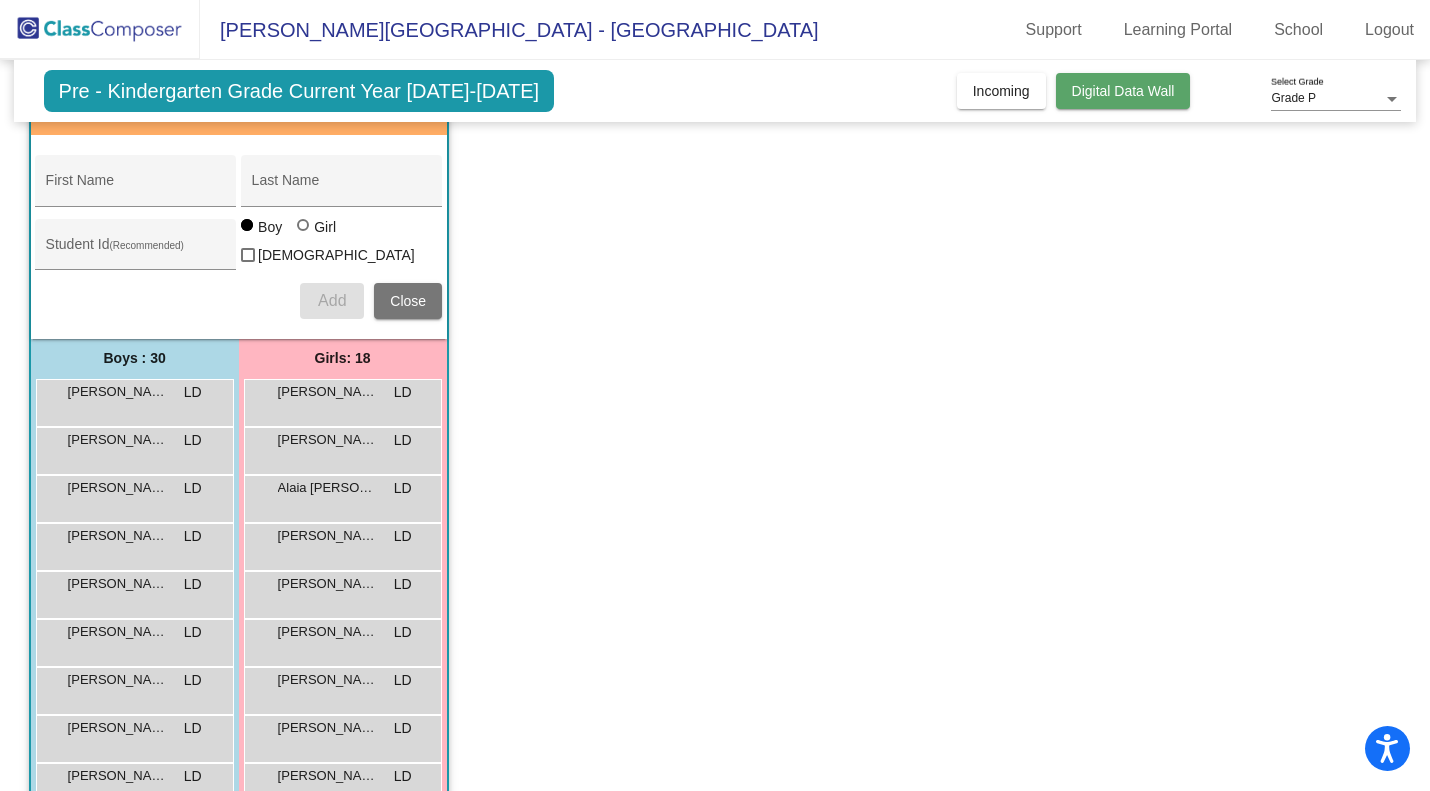 click on "Digital Data Wall" 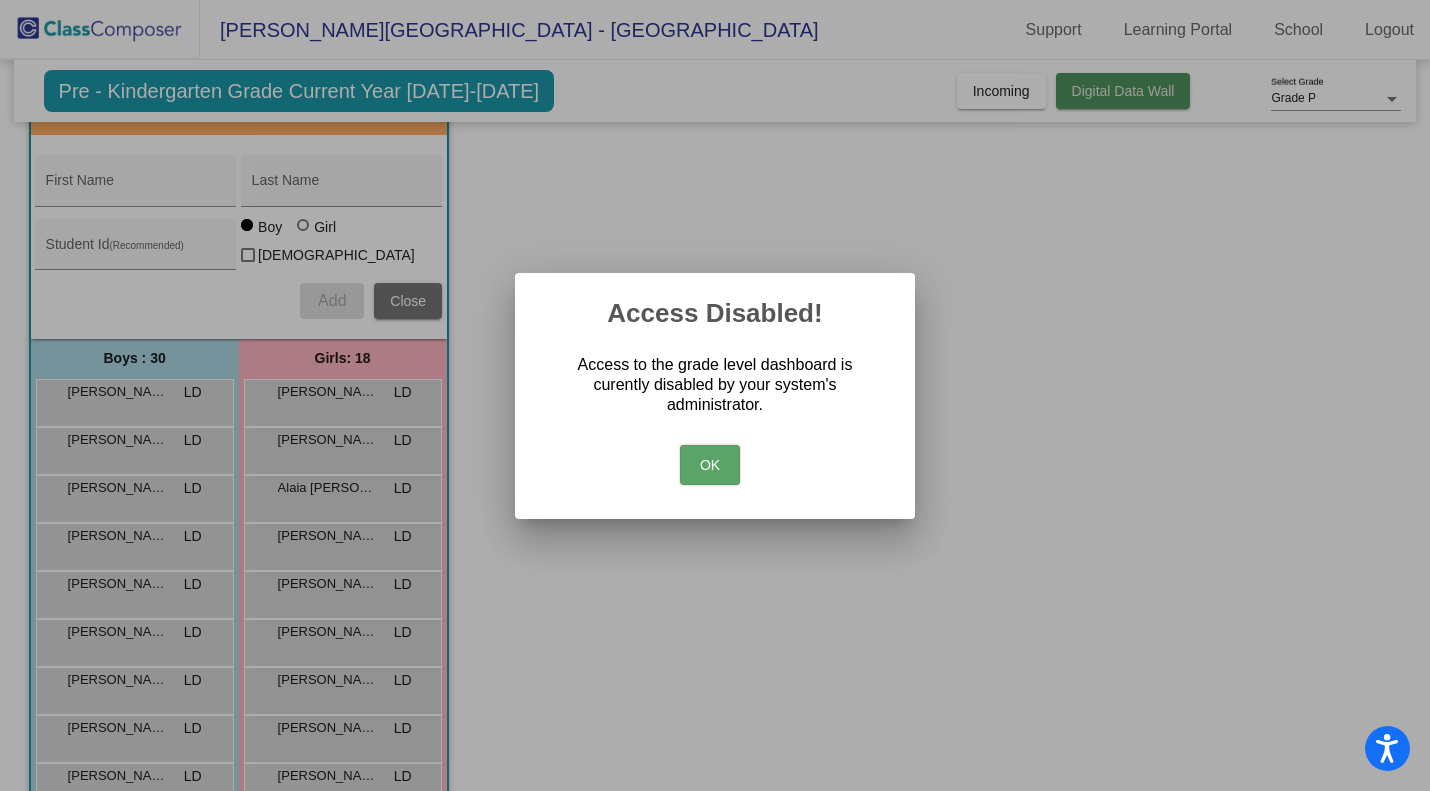 click at bounding box center (715, 395) 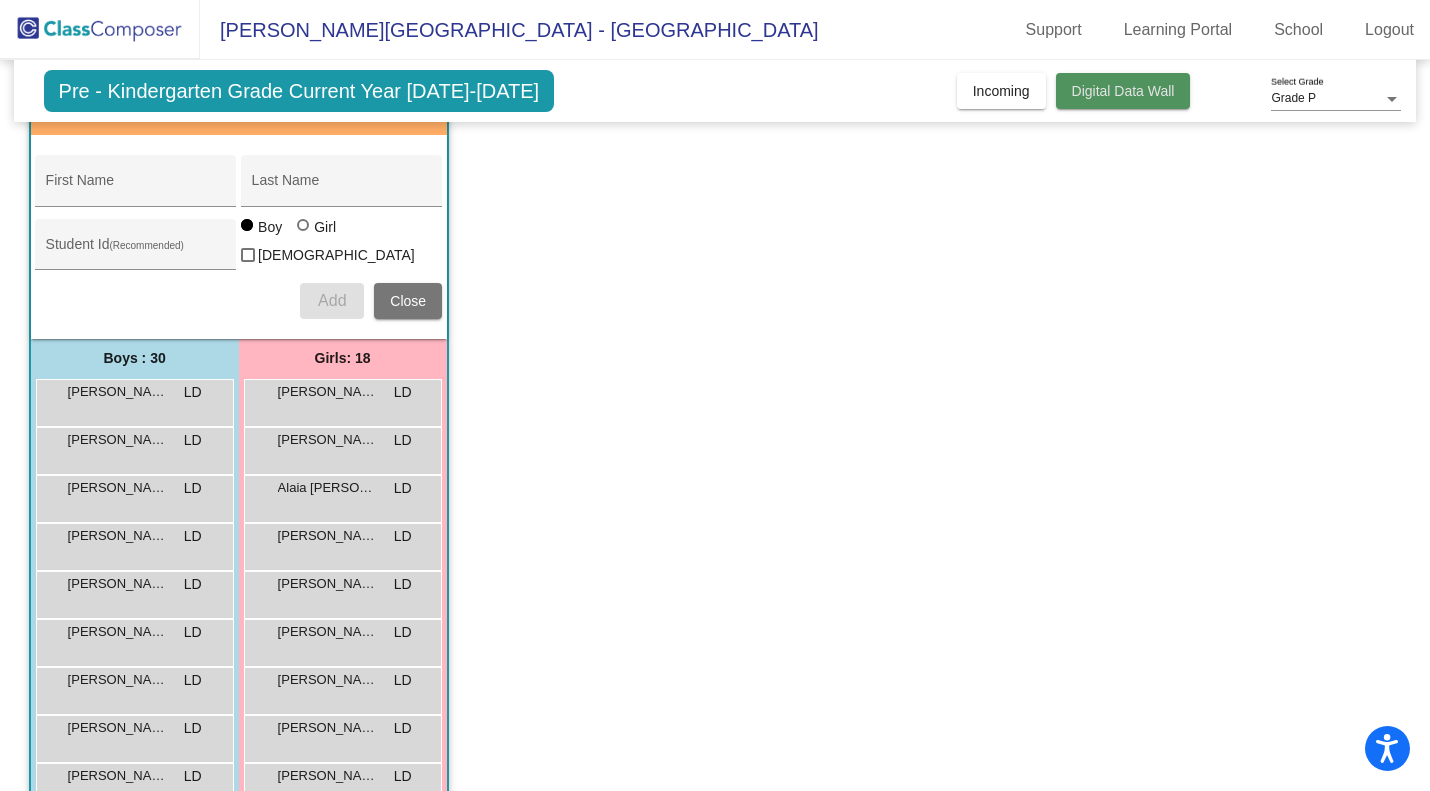 click on "Digital Data Wall" 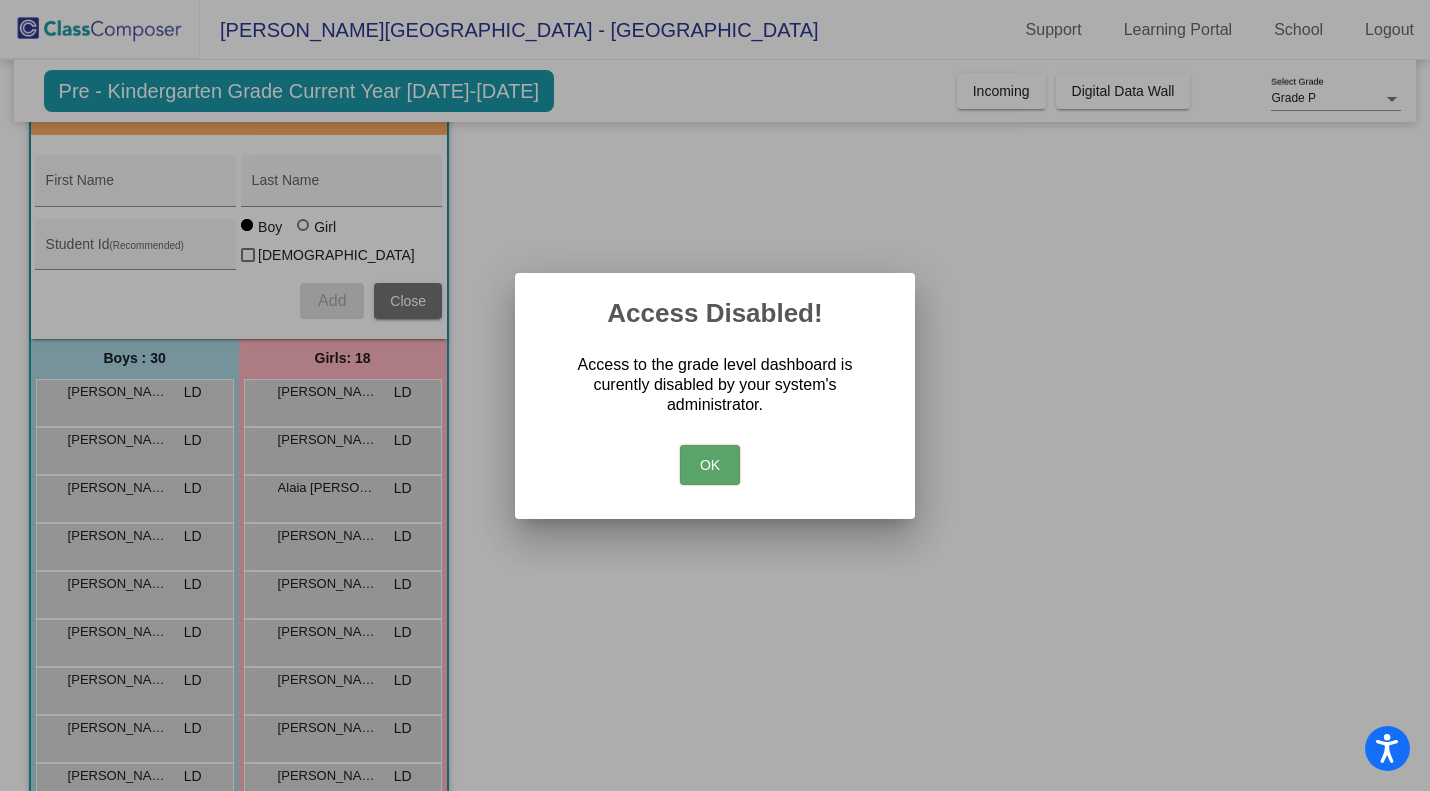 click on "OK" at bounding box center [710, 465] 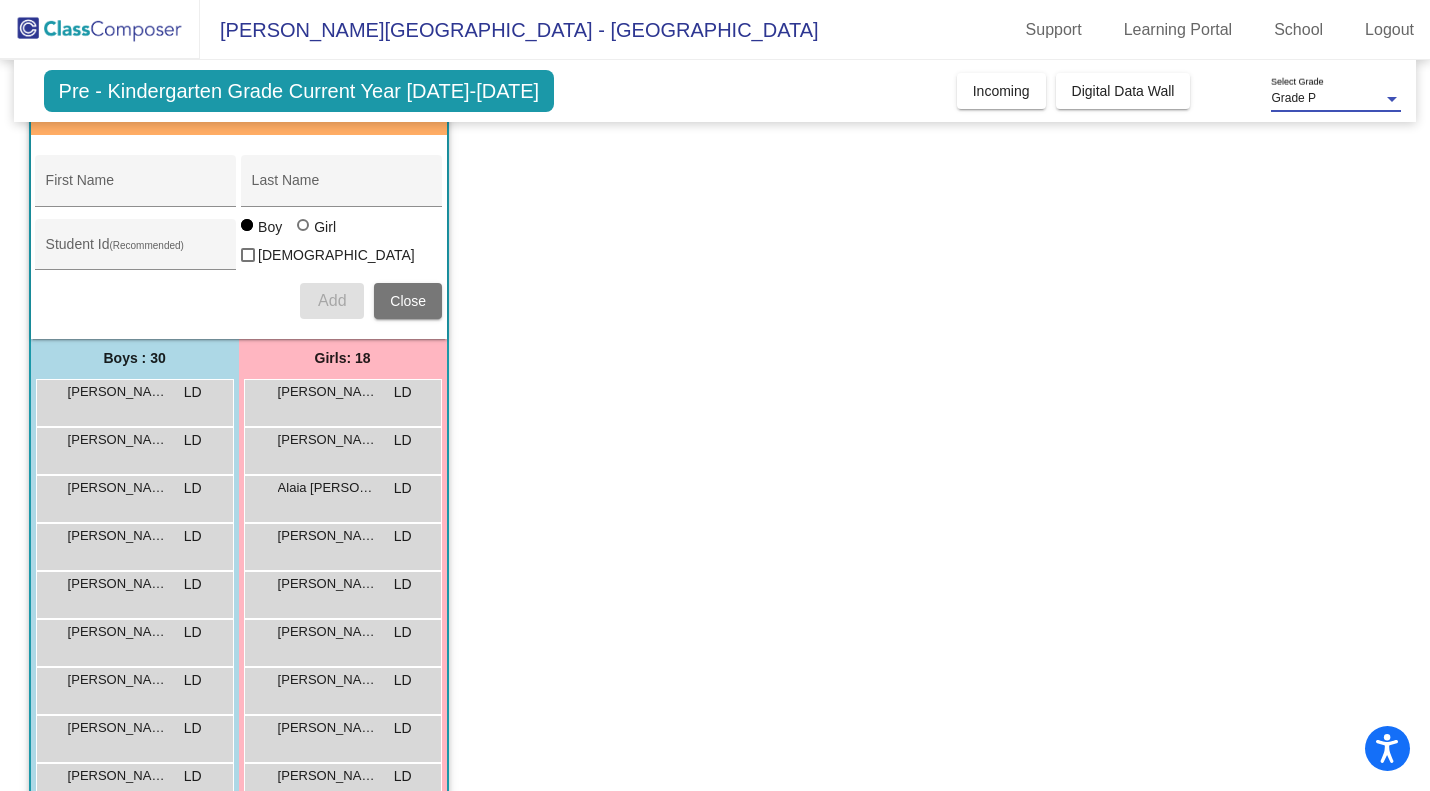 click on "Grade P" at bounding box center [1327, 99] 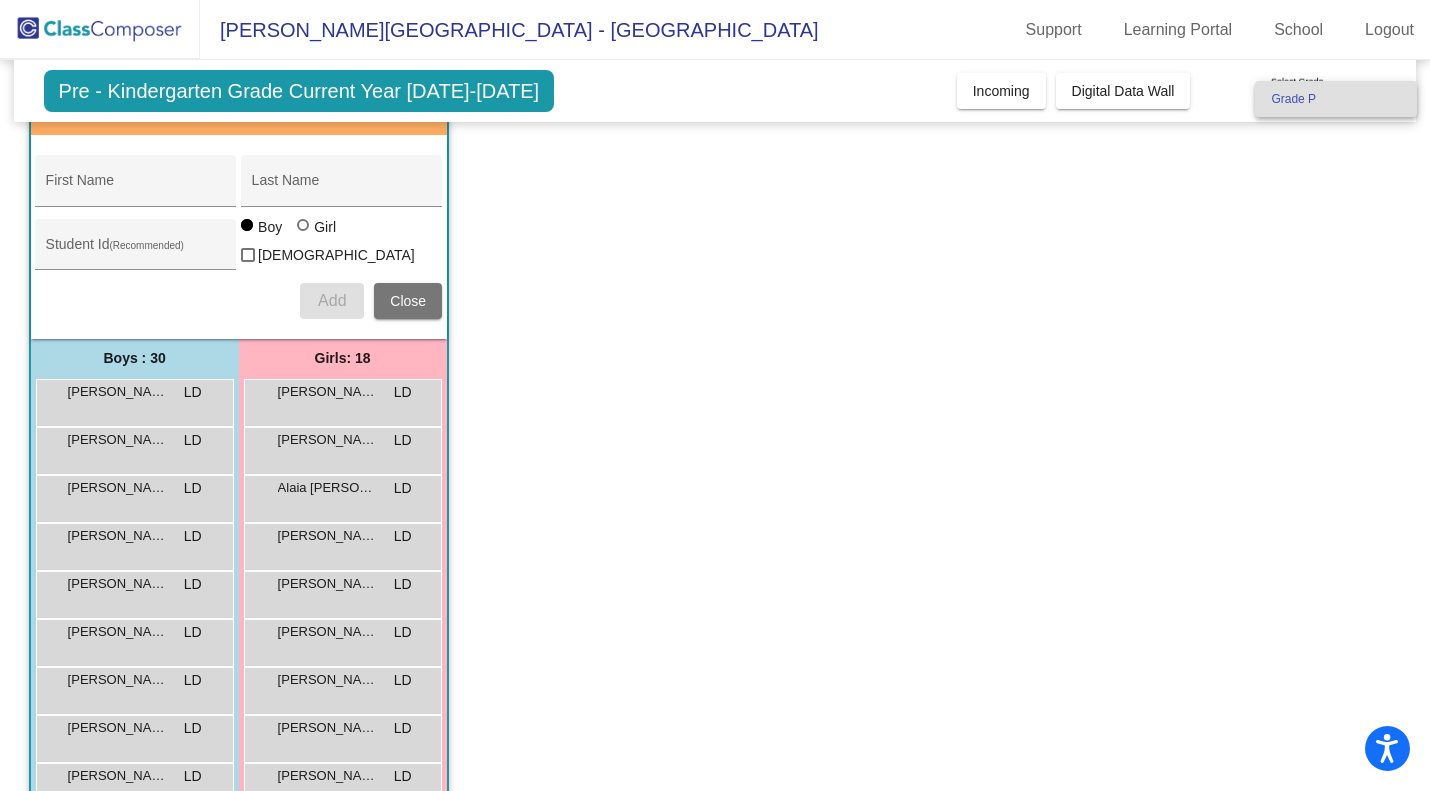 click at bounding box center (715, 395) 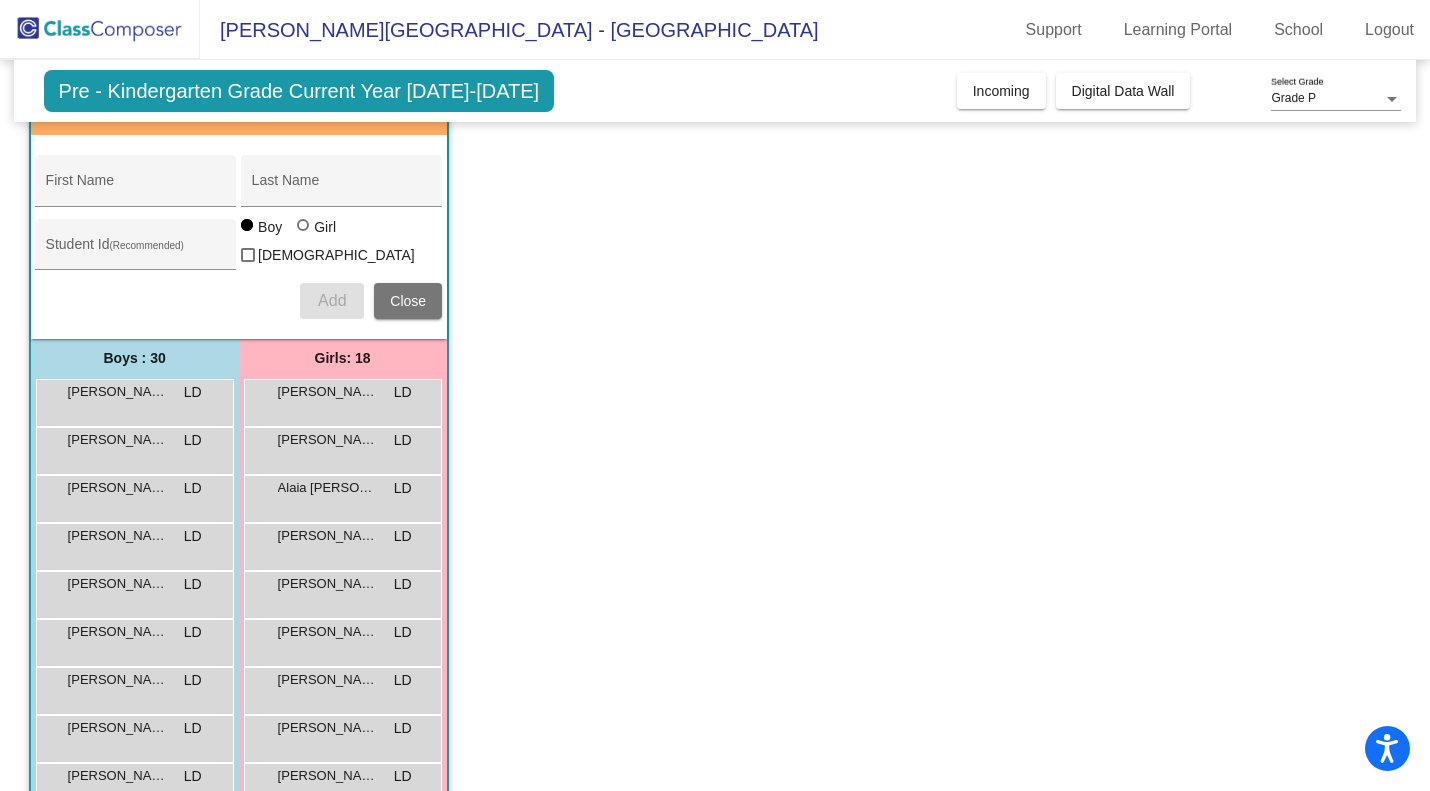 click on "Class 1    picture_as_pdf Loran Davis  Add Student  First Name Last Name Student Id  (Recommended)   Boy   Girl   Non Binary Add Close  Boys : 30  Adrian Zaragoza H LD lock do_not_disturb_alt Alberto Garcia Gon LD lock do_not_disturb_alt Ameer Ahmed LD lock do_not_disturb_alt Anziel Sanchez LD lock do_not_disturb_alt Austin Schmidt LD lock do_not_disturb_alt Aziel Carranza LD lock do_not_disturb_alt Blaine Yesui LD lock do_not_disturb_alt Caleb Romero LD lock do_not_disturb_alt Callahan Smith LD lock do_not_disturb_alt Cash Ferrell LD lock do_not_disturb_alt Cruz Estrada LD lock do_not_disturb_alt David  Madrigal LD lock do_not_disturb_alt Esia Morales LD lock do_not_disturb_alt Hector Cuevas LD lock do_not_disturb_alt Jaylann Ngoun LD lock do_not_disturb_alt Jesus Chavez Cej LD lock do_not_disturb_alt Jesus Lemus Colr LD lock do_not_disturb_alt Joesph Sierras LD lock do_not_disturb_alt Jose  Sanchez Al LD lock do_not_disturb_alt Leonardo Saldana LD lock do_not_disturb_alt Liam Rojas Nunes LD lock LD lock" 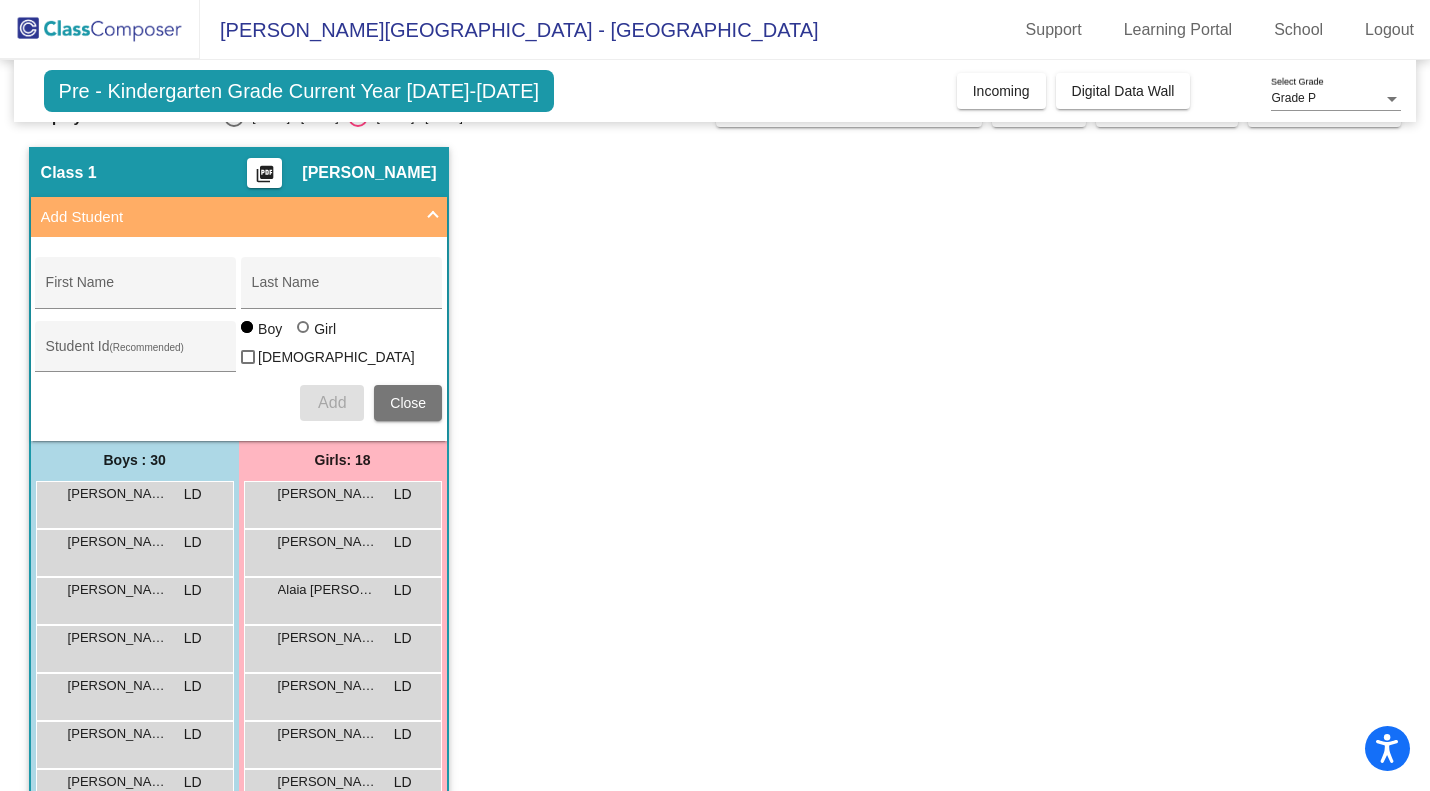 scroll, scrollTop: 145, scrollLeft: 0, axis: vertical 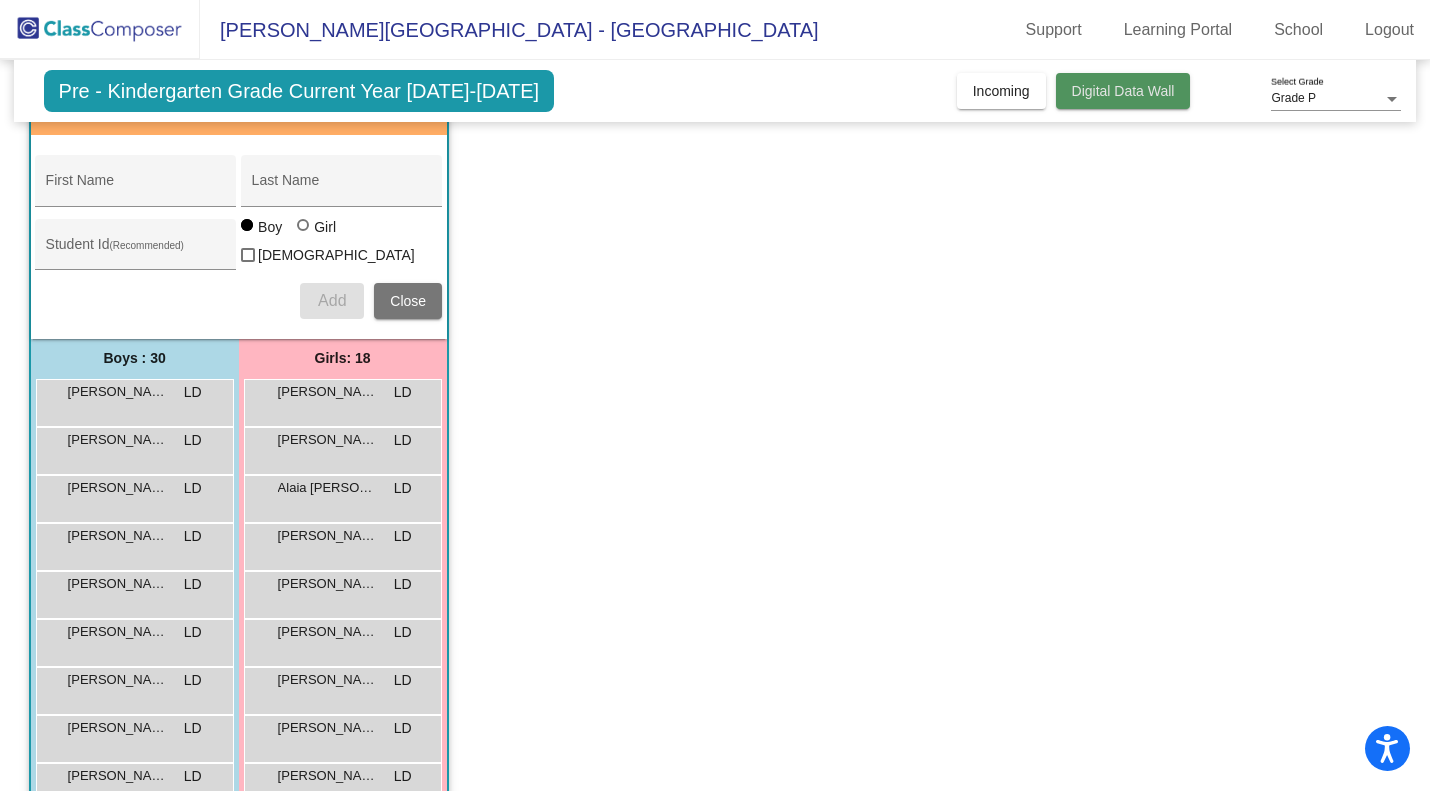 click on "Digital Data Wall" 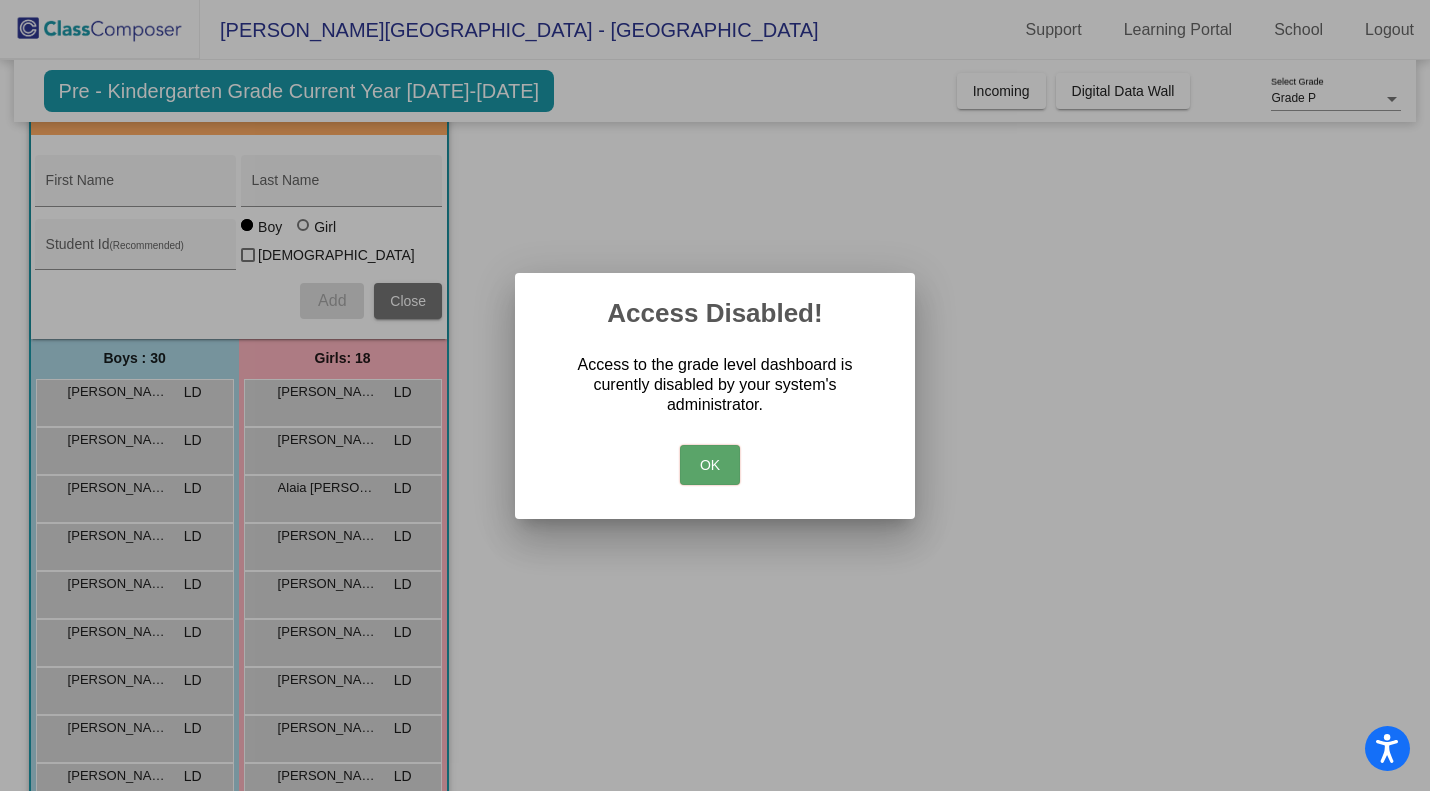 click on "OK" at bounding box center [710, 465] 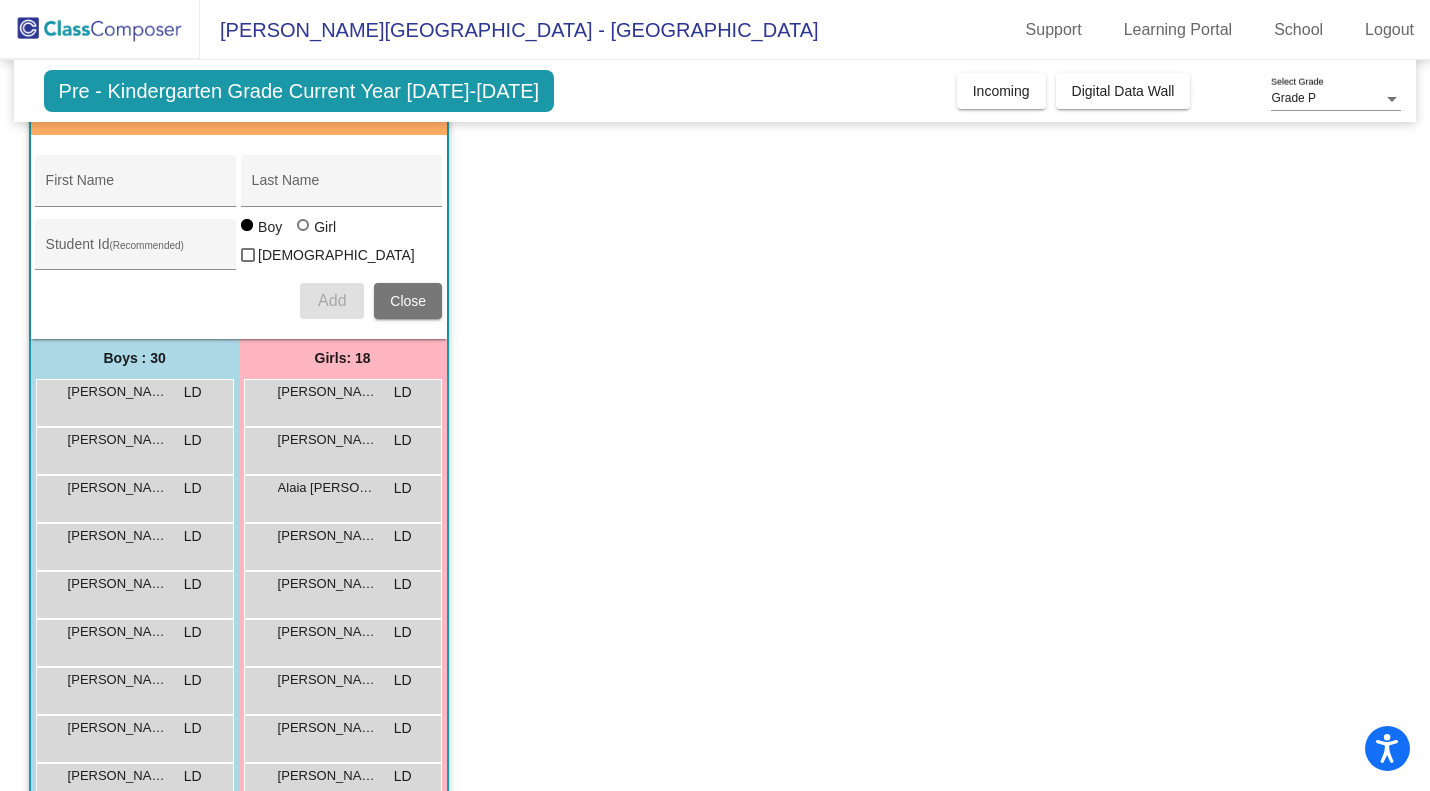 click on "Class 1    picture_as_pdf Loran Davis  Add Student  First Name Last Name Student Id  (Recommended)   Boy   Girl   Non Binary Add Close  Boys : 30  Adrian Zaragoza H LD lock do_not_disturb_alt Alberto Garcia Gon LD lock do_not_disturb_alt Ameer Ahmed LD lock do_not_disturb_alt Anziel Sanchez LD lock do_not_disturb_alt Austin Schmidt LD lock do_not_disturb_alt Aziel Carranza LD lock do_not_disturb_alt Blaine Yesui LD lock do_not_disturb_alt Caleb Romero LD lock do_not_disturb_alt Callahan Smith LD lock do_not_disturb_alt Cash Ferrell LD lock do_not_disturb_alt Cruz Estrada LD lock do_not_disturb_alt David  Madrigal LD lock do_not_disturb_alt Esia Morales LD lock do_not_disturb_alt Hector Cuevas LD lock do_not_disturb_alt Jaylann Ngoun LD lock do_not_disturb_alt Jesus Chavez Cej LD lock do_not_disturb_alt Jesus Lemus Colr LD lock do_not_disturb_alt Joesph Sierras LD lock do_not_disturb_alt Jose  Sanchez Al LD lock do_not_disturb_alt Leonardo Saldana LD lock do_not_disturb_alt Liam Rojas Nunes LD lock LD lock" 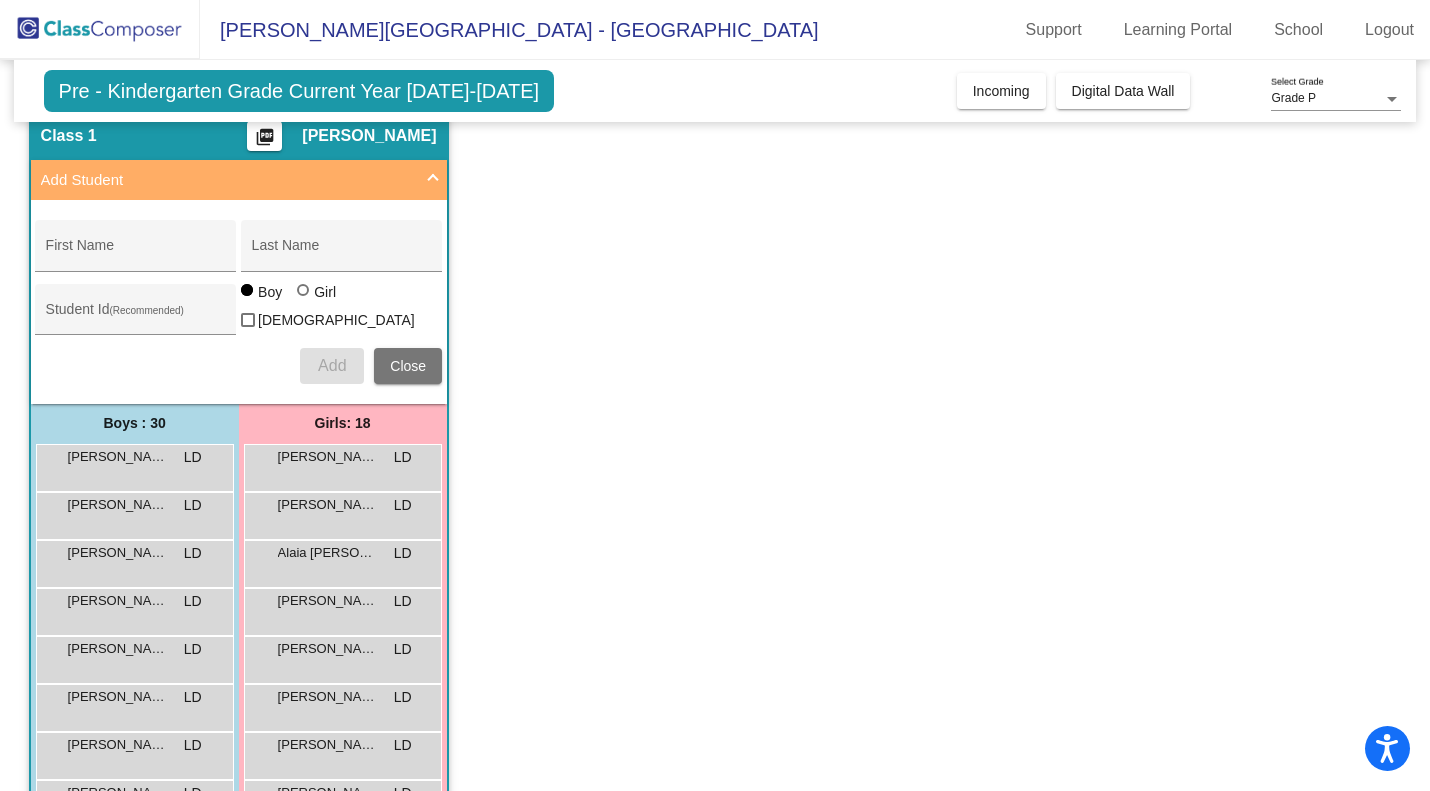 scroll, scrollTop: 0, scrollLeft: 0, axis: both 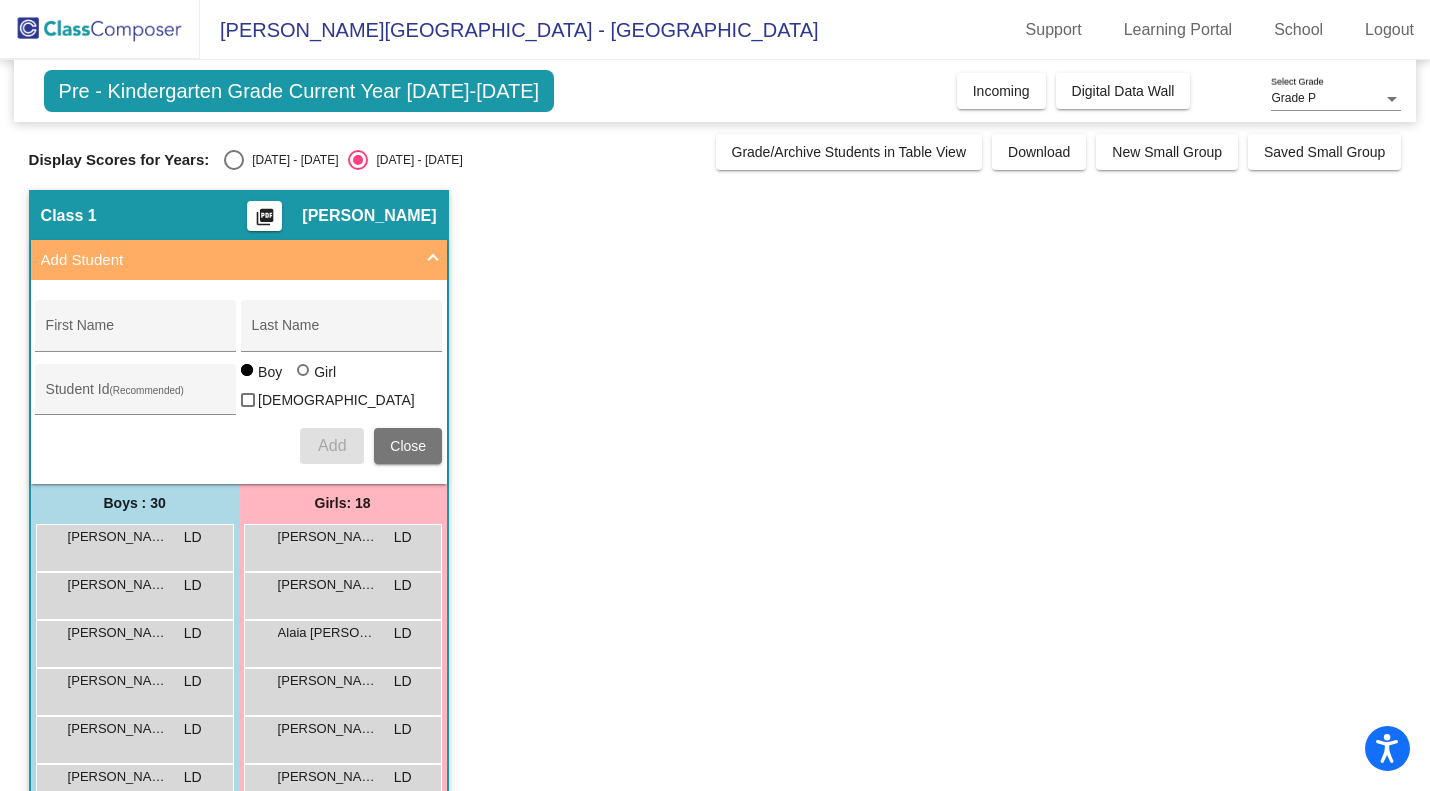 click on "picture_as_pdf" 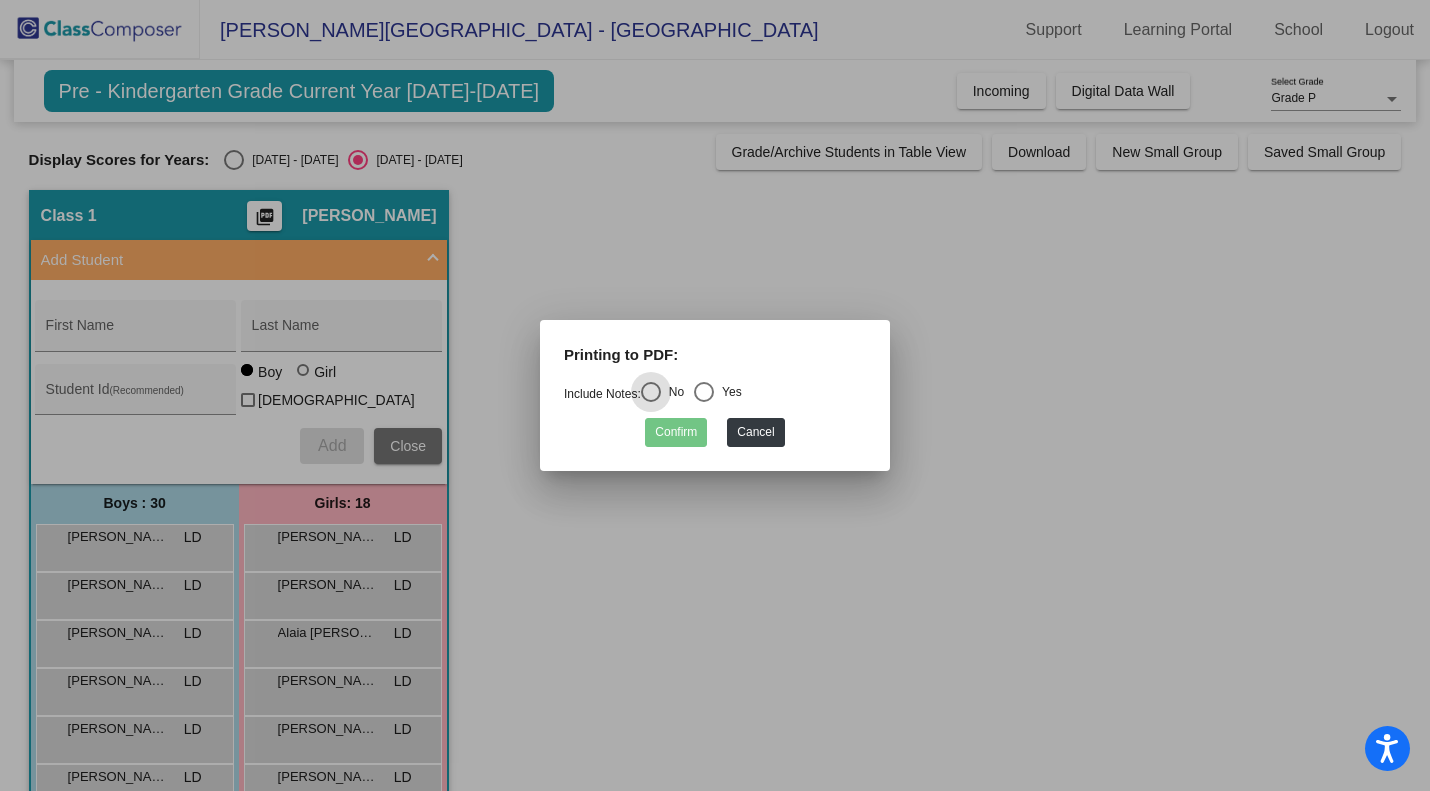 click at bounding box center [715, 395] 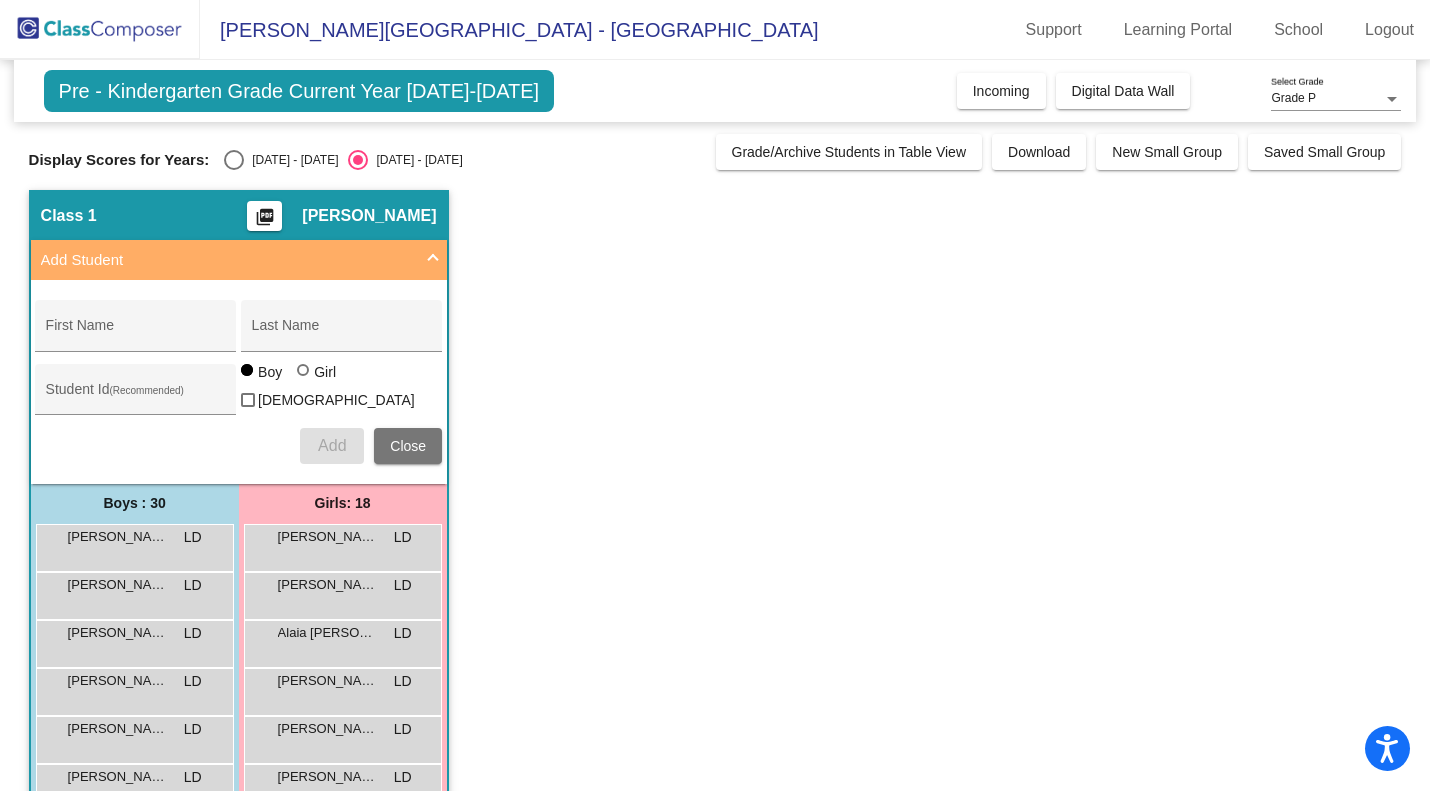 click on "Grade P" at bounding box center (1327, 99) 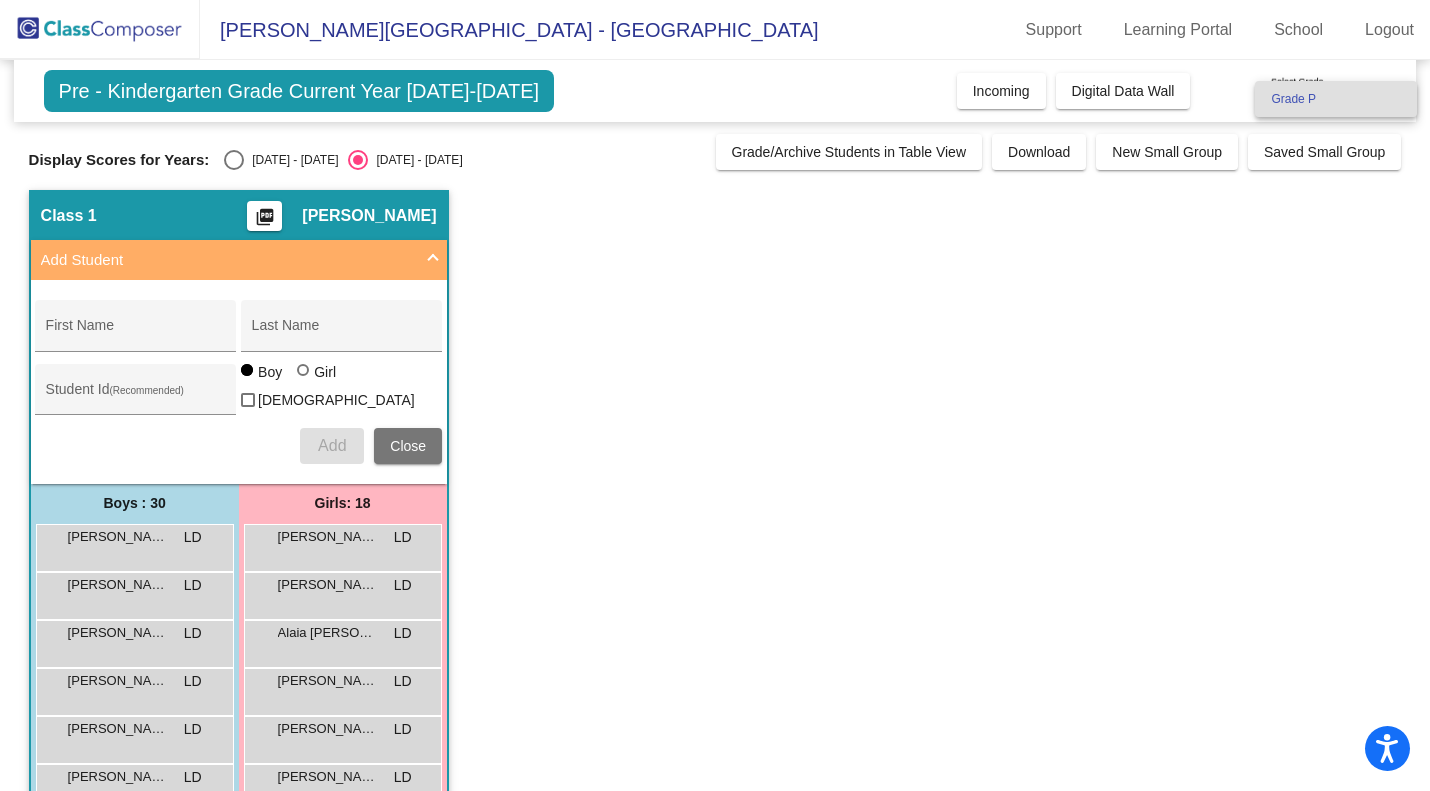 click on "Grade P" at bounding box center [1336, 99] 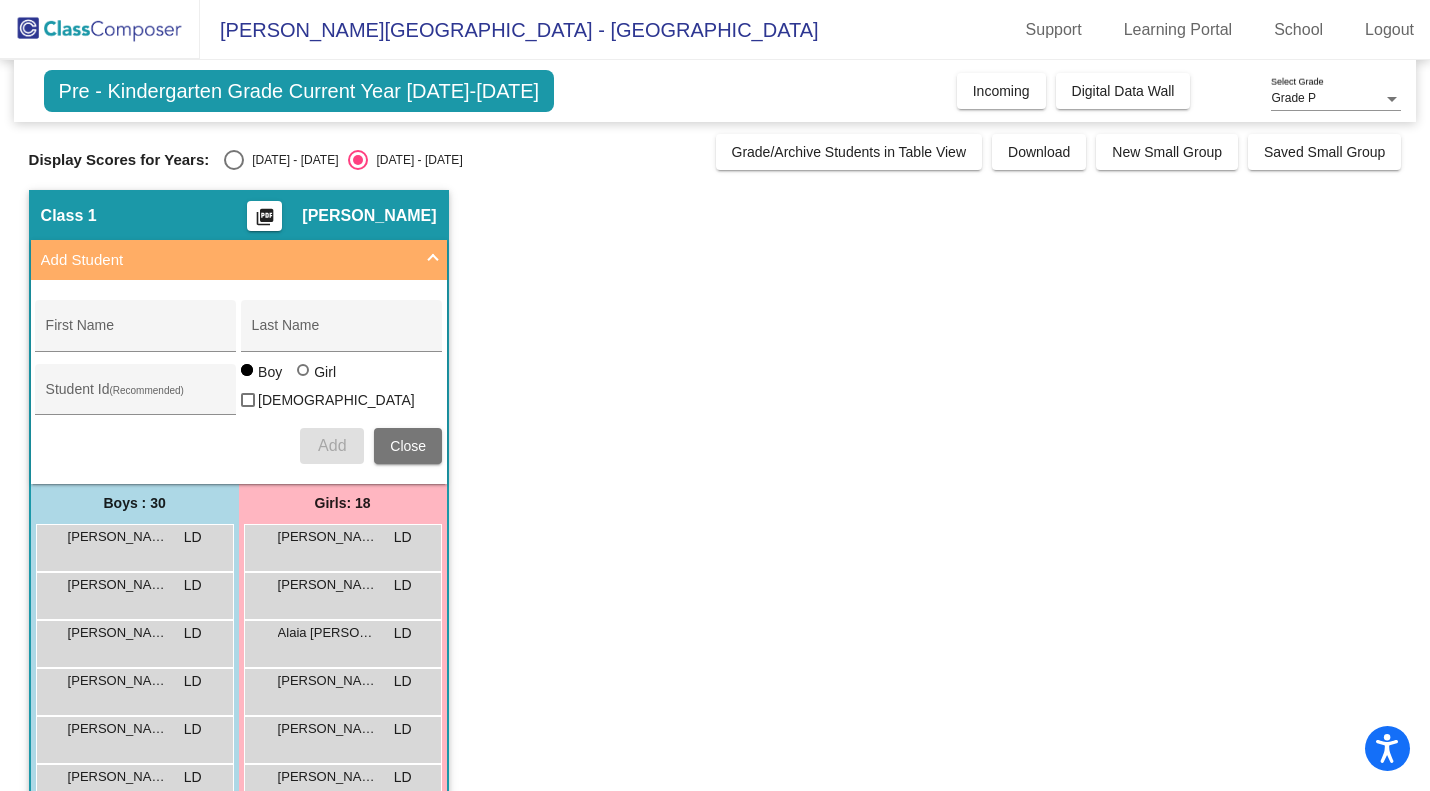 drag, startPoint x: 1153, startPoint y: 137, endPoint x: 731, endPoint y: 279, distance: 445.2505 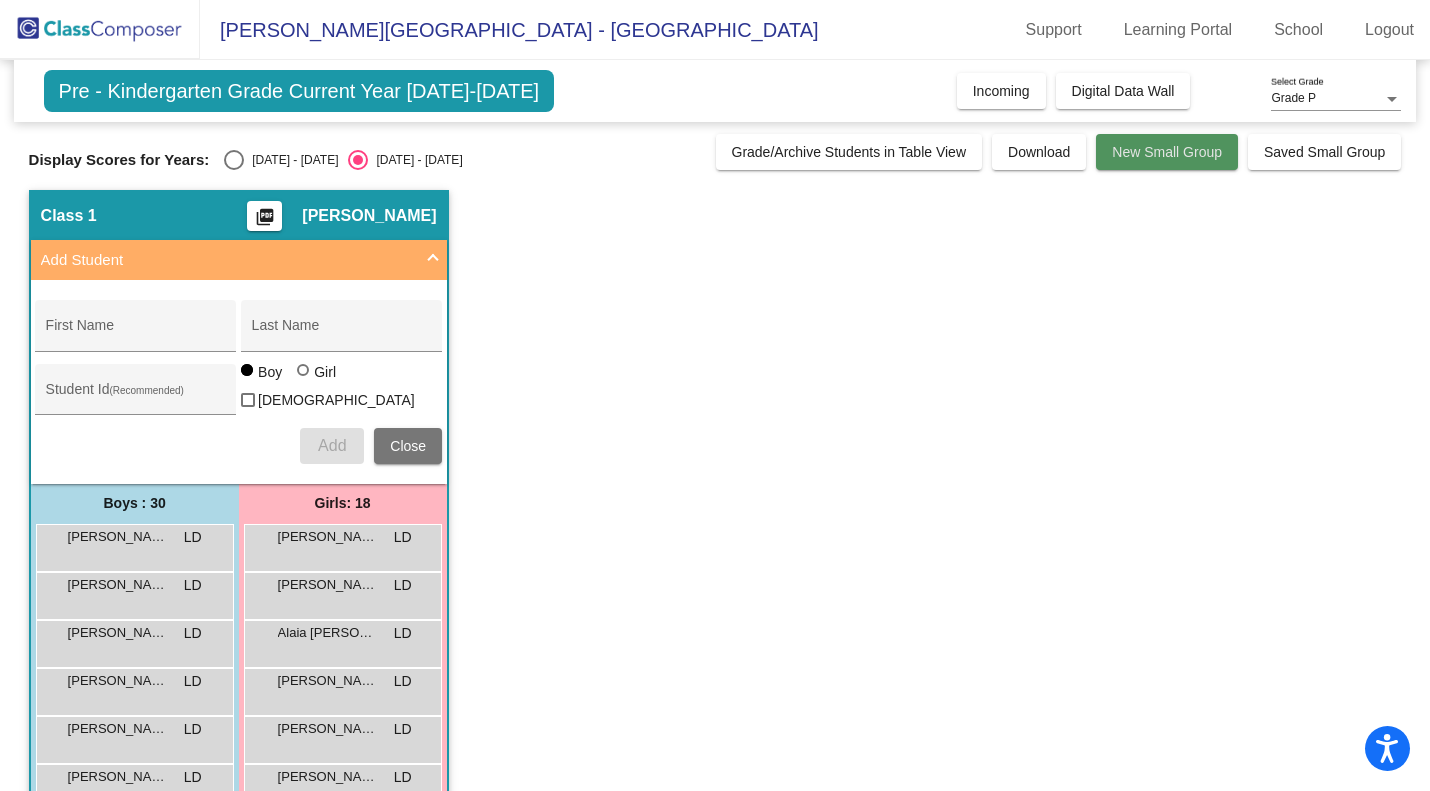 click on "New Small Group" 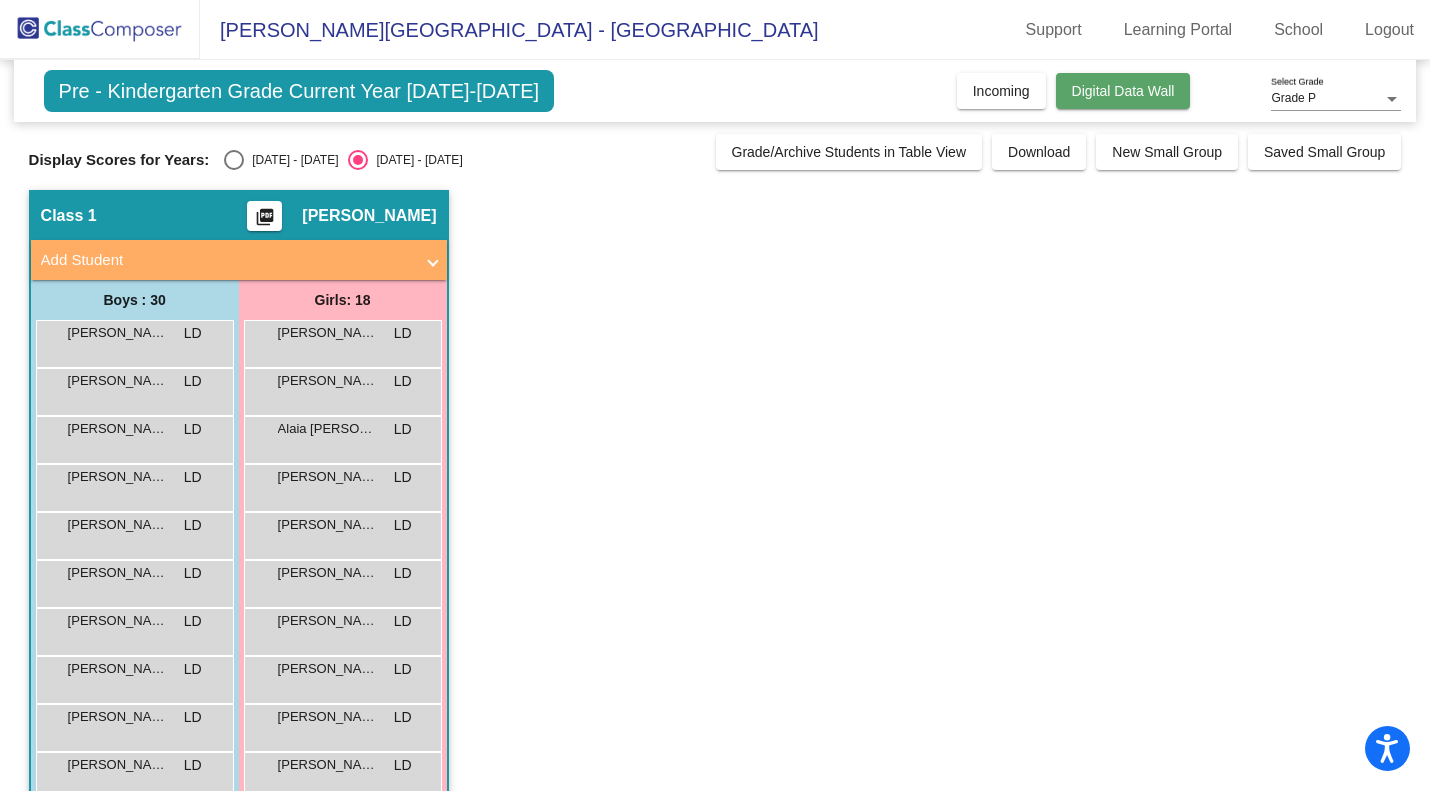 click on "Digital Data Wall" 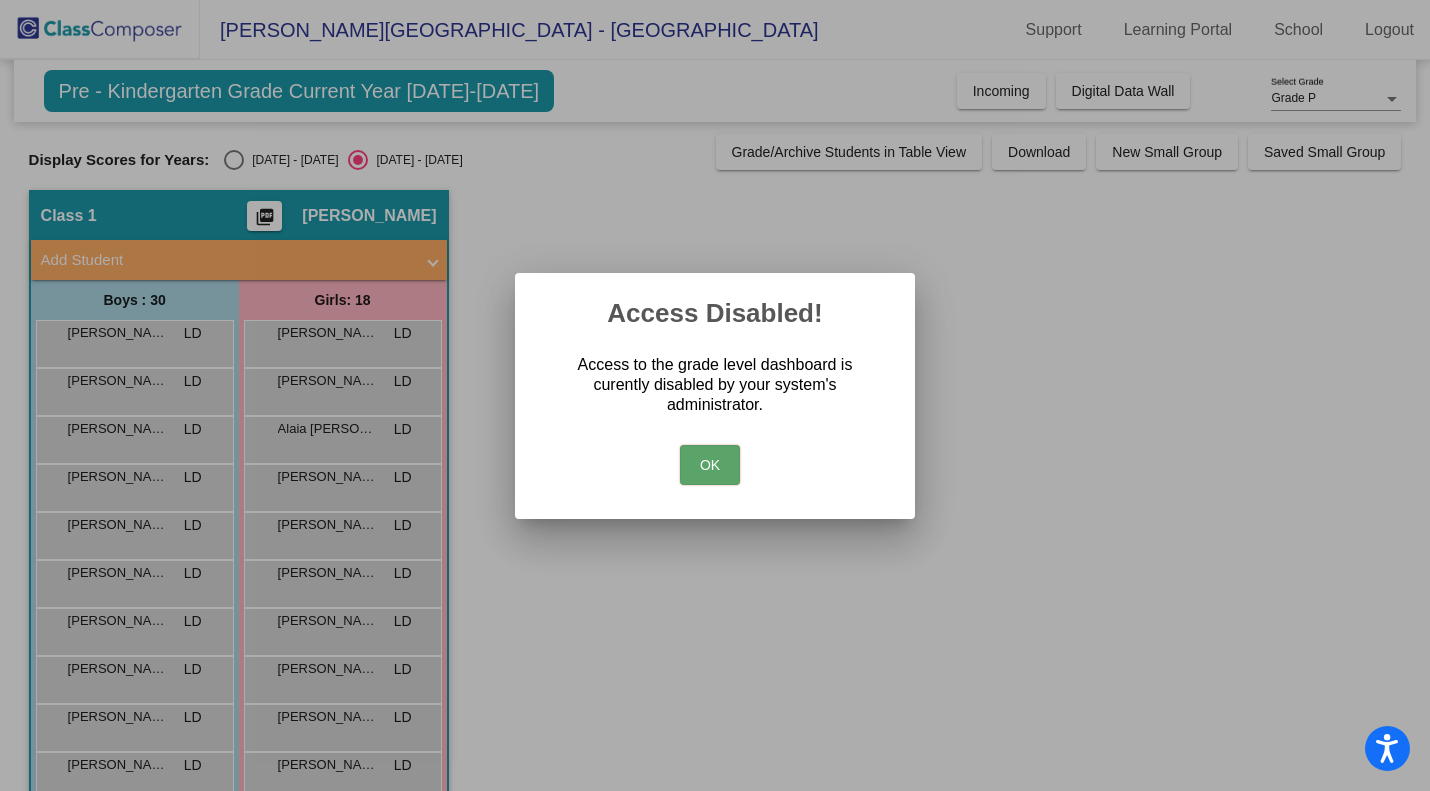 click on "OK" at bounding box center [710, 465] 